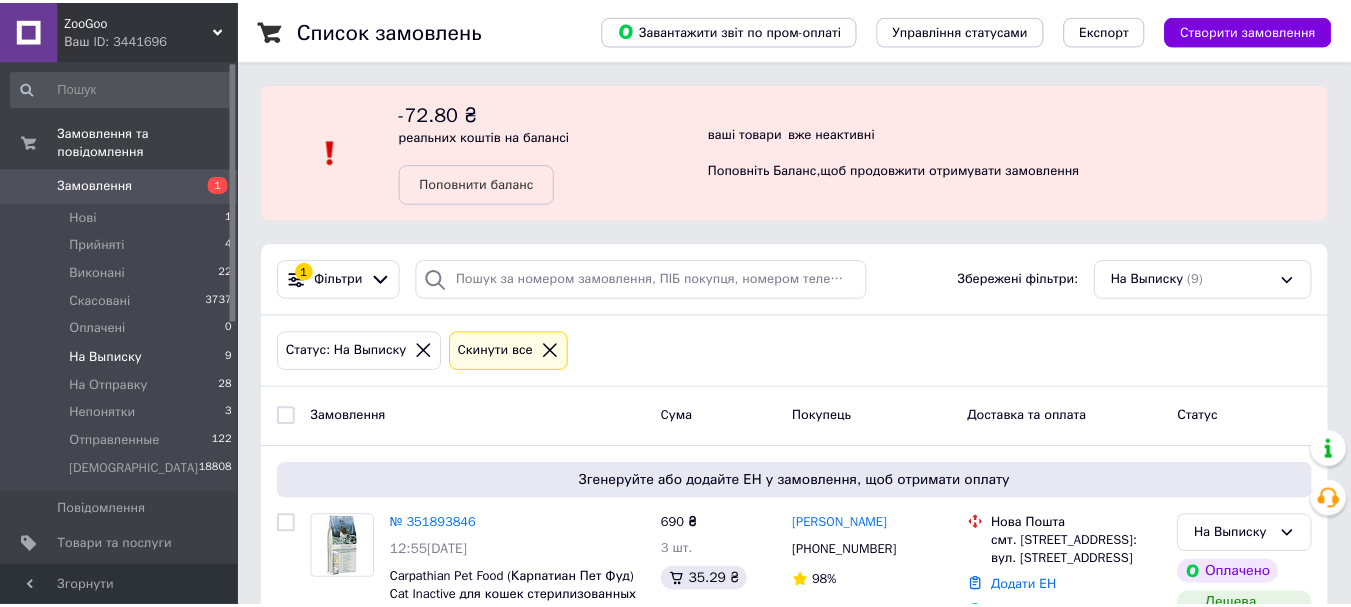 scroll, scrollTop: 0, scrollLeft: 0, axis: both 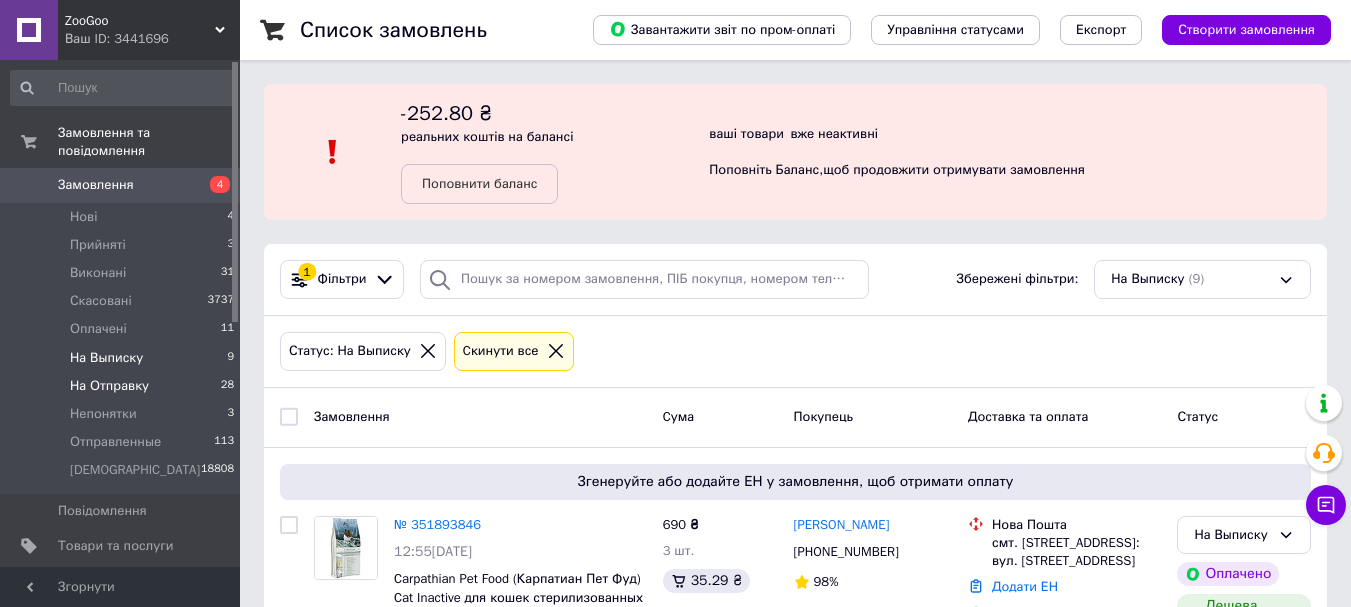 click on "На Отправку" at bounding box center (109, 386) 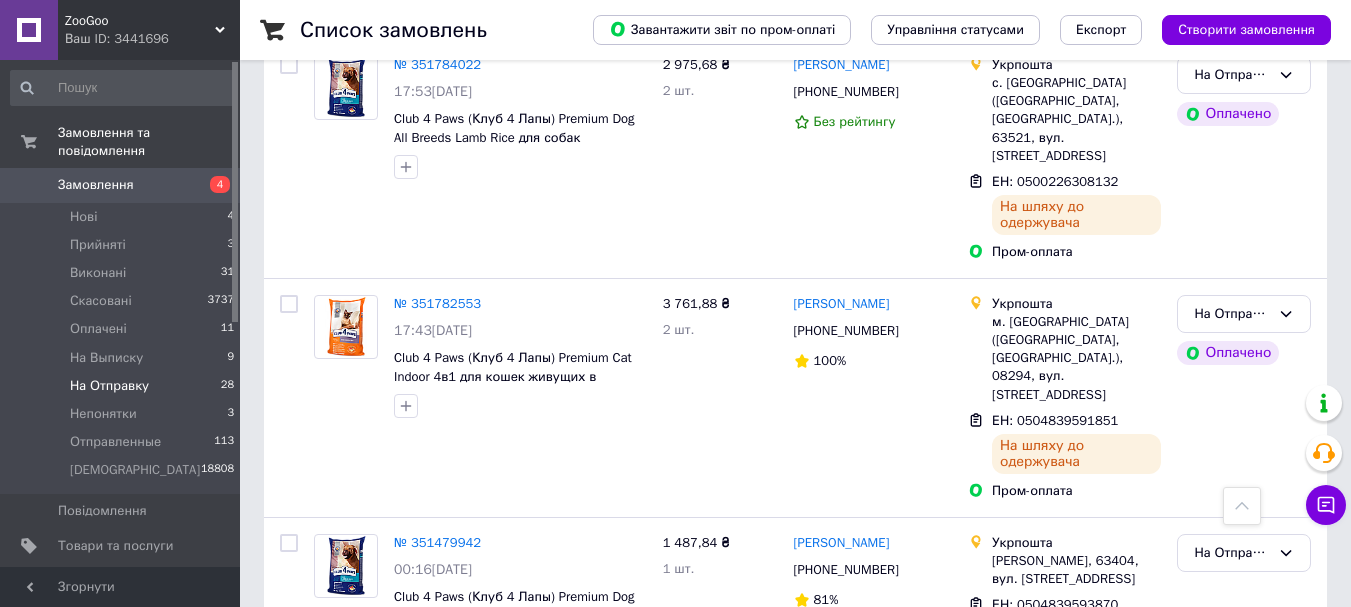 scroll, scrollTop: 5498, scrollLeft: 0, axis: vertical 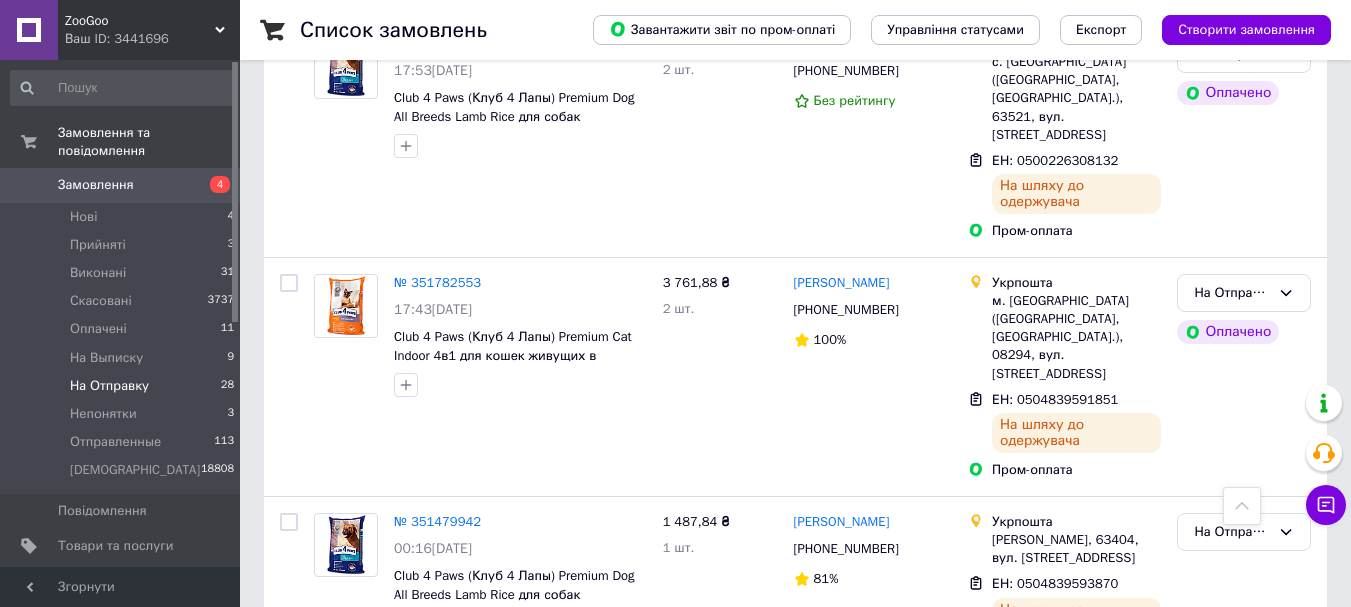 click at bounding box center [289, 706] 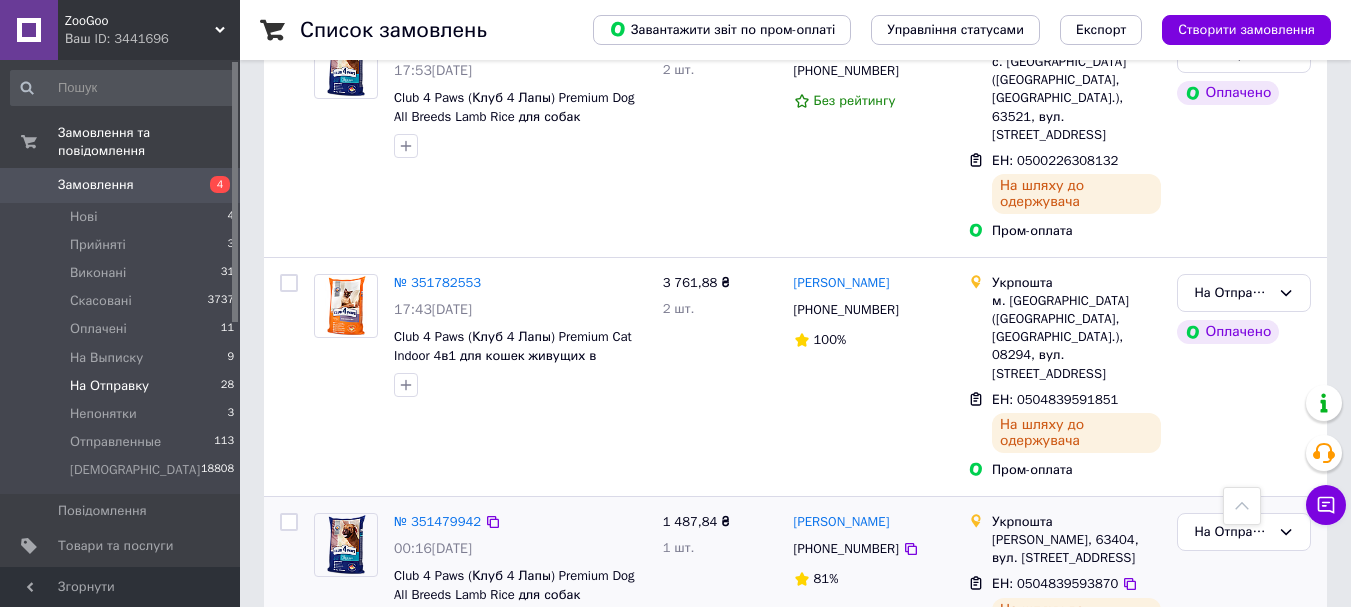 click at bounding box center (289, 522) 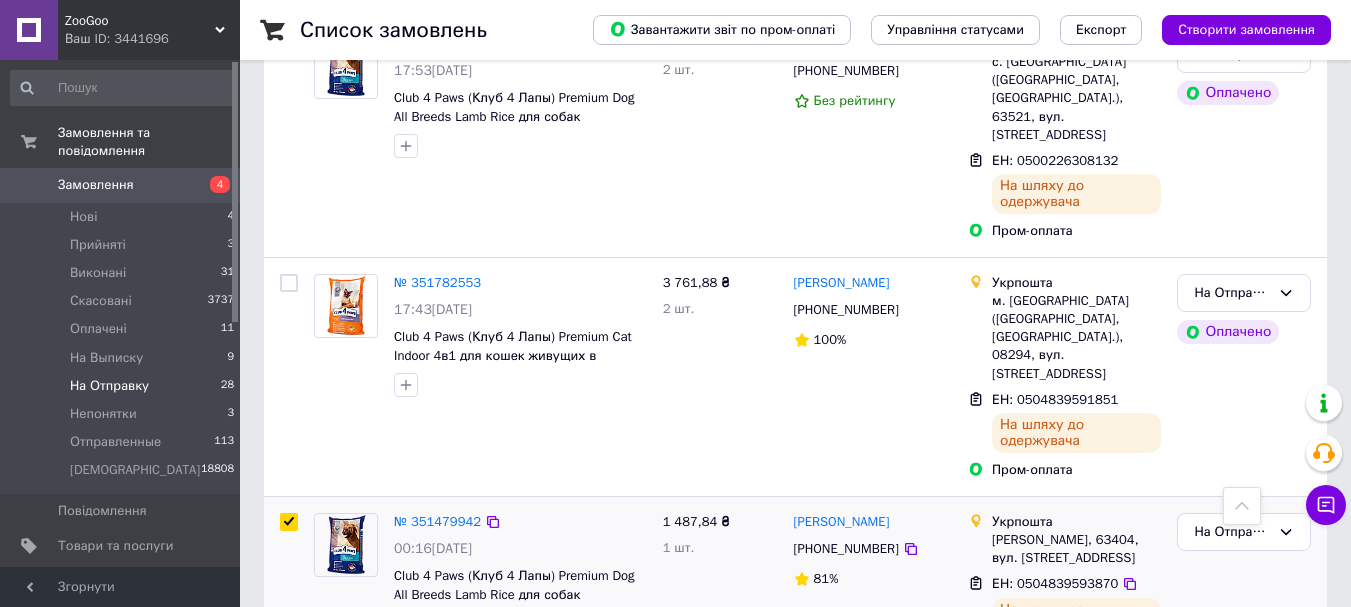 checkbox on "true" 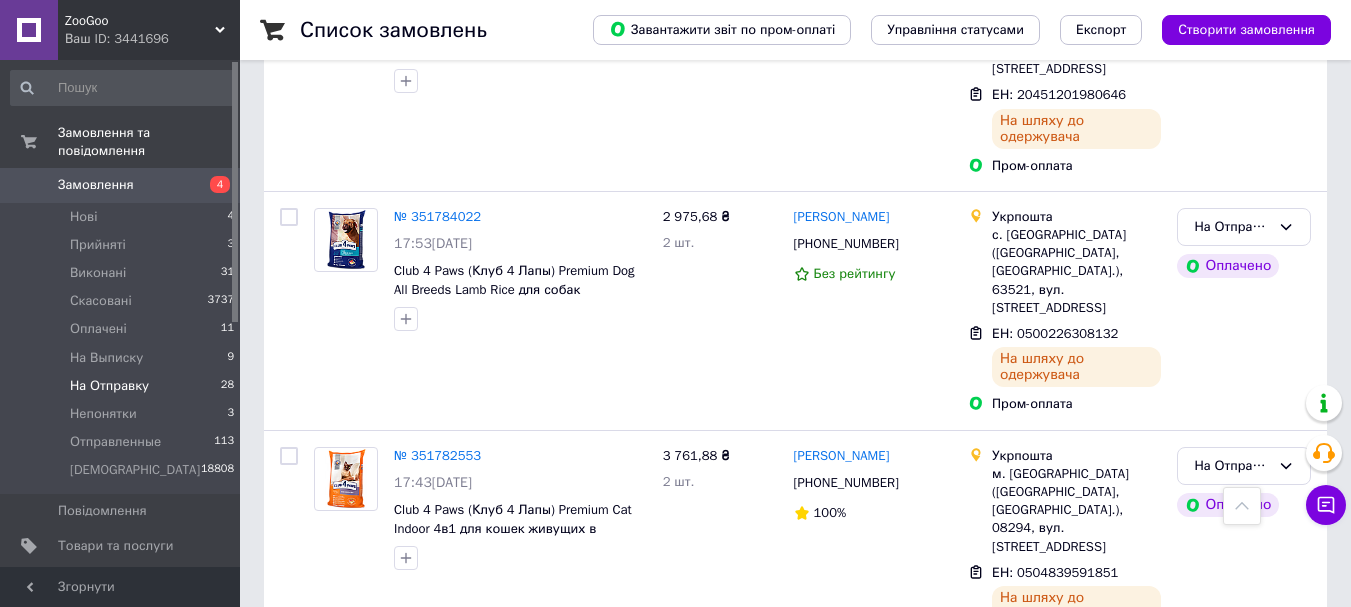scroll, scrollTop: 5298, scrollLeft: 0, axis: vertical 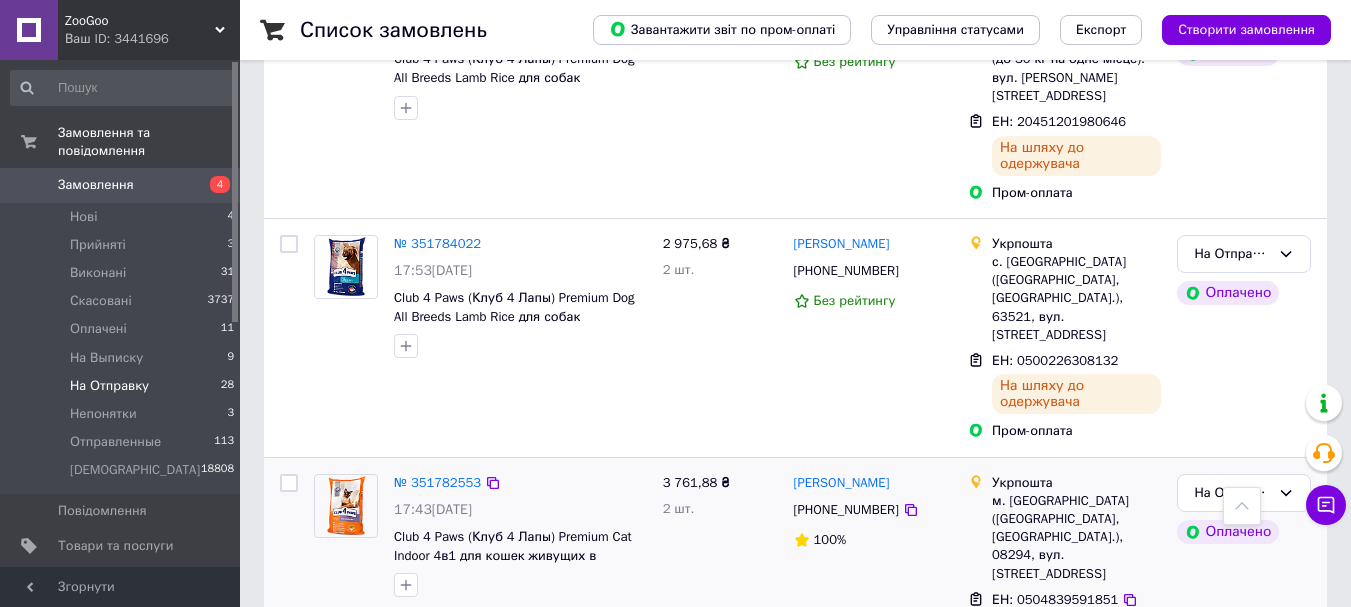 click at bounding box center [289, 483] 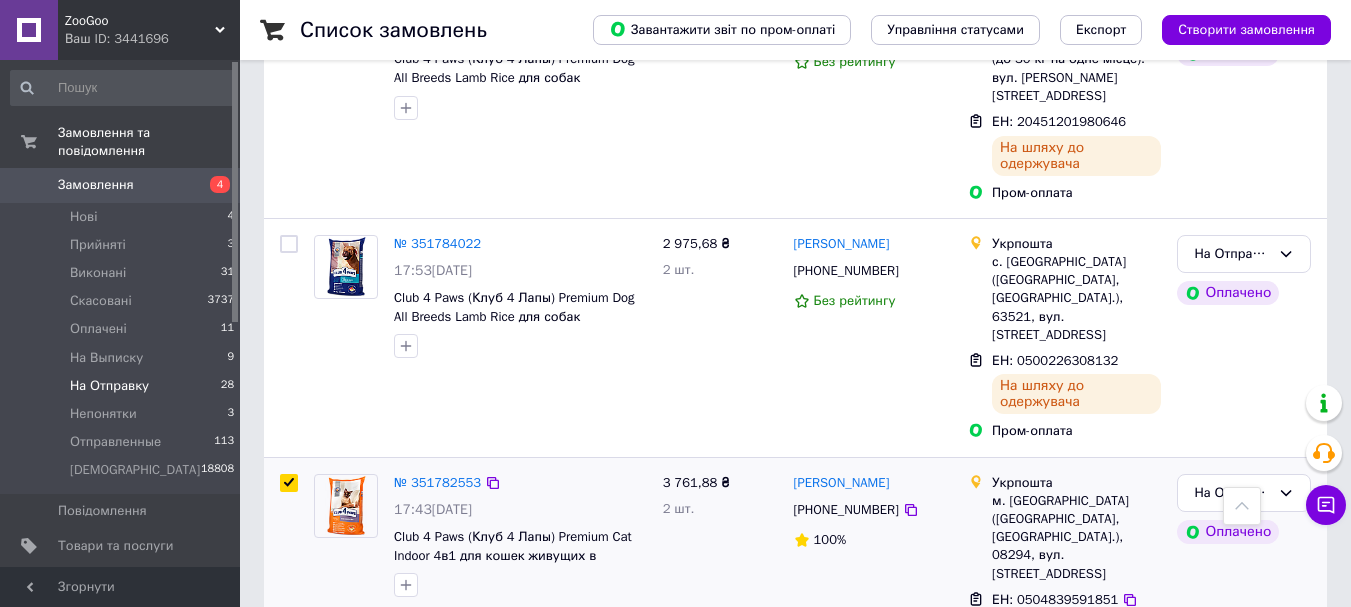 checkbox on "true" 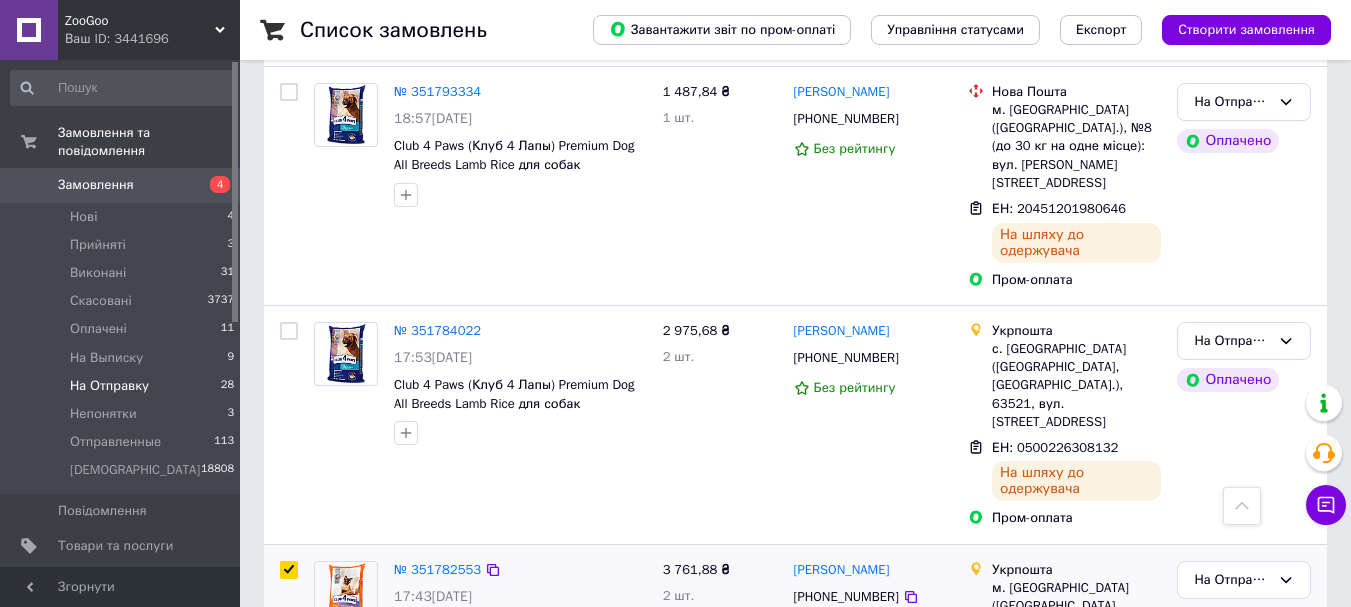 scroll, scrollTop: 5098, scrollLeft: 0, axis: vertical 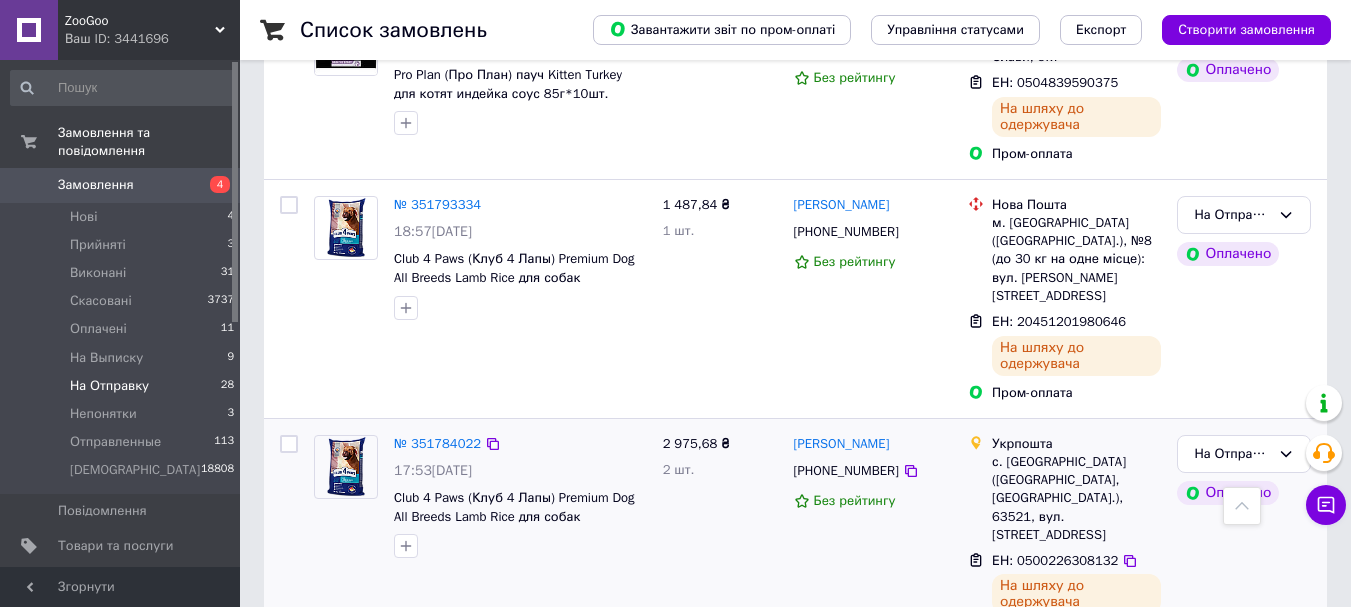 click at bounding box center (289, 444) 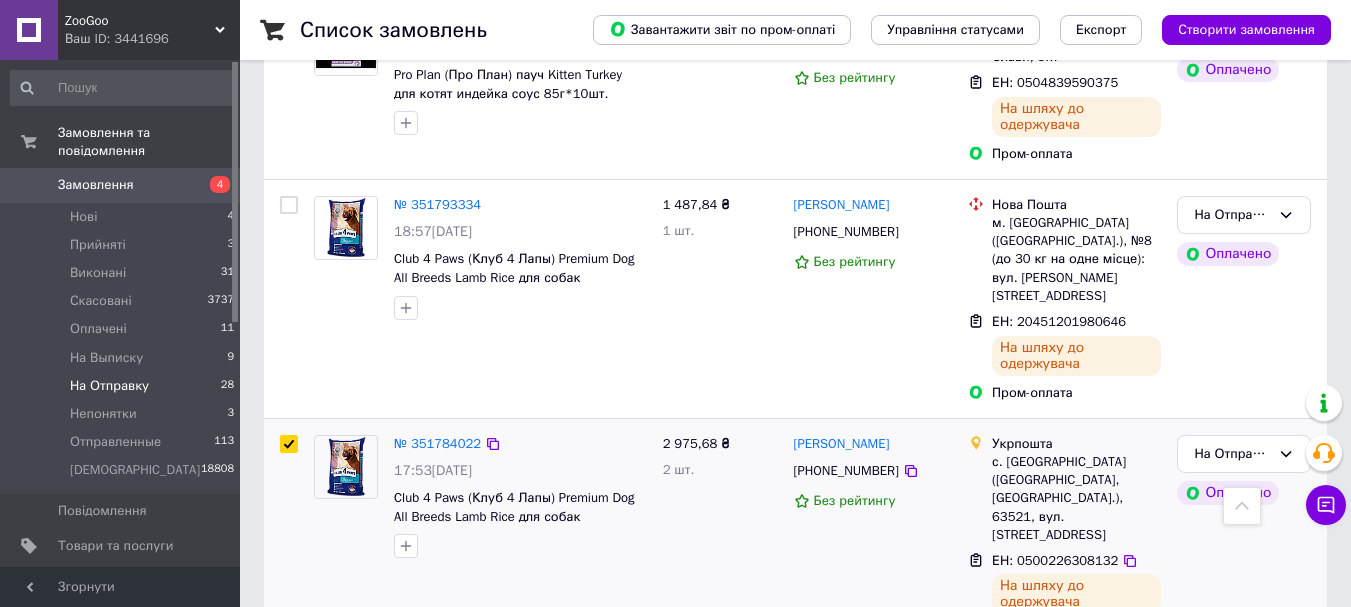 checkbox on "true" 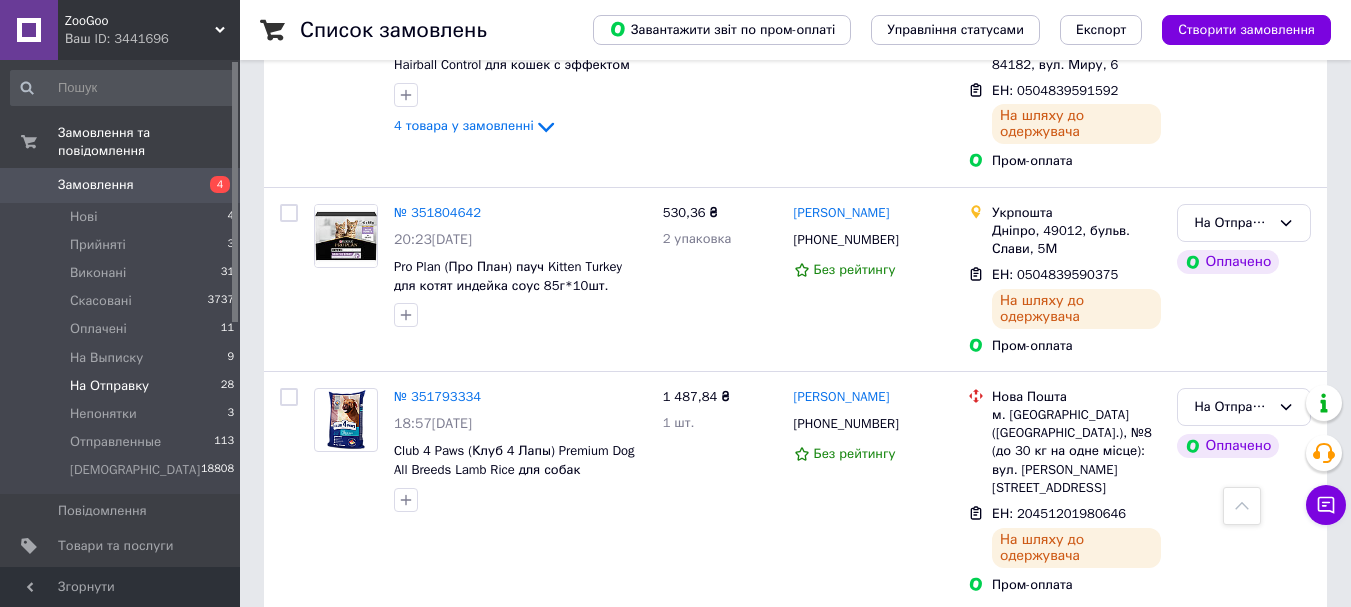 scroll, scrollTop: 4898, scrollLeft: 0, axis: vertical 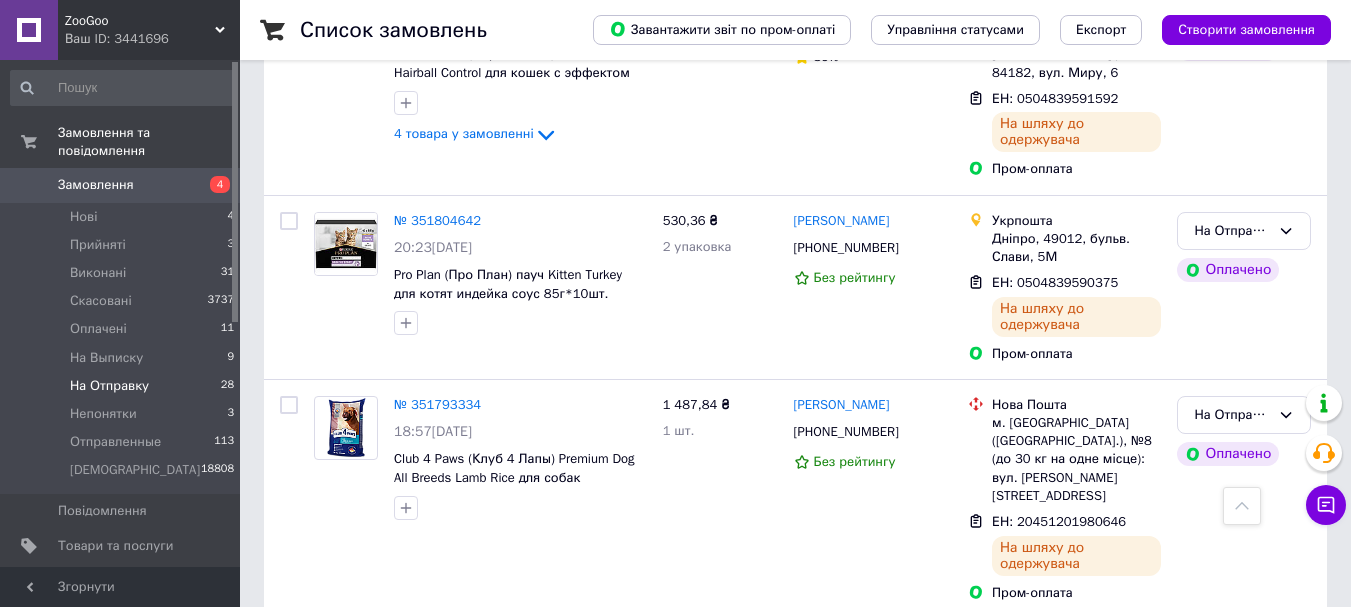 click at bounding box center (289, 499) 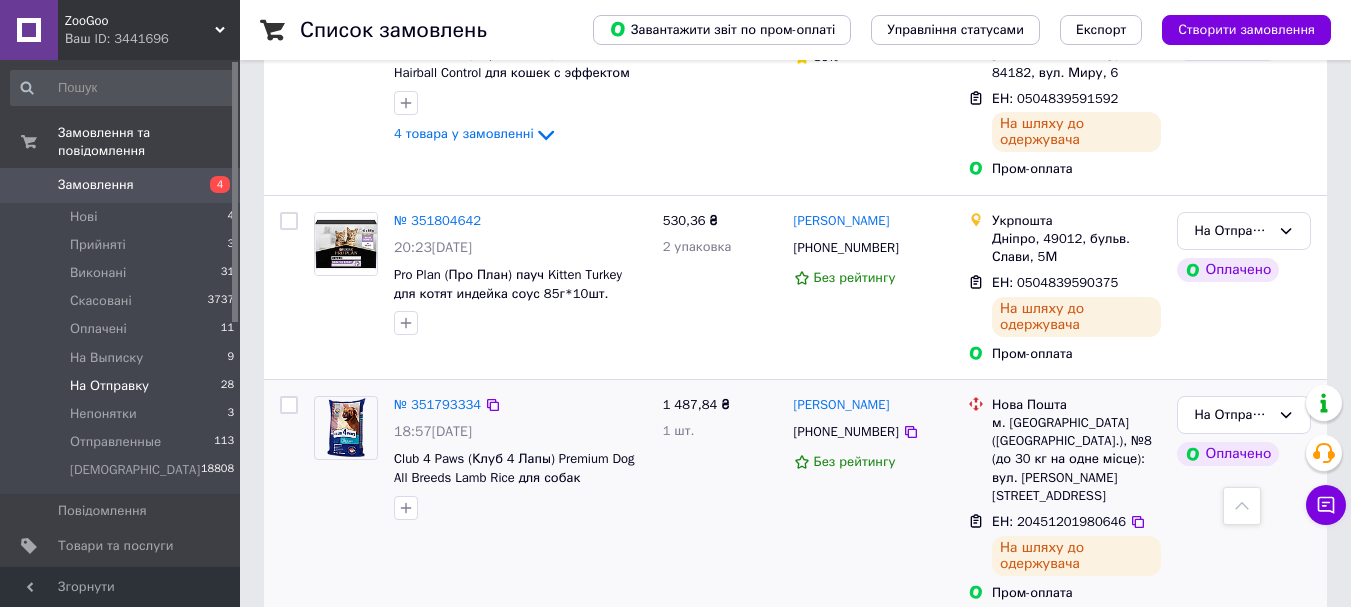 click at bounding box center (289, 405) 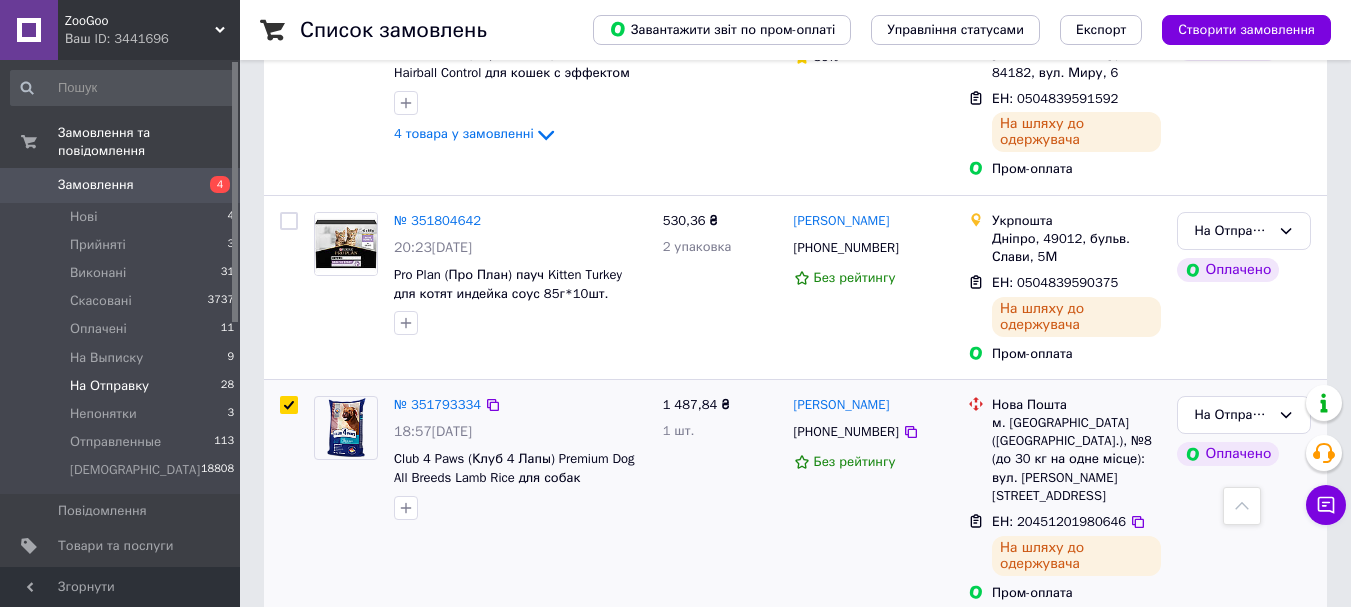 checkbox on "true" 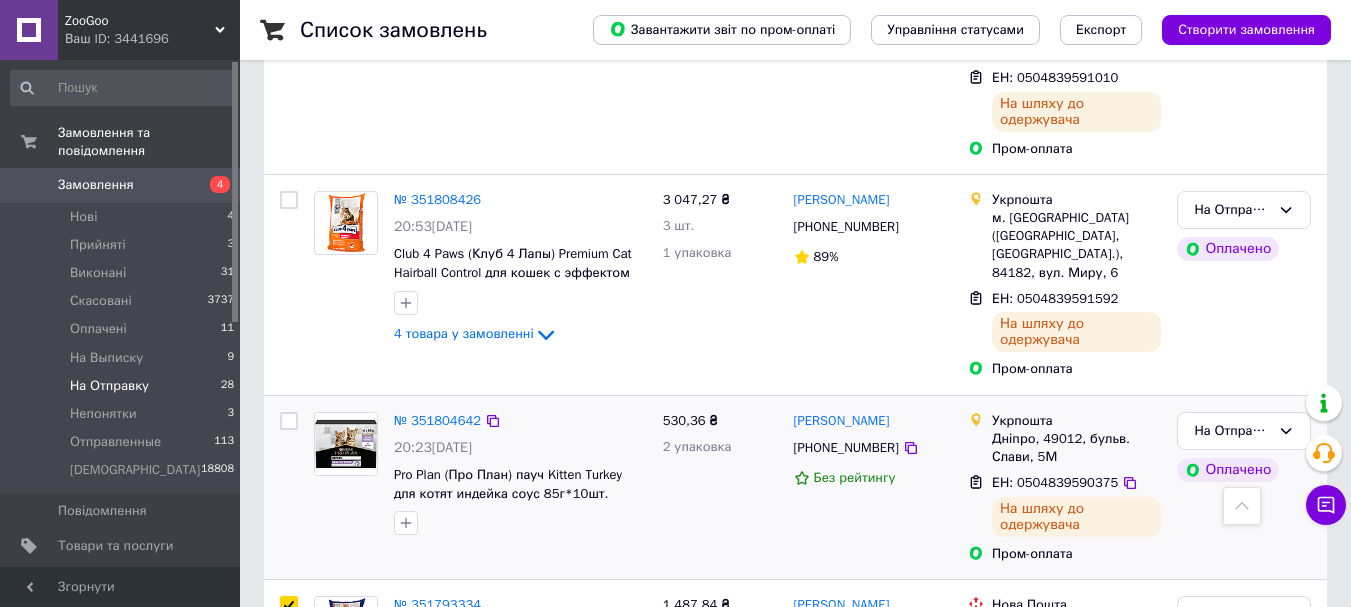 click at bounding box center (289, 421) 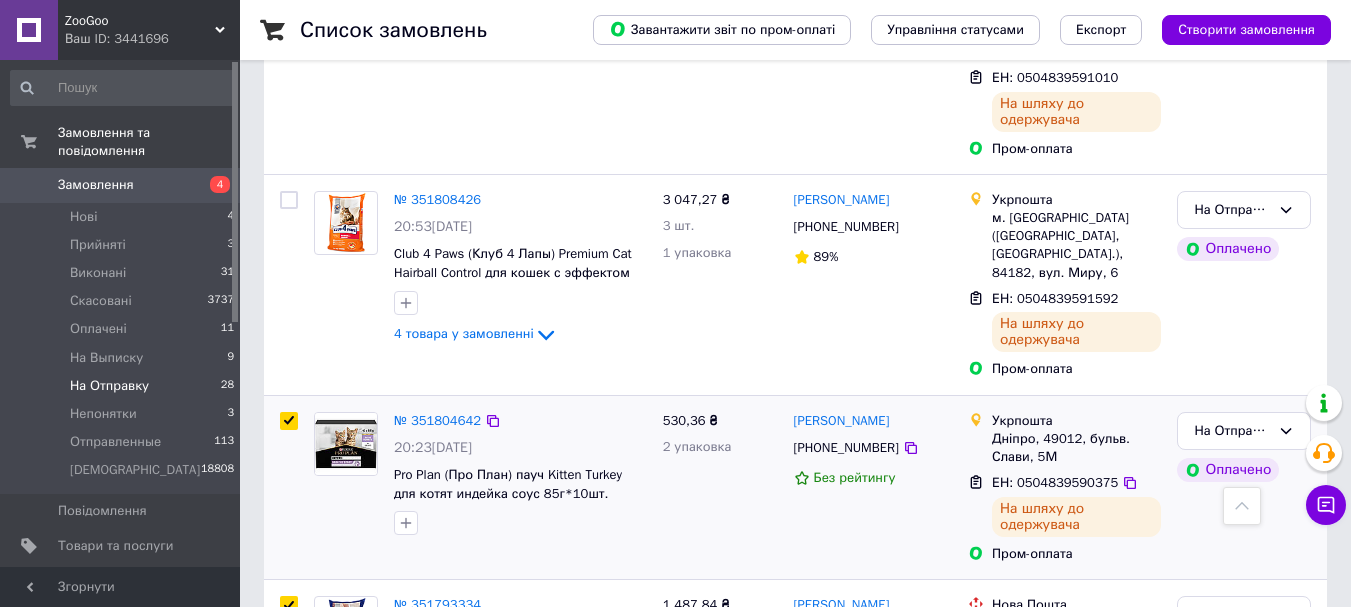 checkbox on "true" 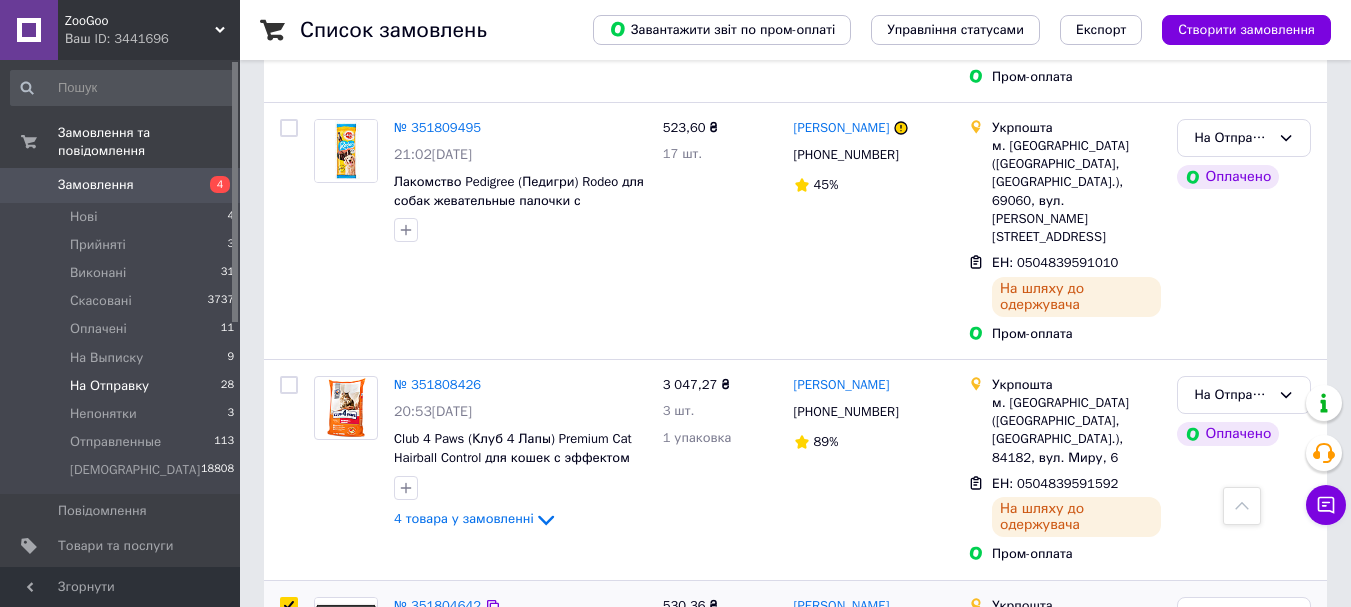 scroll, scrollTop: 4498, scrollLeft: 0, axis: vertical 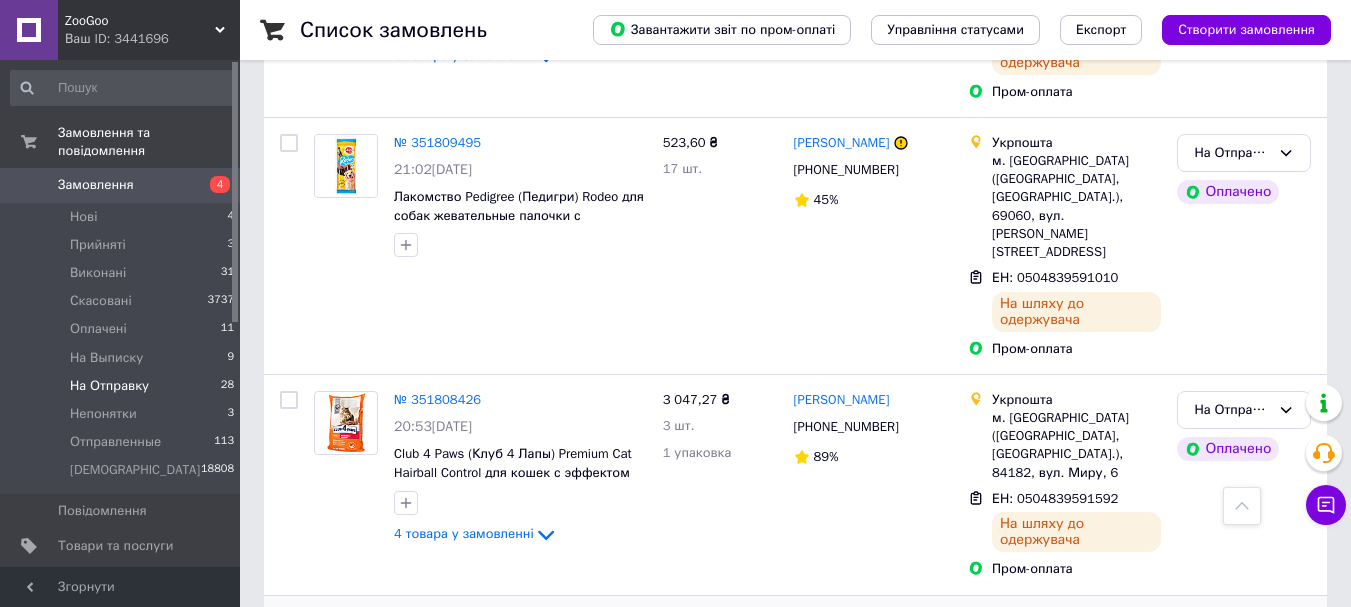 click at bounding box center [289, 400] 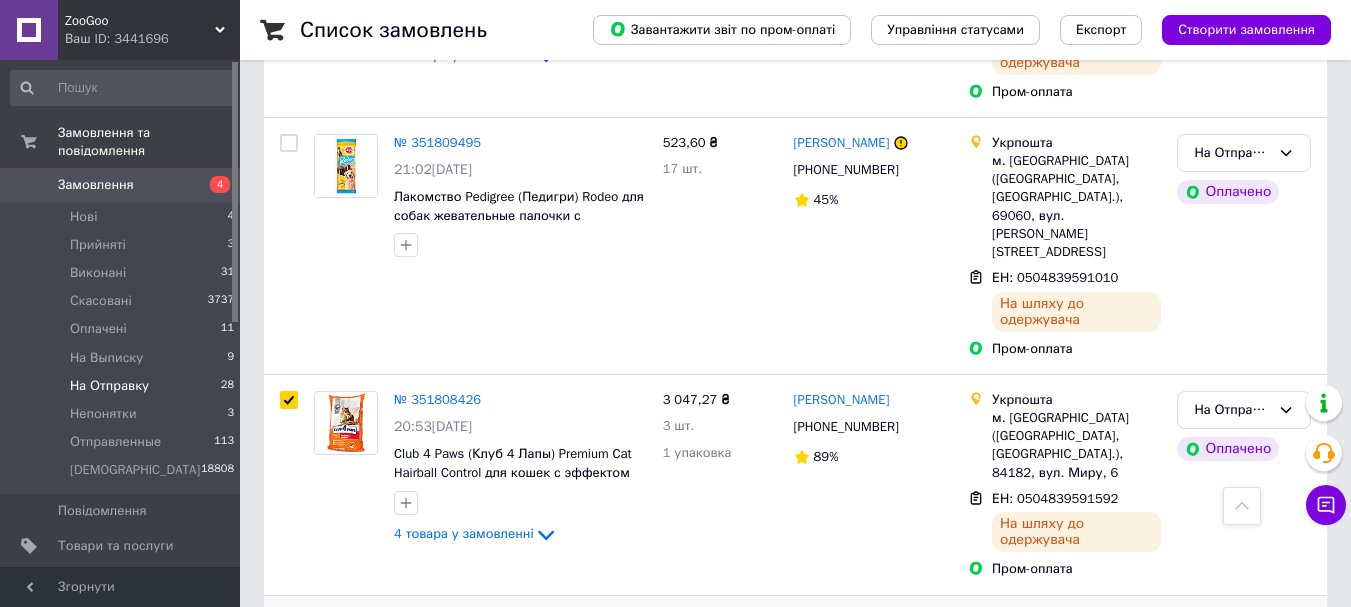 checkbox on "true" 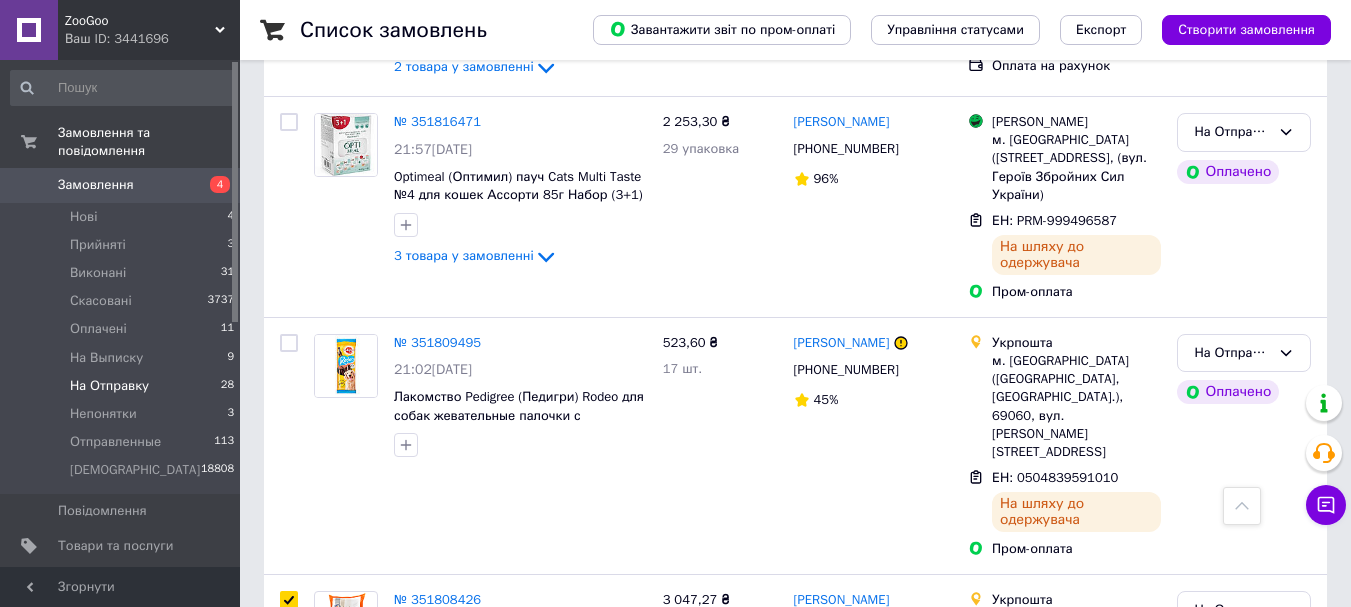 click at bounding box center [289, 343] 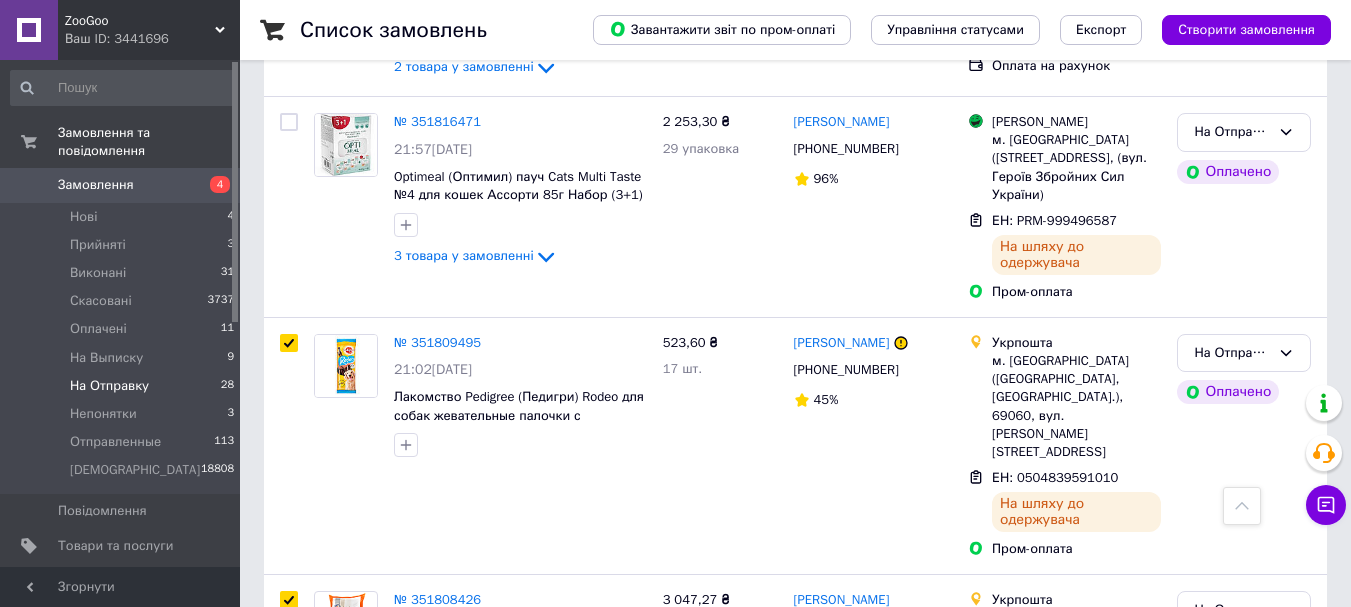 checkbox on "true" 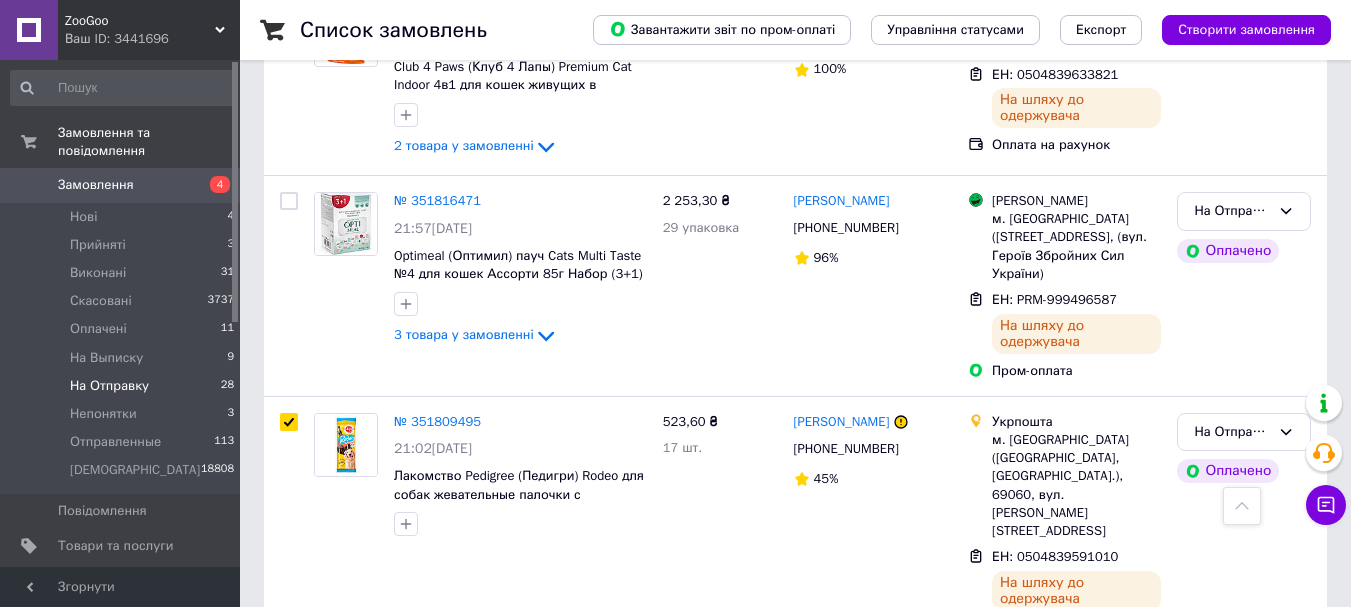 scroll, scrollTop: 4098, scrollLeft: 0, axis: vertical 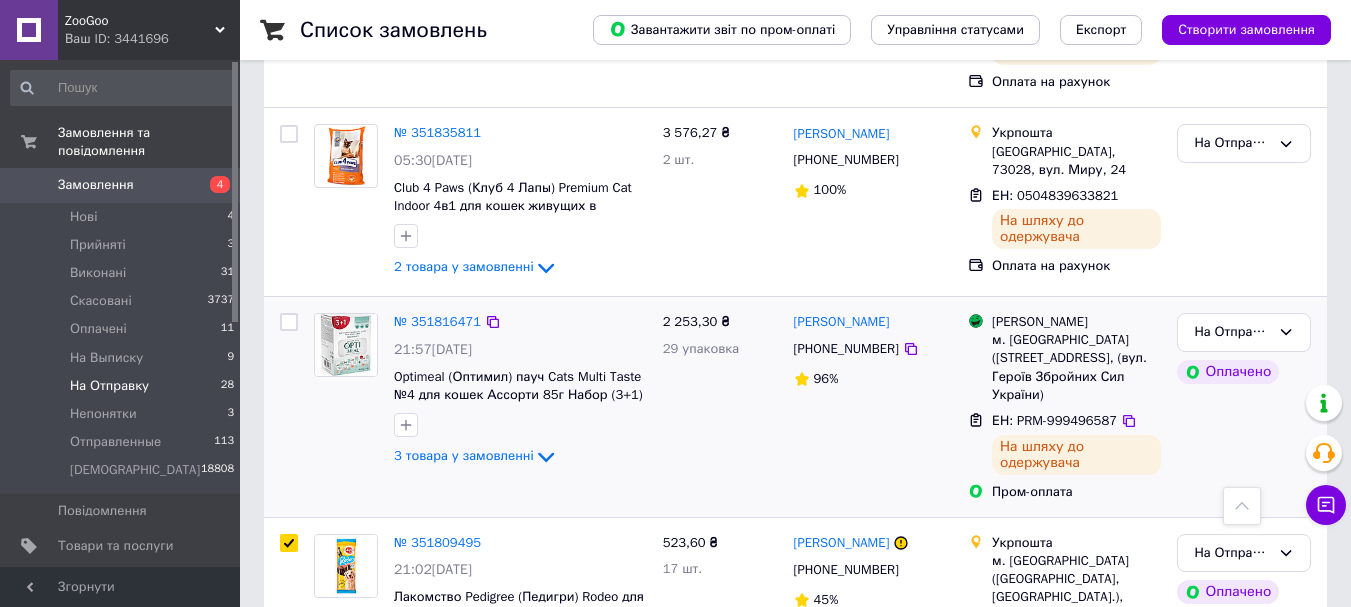 click at bounding box center [289, 407] 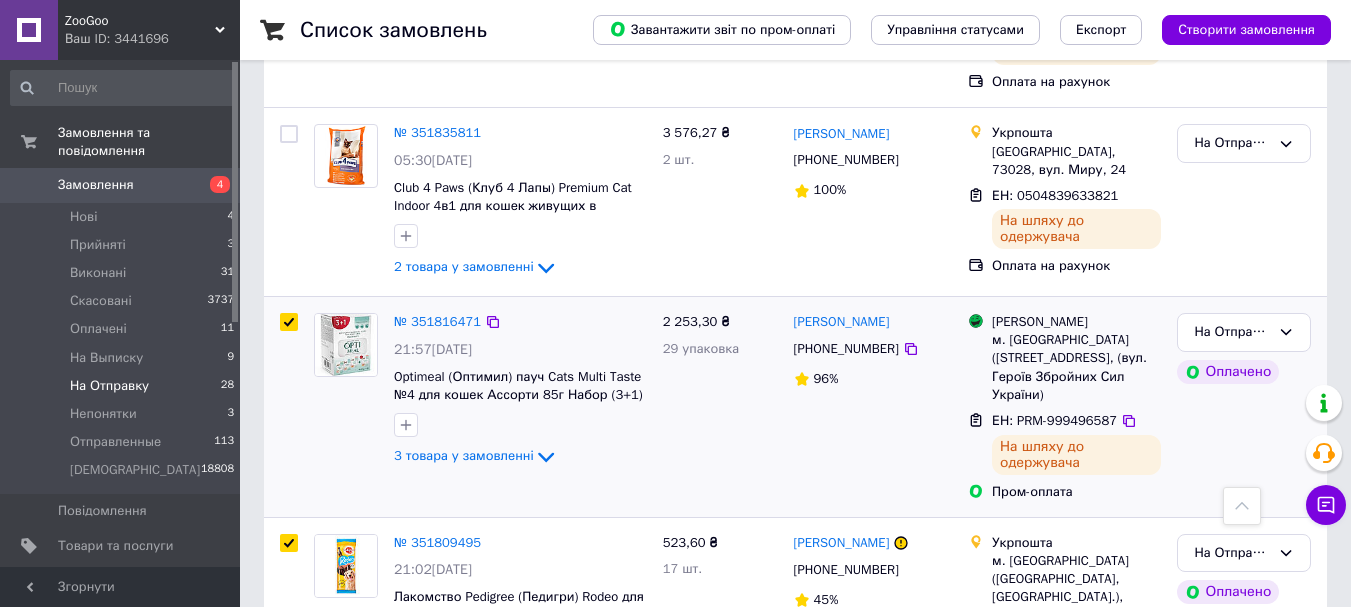checkbox on "true" 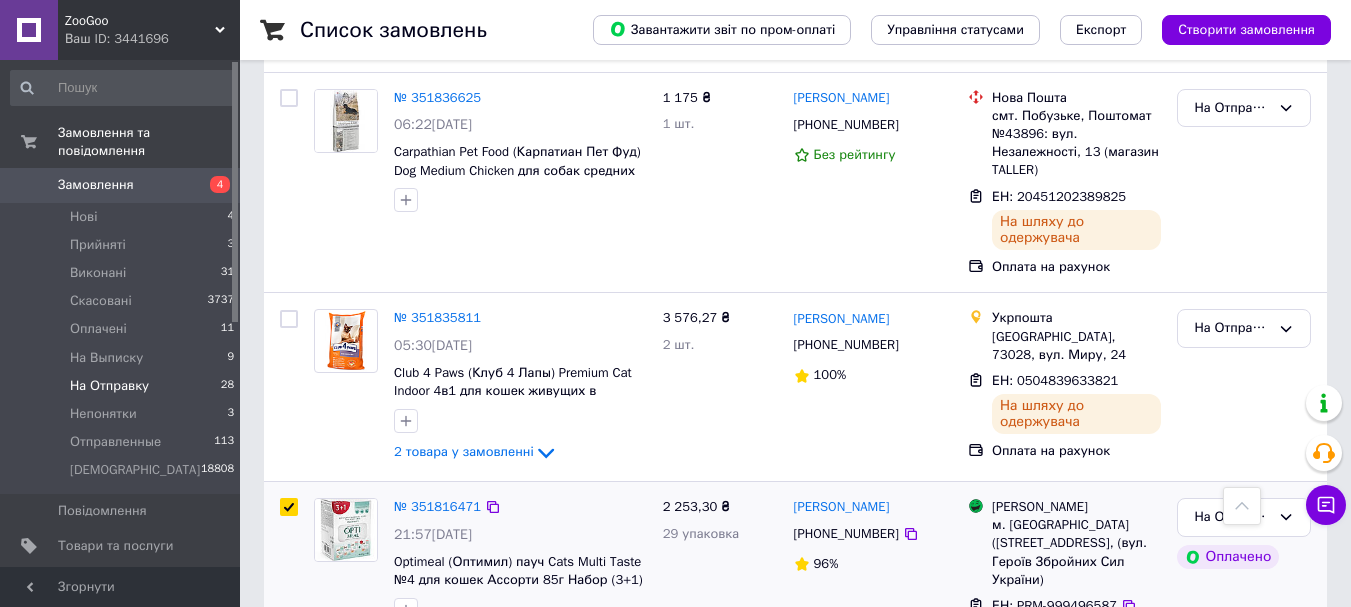 scroll, scrollTop: 3898, scrollLeft: 0, axis: vertical 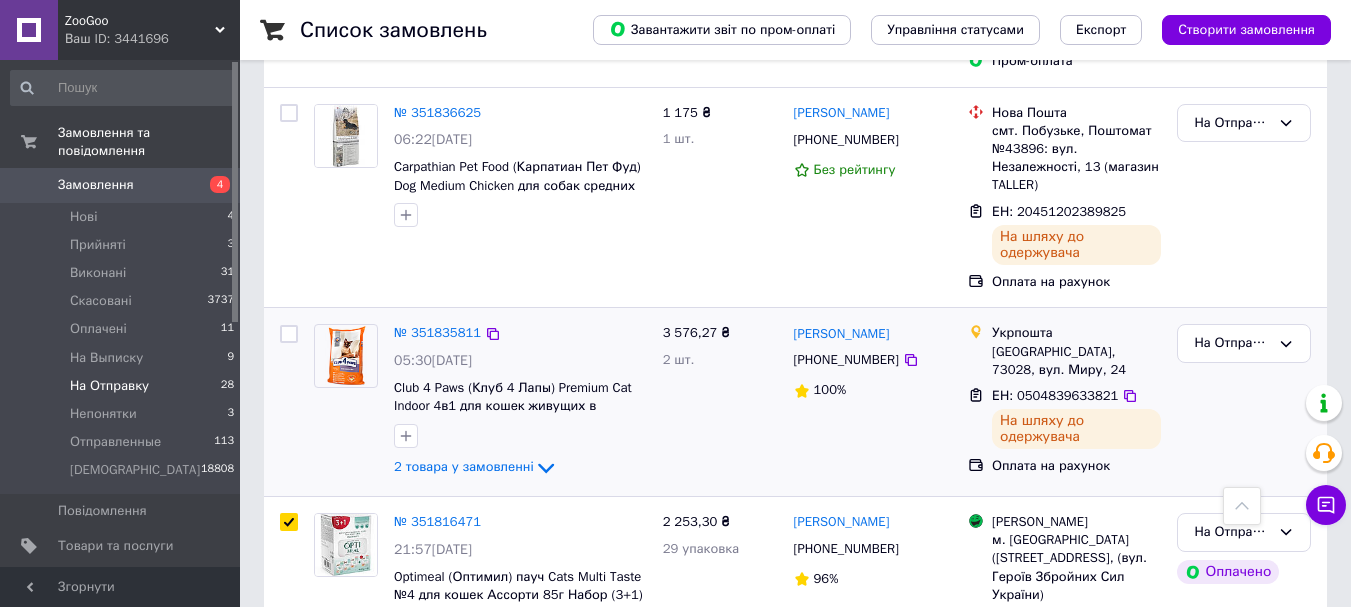 click at bounding box center (289, 334) 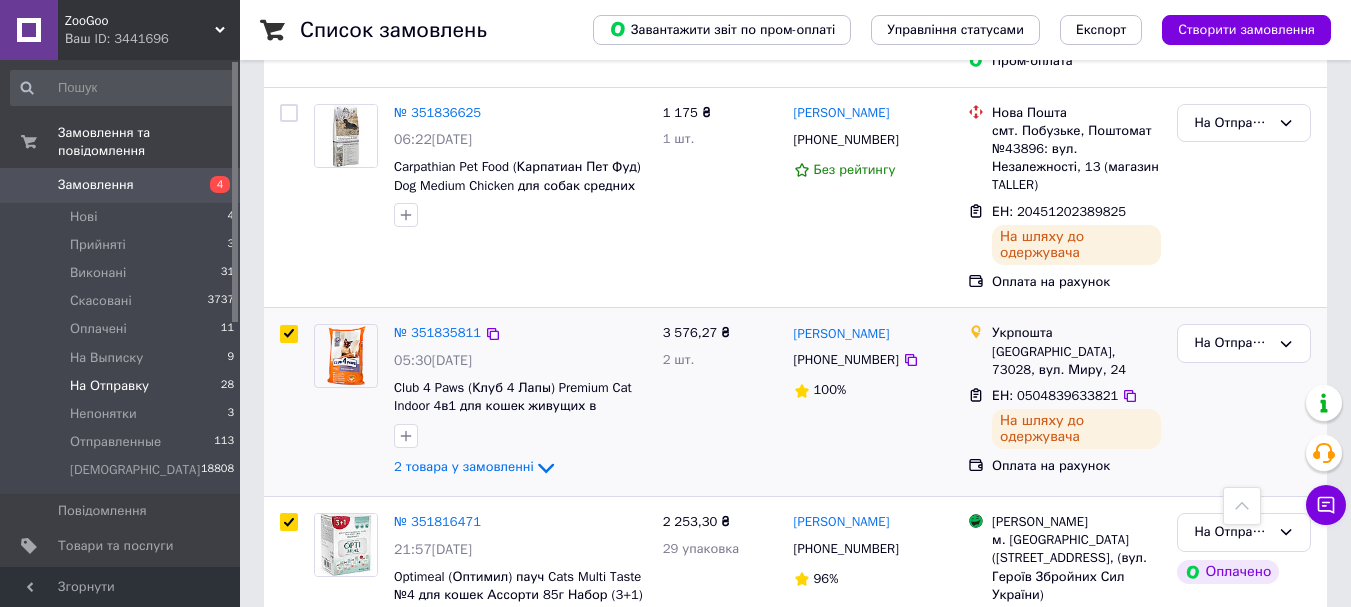 checkbox on "true" 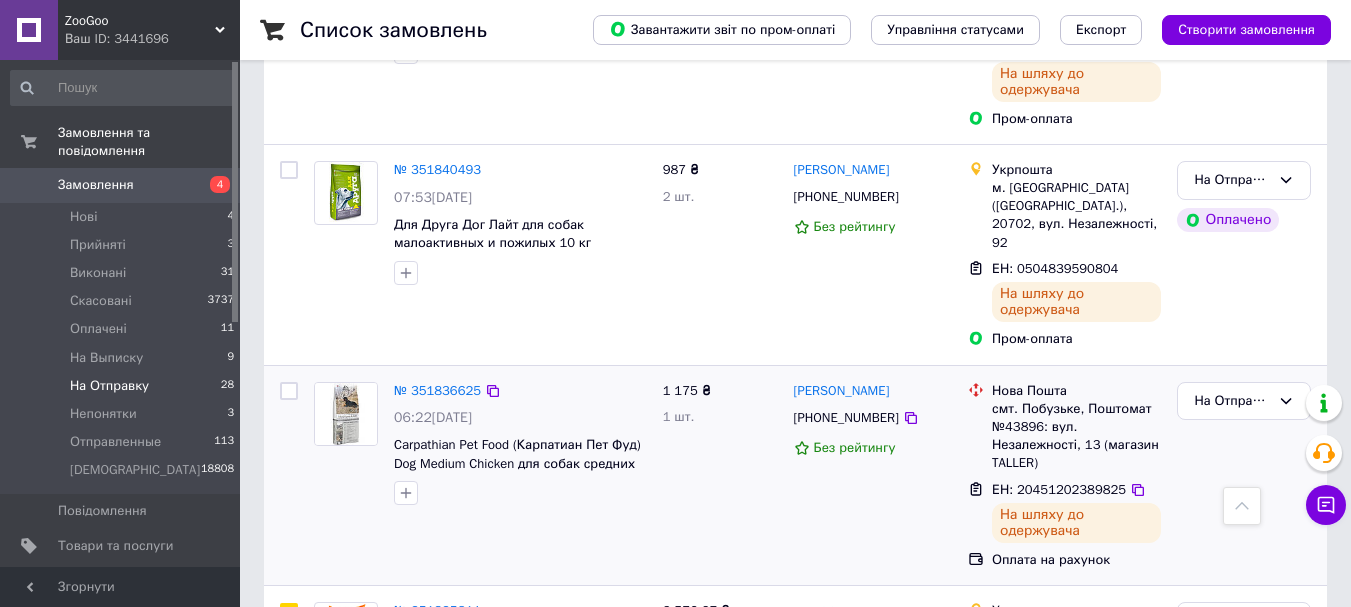 scroll, scrollTop: 3598, scrollLeft: 0, axis: vertical 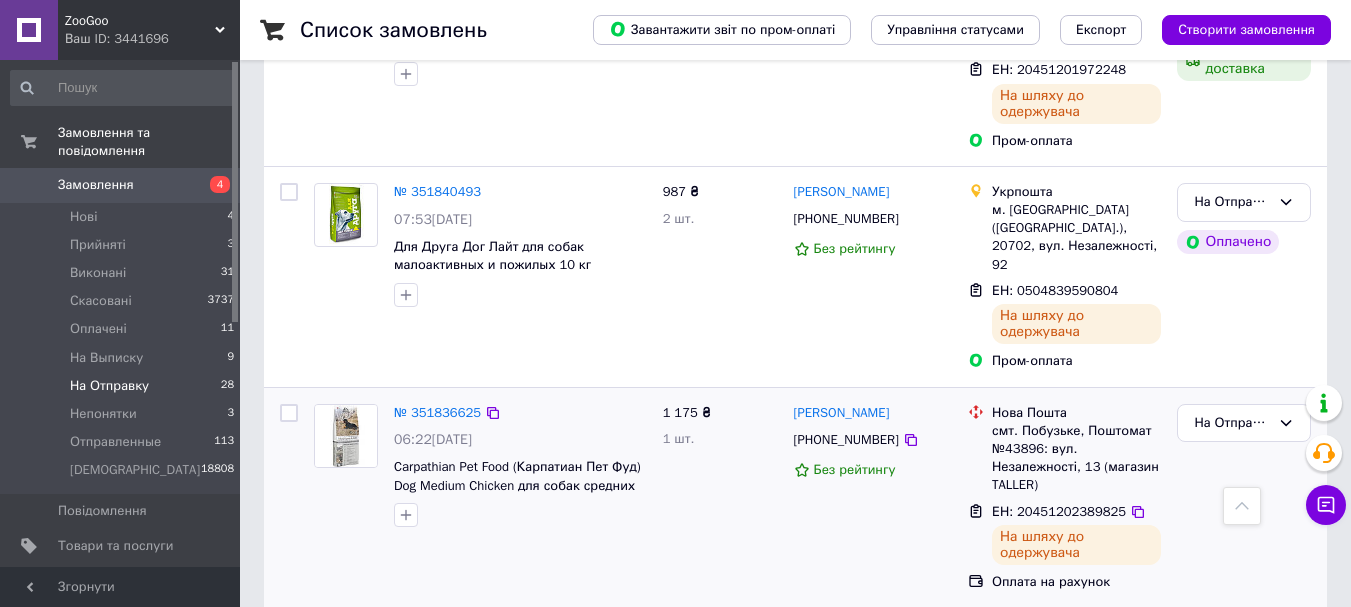 click at bounding box center (289, 413) 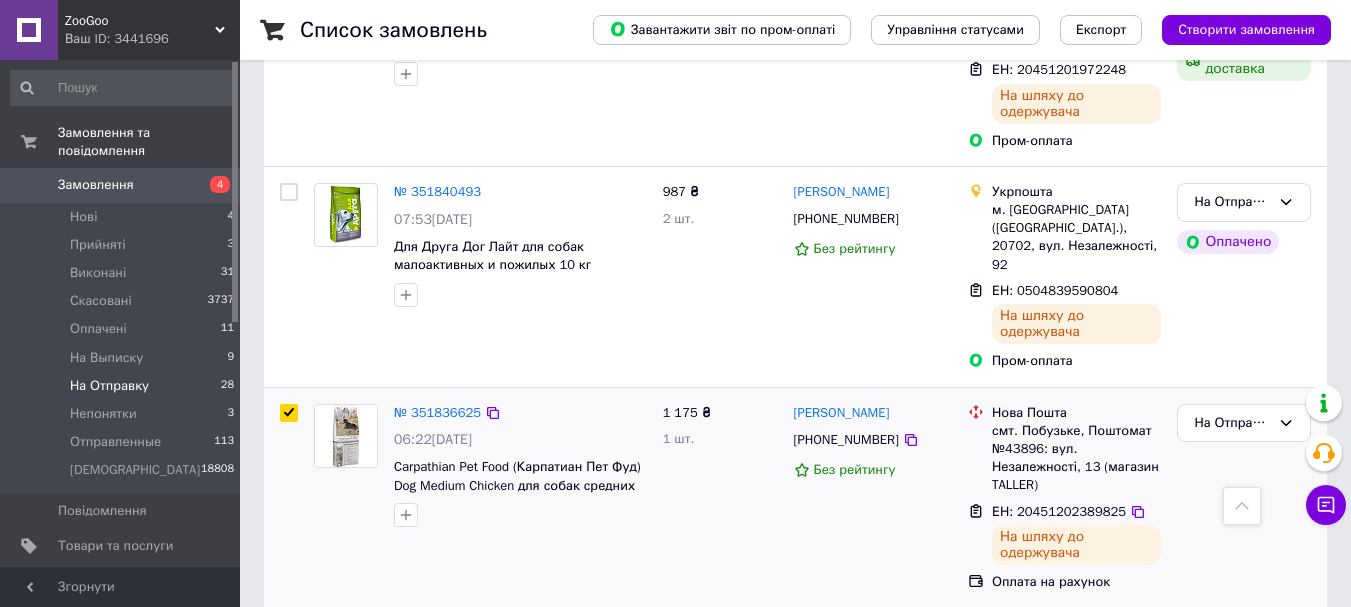 checkbox on "true" 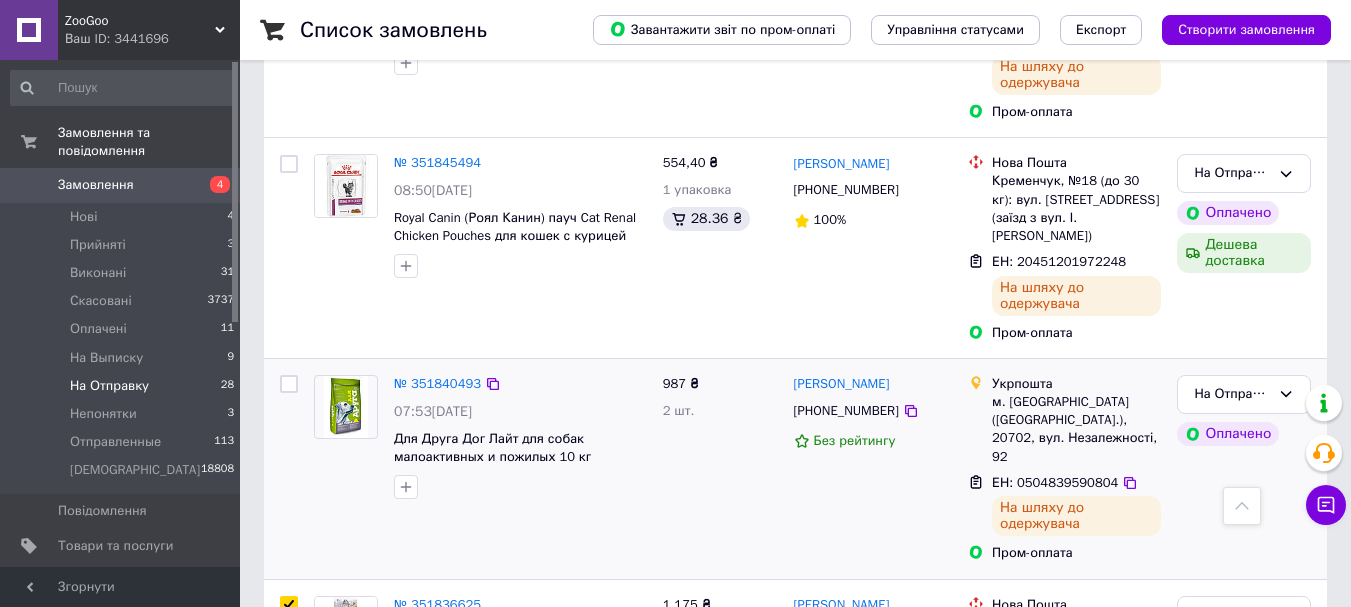 scroll, scrollTop: 3398, scrollLeft: 0, axis: vertical 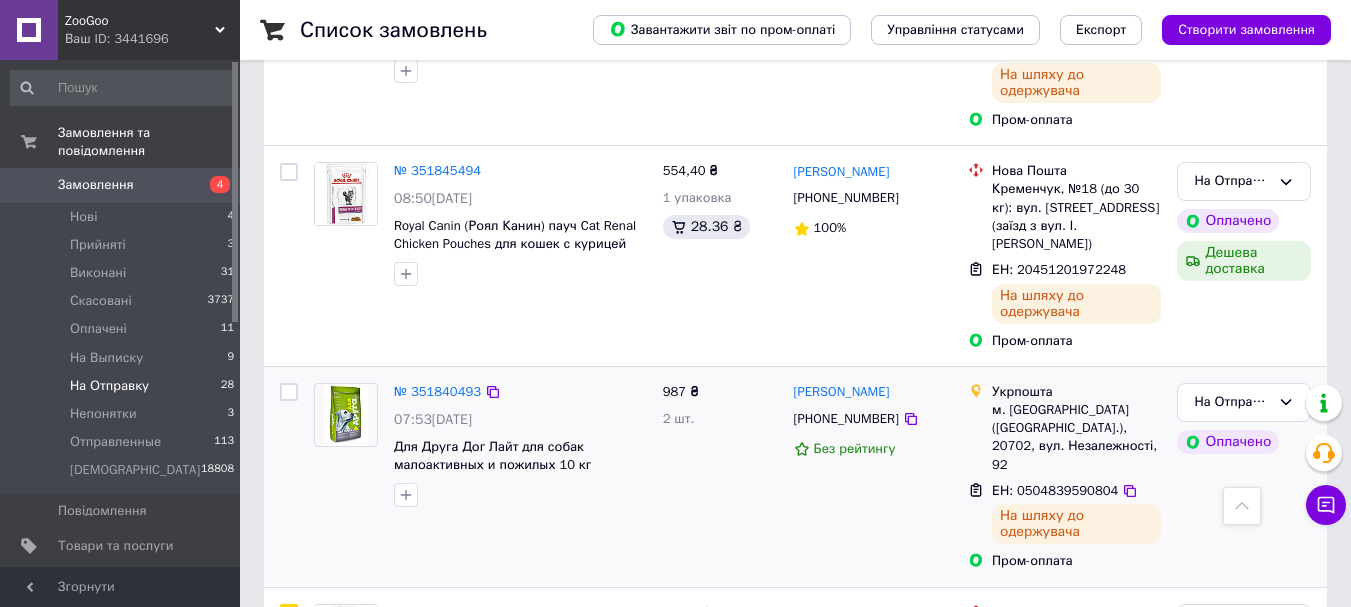 click at bounding box center [289, 392] 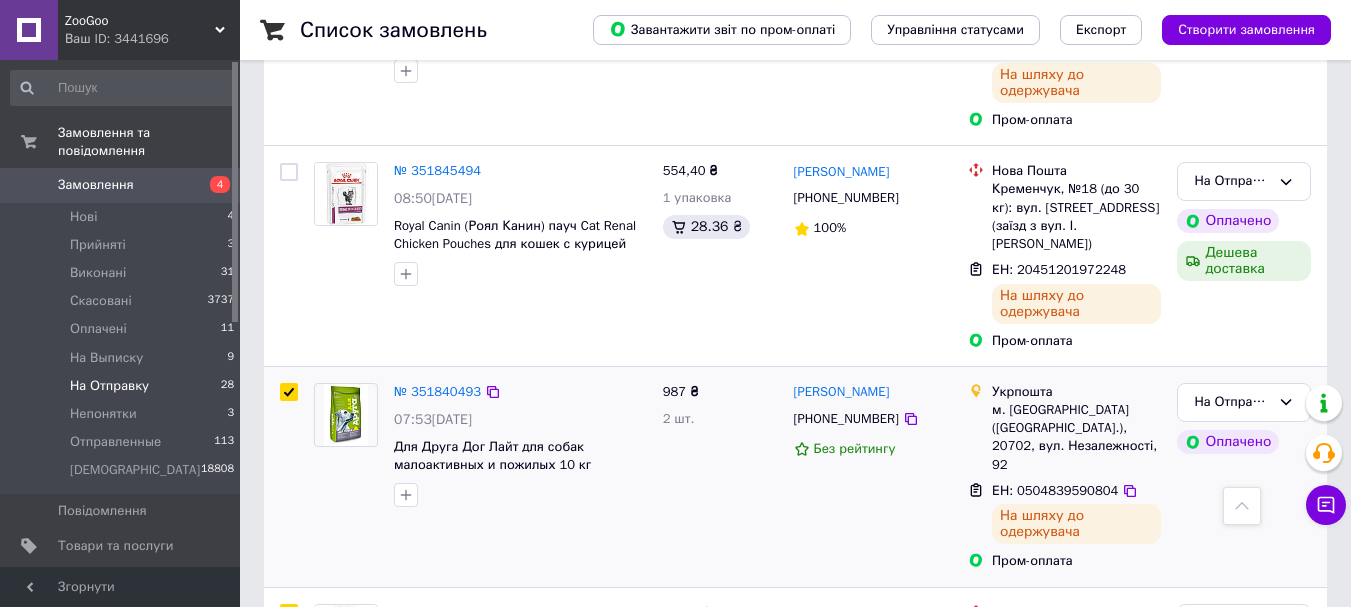 checkbox on "true" 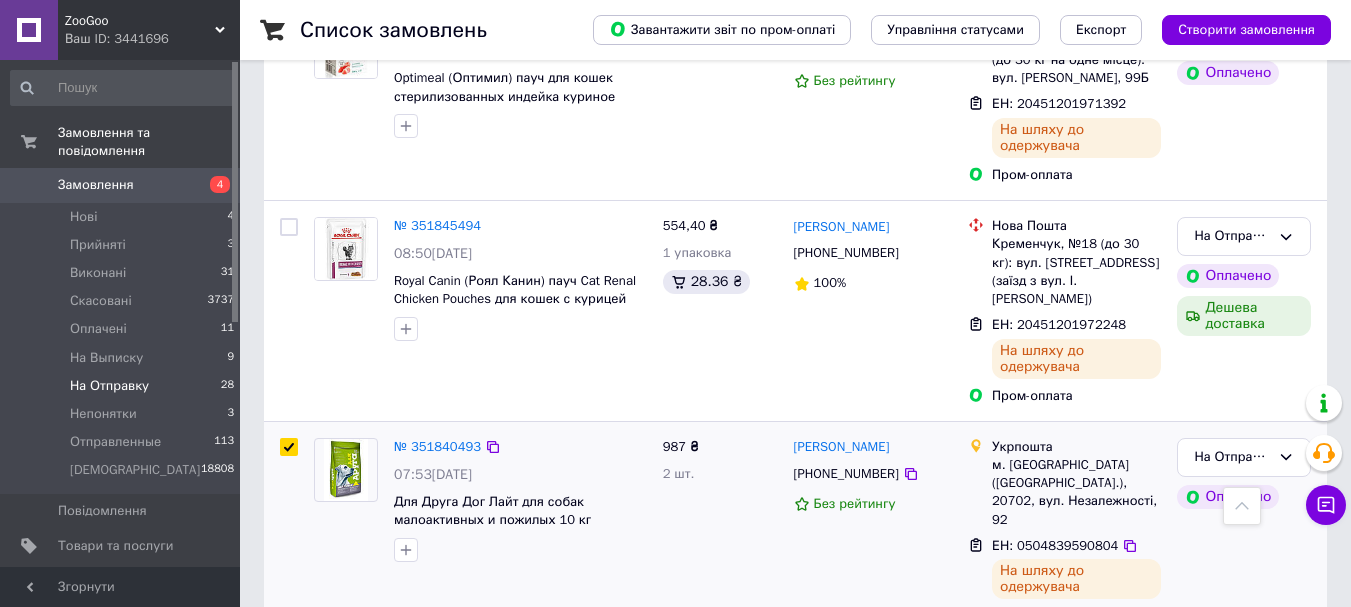scroll, scrollTop: 3298, scrollLeft: 0, axis: vertical 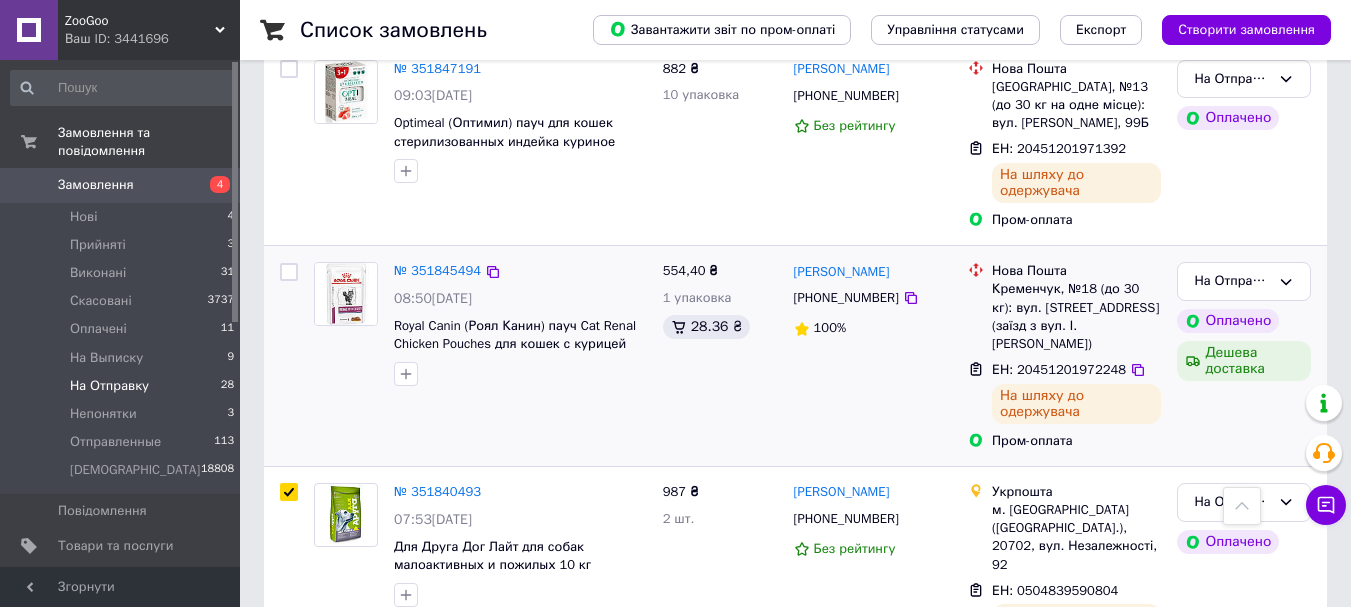 click at bounding box center (289, 272) 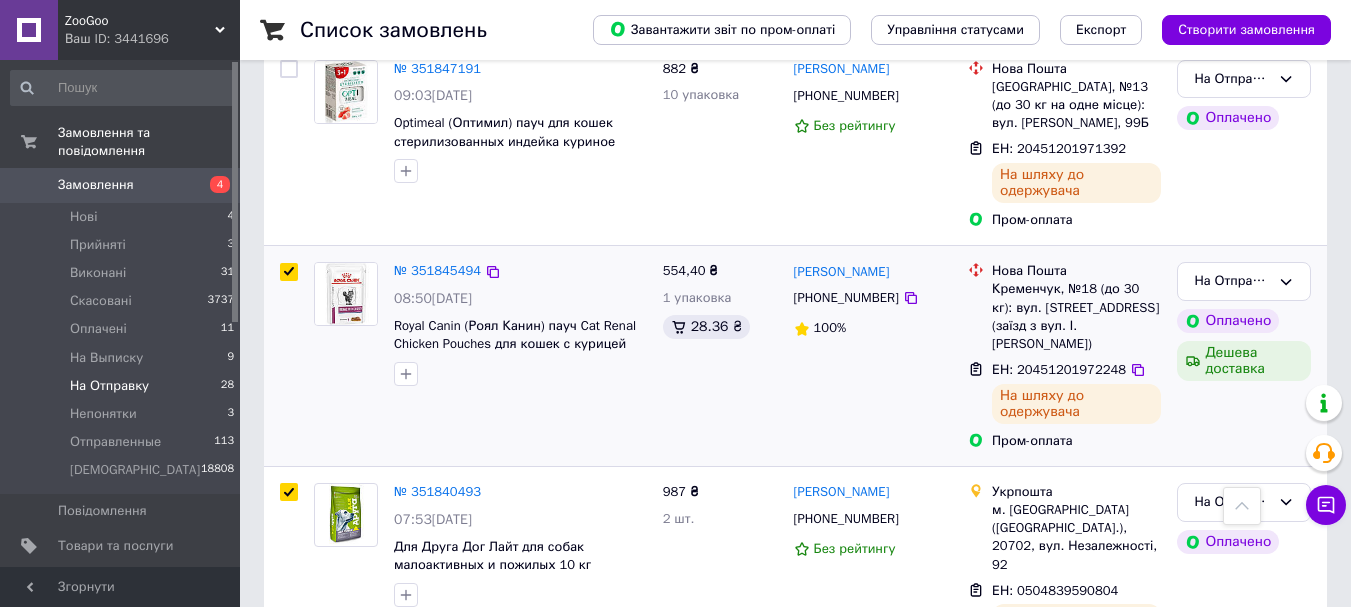 checkbox on "true" 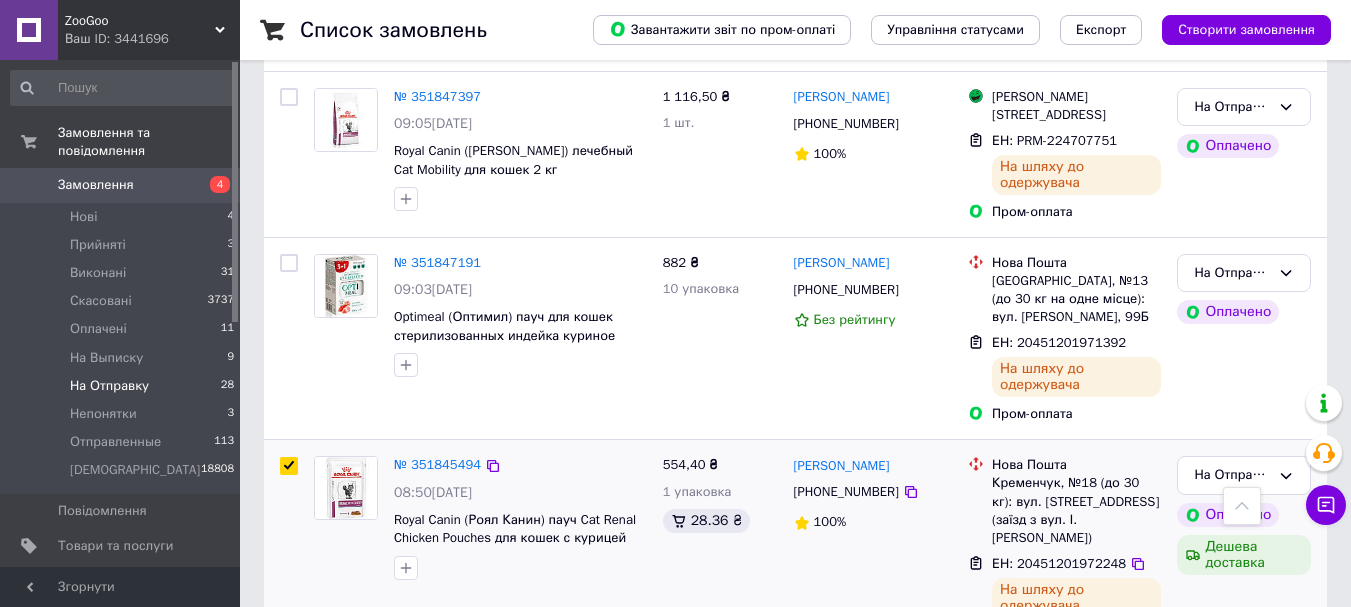 scroll, scrollTop: 3098, scrollLeft: 0, axis: vertical 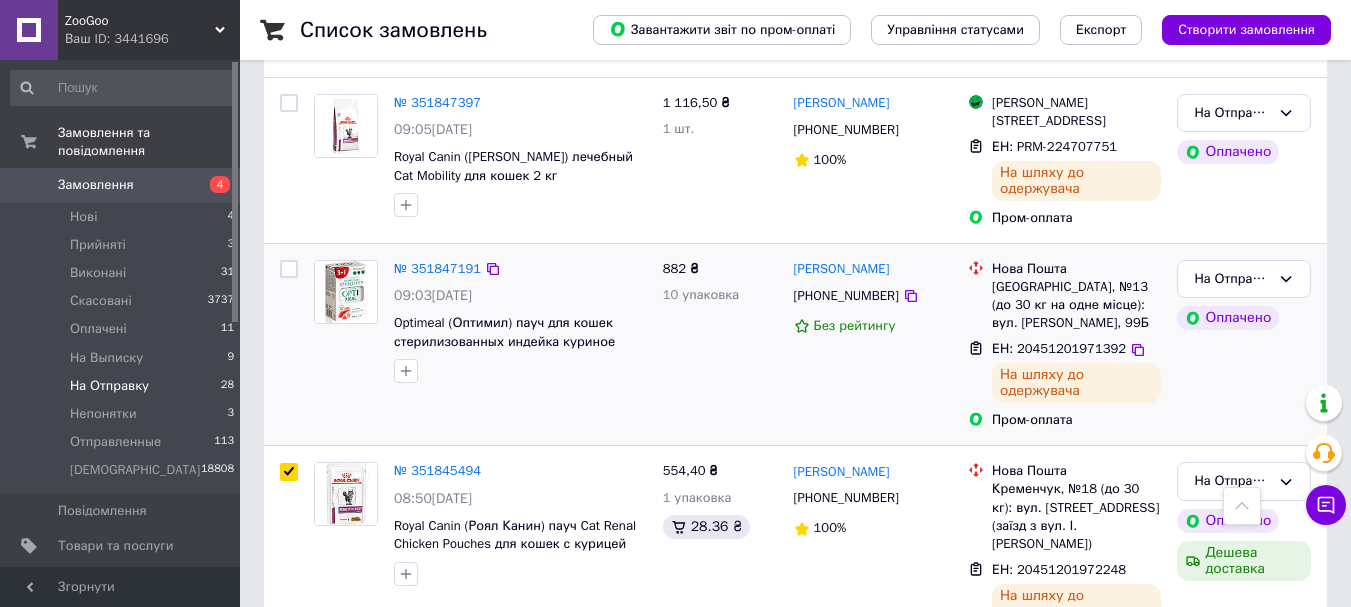click at bounding box center (289, 269) 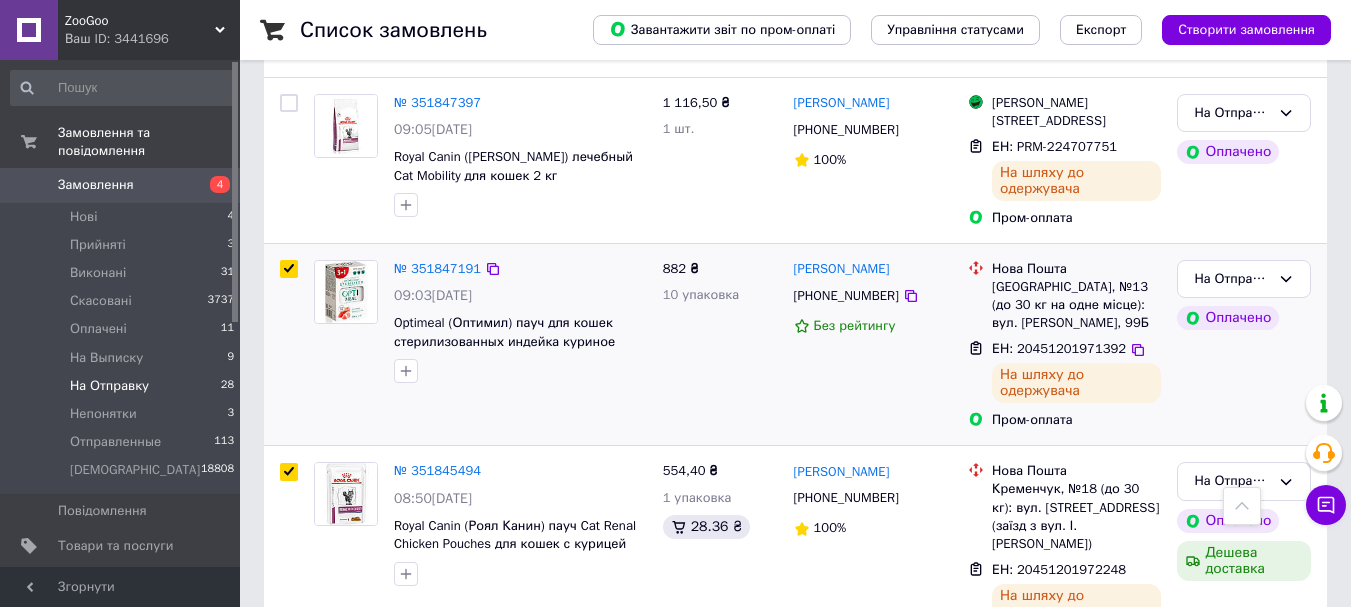 checkbox on "true" 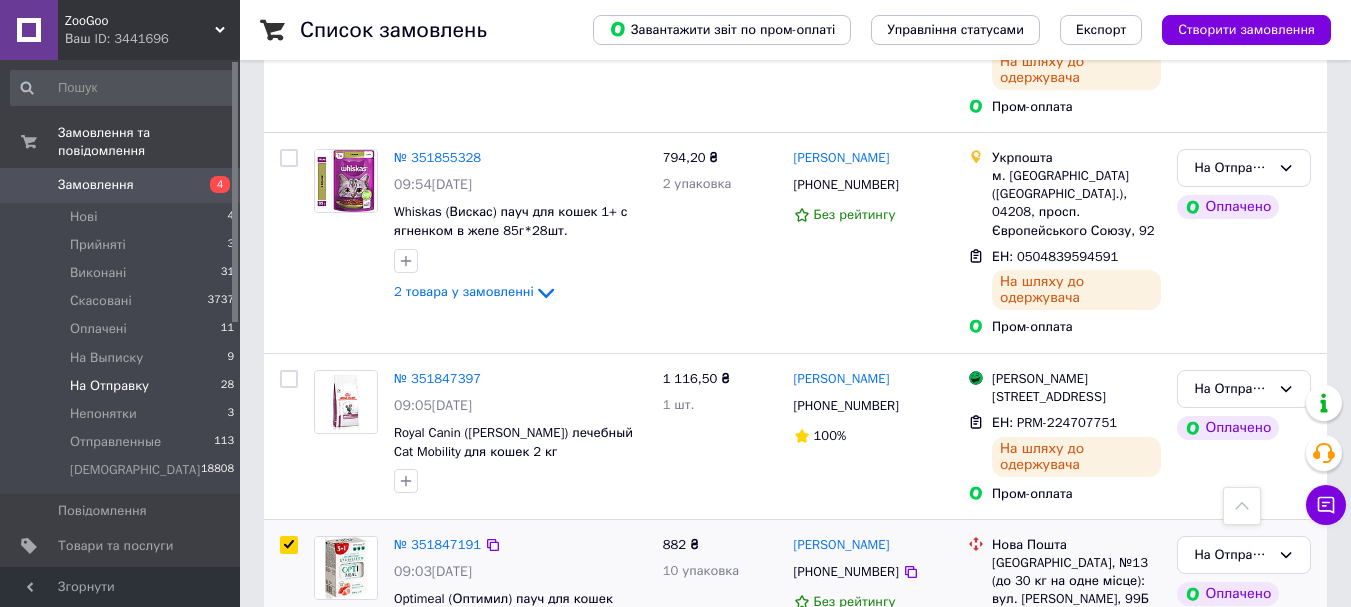 scroll, scrollTop: 2798, scrollLeft: 0, axis: vertical 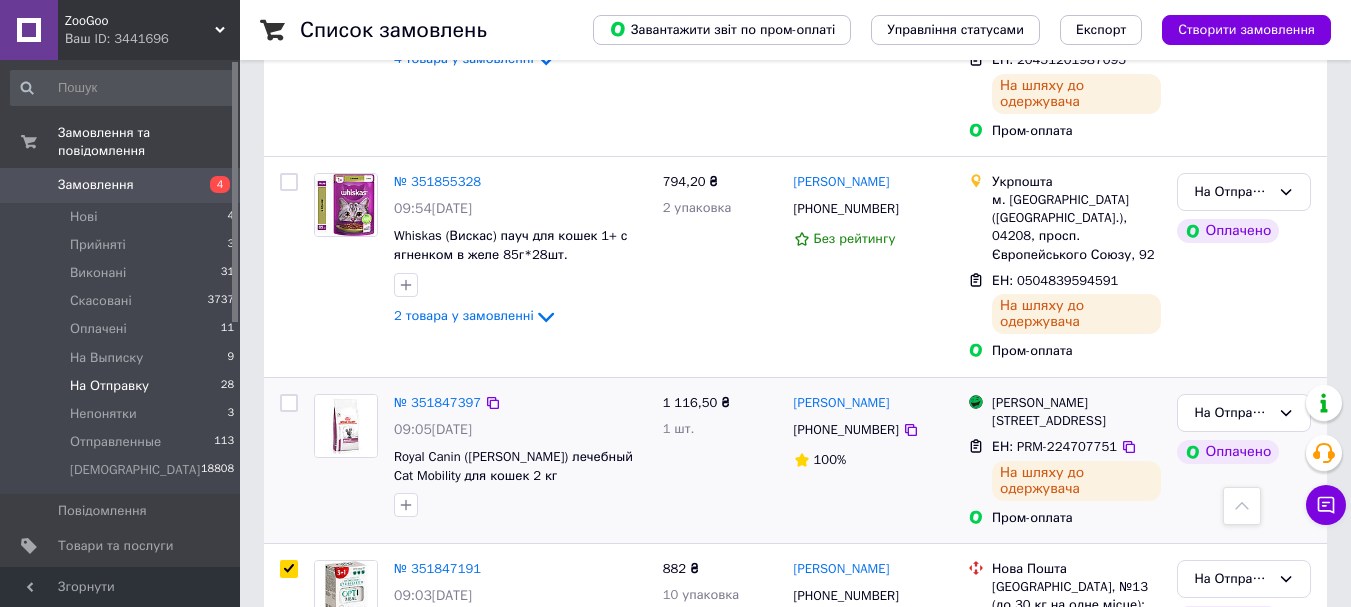 click at bounding box center (289, 403) 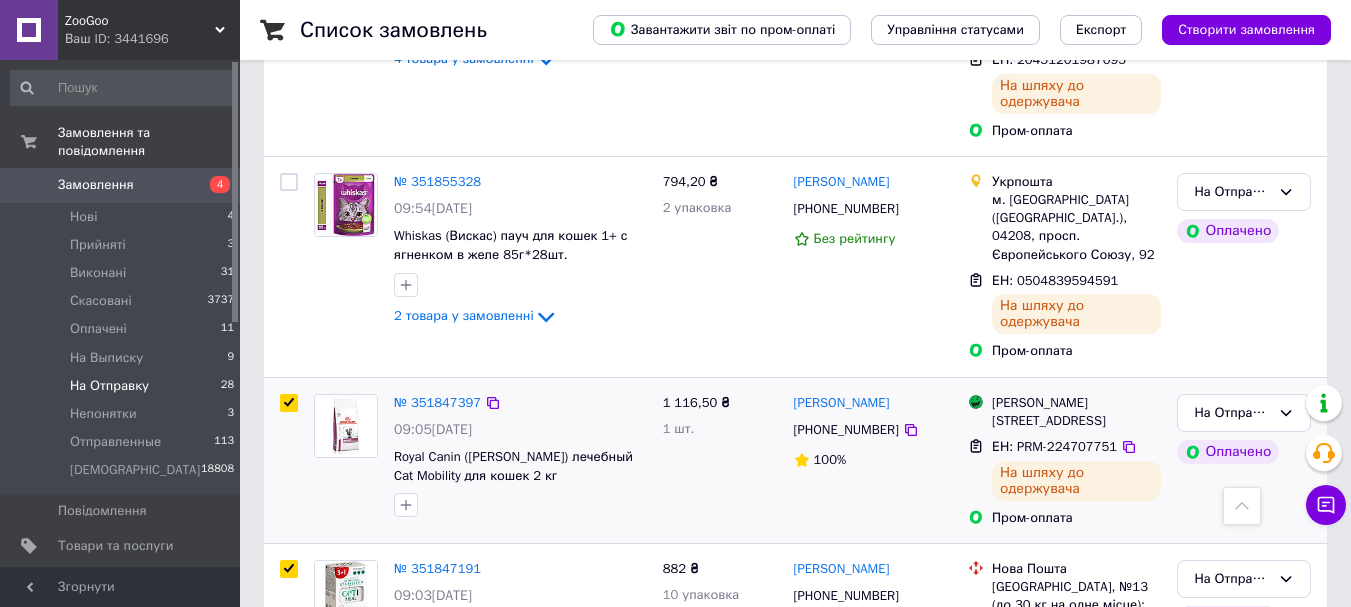 checkbox on "true" 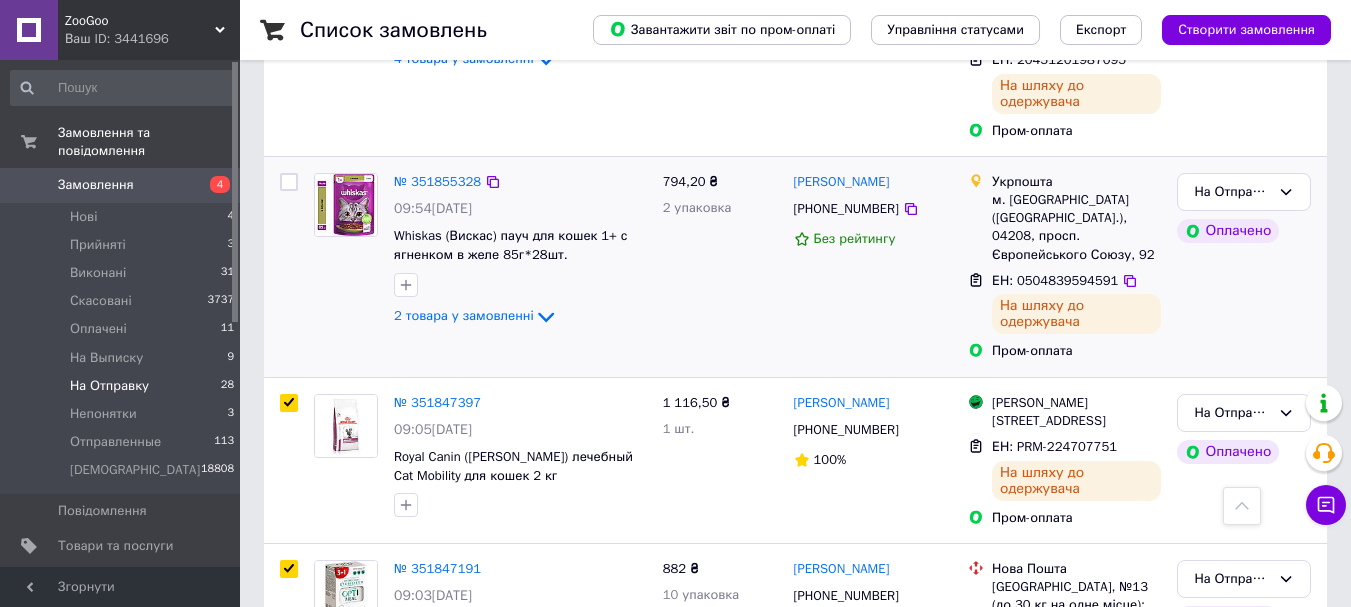 checkbox on "true" 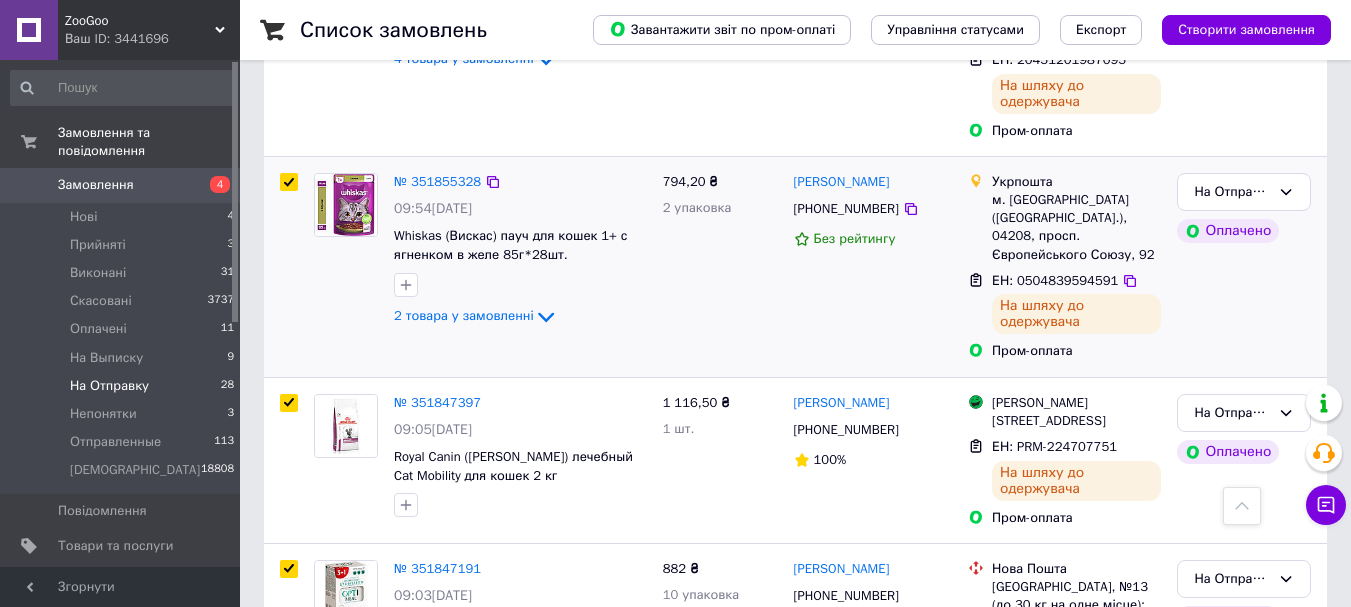 checkbox on "true" 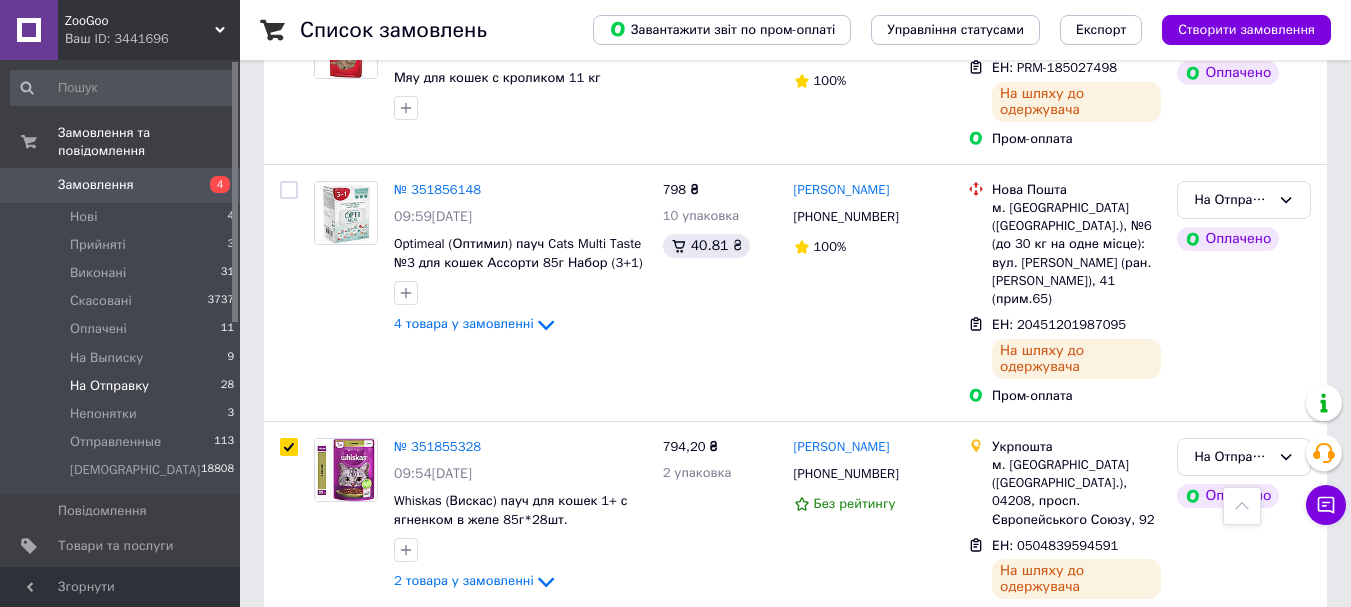 scroll, scrollTop: 2498, scrollLeft: 0, axis: vertical 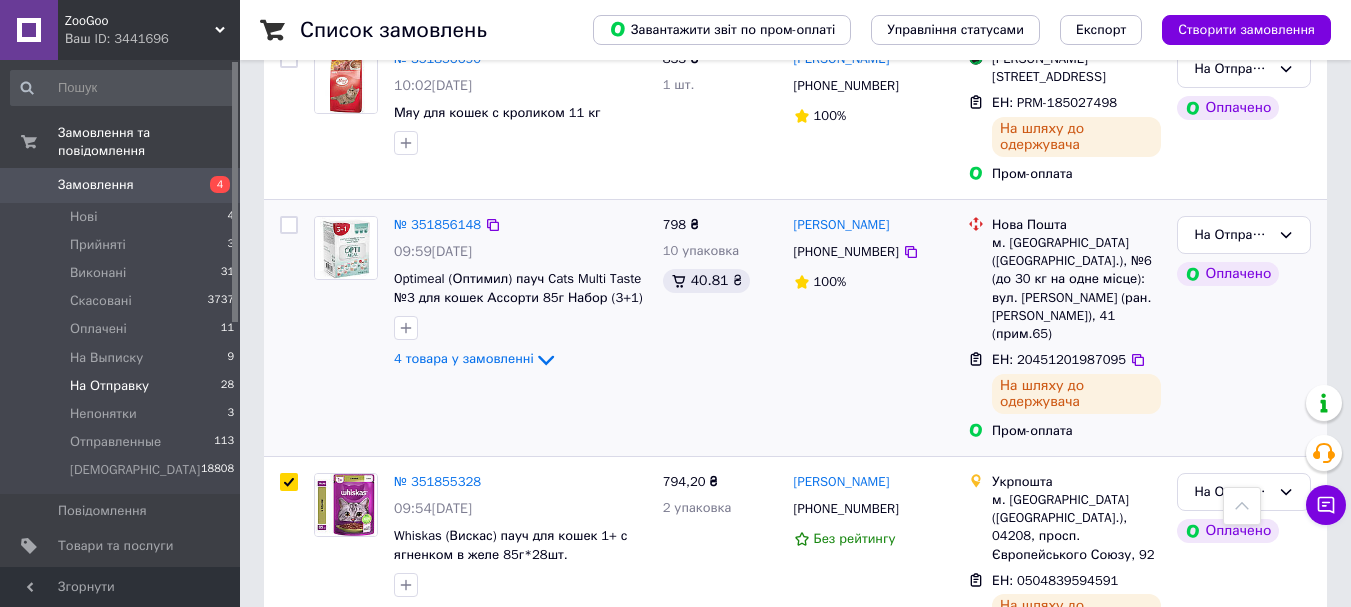 click at bounding box center (289, 225) 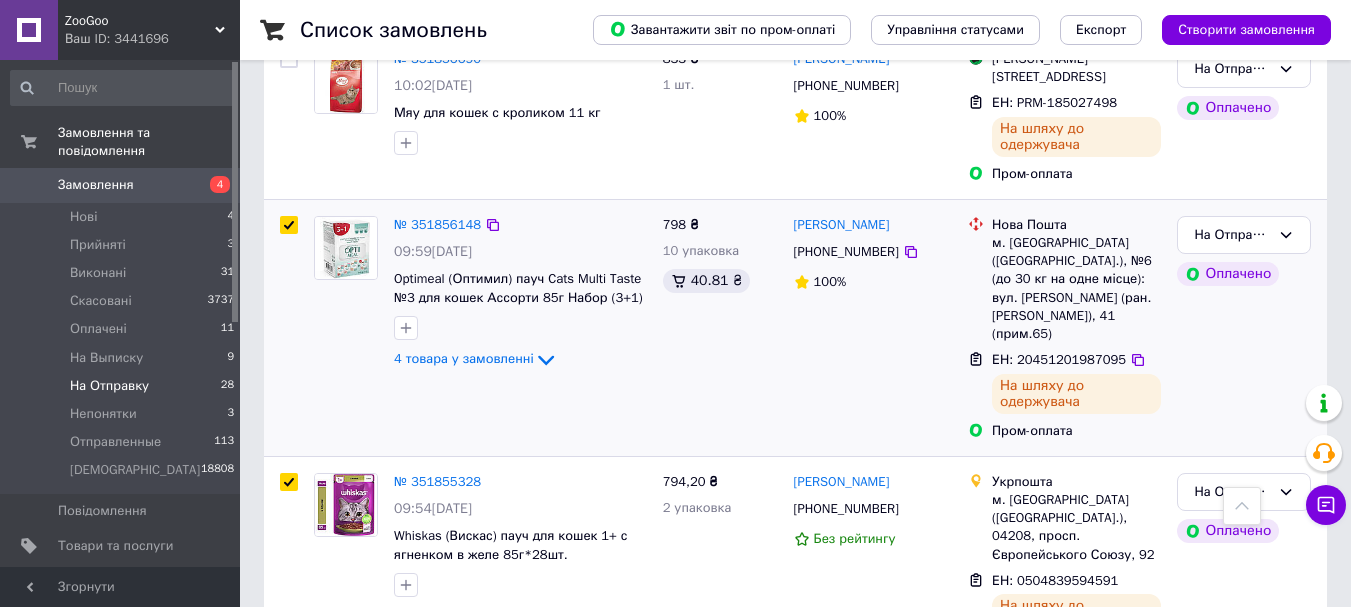 checkbox on "true" 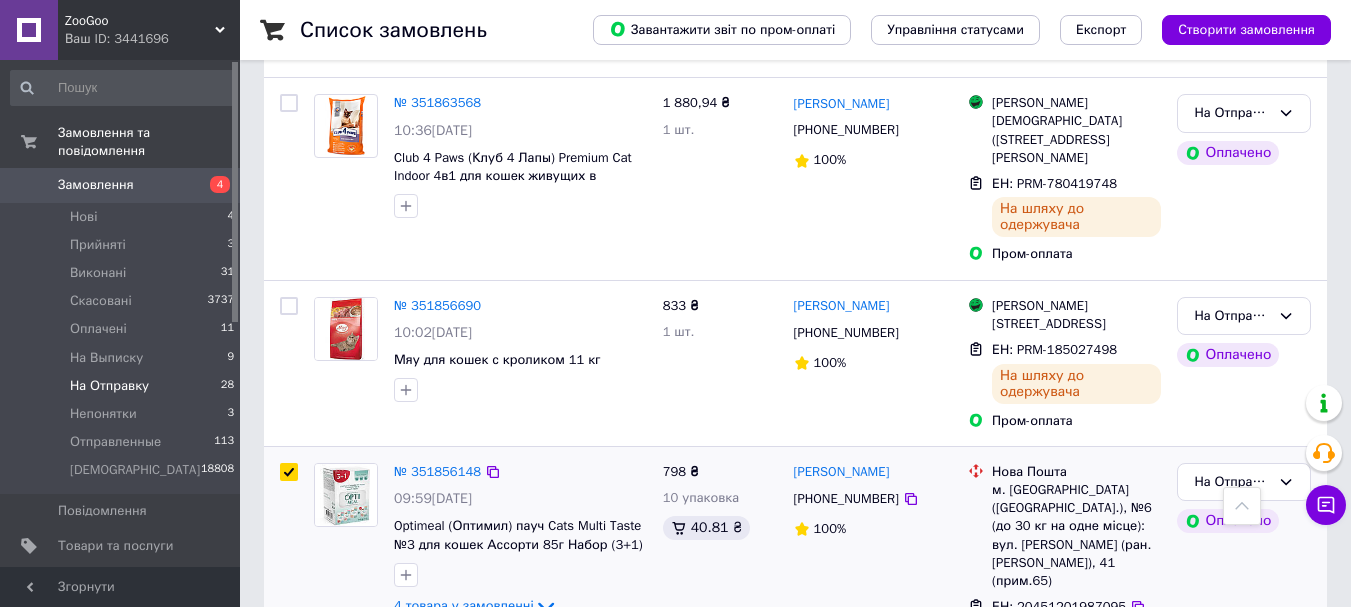 scroll, scrollTop: 2198, scrollLeft: 0, axis: vertical 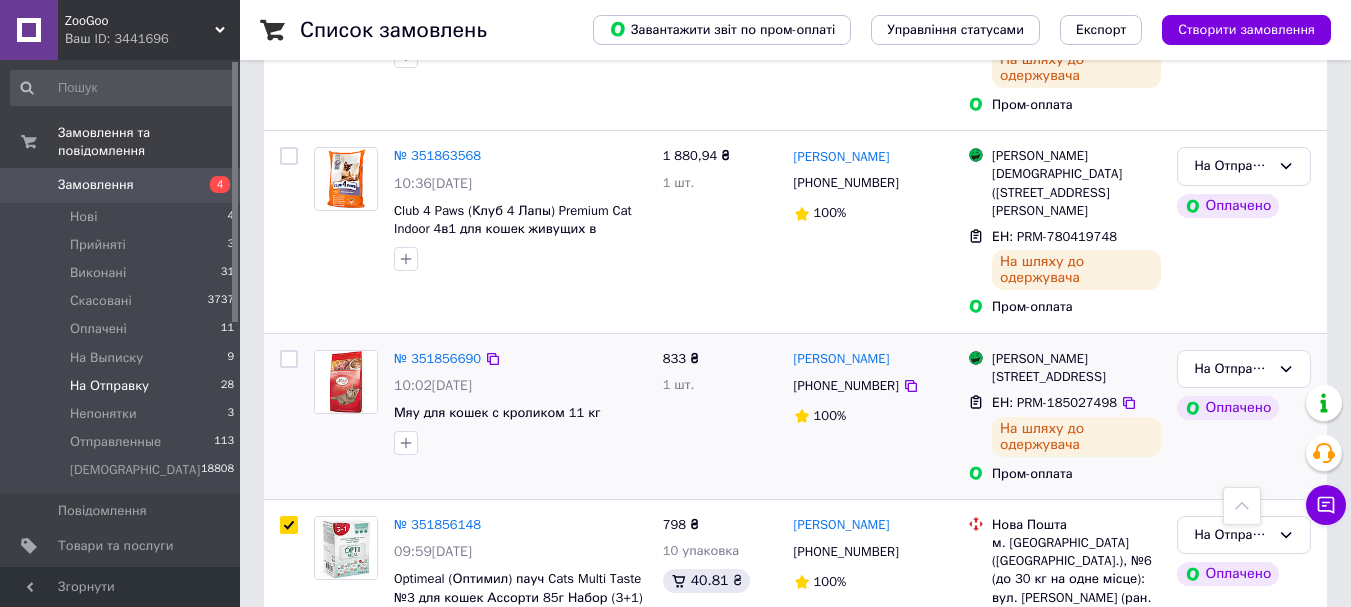 click at bounding box center (289, 359) 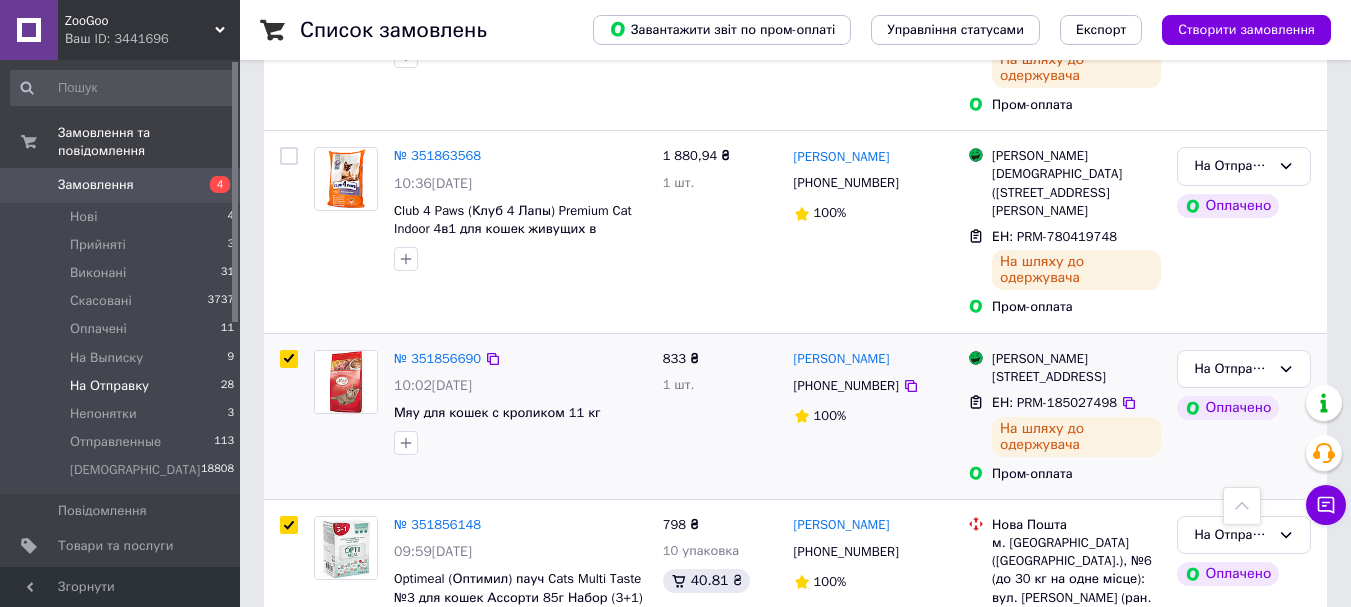 checkbox on "true" 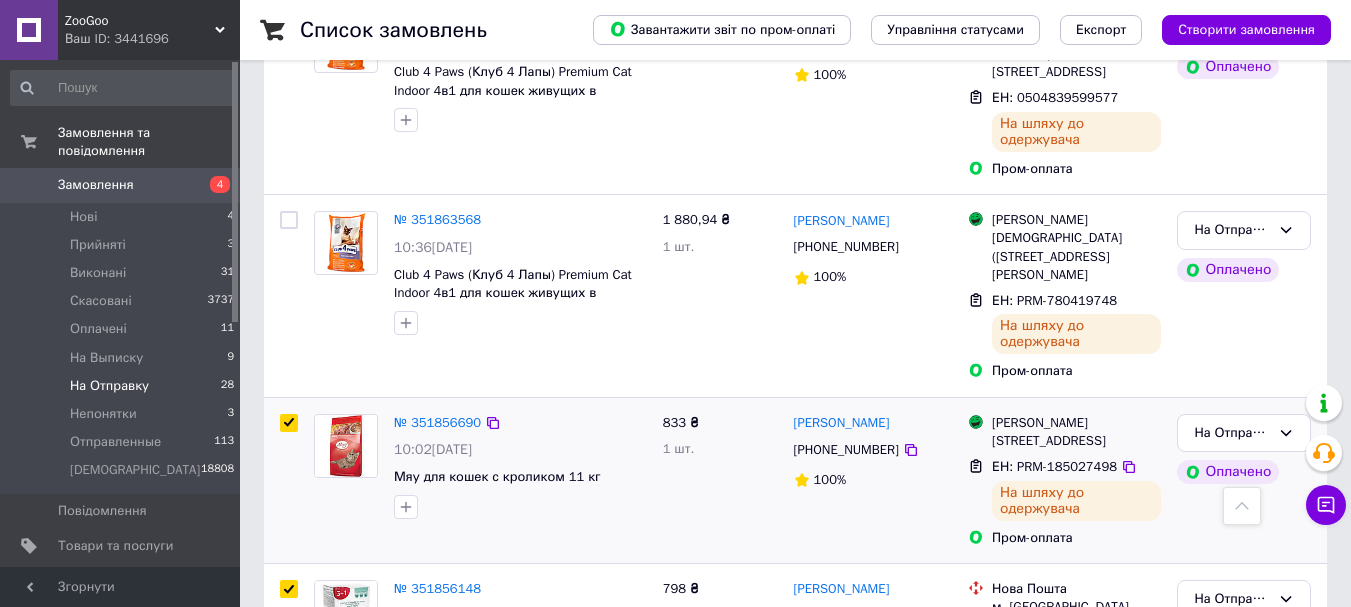 scroll, scrollTop: 2098, scrollLeft: 0, axis: vertical 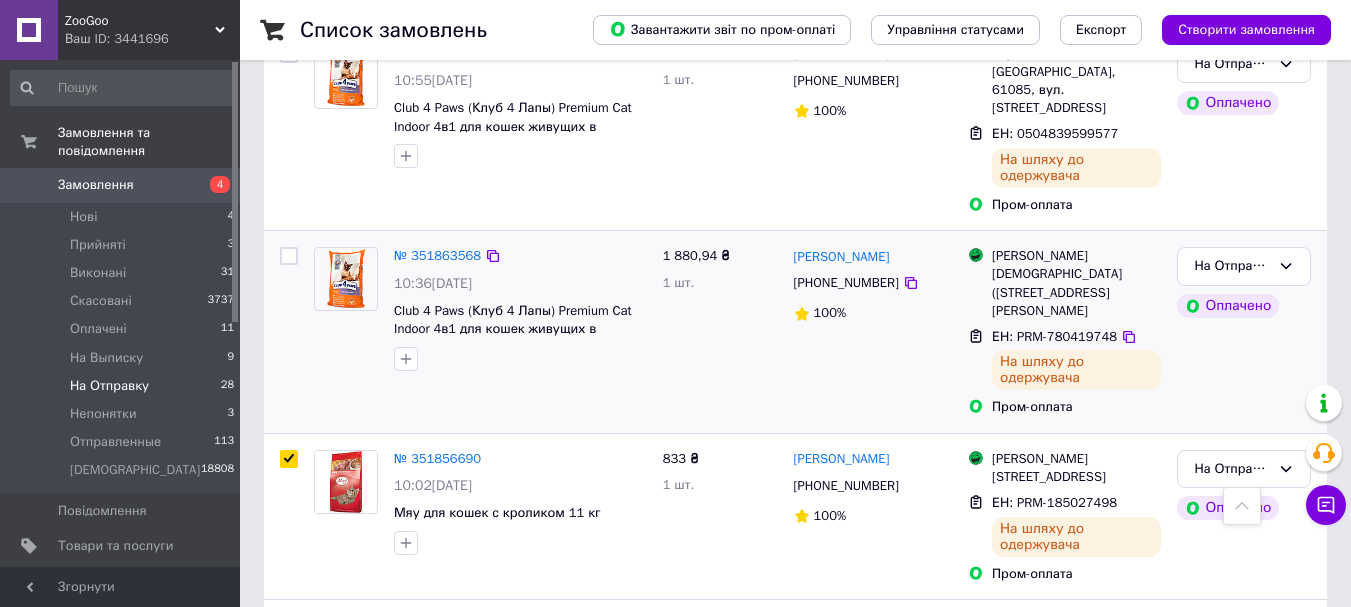 click at bounding box center (289, 256) 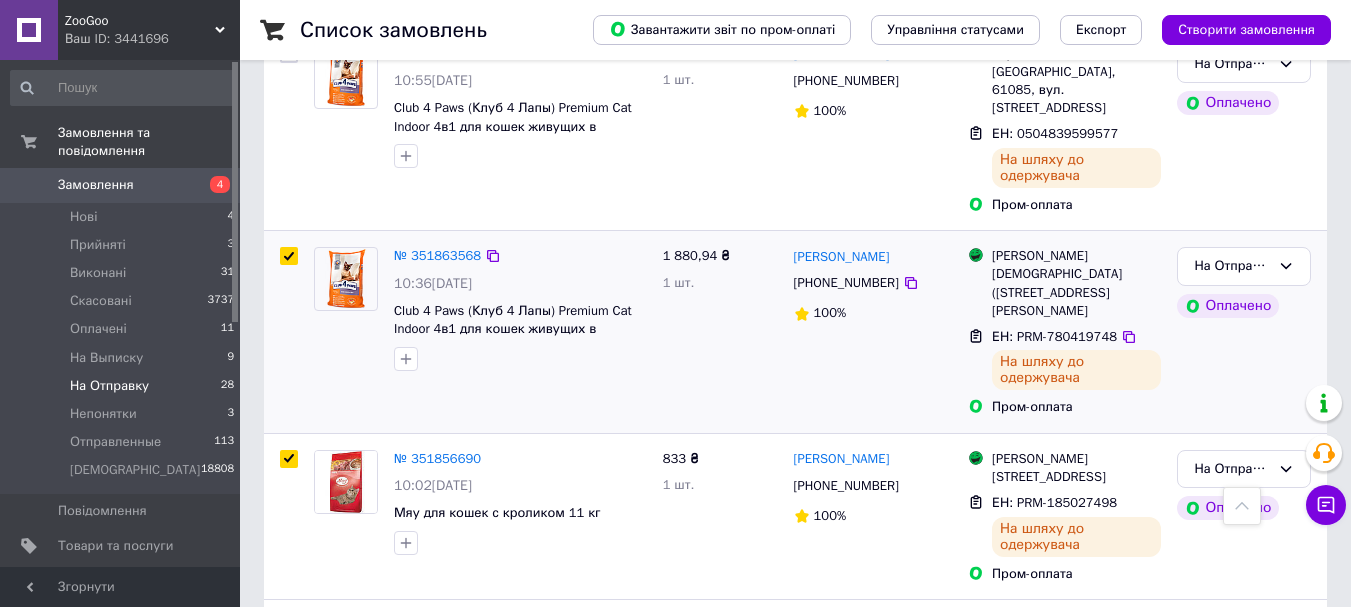 checkbox on "true" 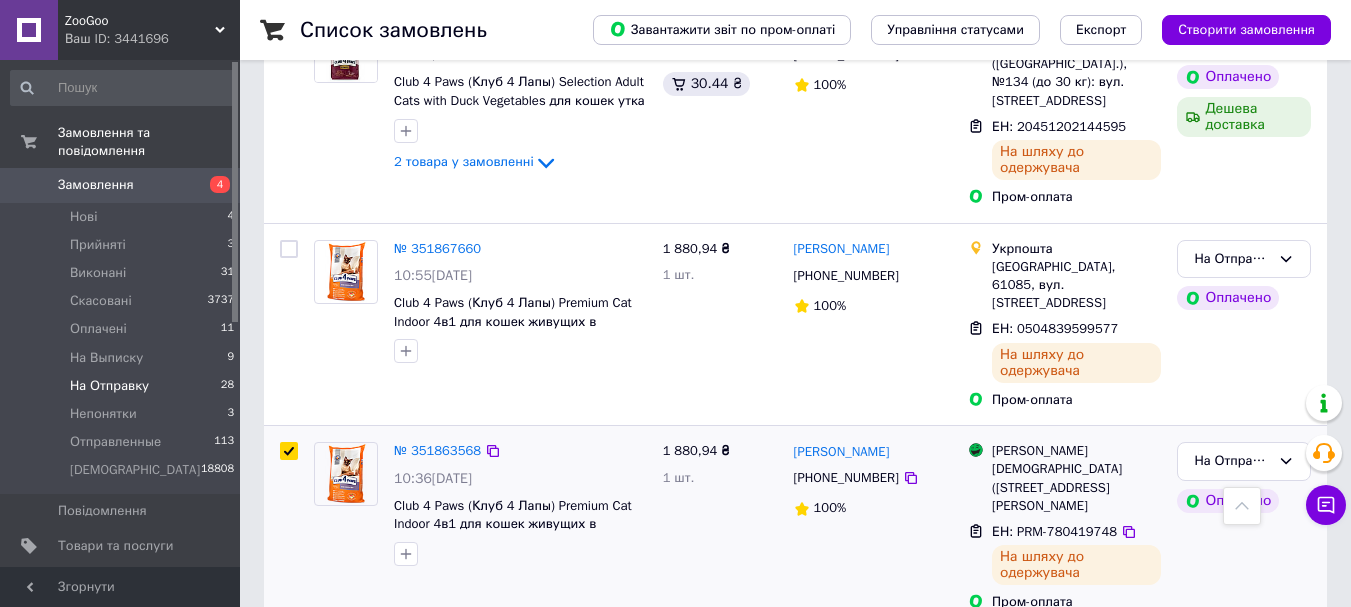 scroll, scrollTop: 1898, scrollLeft: 0, axis: vertical 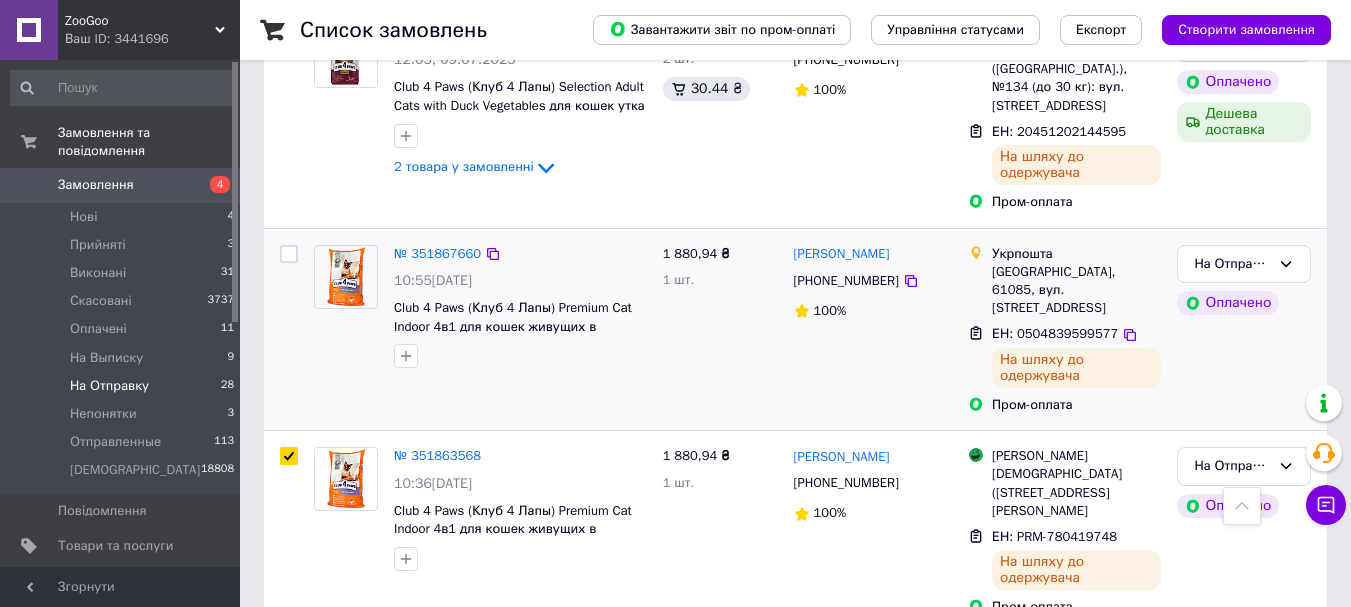 click at bounding box center [289, 254] 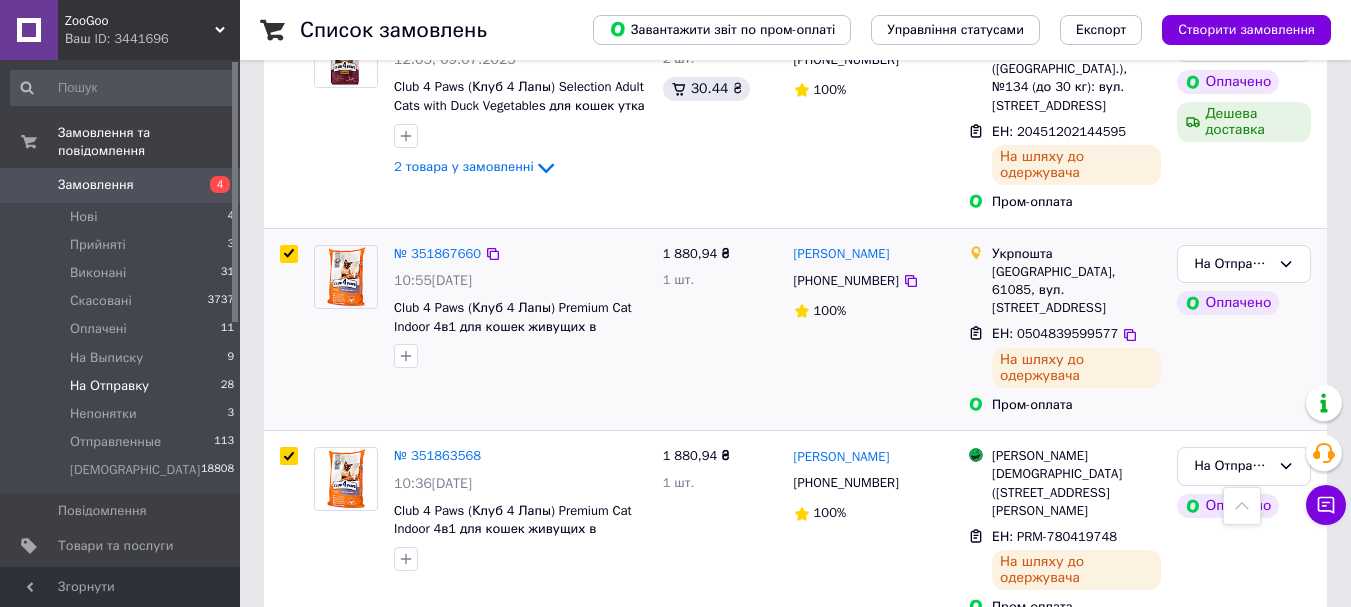 checkbox on "true" 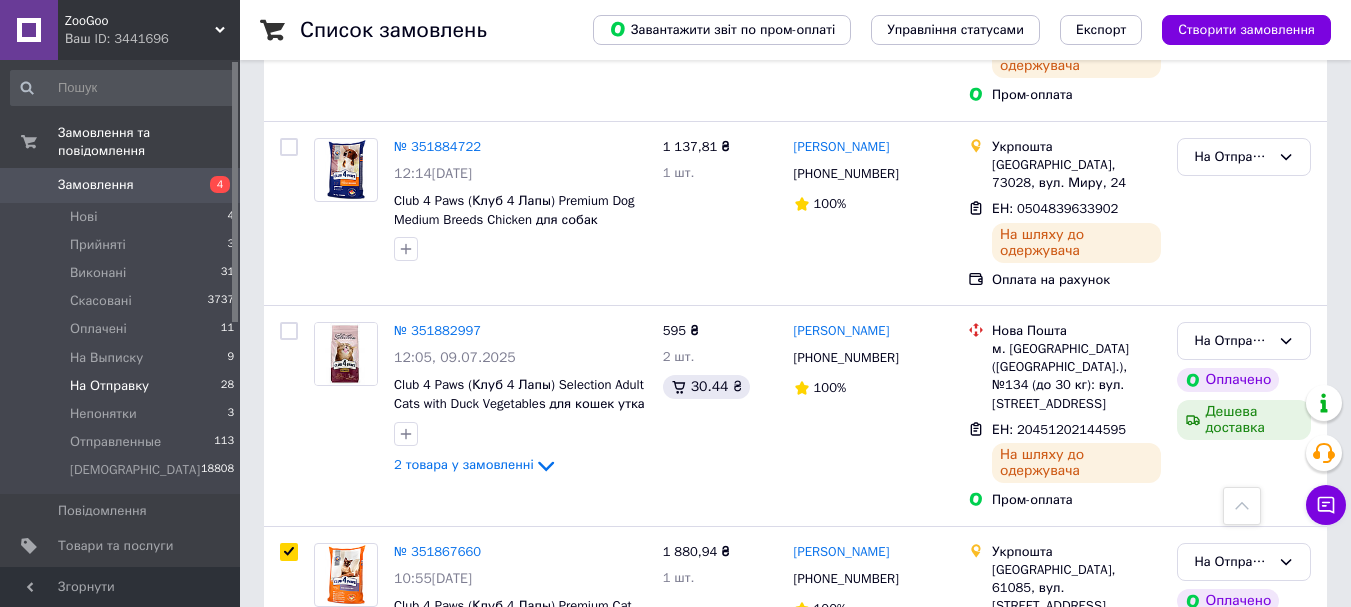 scroll, scrollTop: 1598, scrollLeft: 0, axis: vertical 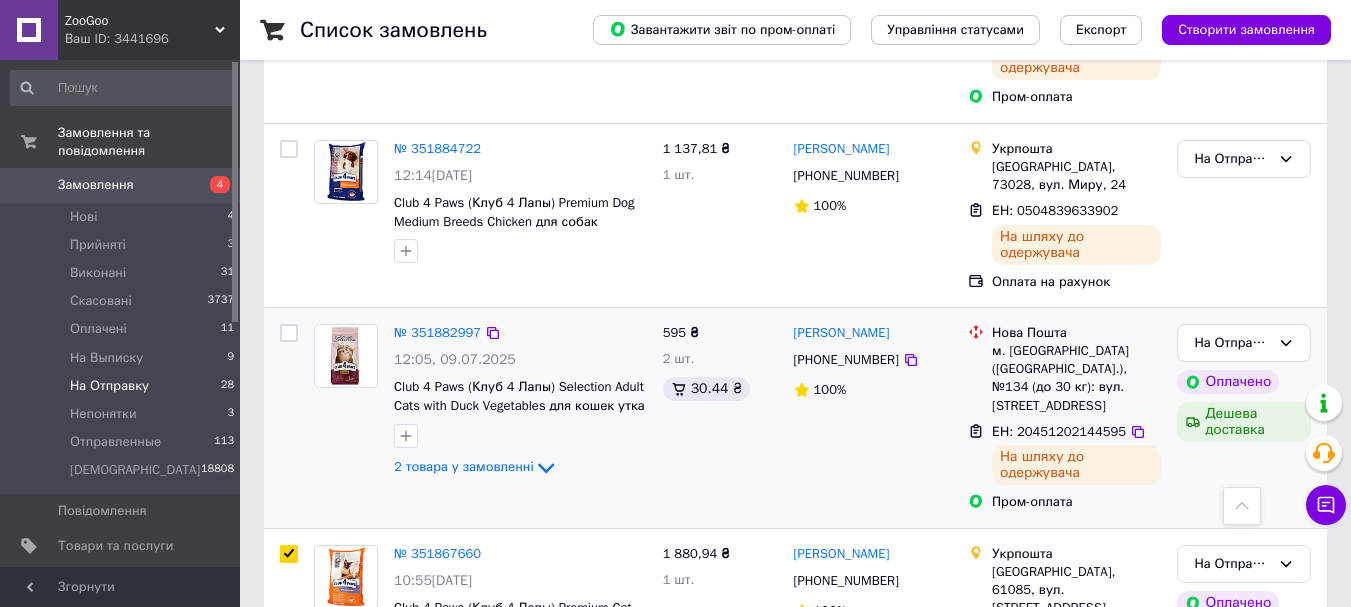 click at bounding box center [289, 333] 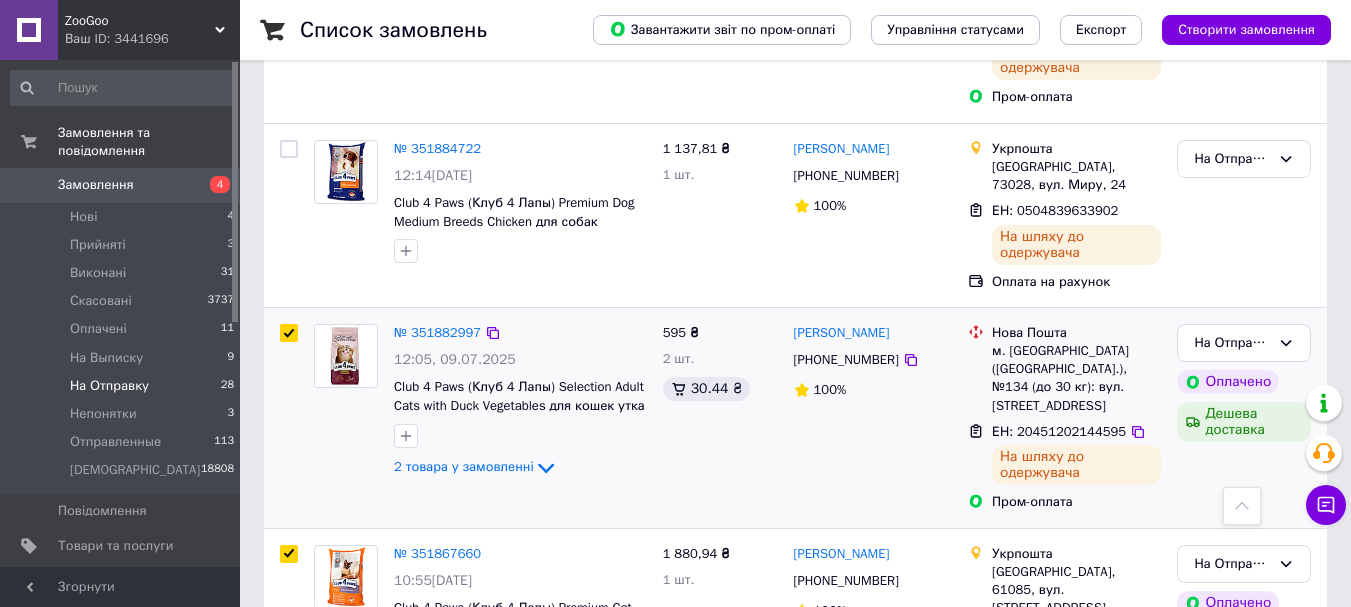 checkbox on "true" 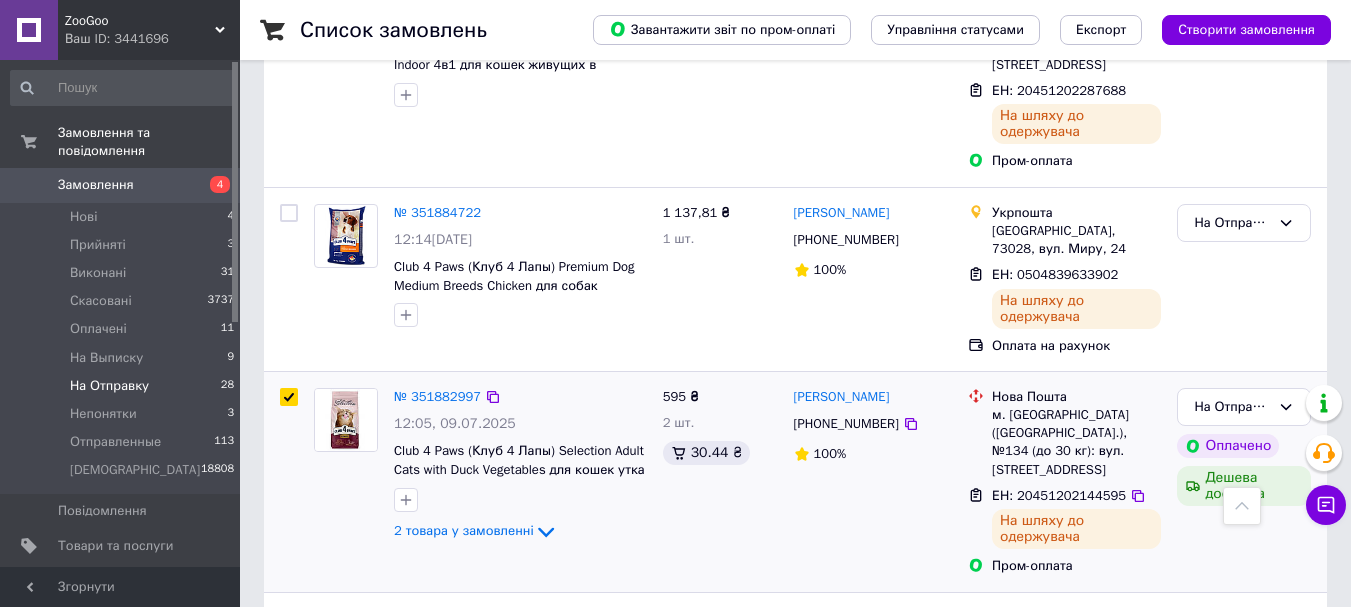 scroll, scrollTop: 1498, scrollLeft: 0, axis: vertical 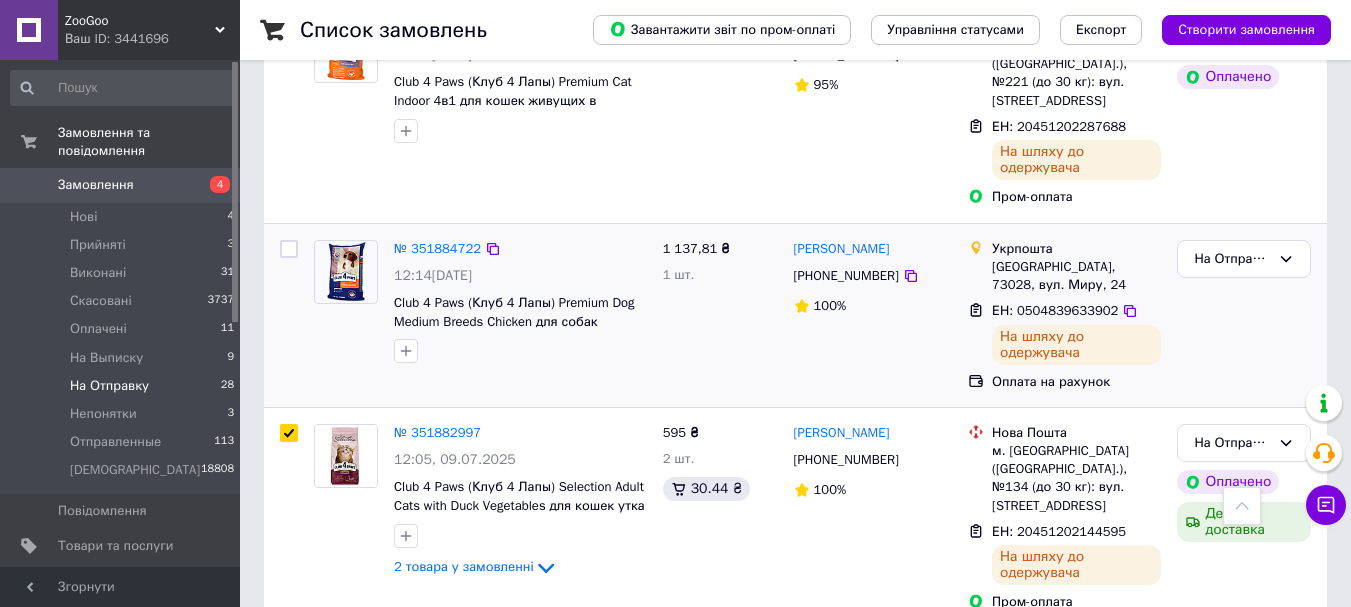 click at bounding box center (289, 249) 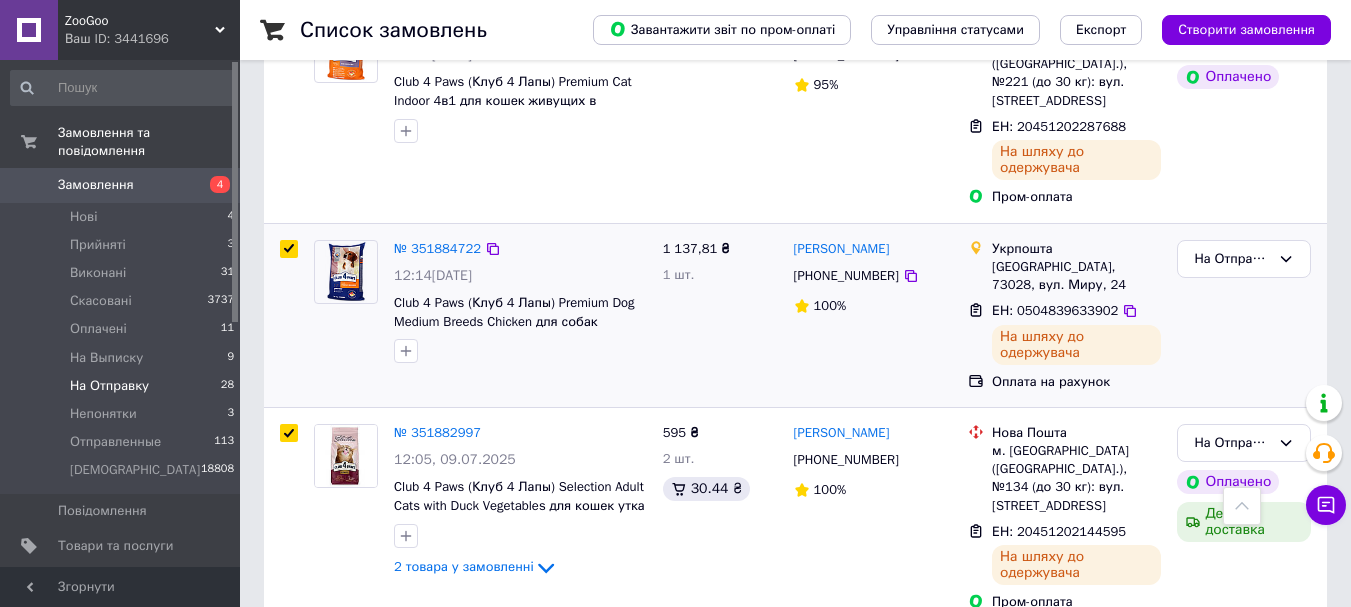 checkbox on "true" 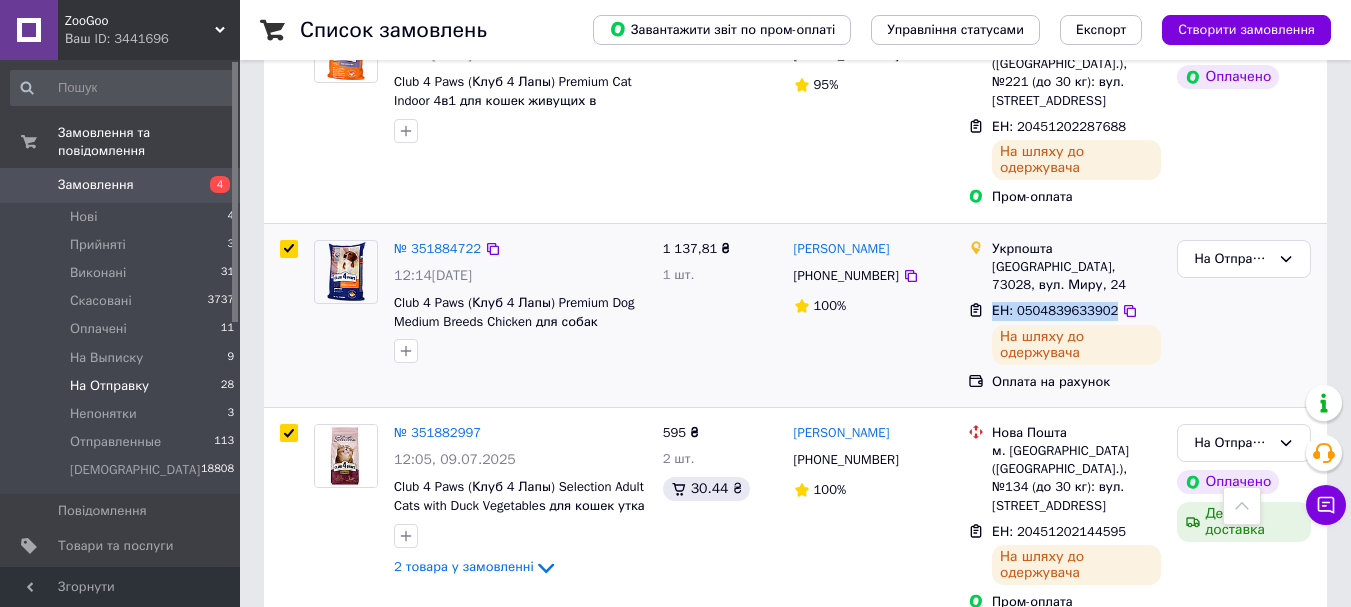 drag, startPoint x: 991, startPoint y: 238, endPoint x: 1103, endPoint y: 231, distance: 112.21854 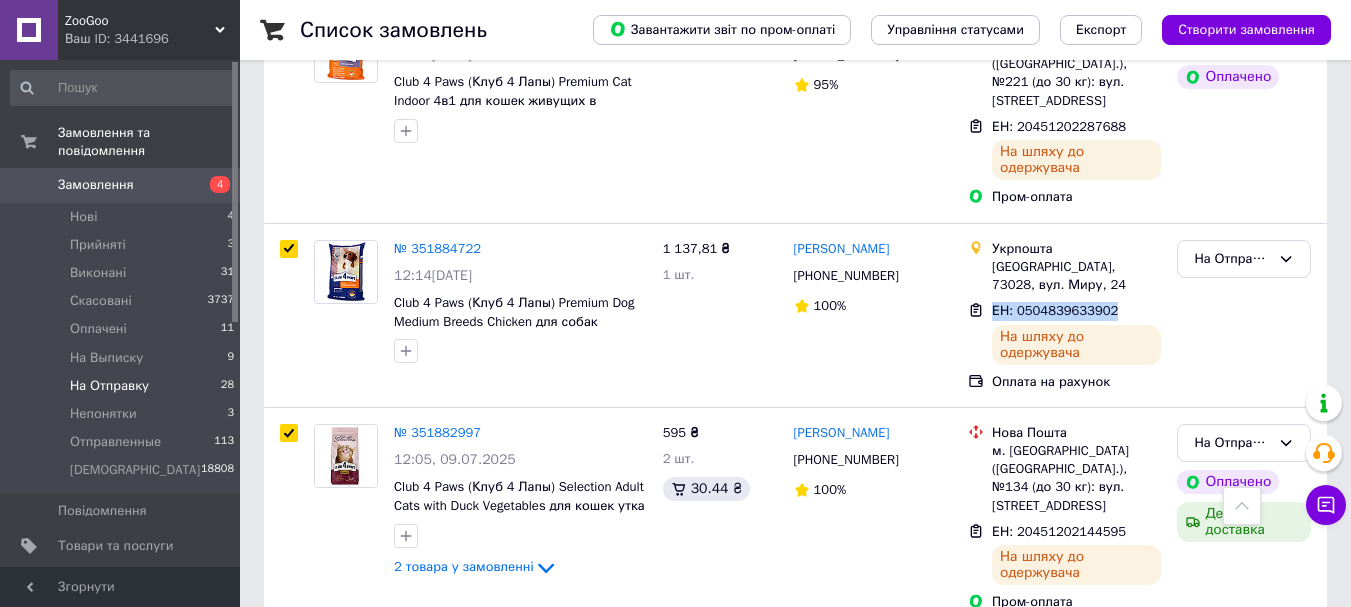 copy on "ЕН: 0504839633902" 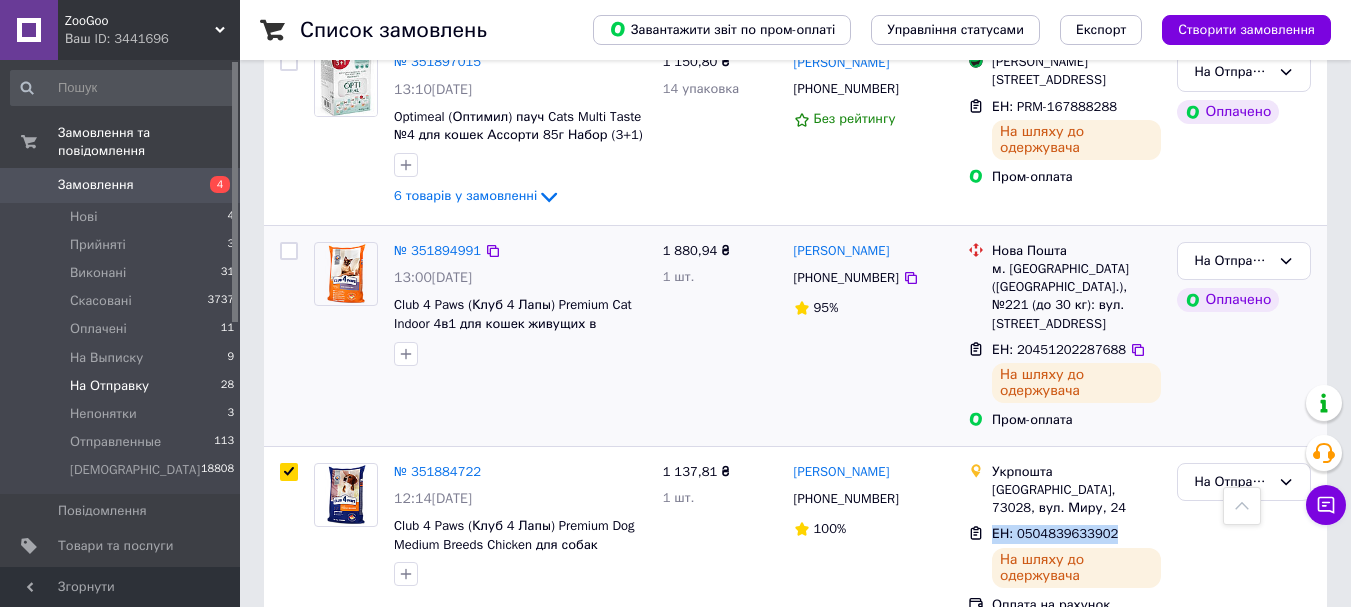 scroll, scrollTop: 1198, scrollLeft: 0, axis: vertical 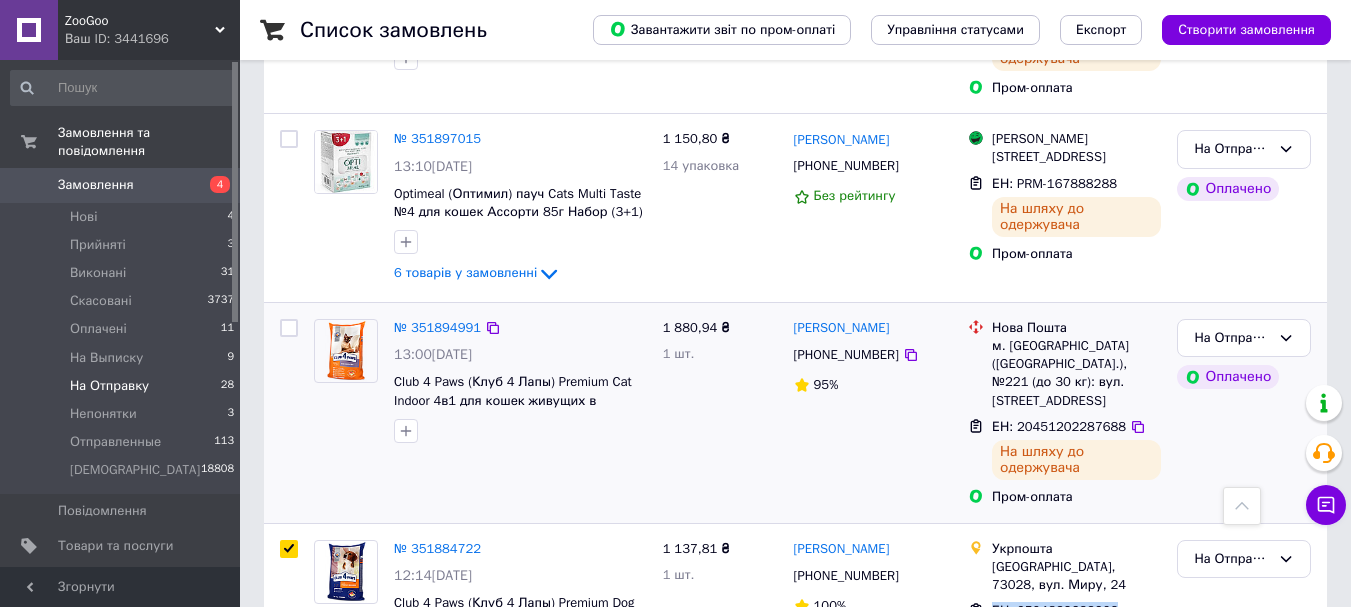 click at bounding box center [289, 328] 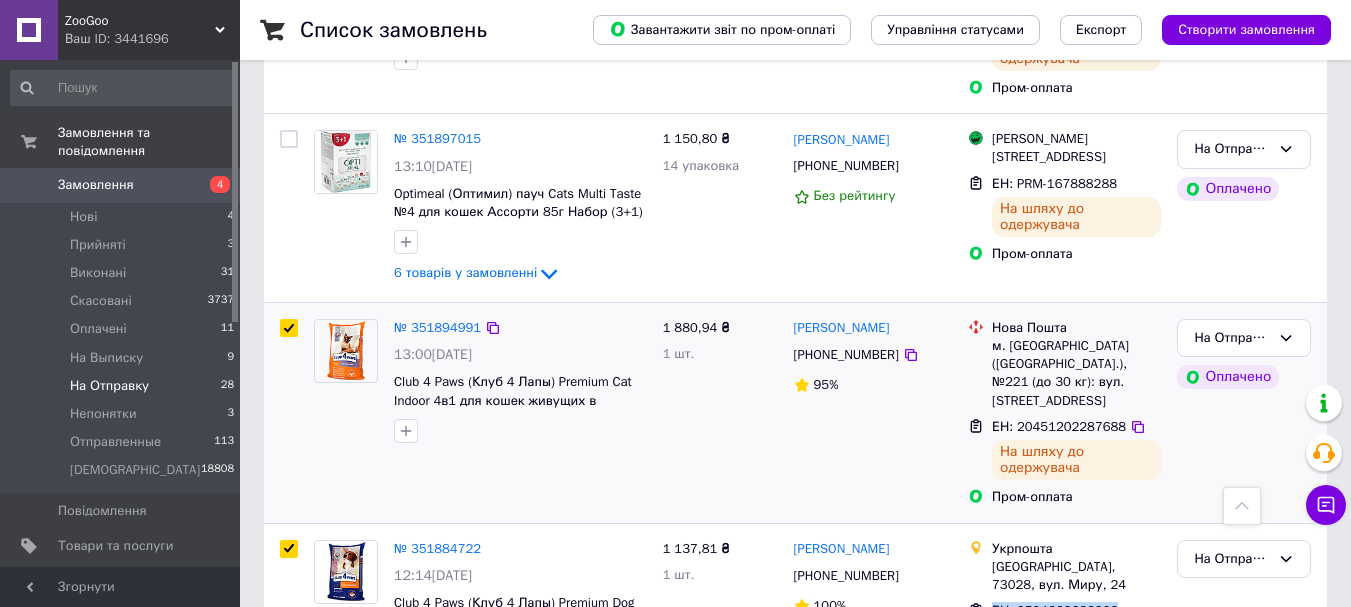checkbox on "true" 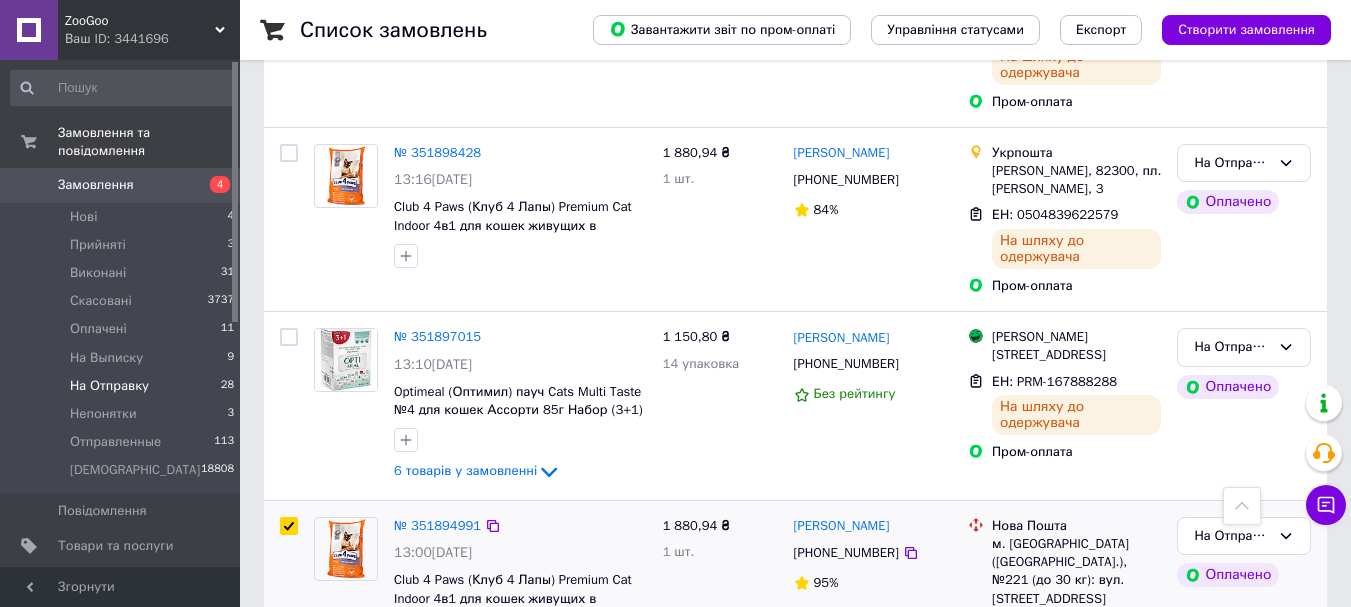 scroll, scrollTop: 998, scrollLeft: 0, axis: vertical 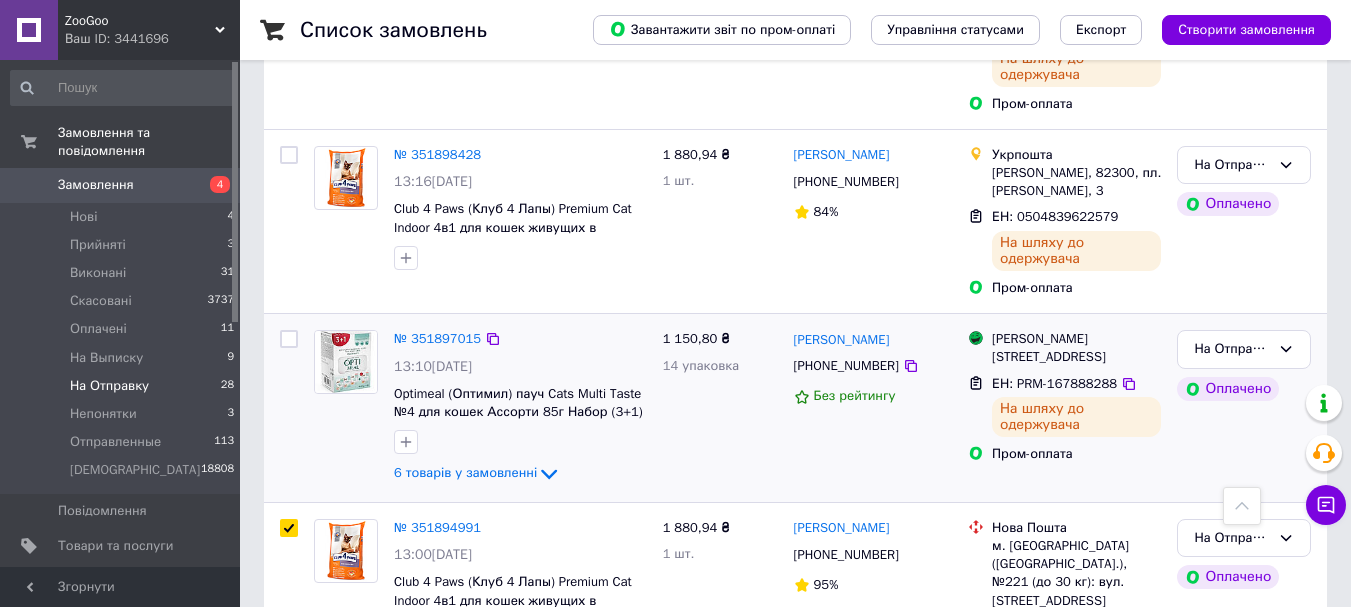 click at bounding box center [289, 339] 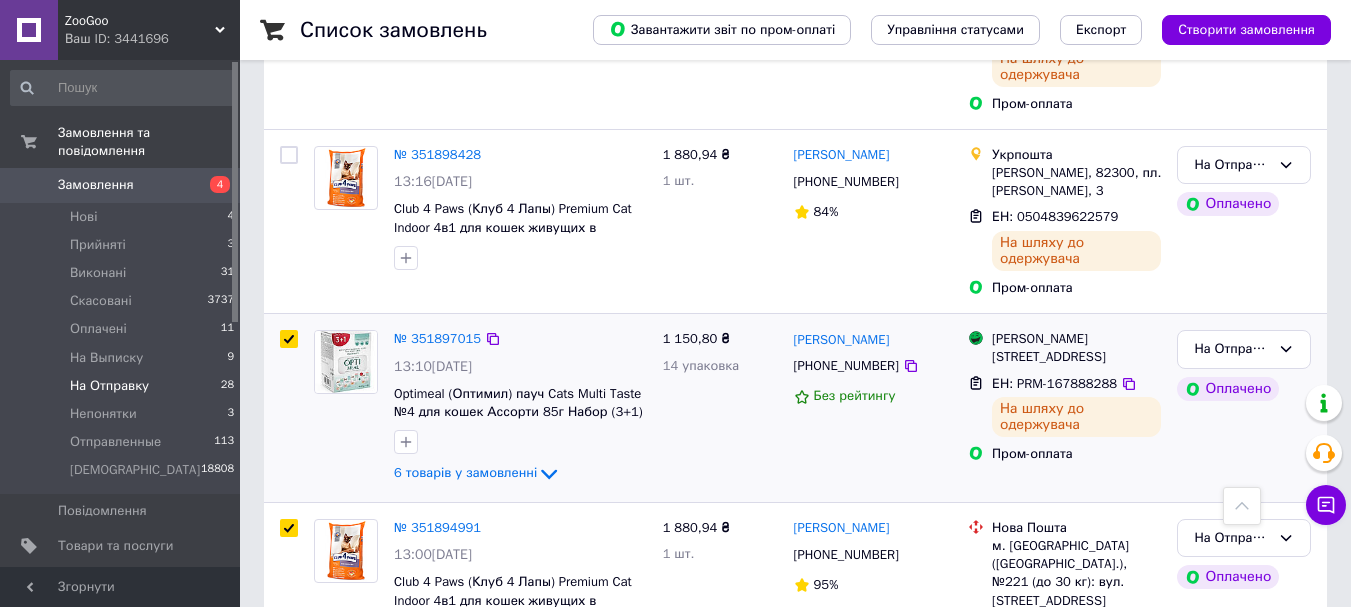 checkbox on "true" 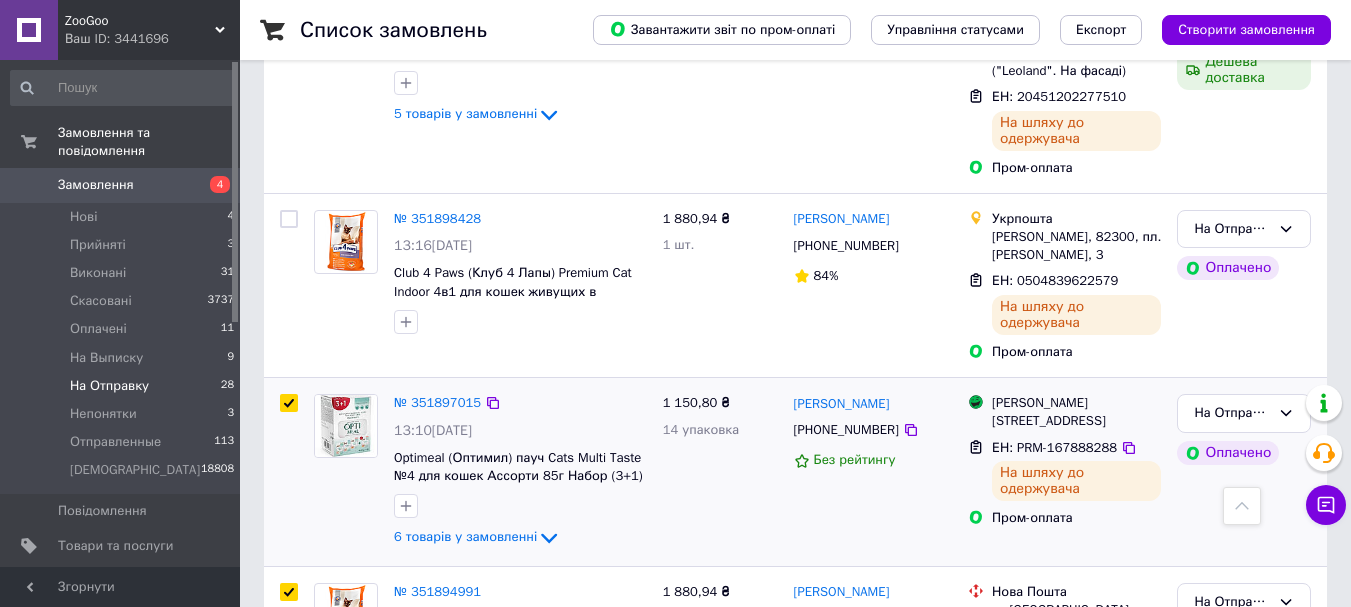 scroll, scrollTop: 898, scrollLeft: 0, axis: vertical 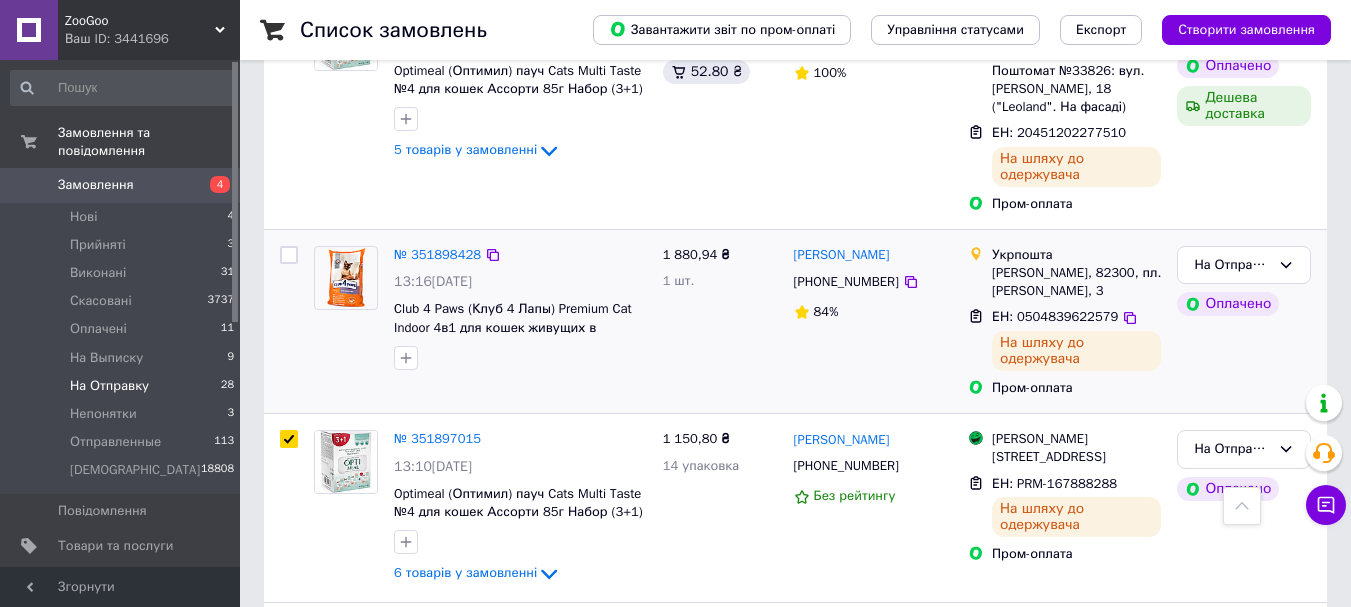 click at bounding box center [289, 255] 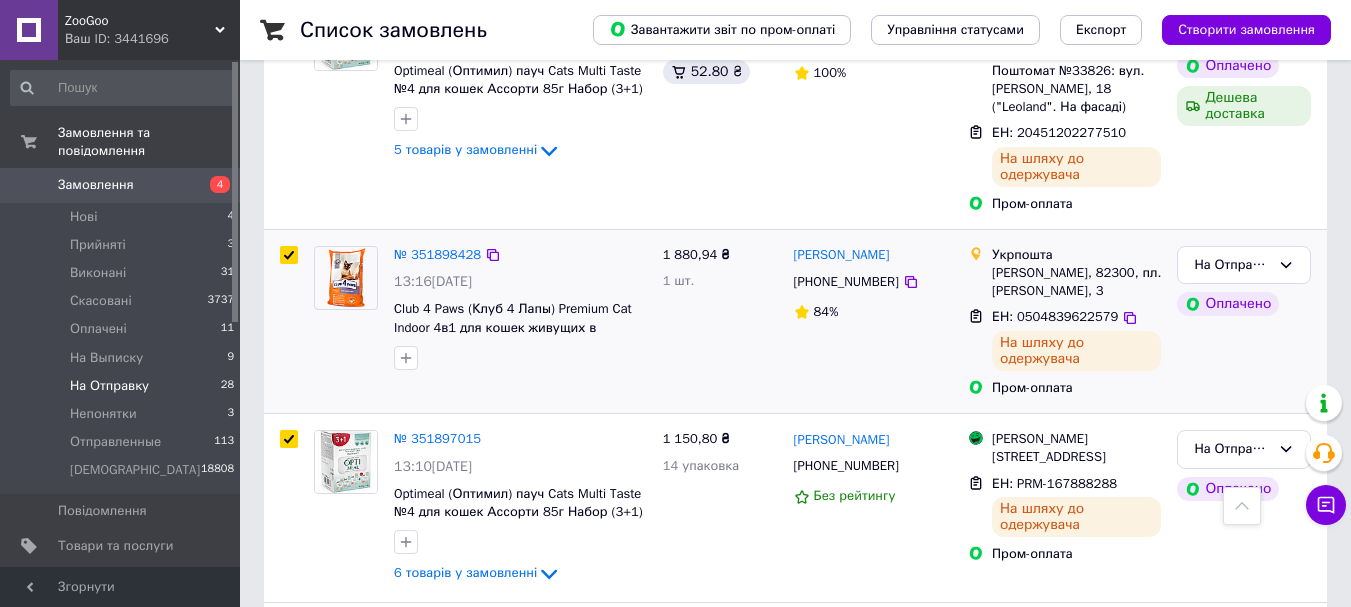 checkbox on "true" 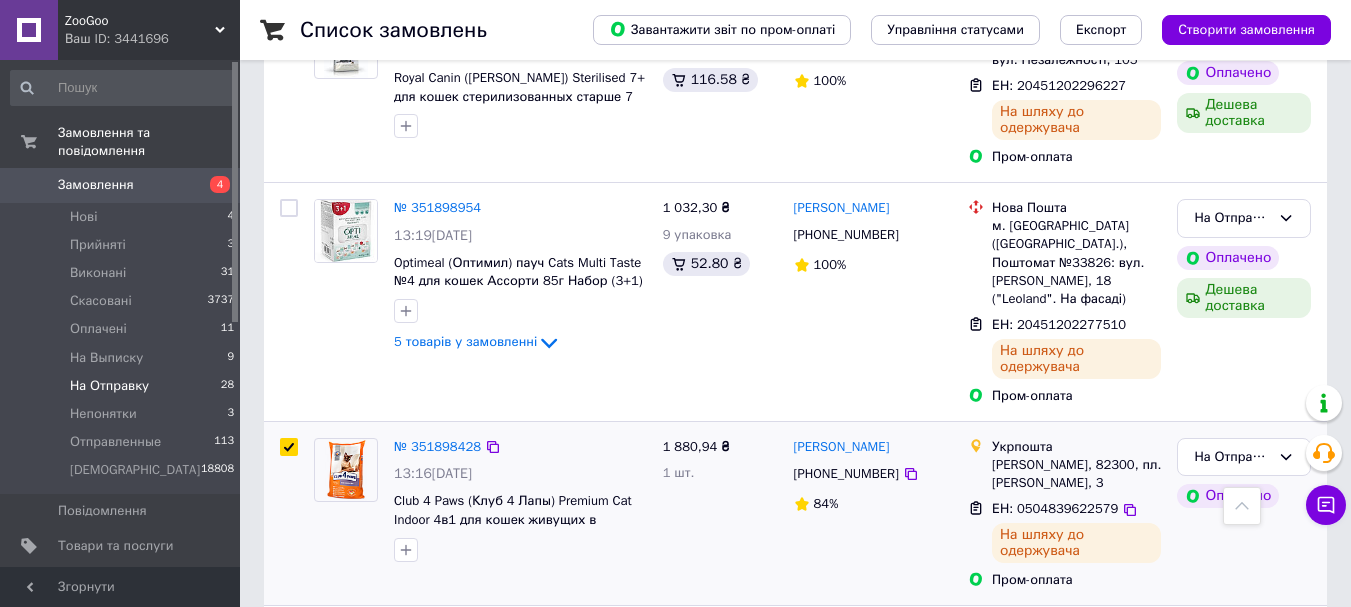 scroll, scrollTop: 698, scrollLeft: 0, axis: vertical 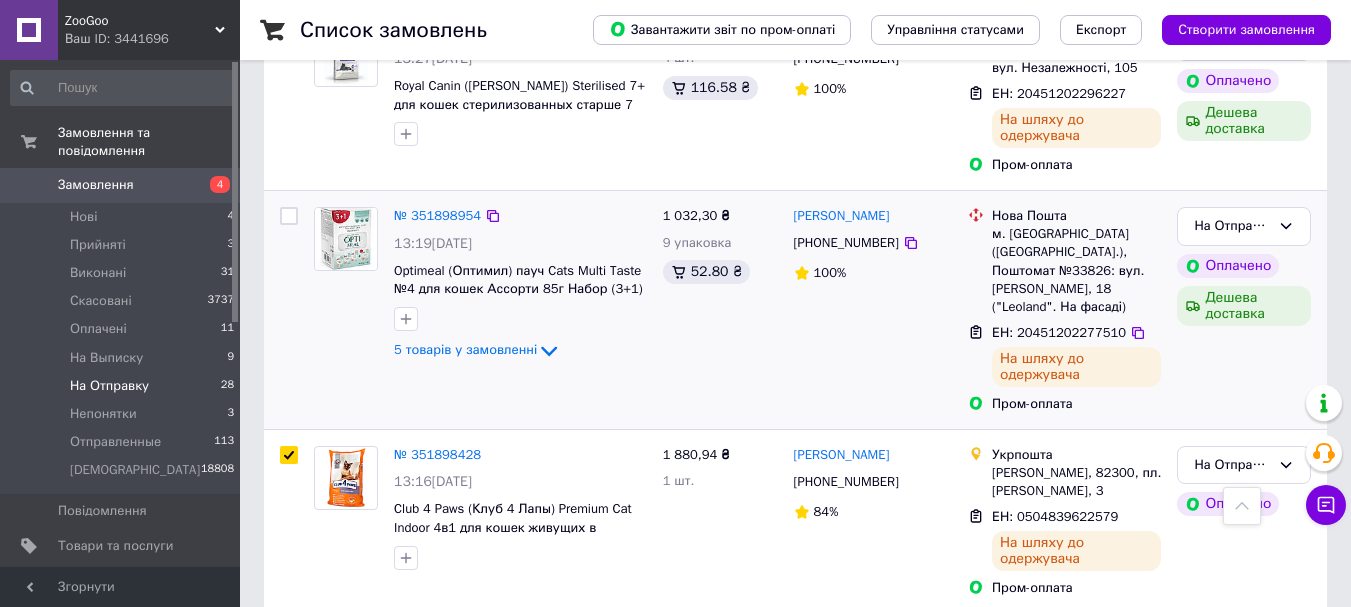 click at bounding box center [289, 216] 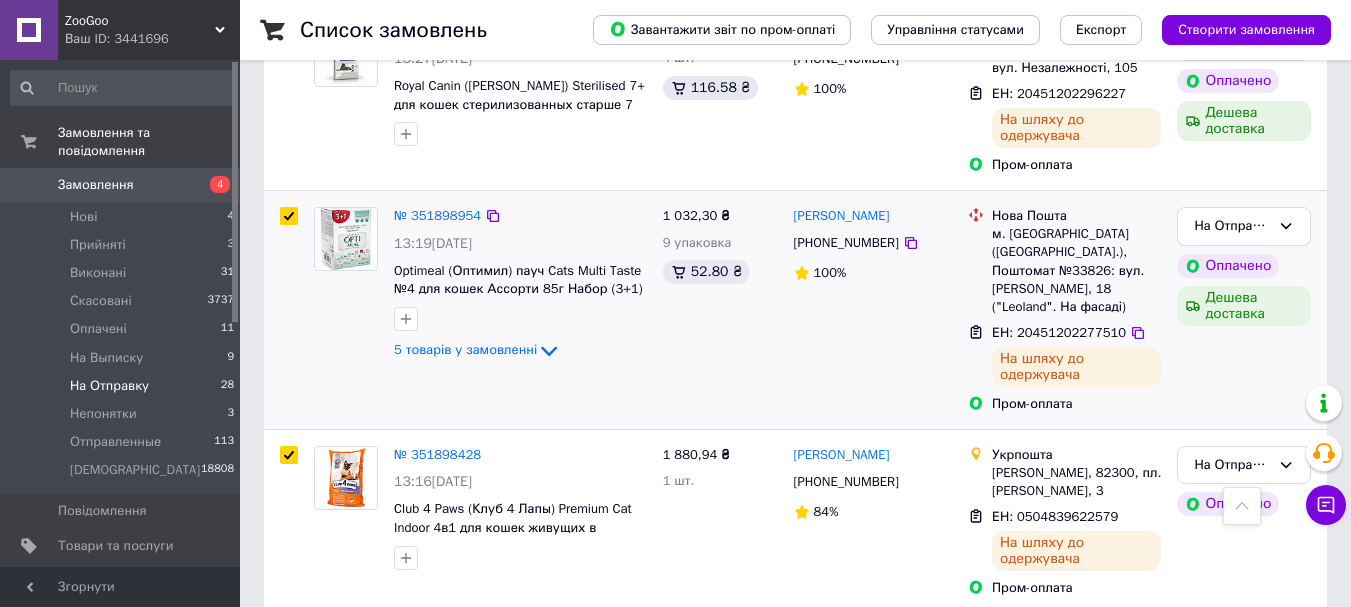 checkbox on "true" 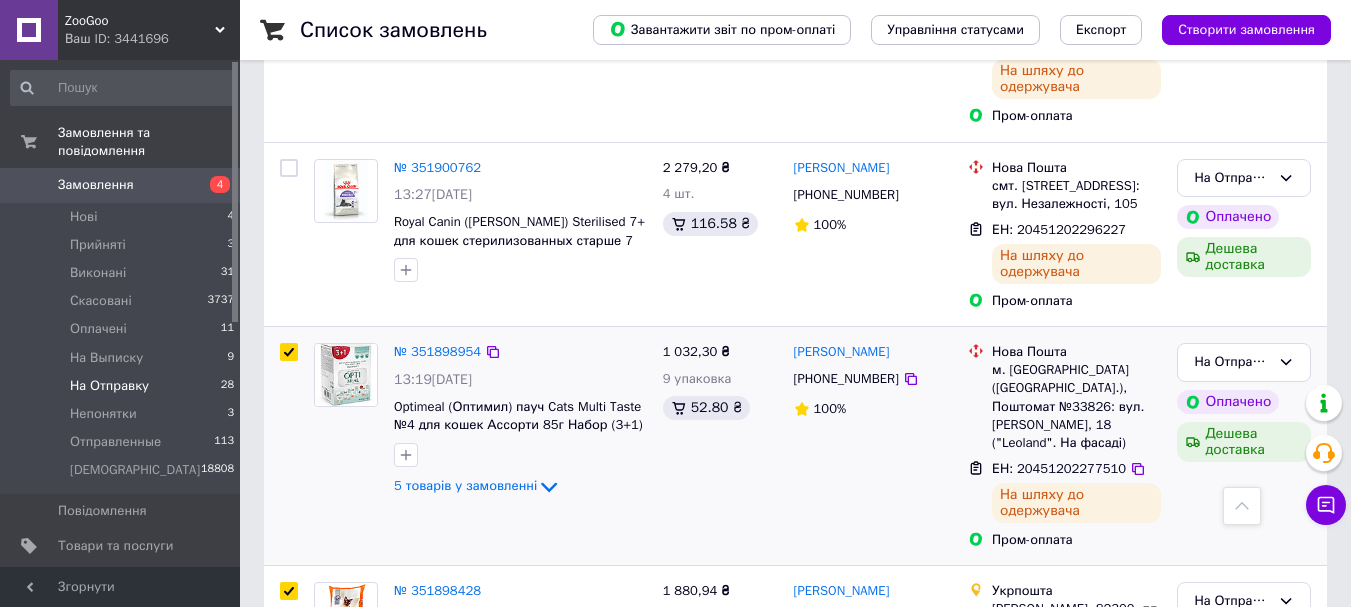 scroll, scrollTop: 298, scrollLeft: 0, axis: vertical 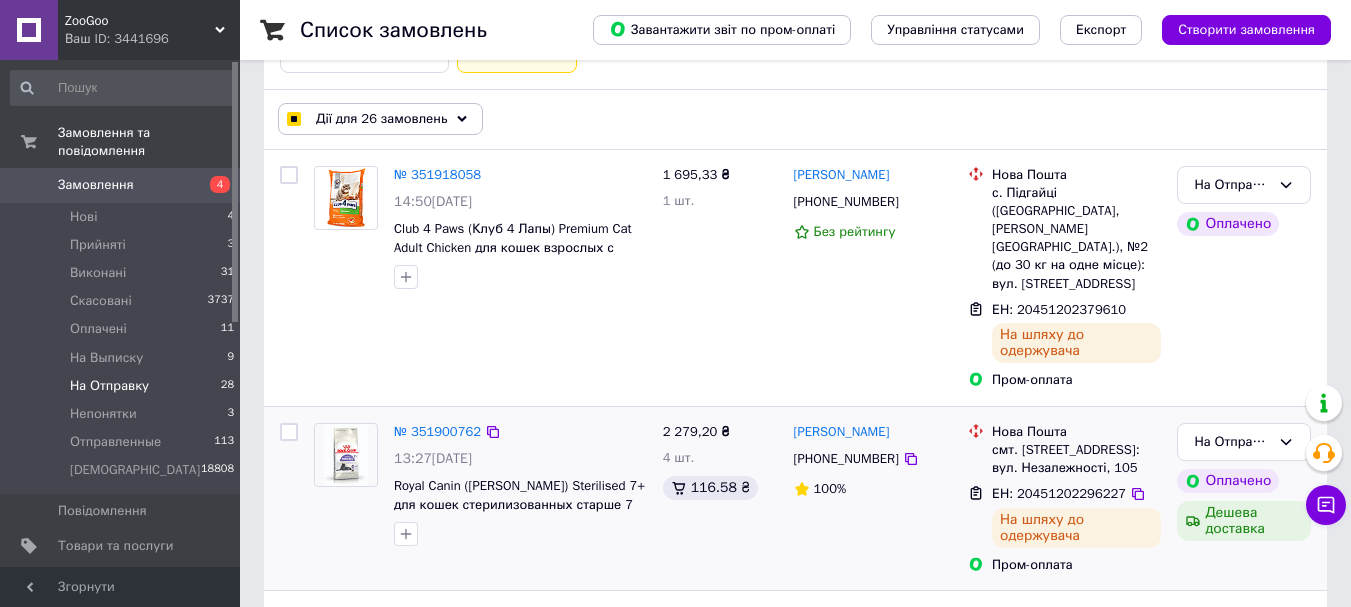 click at bounding box center [289, 432] 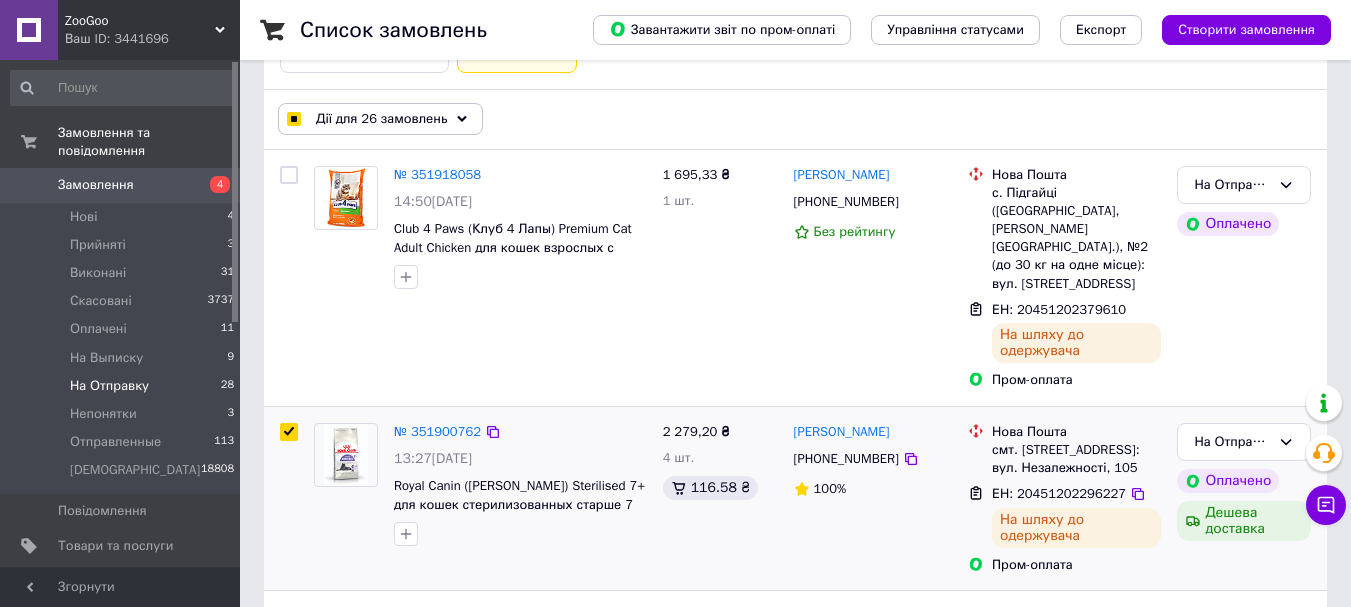 checkbox on "true" 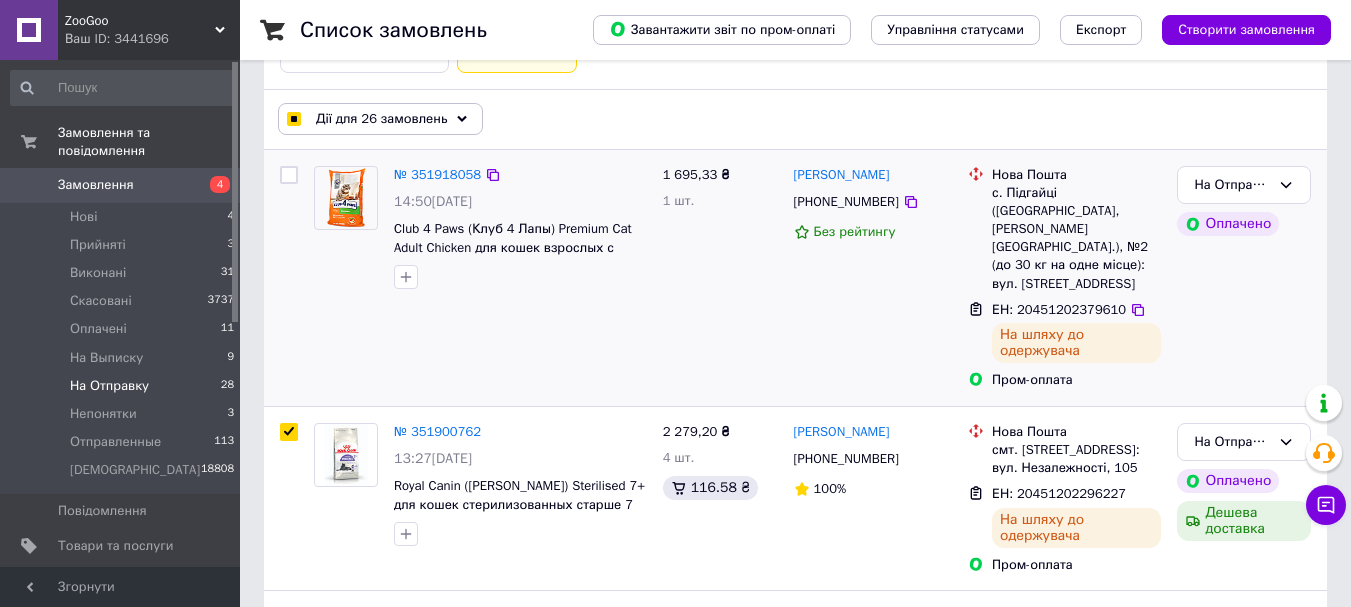 checkbox on "true" 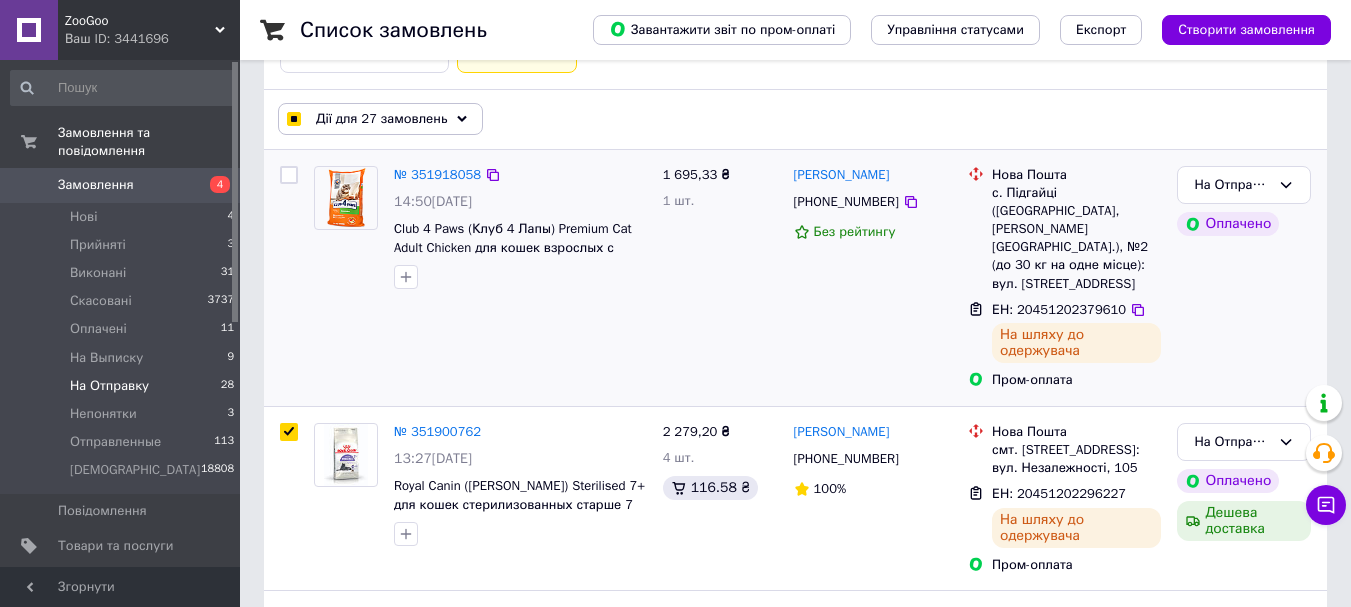click at bounding box center (289, 175) 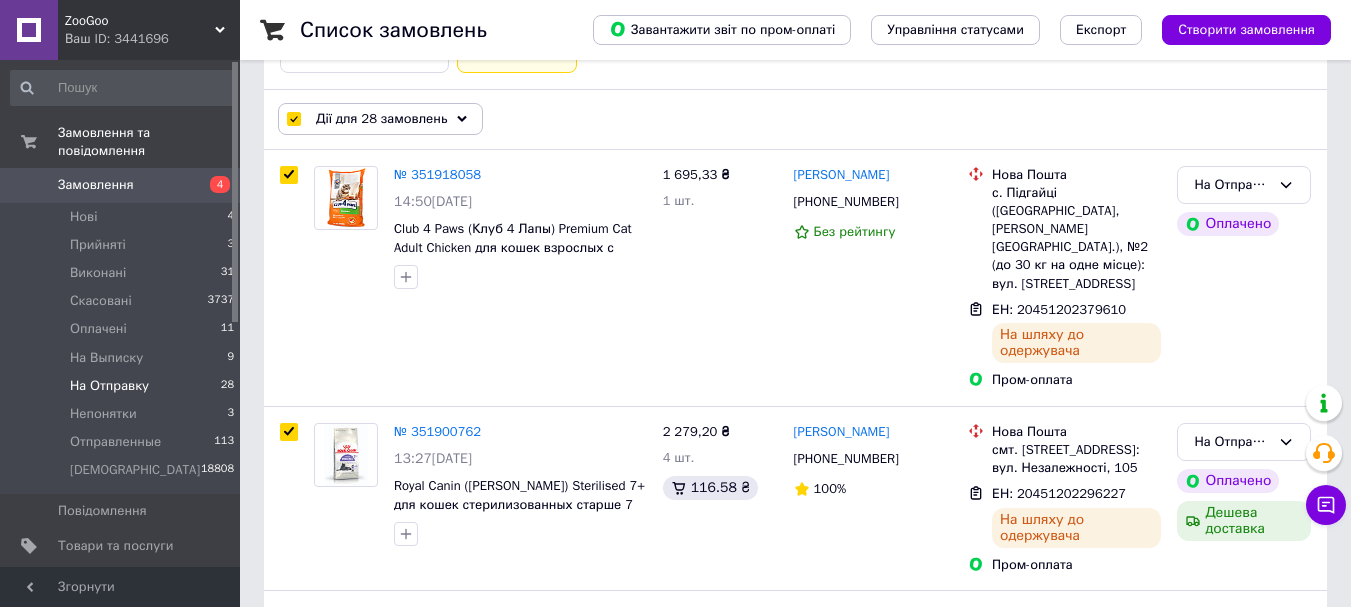 click 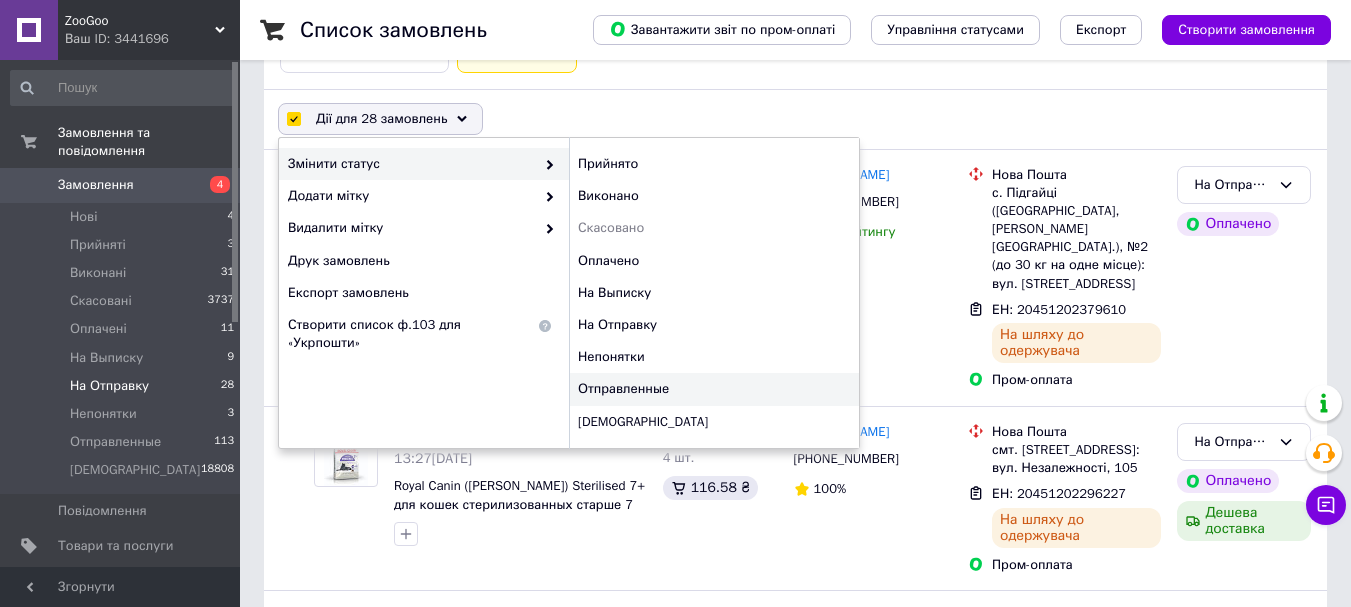 click on "Отправленные" at bounding box center (714, 389) 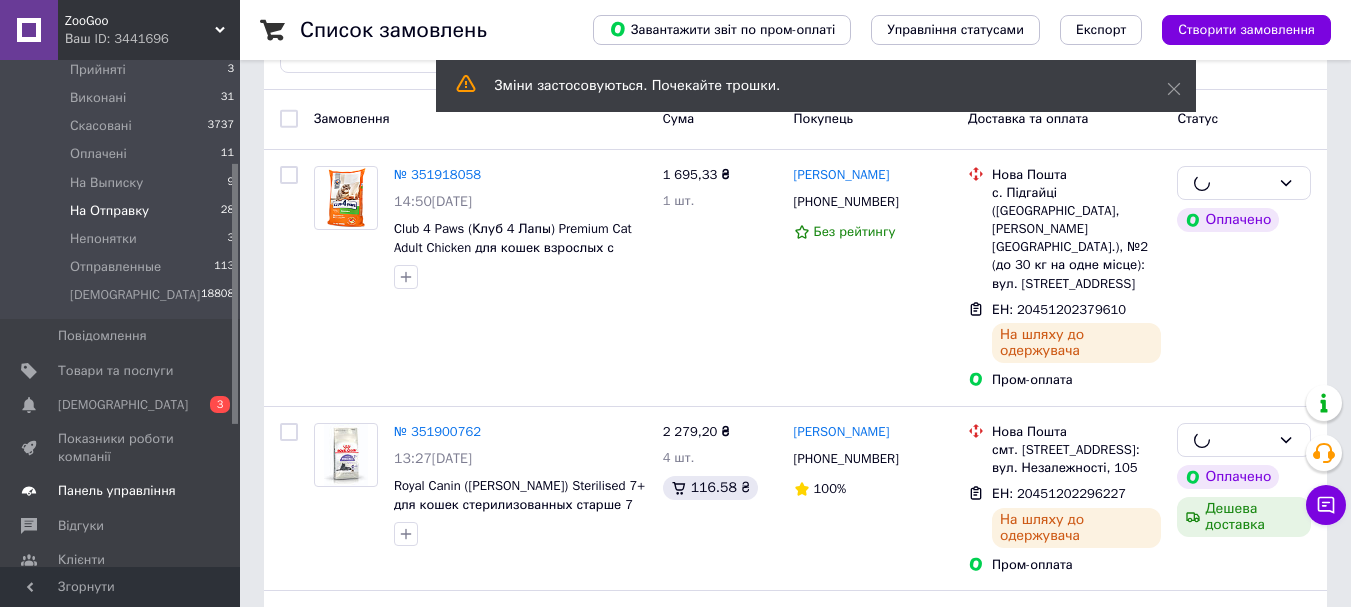 scroll, scrollTop: 200, scrollLeft: 0, axis: vertical 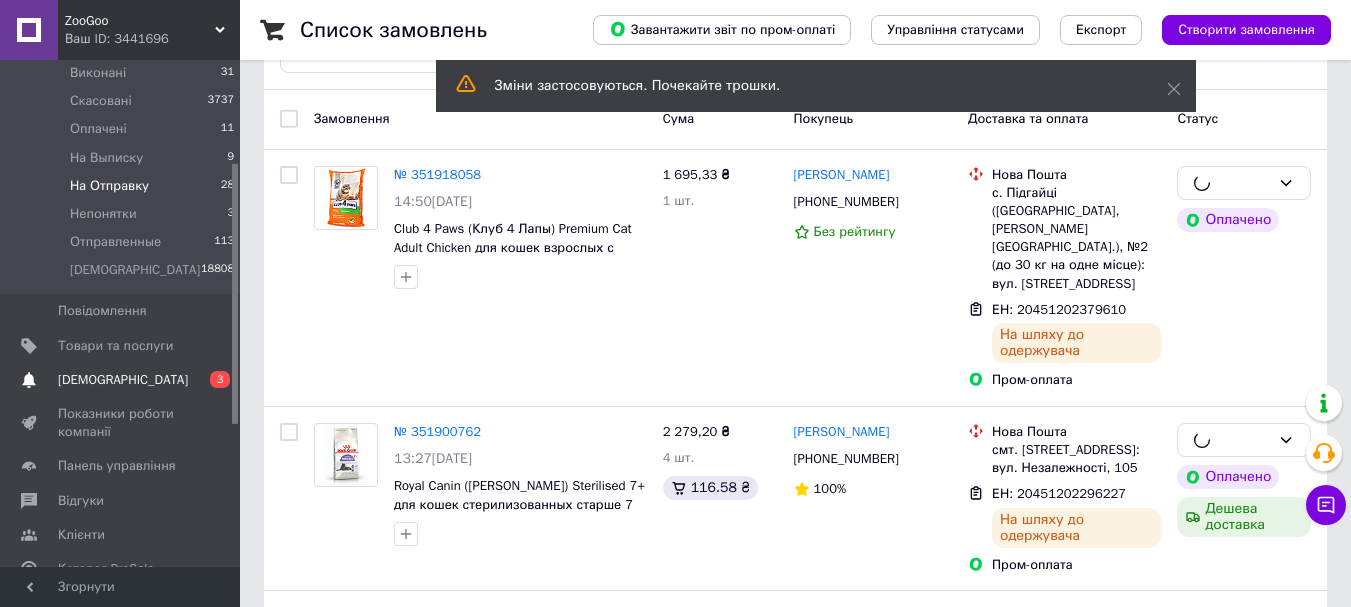click on "[DEMOGRAPHIC_DATA]" at bounding box center [121, 380] 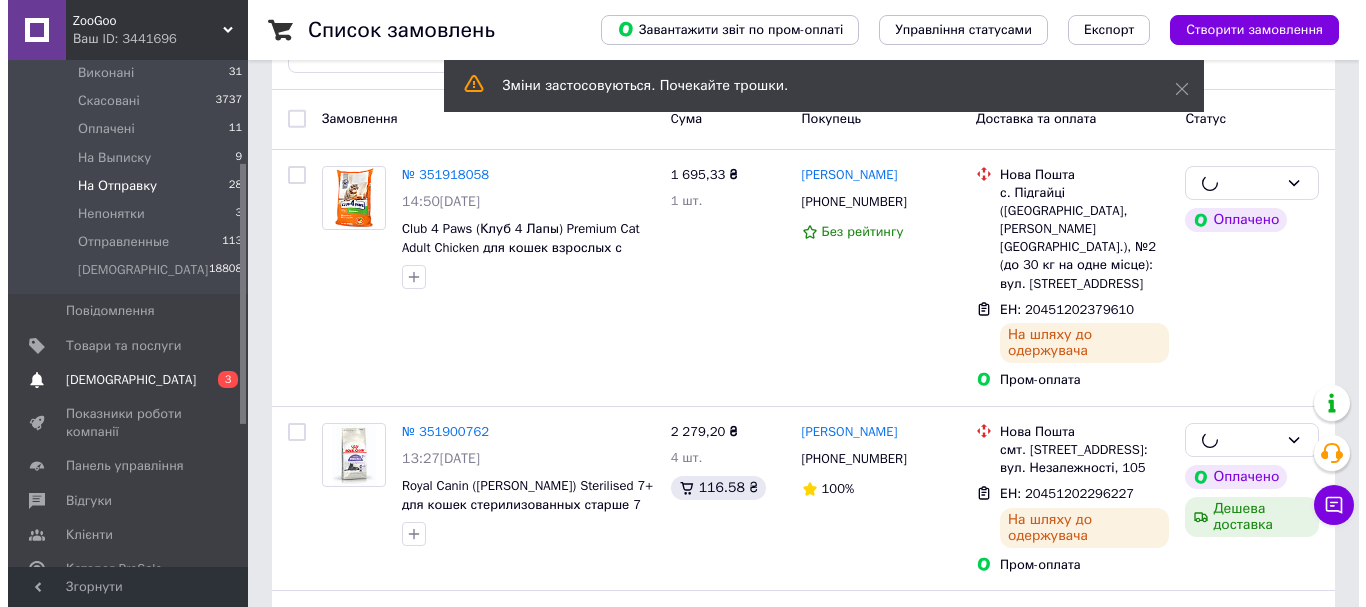 scroll, scrollTop: 0, scrollLeft: 0, axis: both 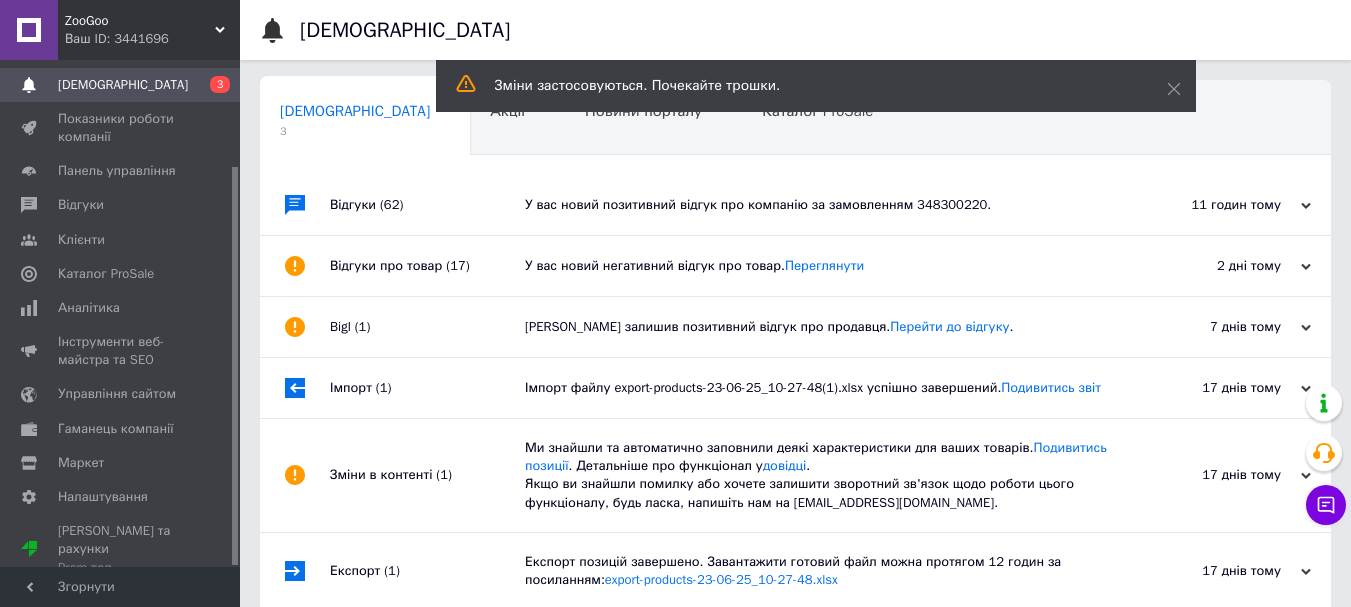 click on "У вас новий позитивний відгук про компанію за замовленням 348300220." at bounding box center [818, 205] 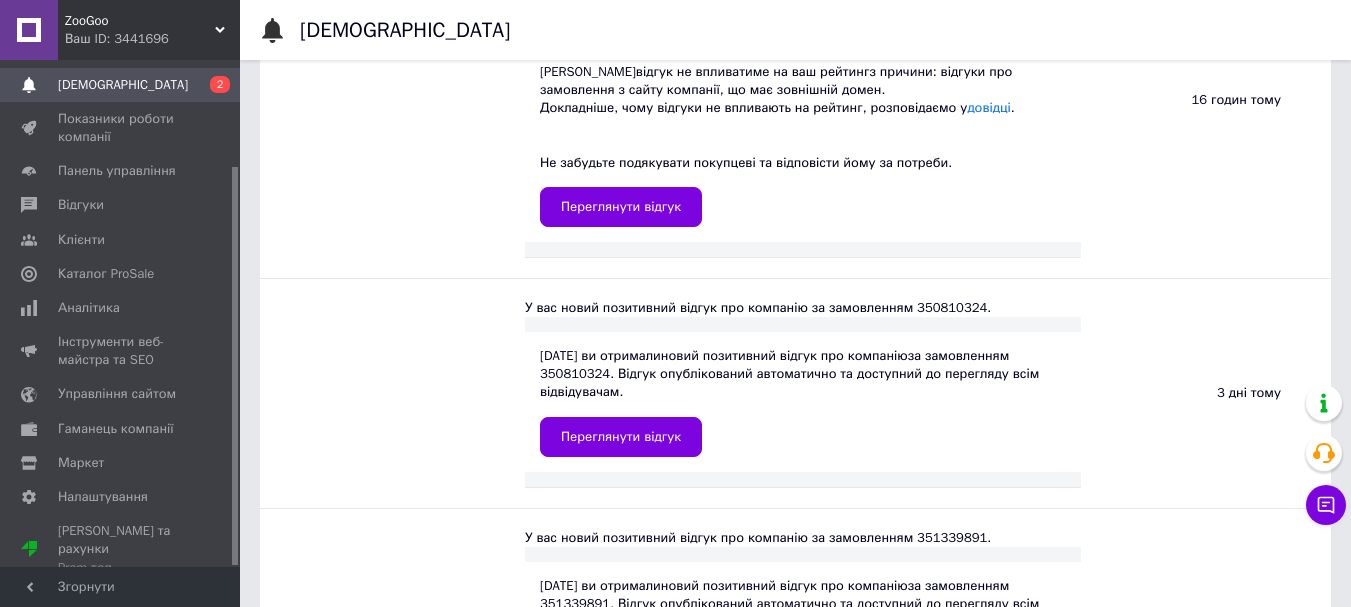scroll, scrollTop: 700, scrollLeft: 0, axis: vertical 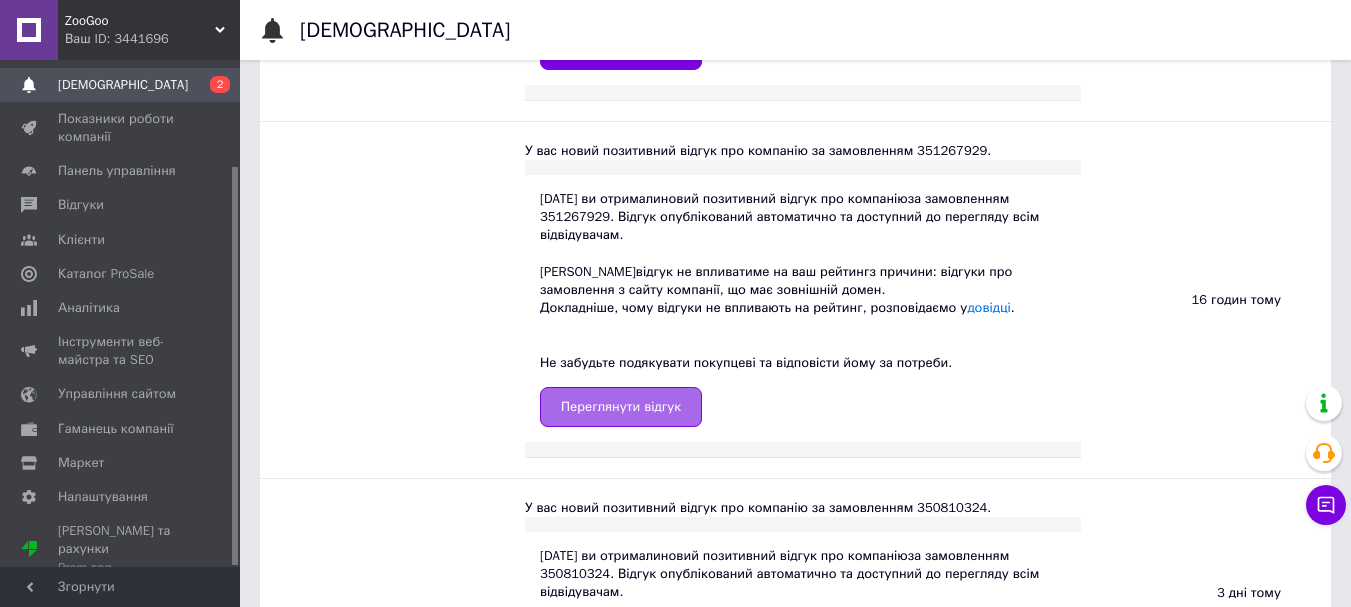 click on "Переглянути відгук" at bounding box center (621, 407) 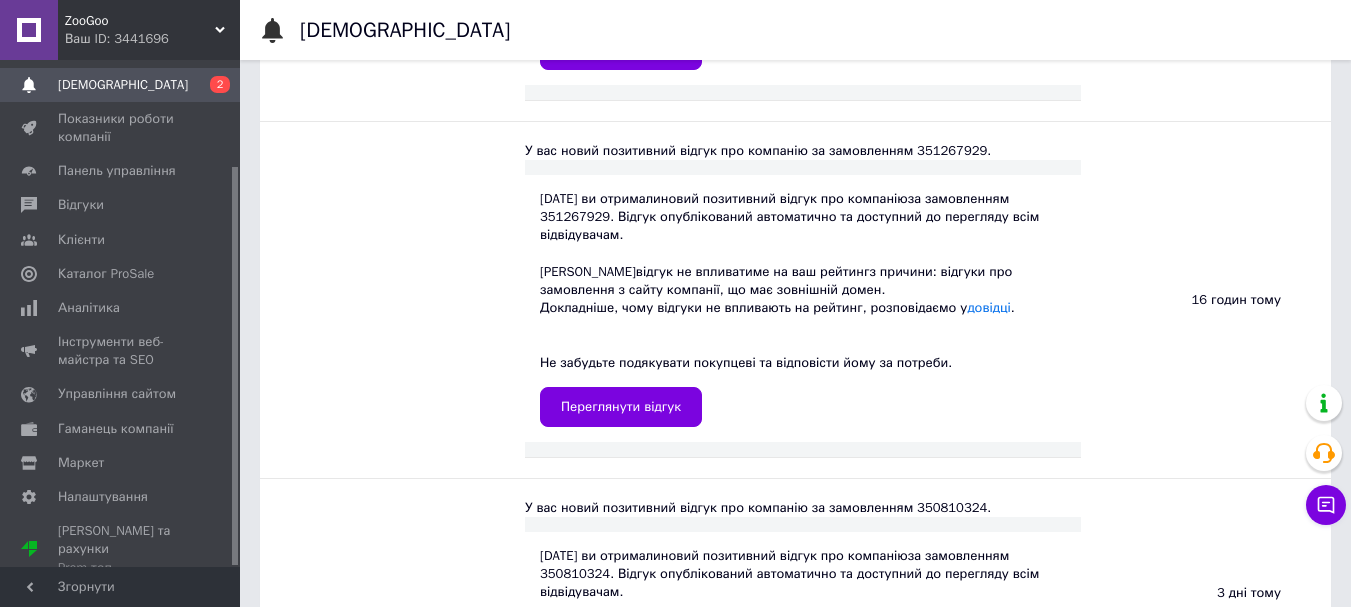 scroll, scrollTop: 600, scrollLeft: 0, axis: vertical 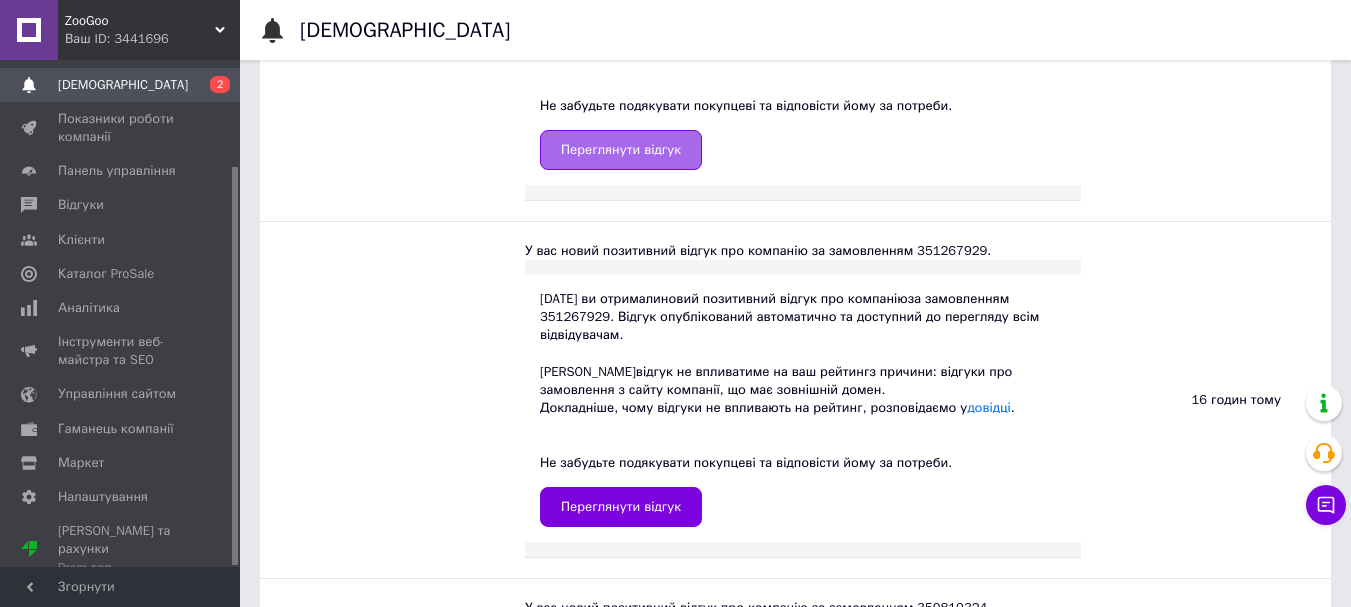click on "Переглянути відгук" at bounding box center (621, 150) 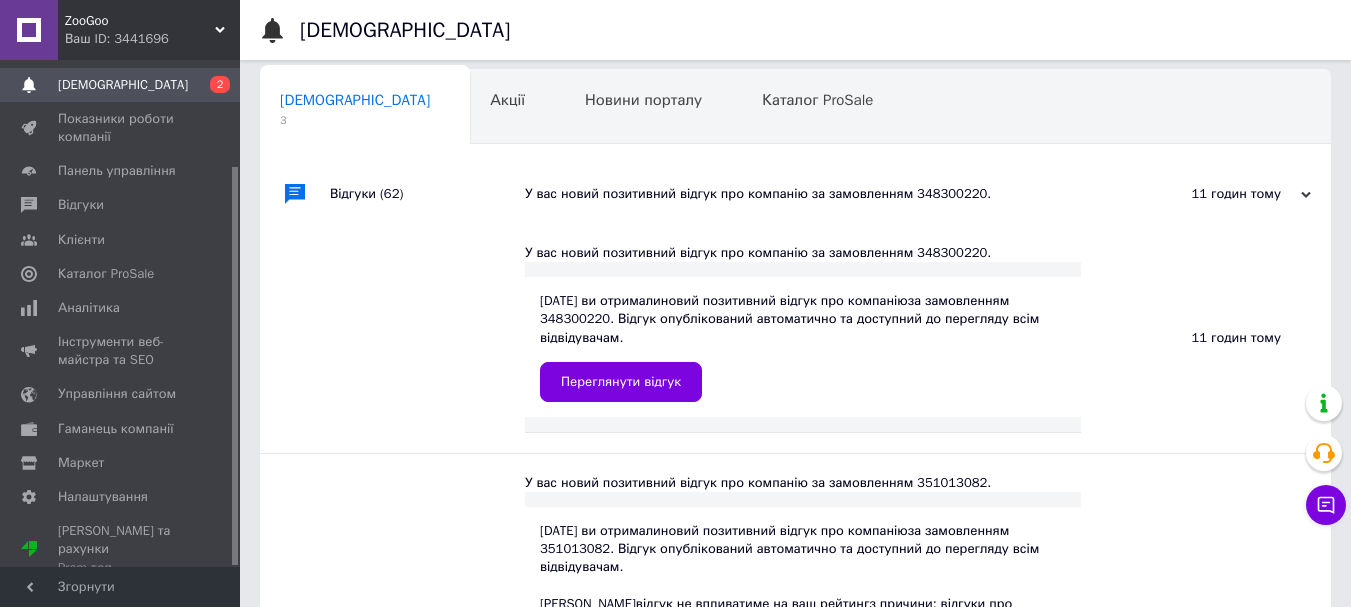 scroll, scrollTop: 0, scrollLeft: 0, axis: both 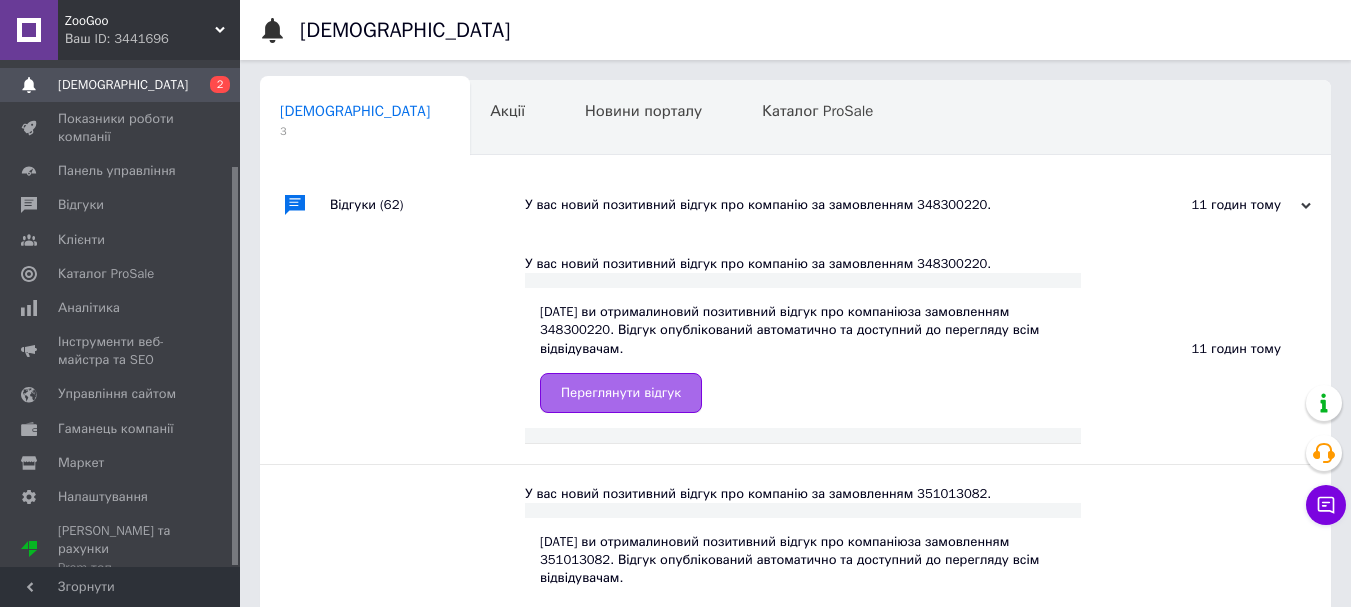 click on "Переглянути відгук" at bounding box center [621, 393] 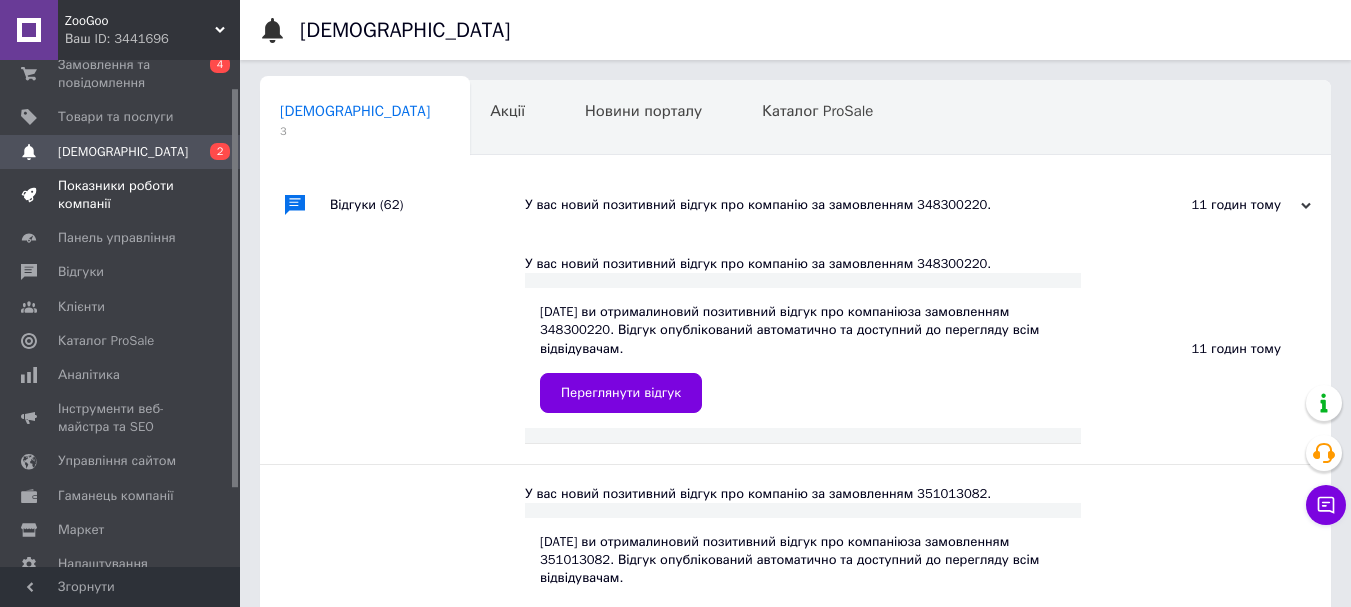 scroll, scrollTop: 0, scrollLeft: 0, axis: both 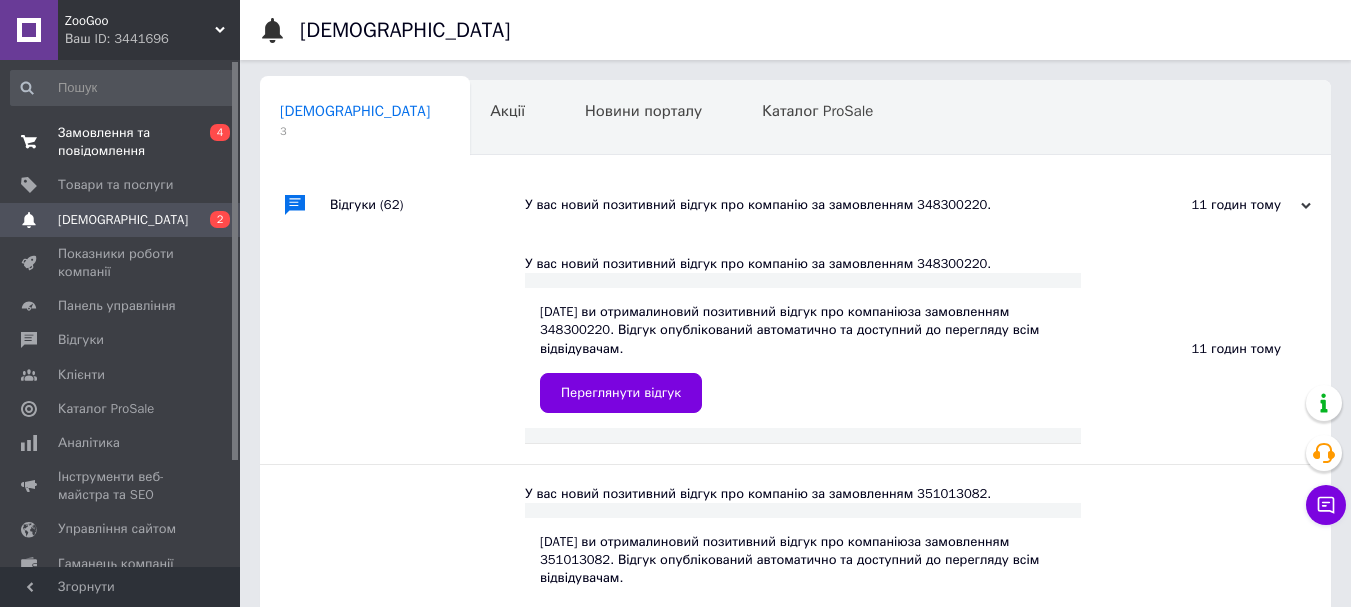 click on "Замовлення та повідомлення" at bounding box center (121, 142) 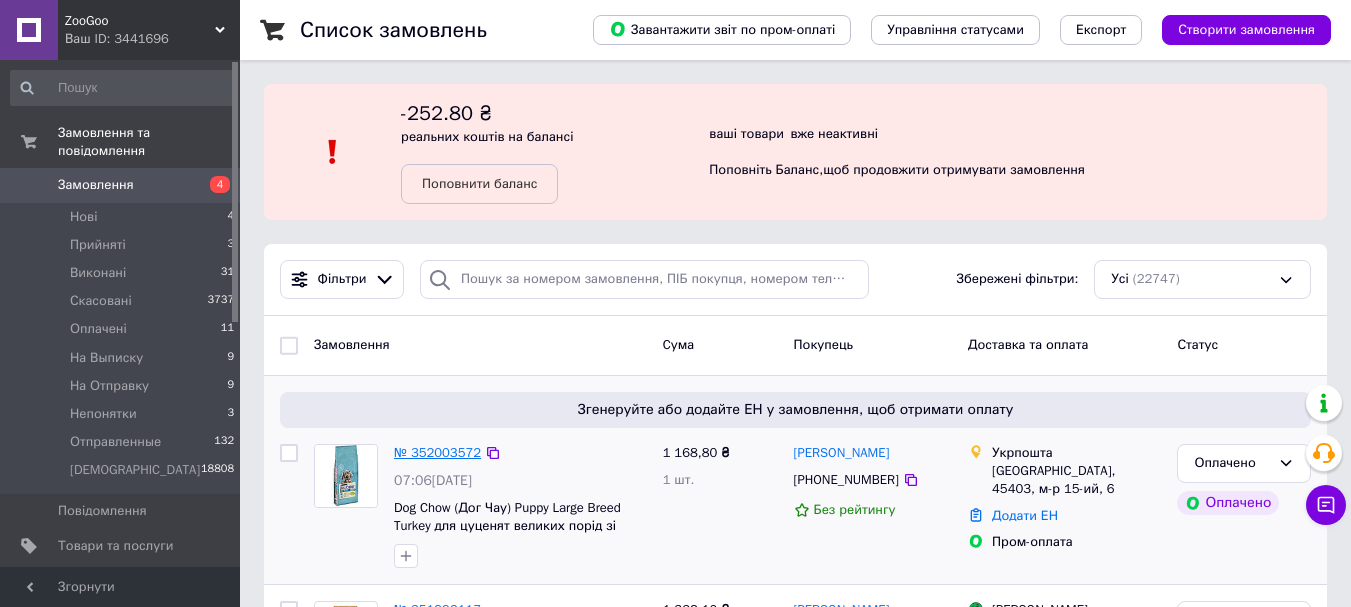 click on "№ 352003572" at bounding box center (437, 452) 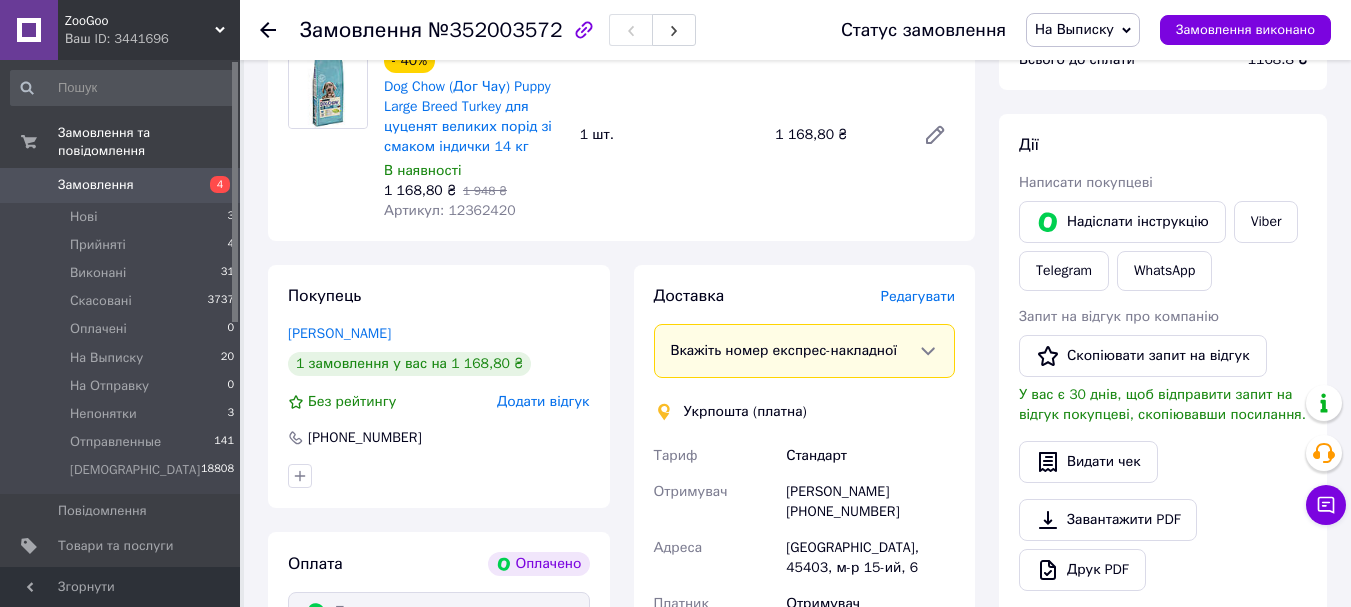 scroll, scrollTop: 300, scrollLeft: 0, axis: vertical 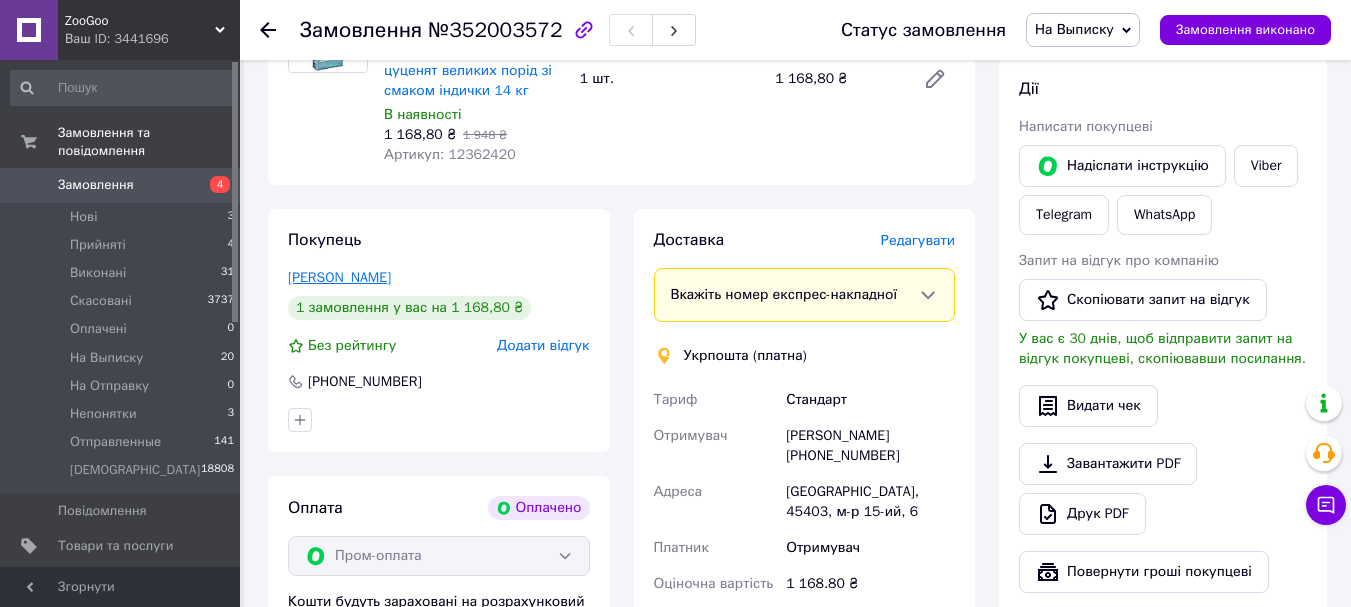 click on "Сергій Калмиков" at bounding box center [339, 277] 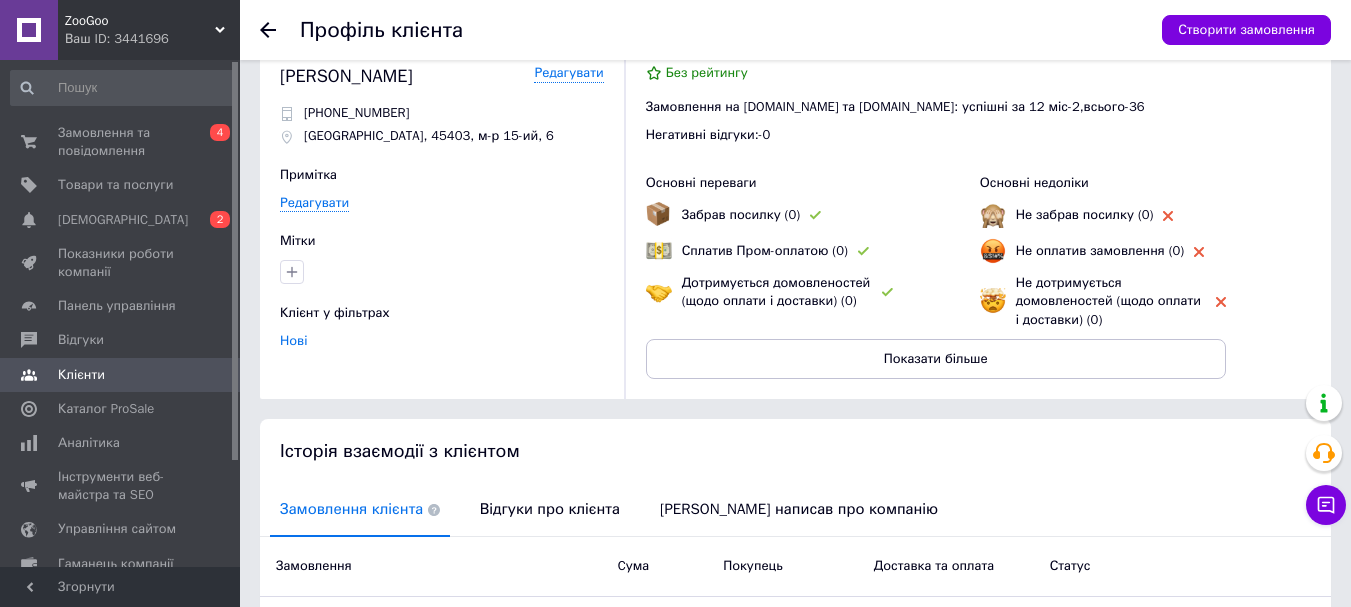 scroll, scrollTop: 0, scrollLeft: 0, axis: both 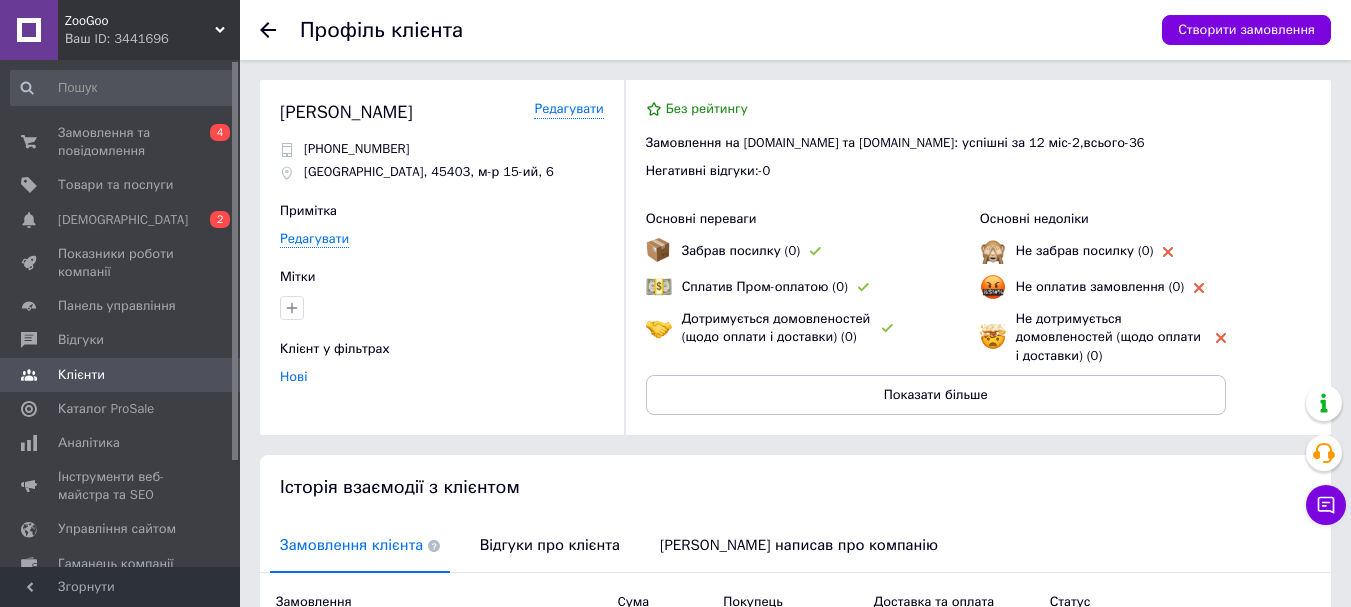 drag, startPoint x: 339, startPoint y: 113, endPoint x: 444, endPoint y: 100, distance: 105.801704 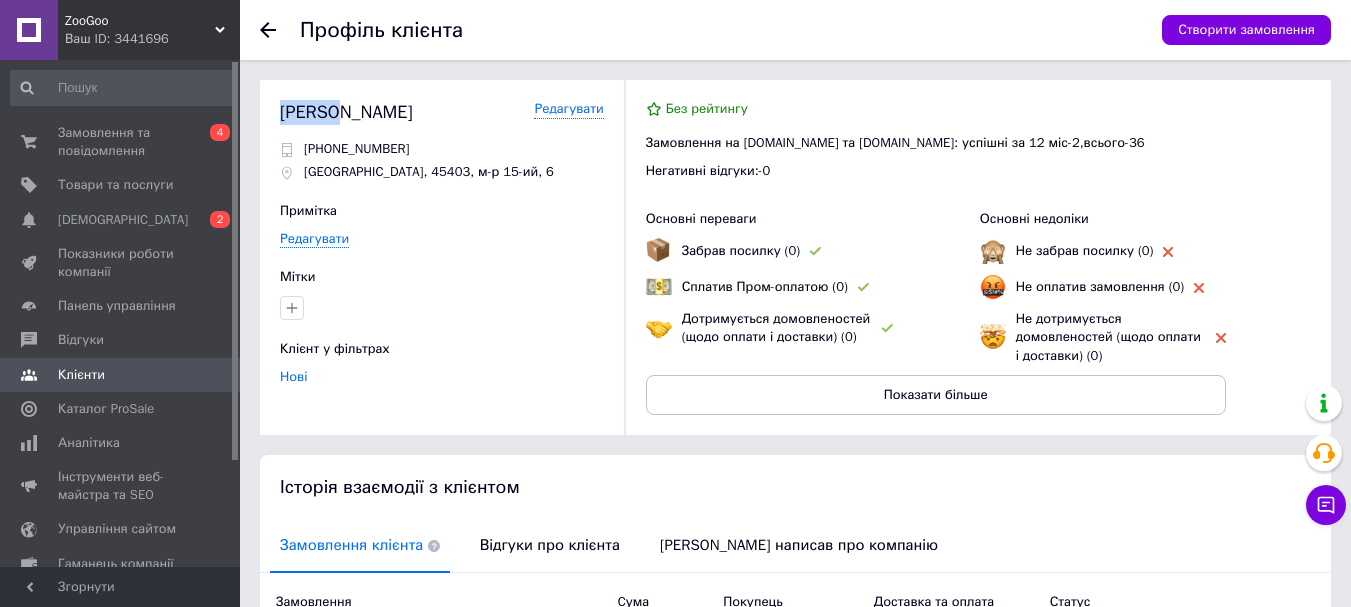 drag, startPoint x: 285, startPoint y: 110, endPoint x: 331, endPoint y: 109, distance: 46.010868 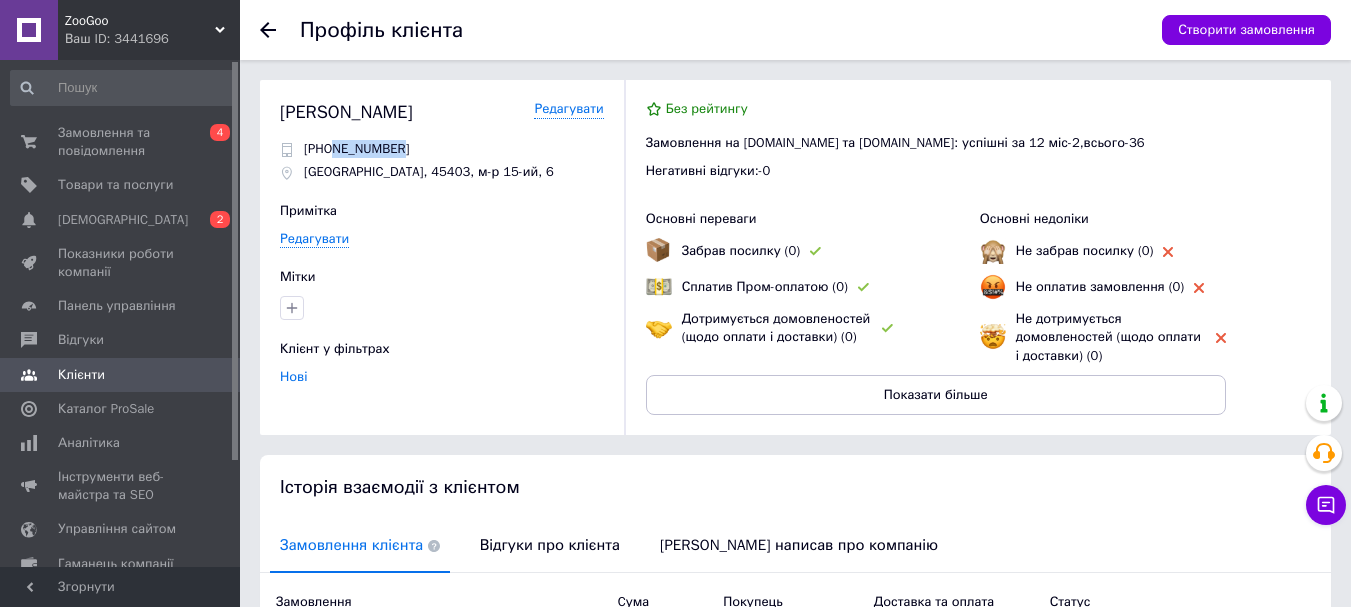 drag, startPoint x: 336, startPoint y: 150, endPoint x: 415, endPoint y: 150, distance: 79 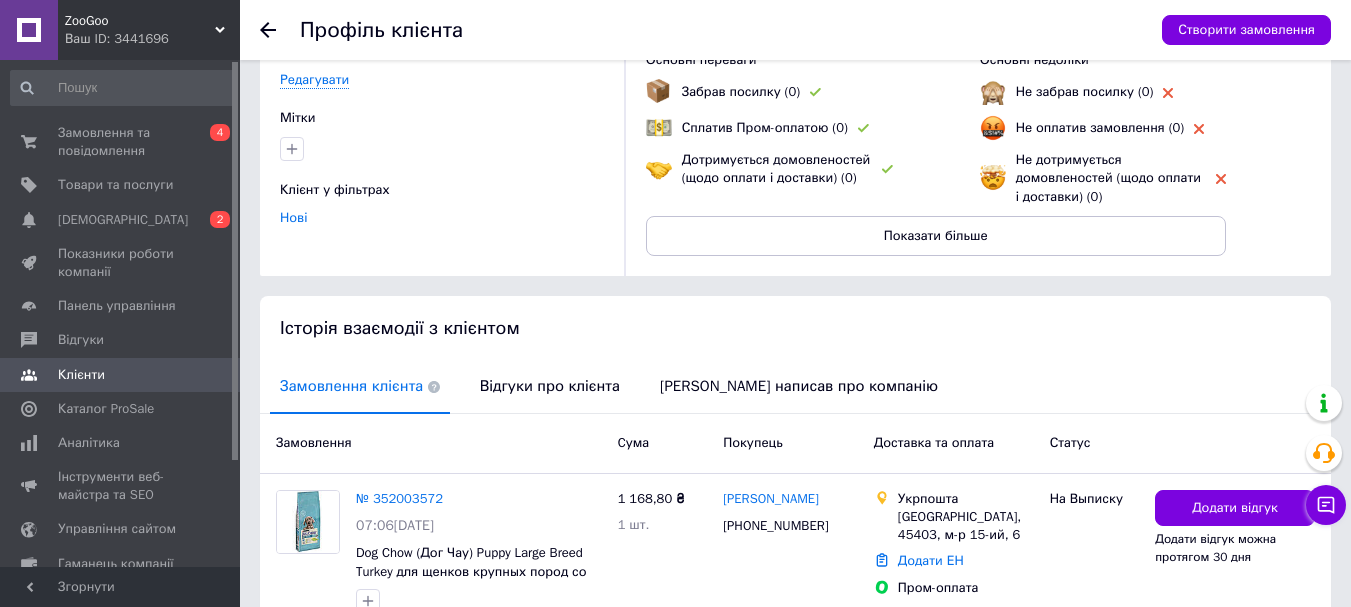 scroll, scrollTop: 61, scrollLeft: 0, axis: vertical 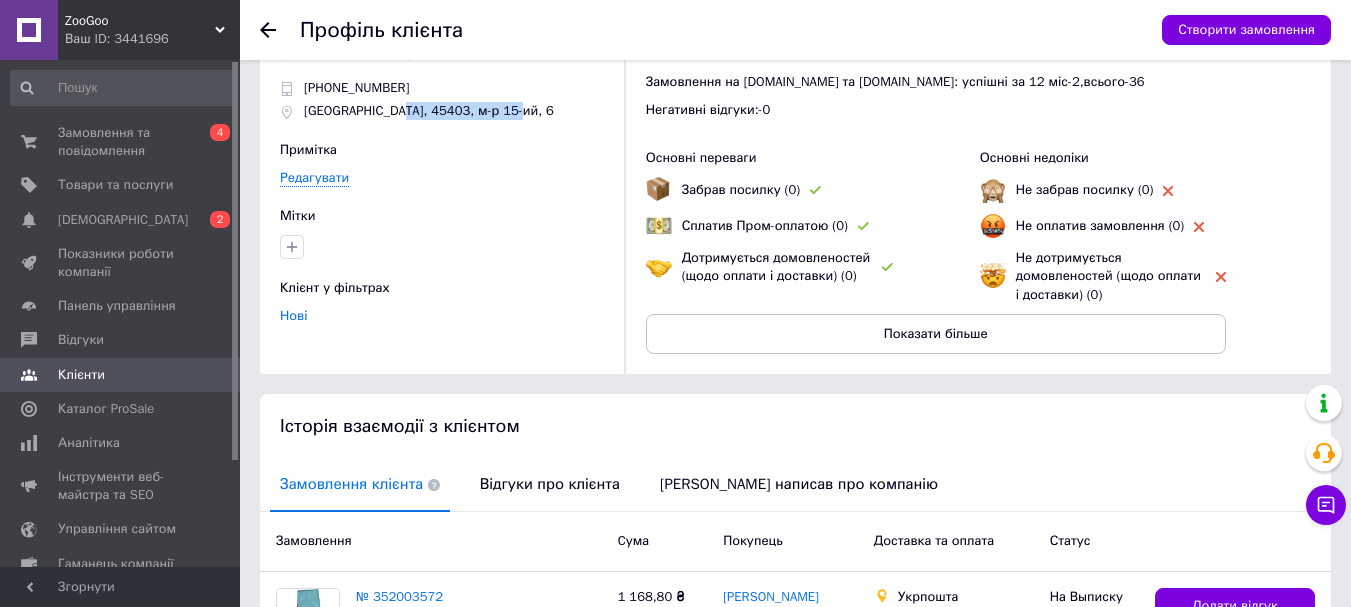 drag, startPoint x: 400, startPoint y: 110, endPoint x: 515, endPoint y: 109, distance: 115.00435 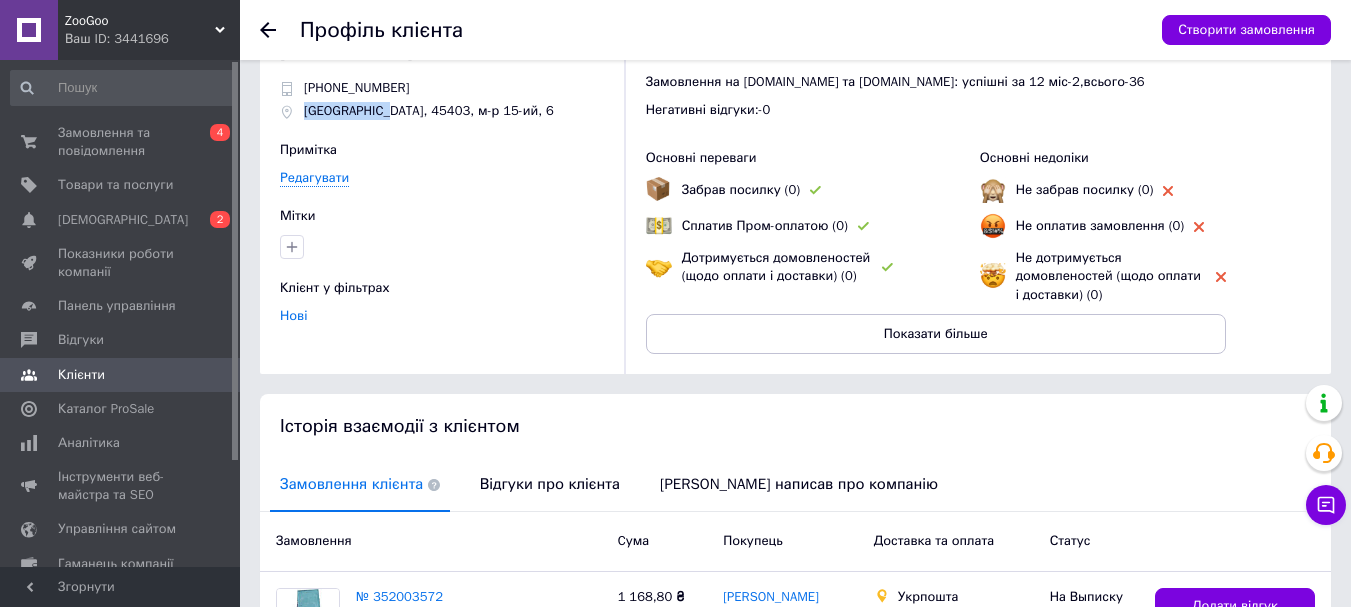 drag, startPoint x: 302, startPoint y: 110, endPoint x: 389, endPoint y: 116, distance: 87.20665 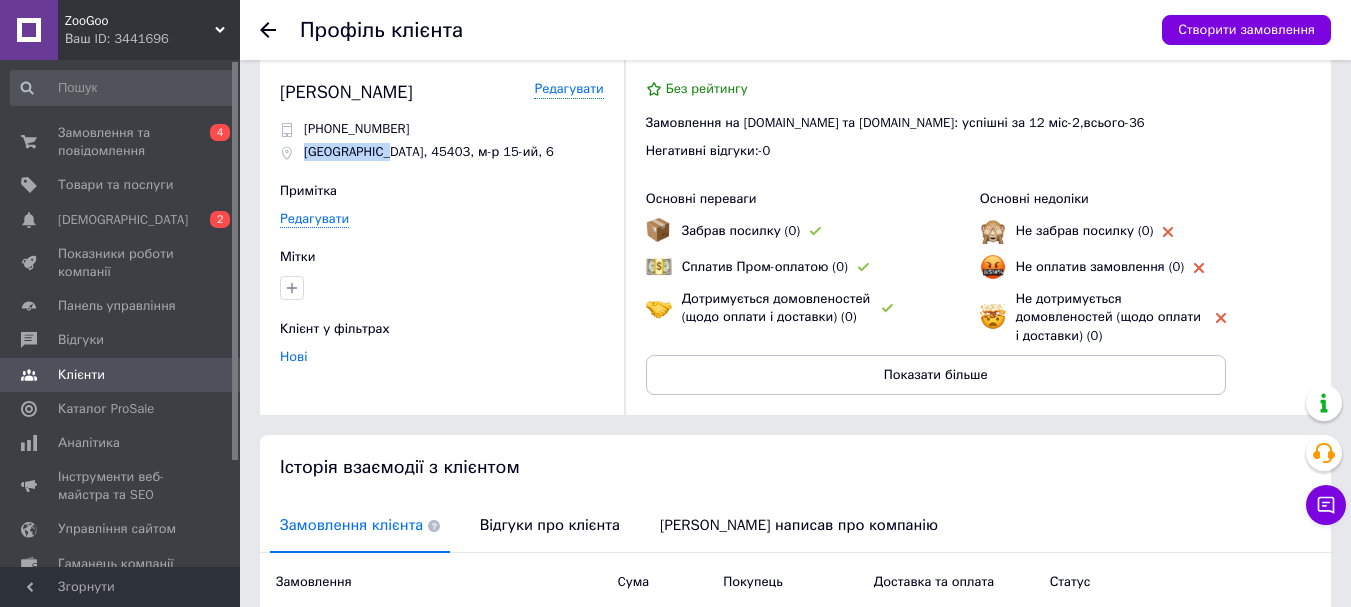 scroll, scrollTop: 0, scrollLeft: 0, axis: both 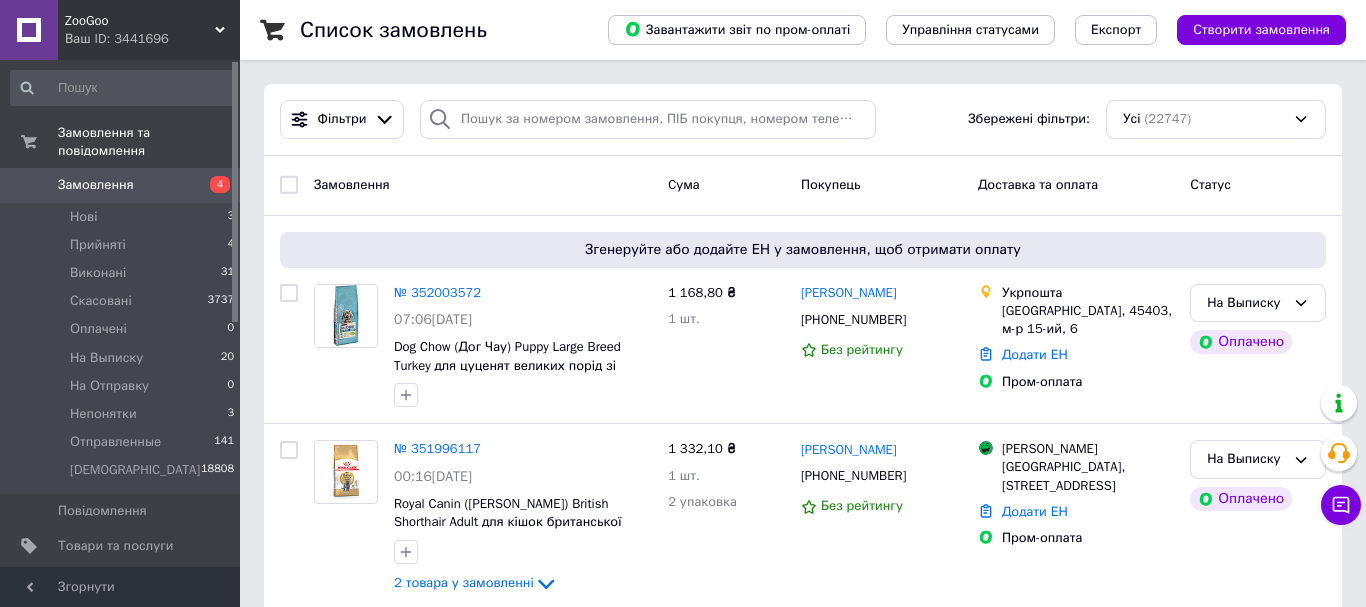 click on "Без рейтингу" at bounding box center [862, 349] 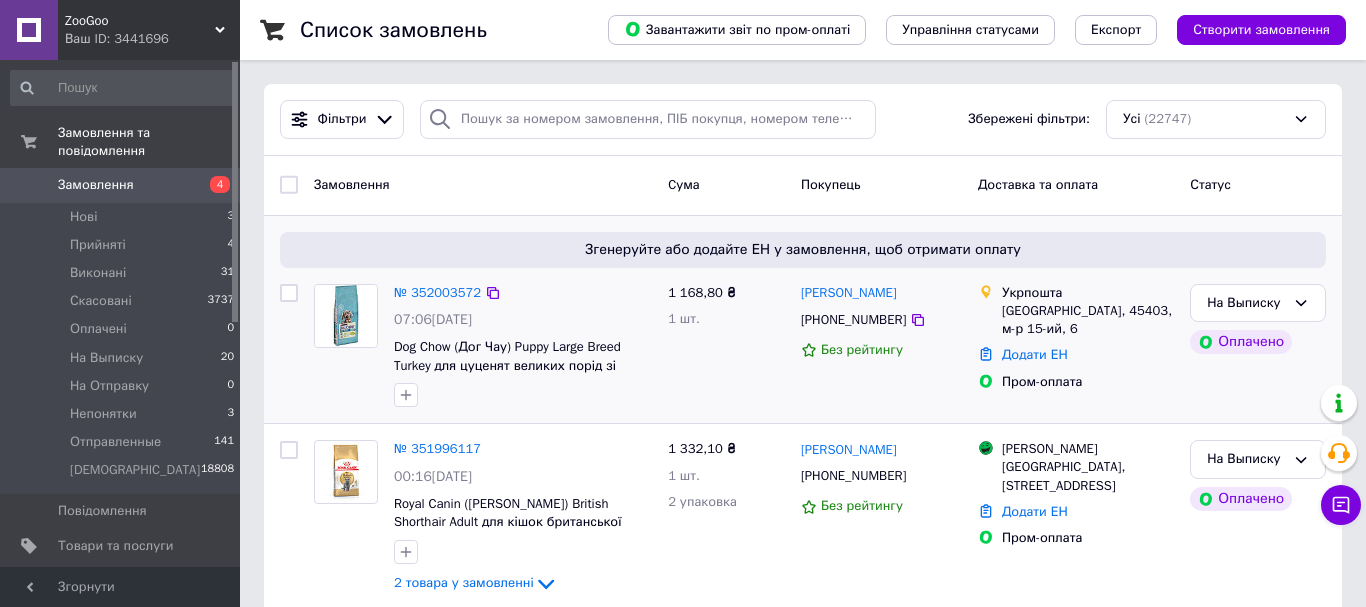 click on "Без рейтингу" at bounding box center (862, 349) 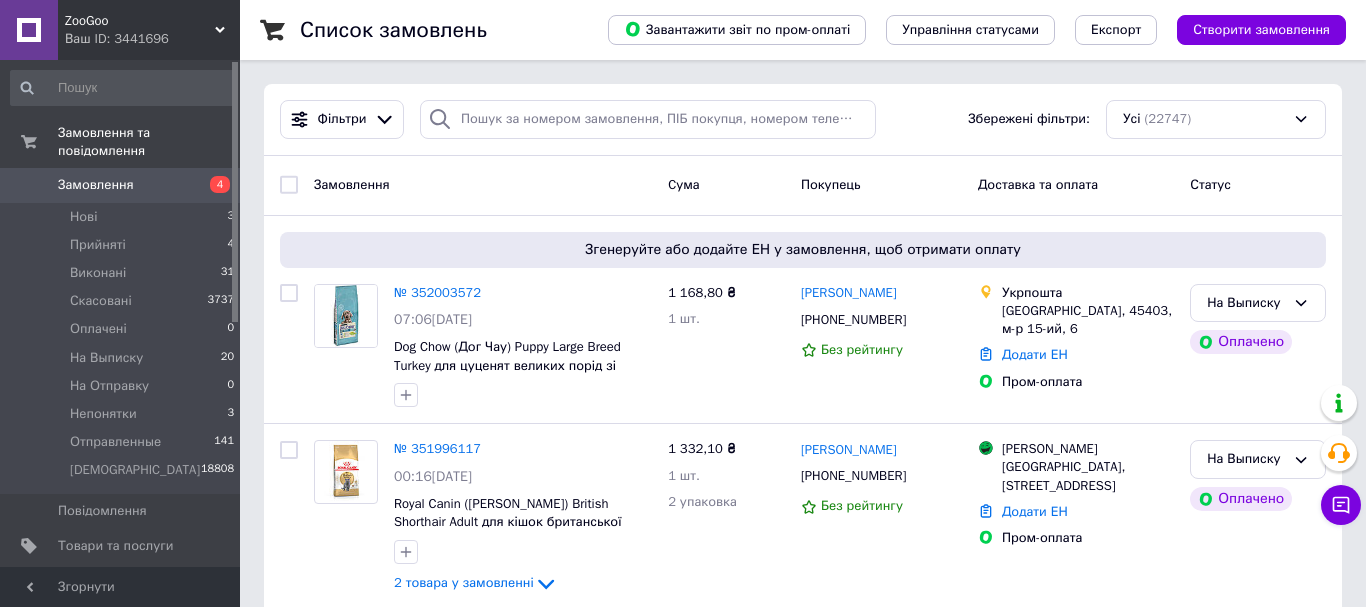 click on "ZooGoo Ваш ID: 3441696 Сайт ZooGoo Кабінет покупця Перевірити стан системи Сторінка на порталі ЗооГоо Довідка Вийти Замовлення та повідомлення Замовлення 4 Нові 3 Прийняті 4 Виконані 31 Скасовані 3737 Оплачені 0 На Выписку 20 На Отправку 0 Непонятки 3 Отправленные 141 ЯАрхив 18808 Повідомлення 0 Товари та послуги Сповіщення 0 2 Показники роботи компанії Панель управління Відгуки Клієнти Каталог ProSale Аналітика Інструменти веб-майстра та SEO Управління сайтом Гаманець компанії Маркет Налаштування Тарифи та рахунки Prom топ Згорнути" at bounding box center [120, 303] 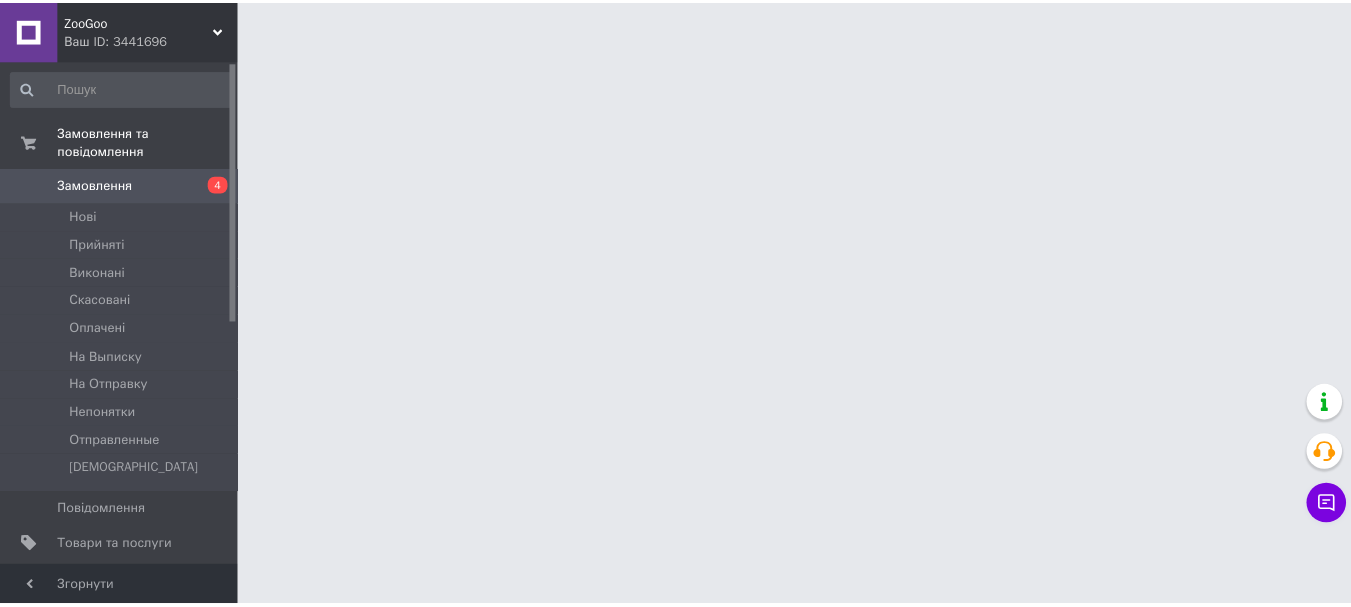 scroll, scrollTop: 0, scrollLeft: 0, axis: both 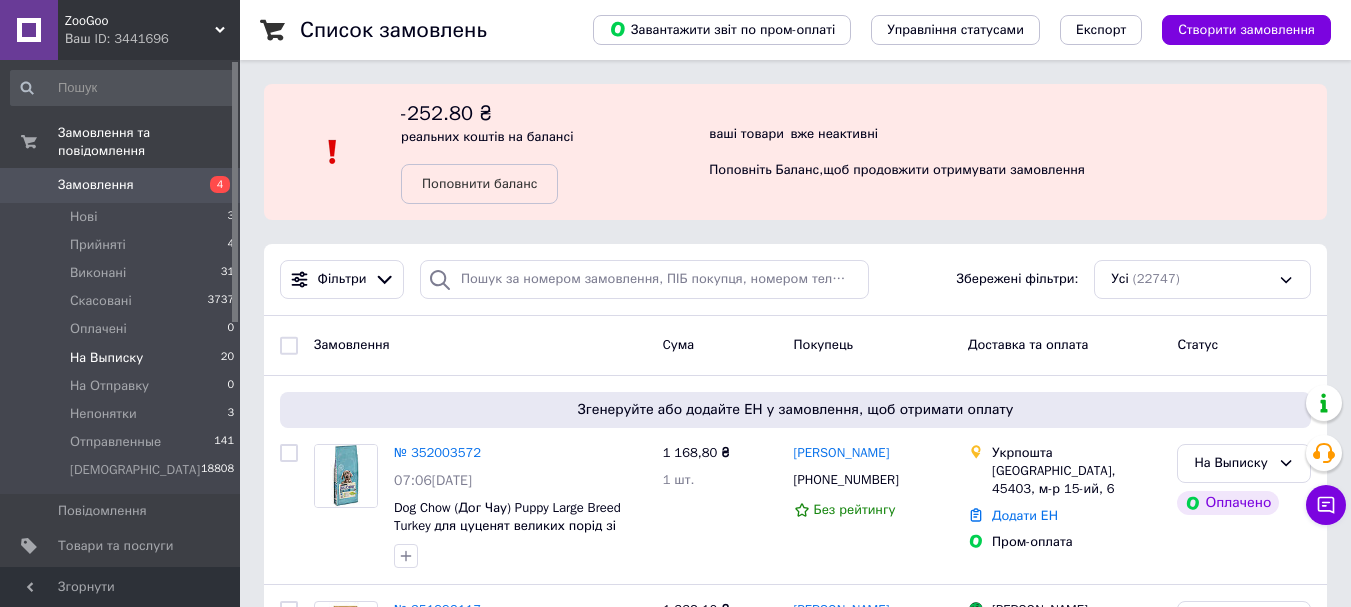 click on "На Выписку 20" at bounding box center (123, 358) 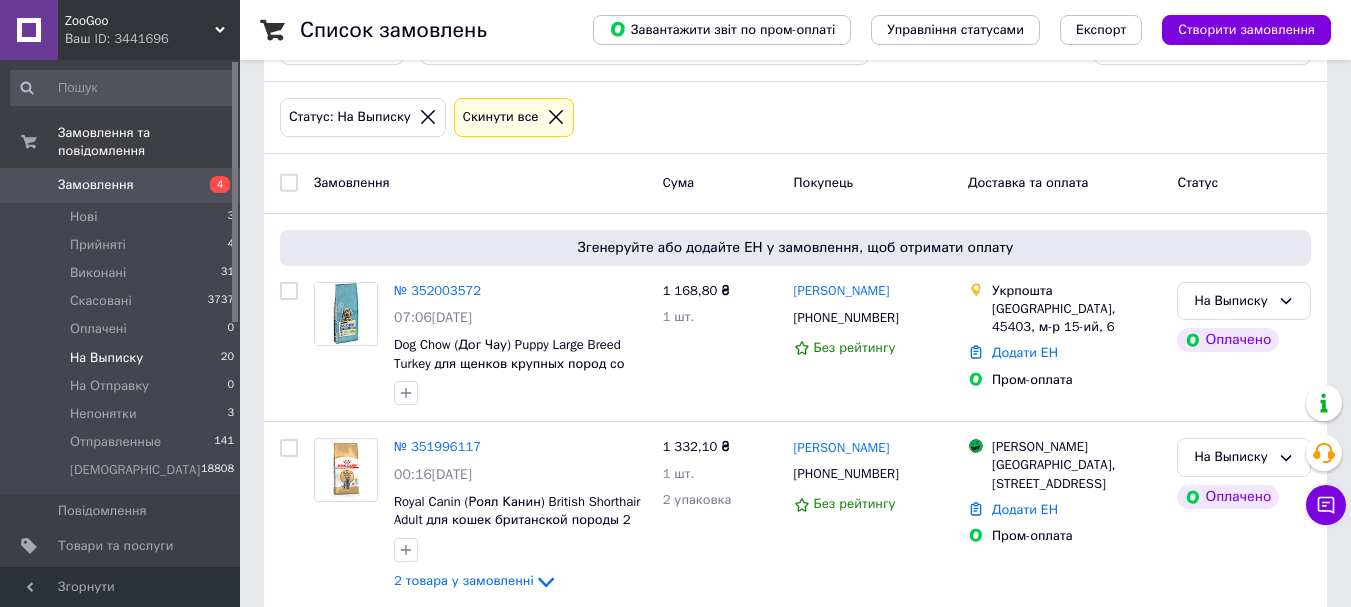 scroll, scrollTop: 300, scrollLeft: 0, axis: vertical 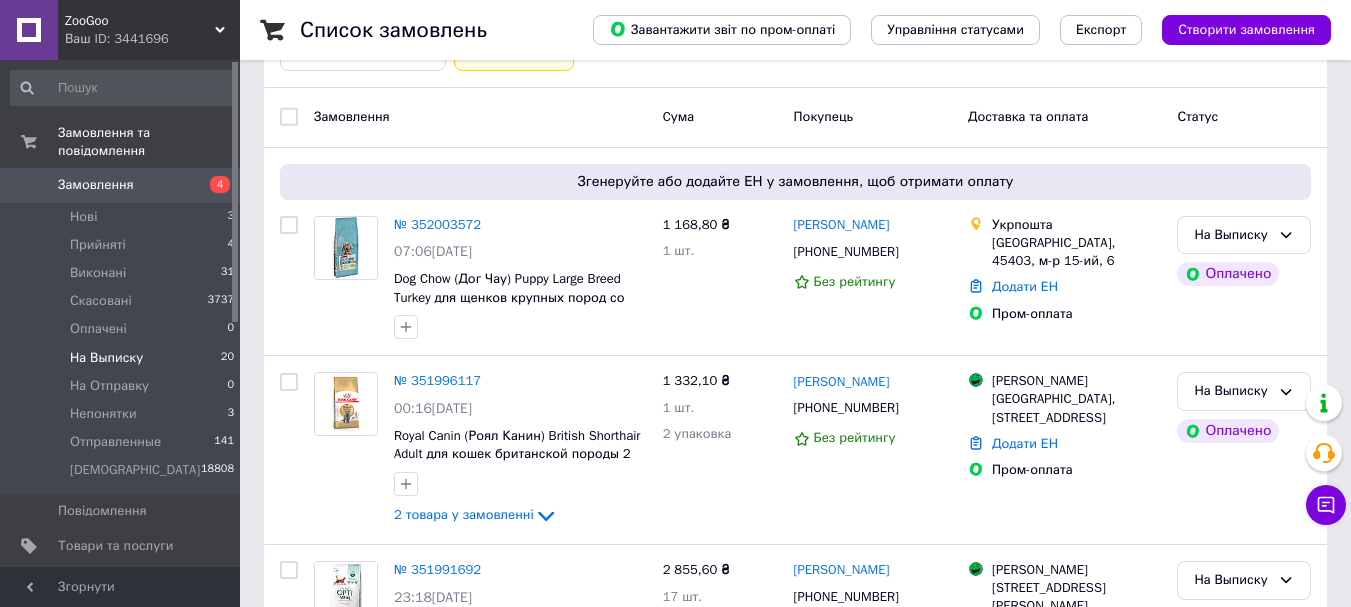 click on "№ 351996117" at bounding box center (437, 380) 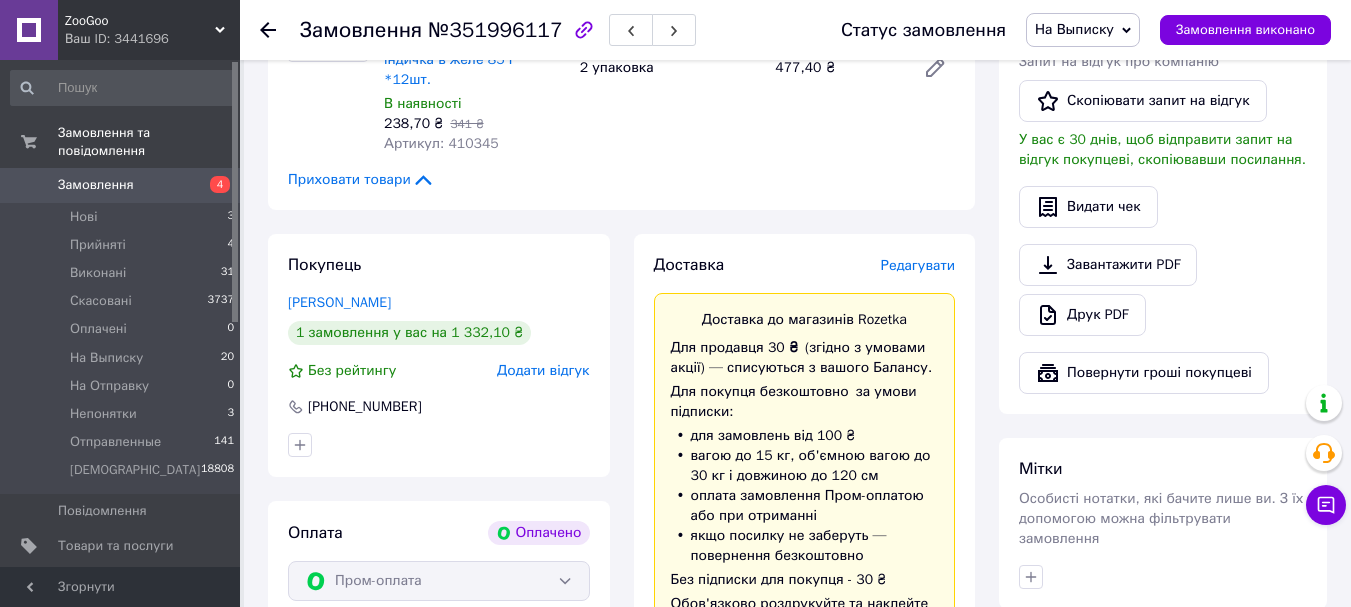 scroll, scrollTop: 500, scrollLeft: 0, axis: vertical 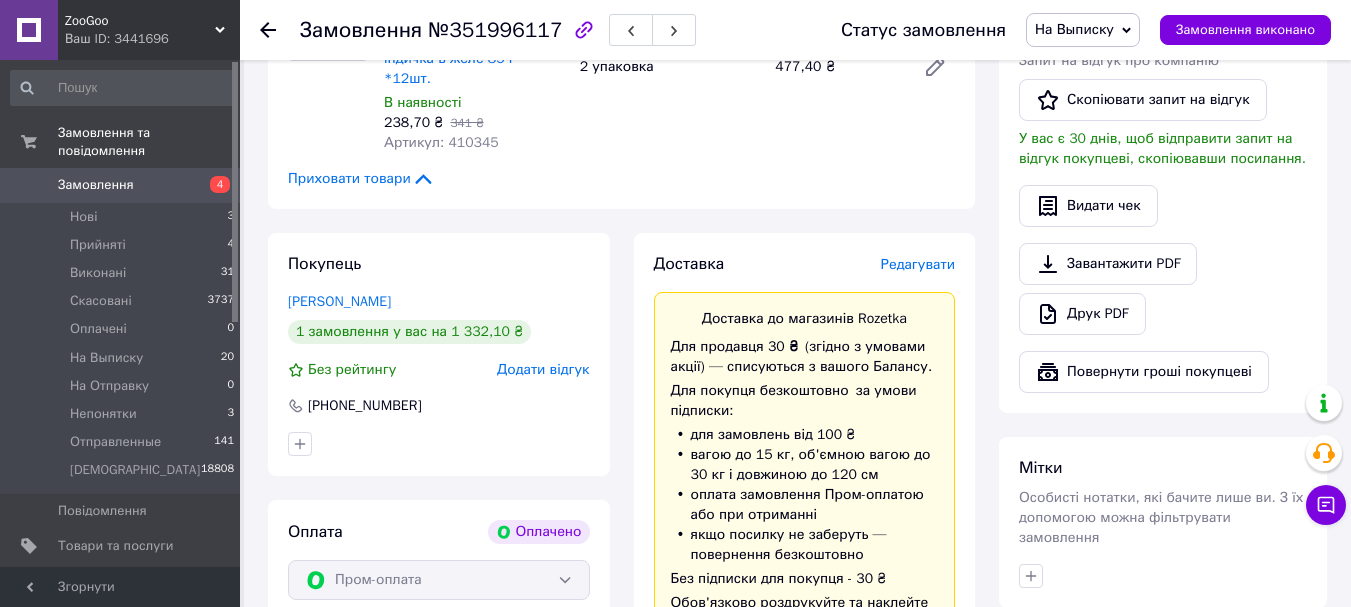 click on "Кушнерик Михайло" at bounding box center (339, 301) 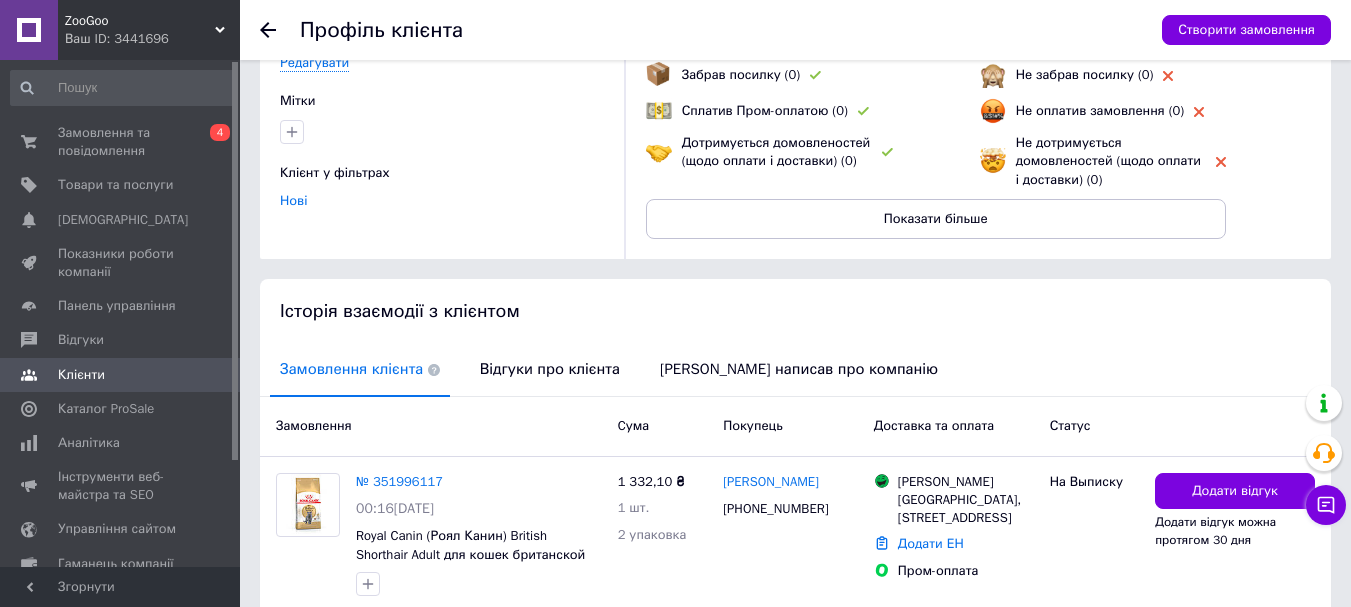 scroll, scrollTop: 0, scrollLeft: 0, axis: both 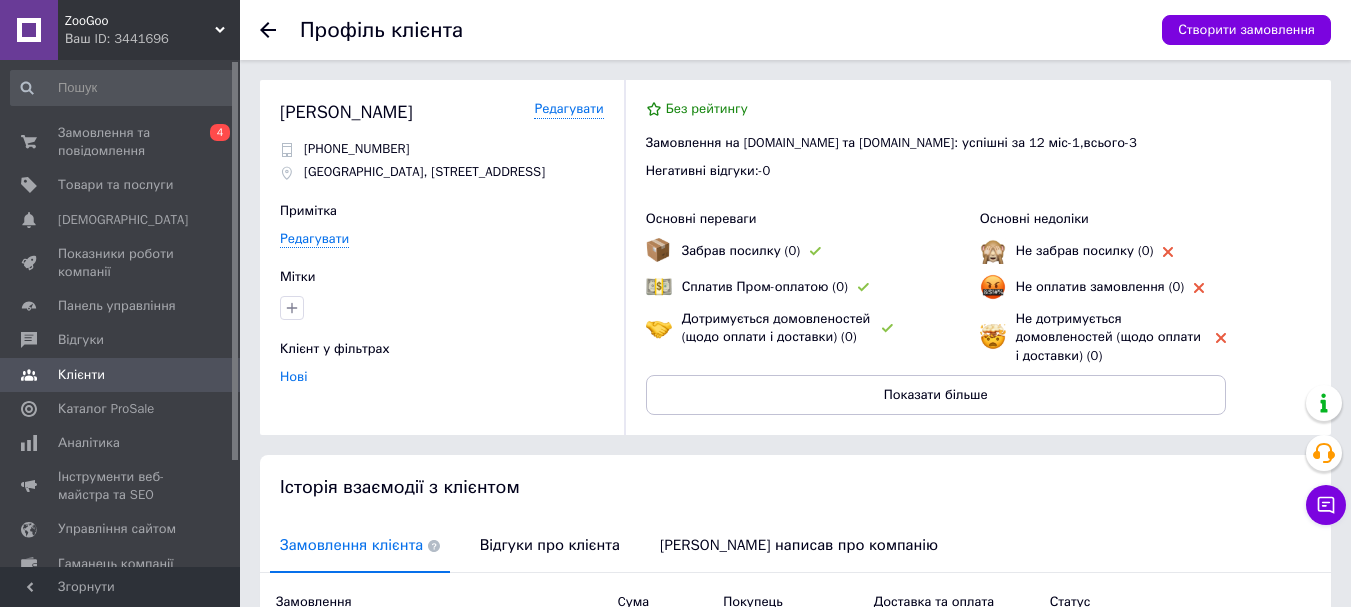 drag, startPoint x: 274, startPoint y: 111, endPoint x: 450, endPoint y: 112, distance: 176.00284 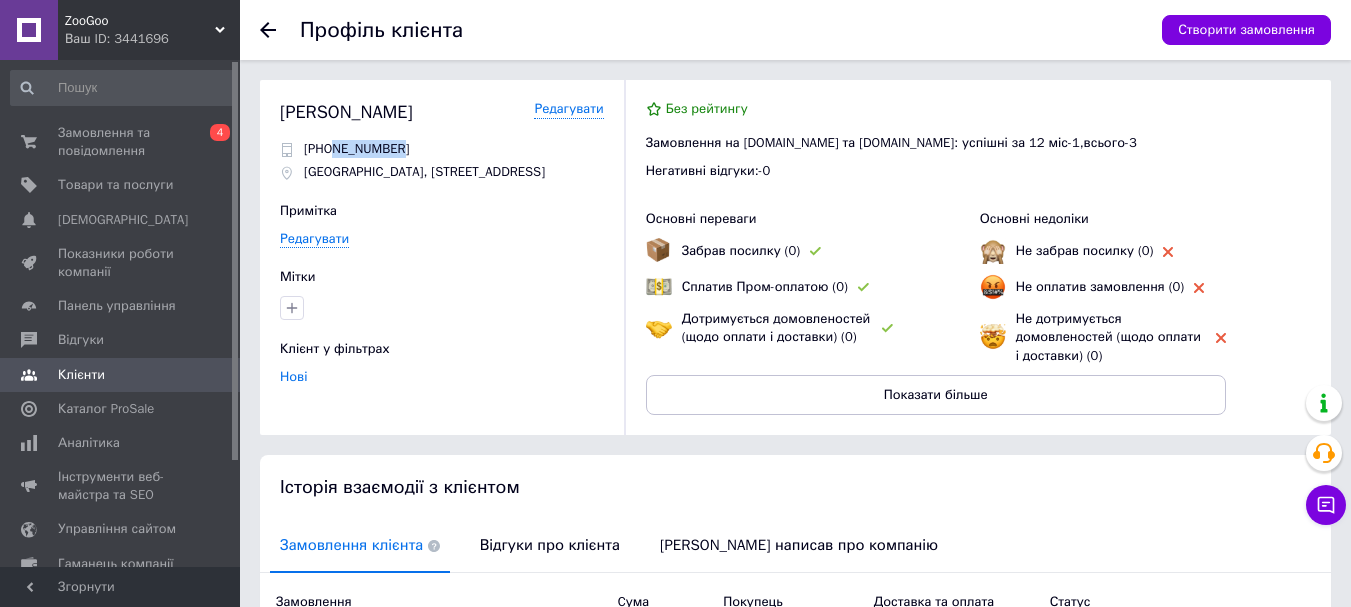 drag, startPoint x: 332, startPoint y: 149, endPoint x: 425, endPoint y: 150, distance: 93.00538 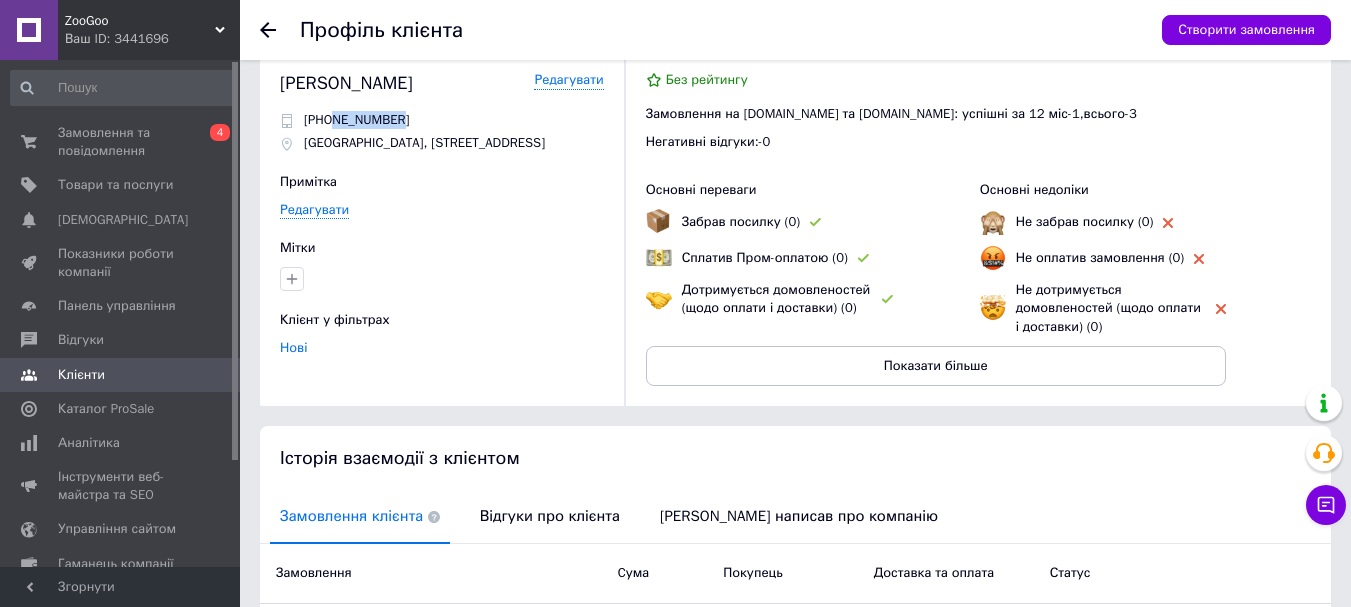 scroll, scrollTop: 0, scrollLeft: 0, axis: both 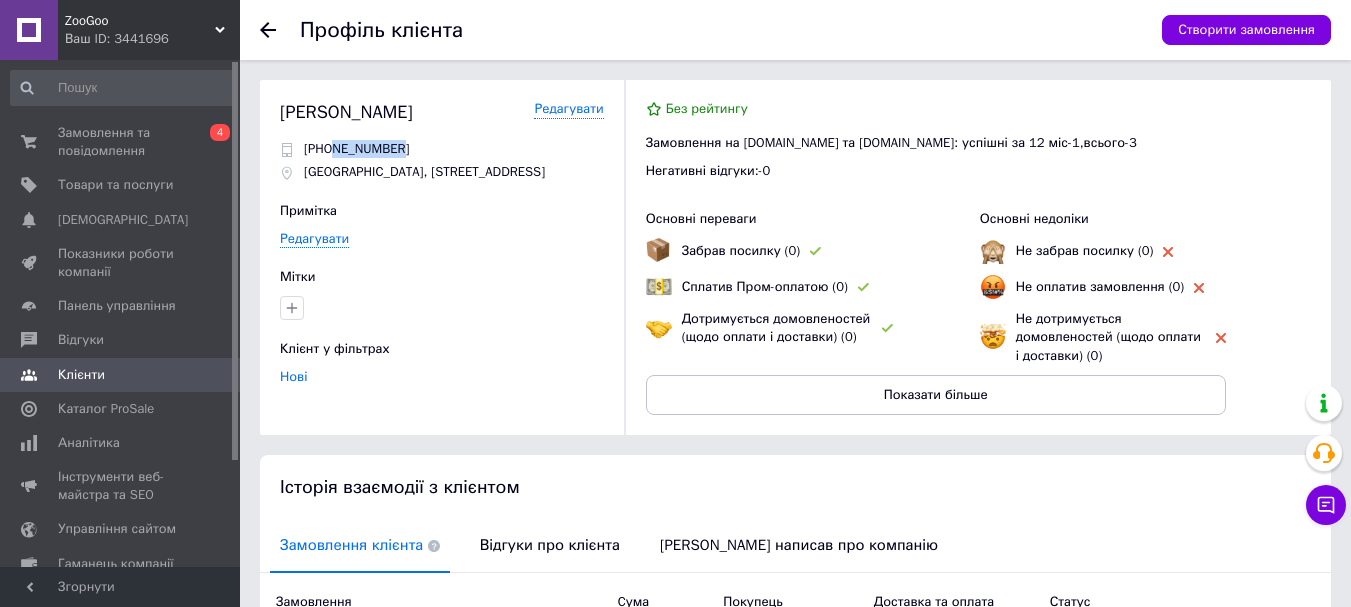 drag, startPoint x: 373, startPoint y: 177, endPoint x: 564, endPoint y: 175, distance: 191.01047 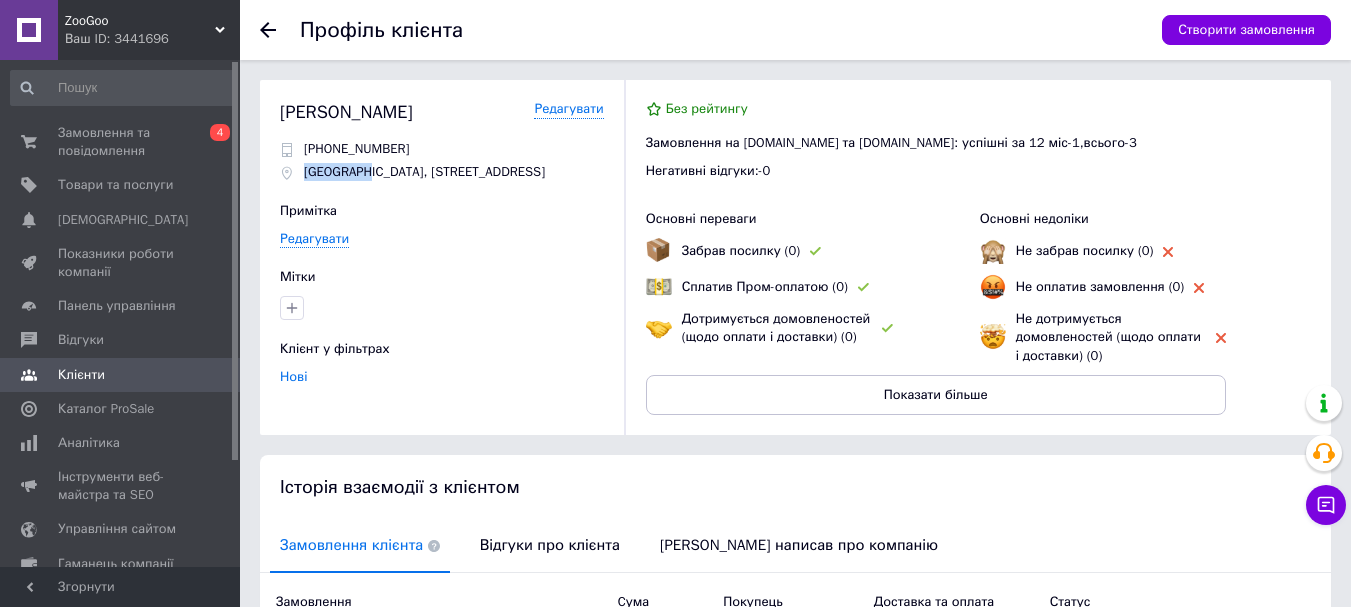 drag, startPoint x: 303, startPoint y: 169, endPoint x: 363, endPoint y: 173, distance: 60.133186 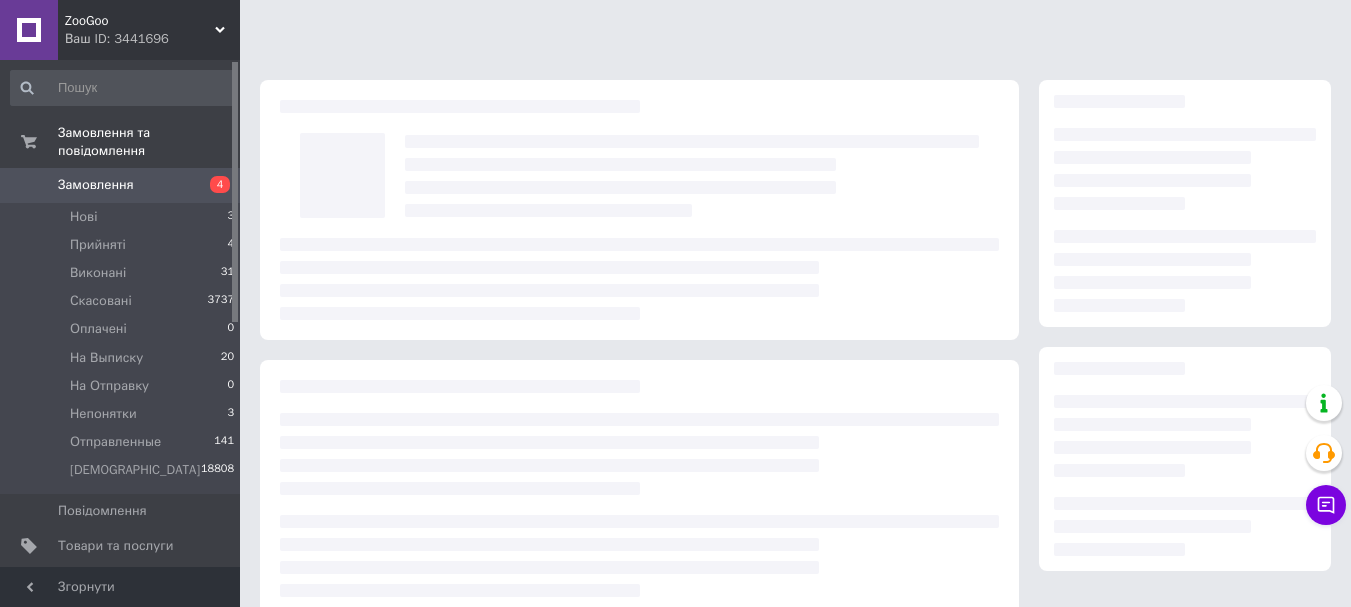 scroll, scrollTop: 307, scrollLeft: 0, axis: vertical 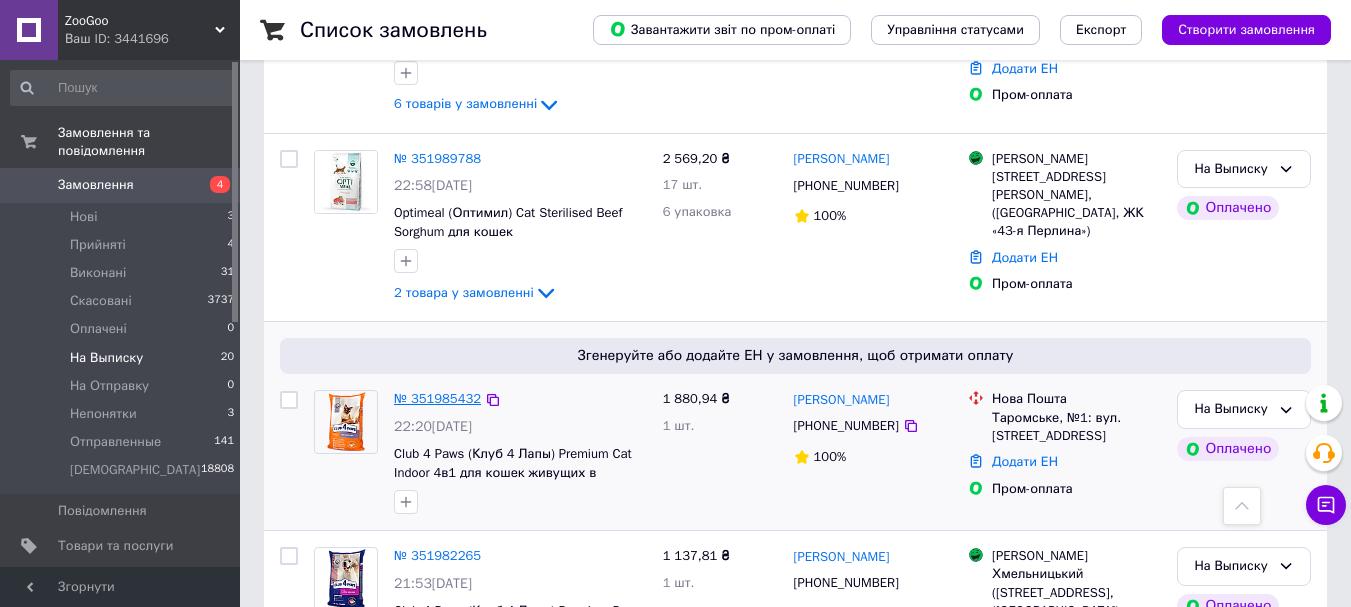 click on "№ 351985432" at bounding box center (437, 398) 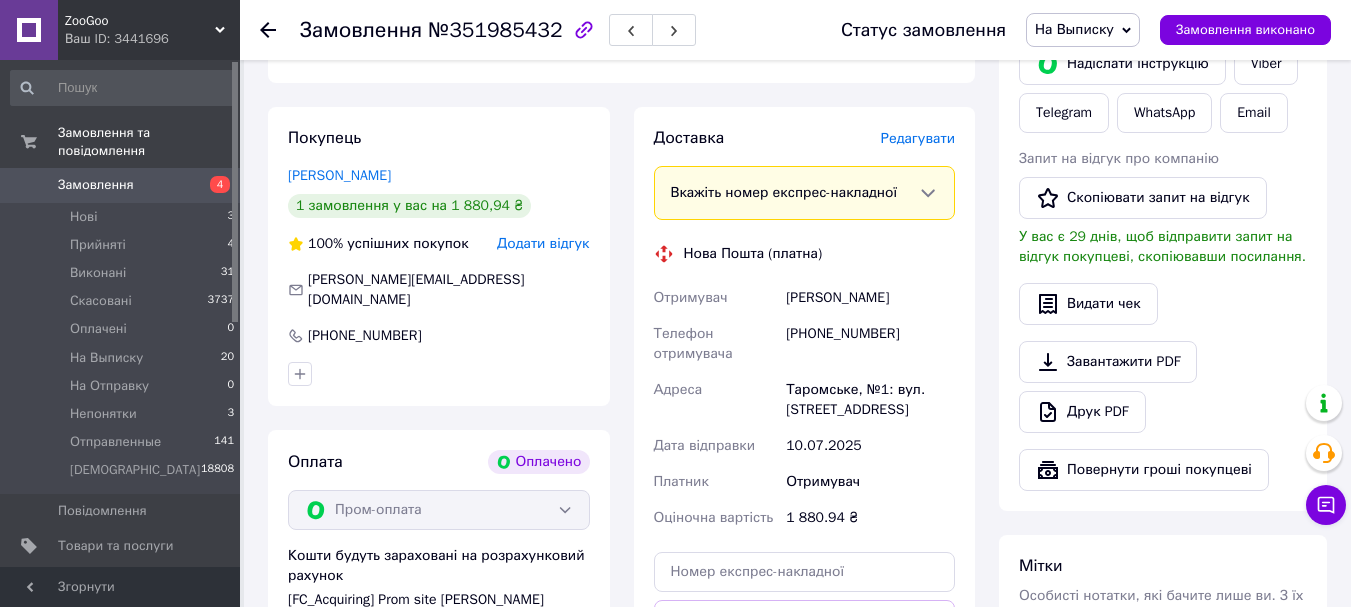 scroll, scrollTop: 400, scrollLeft: 0, axis: vertical 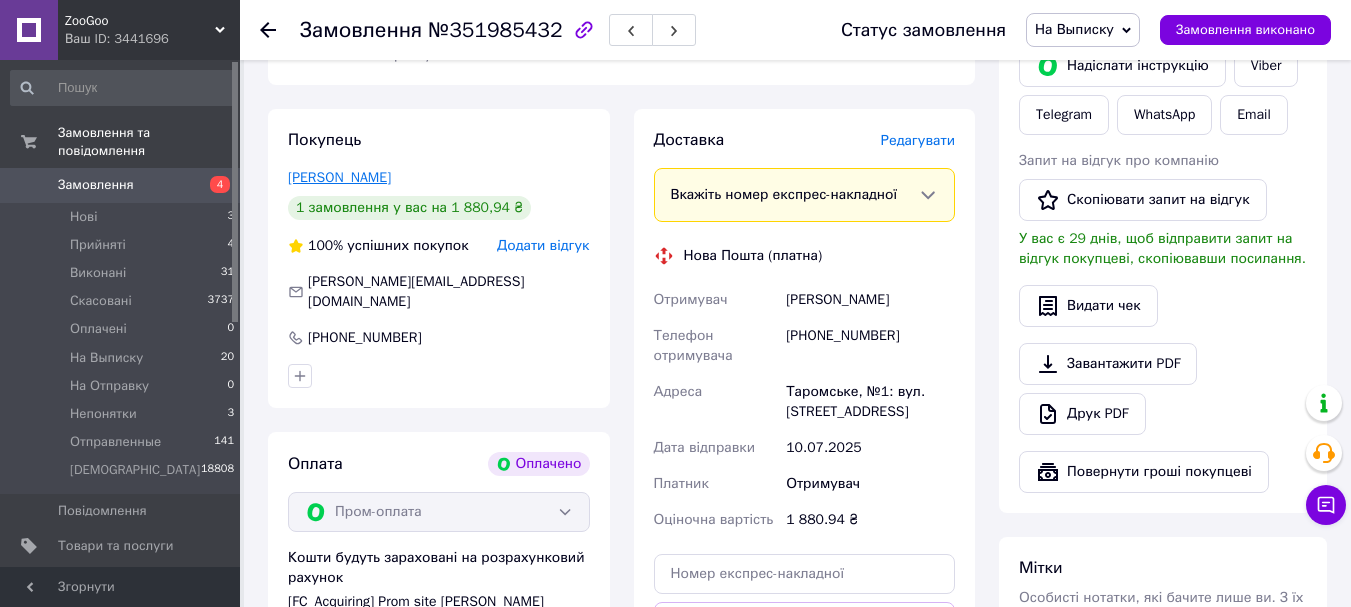 click on "Зубко Александр" at bounding box center (339, 177) 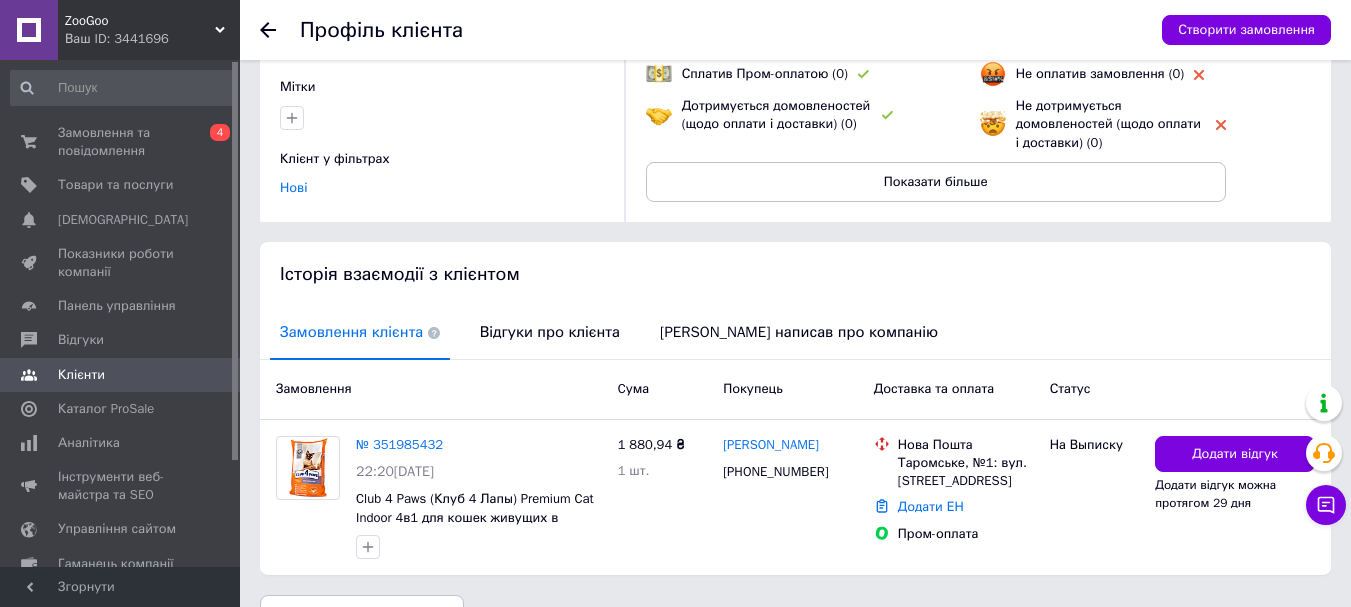 scroll, scrollTop: 0, scrollLeft: 0, axis: both 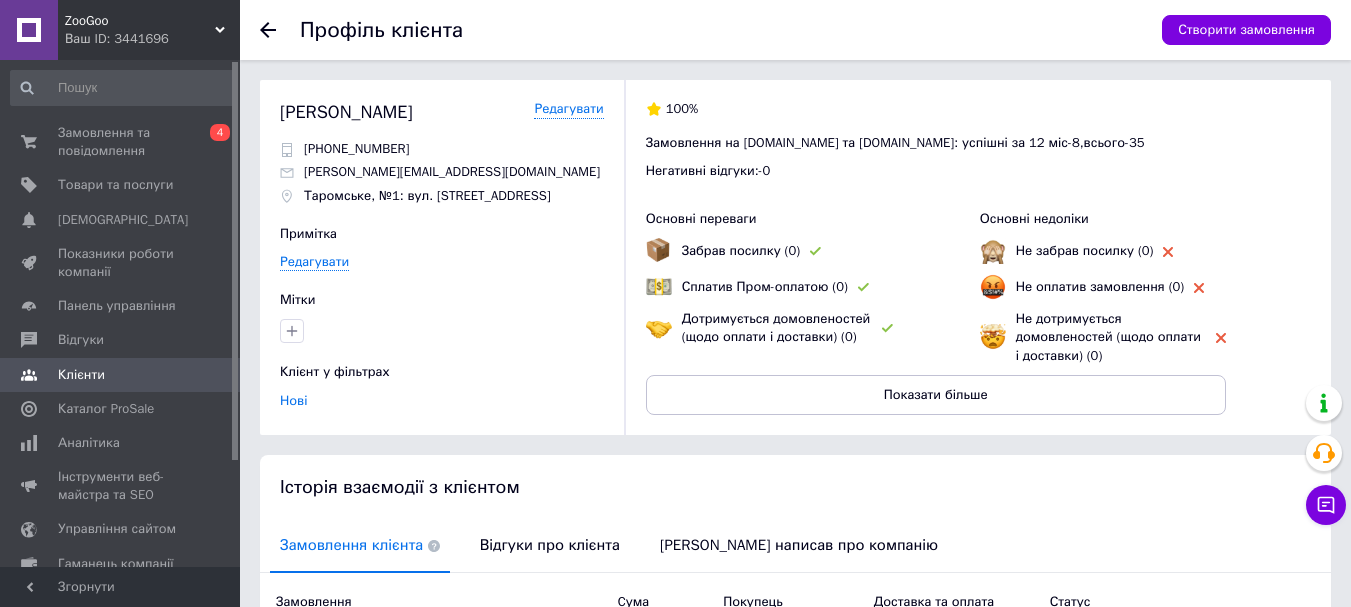 drag, startPoint x: 267, startPoint y: 112, endPoint x: 436, endPoint y: 103, distance: 169.23947 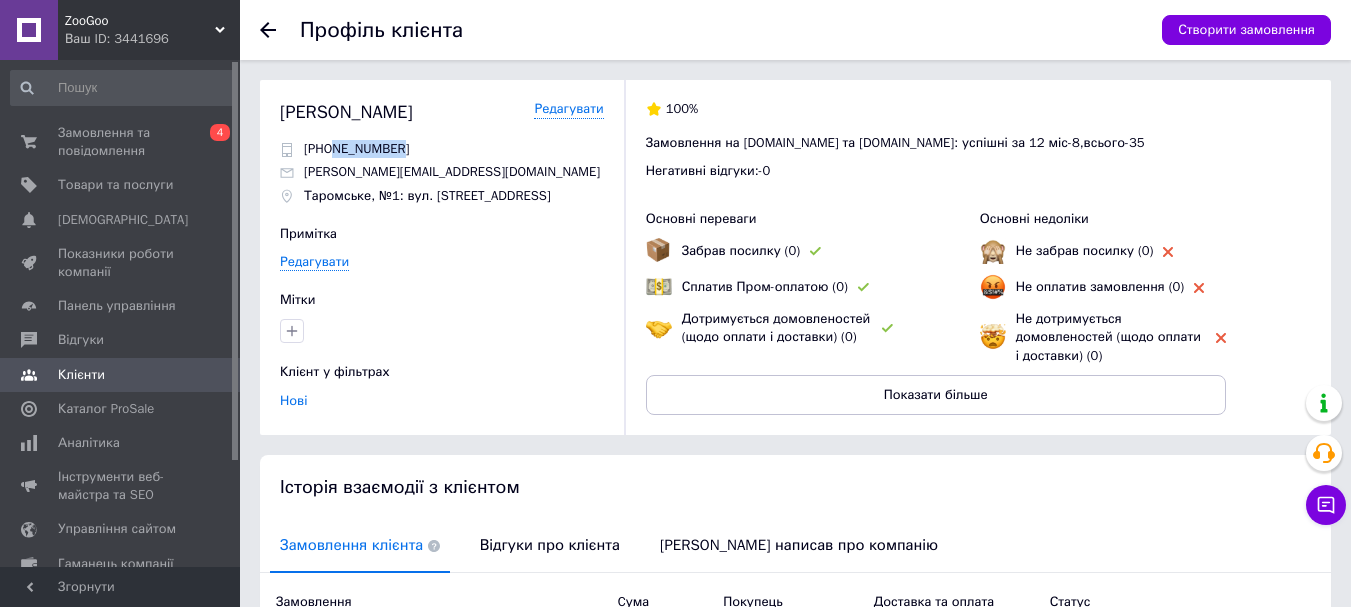 drag, startPoint x: 336, startPoint y: 152, endPoint x: 421, endPoint y: 152, distance: 85 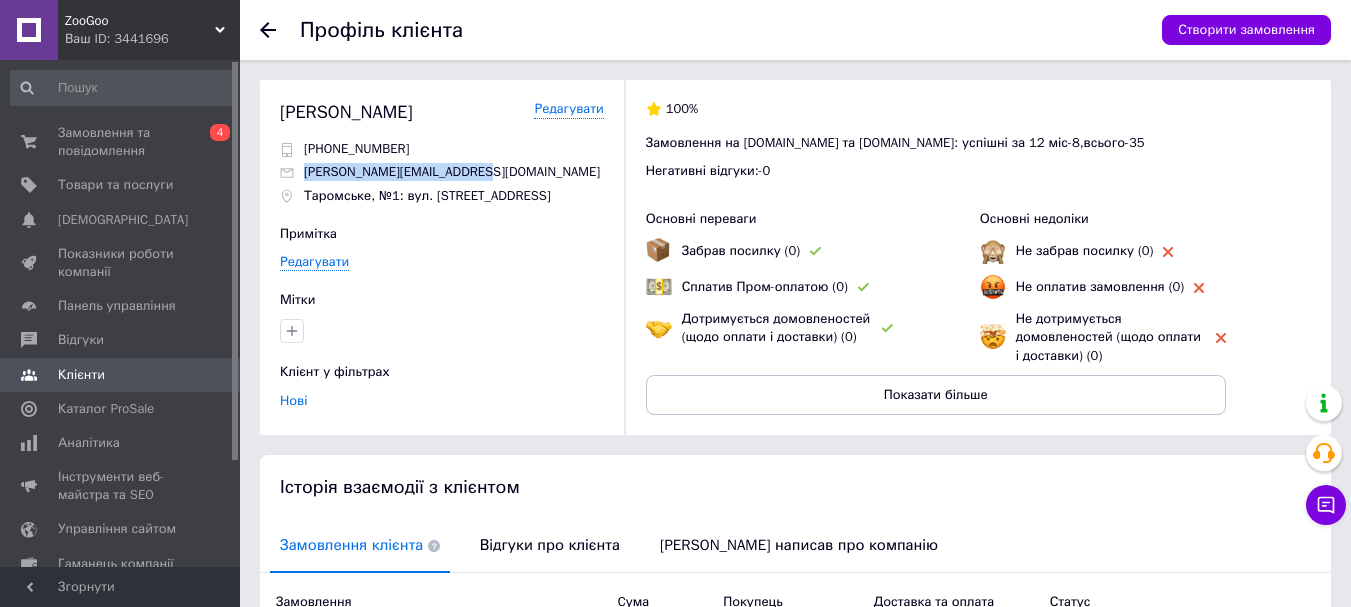 drag, startPoint x: 306, startPoint y: 172, endPoint x: 465, endPoint y: 169, distance: 159.0283 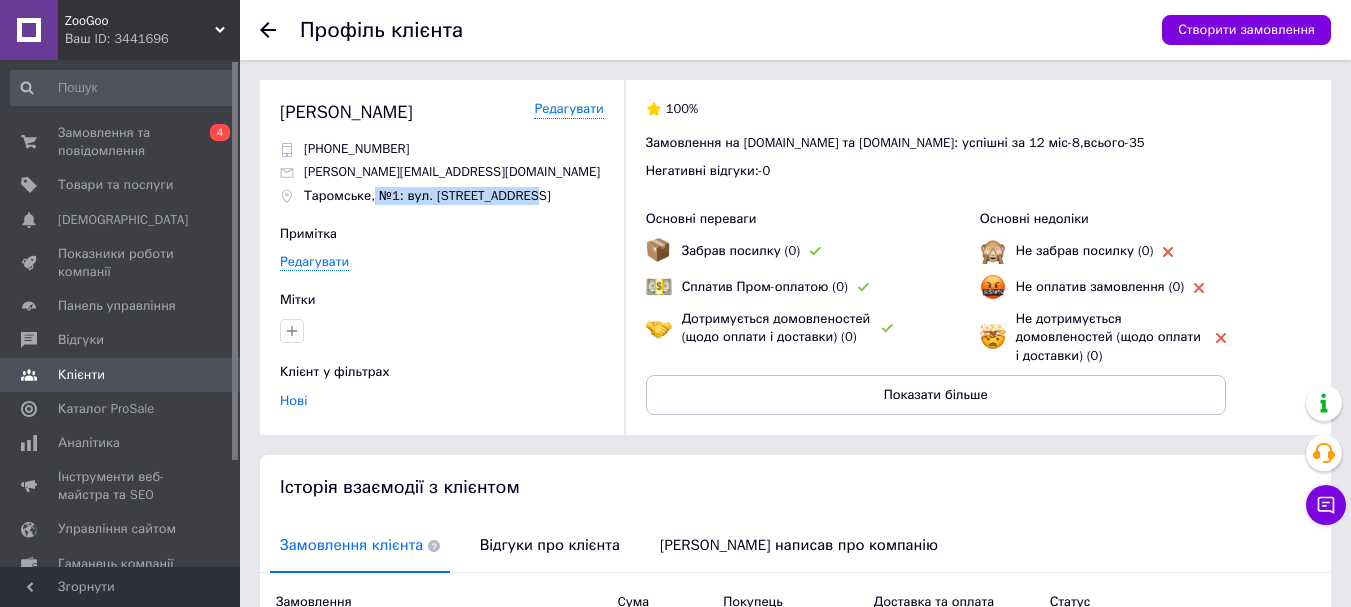 drag, startPoint x: 372, startPoint y: 197, endPoint x: 538, endPoint y: 197, distance: 166 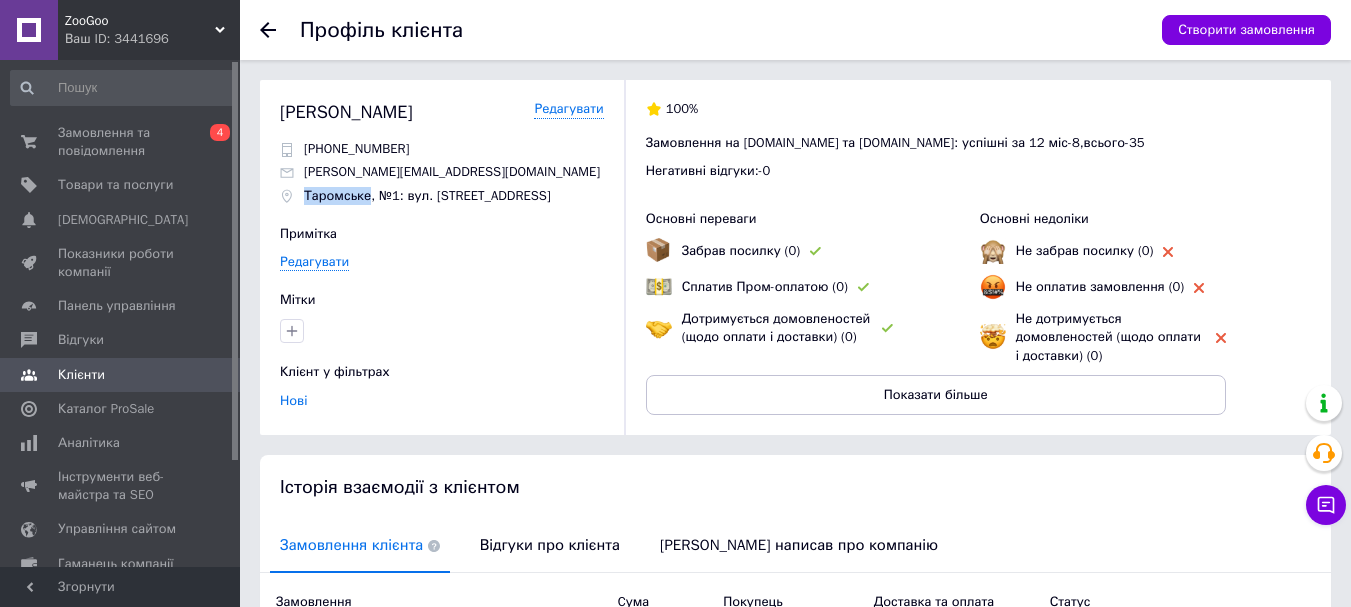 drag, startPoint x: 299, startPoint y: 197, endPoint x: 365, endPoint y: 192, distance: 66.189125 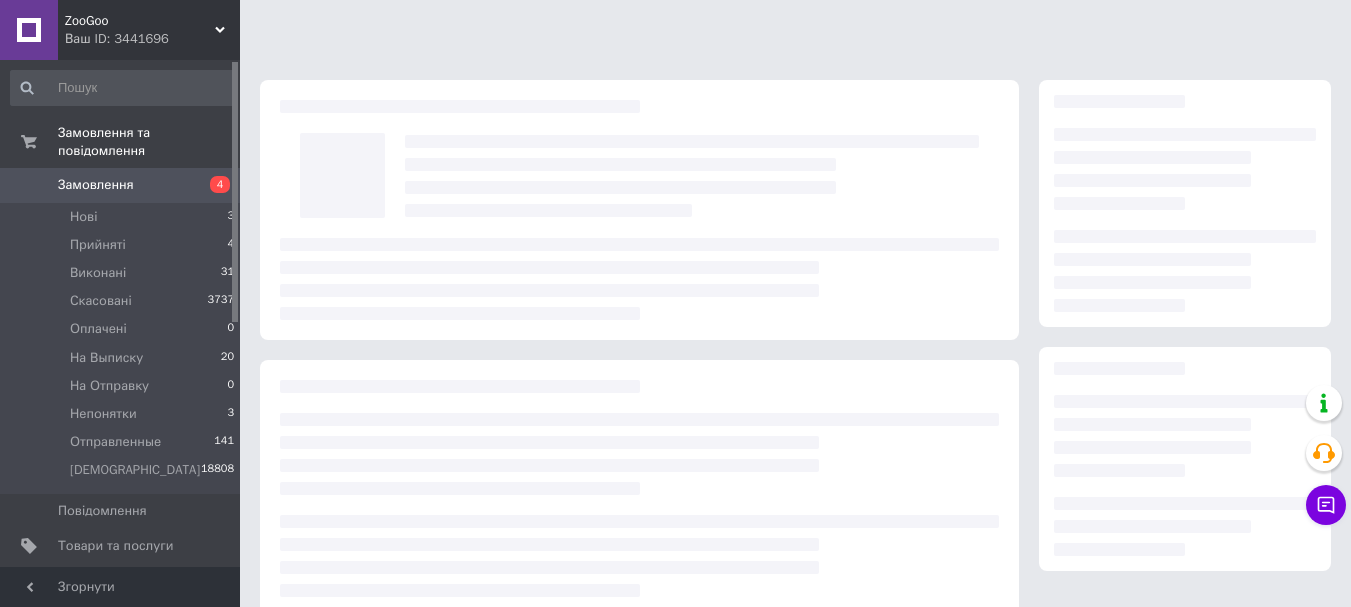 scroll, scrollTop: 307, scrollLeft: 0, axis: vertical 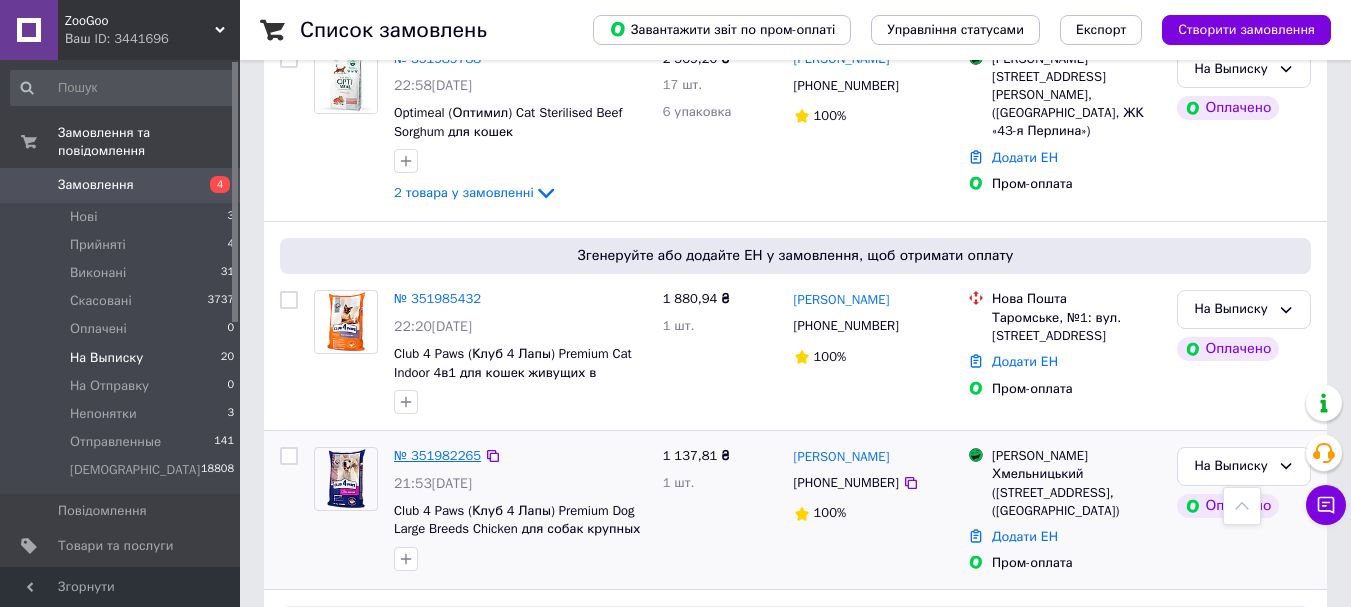click on "№ 351982265" at bounding box center [437, 455] 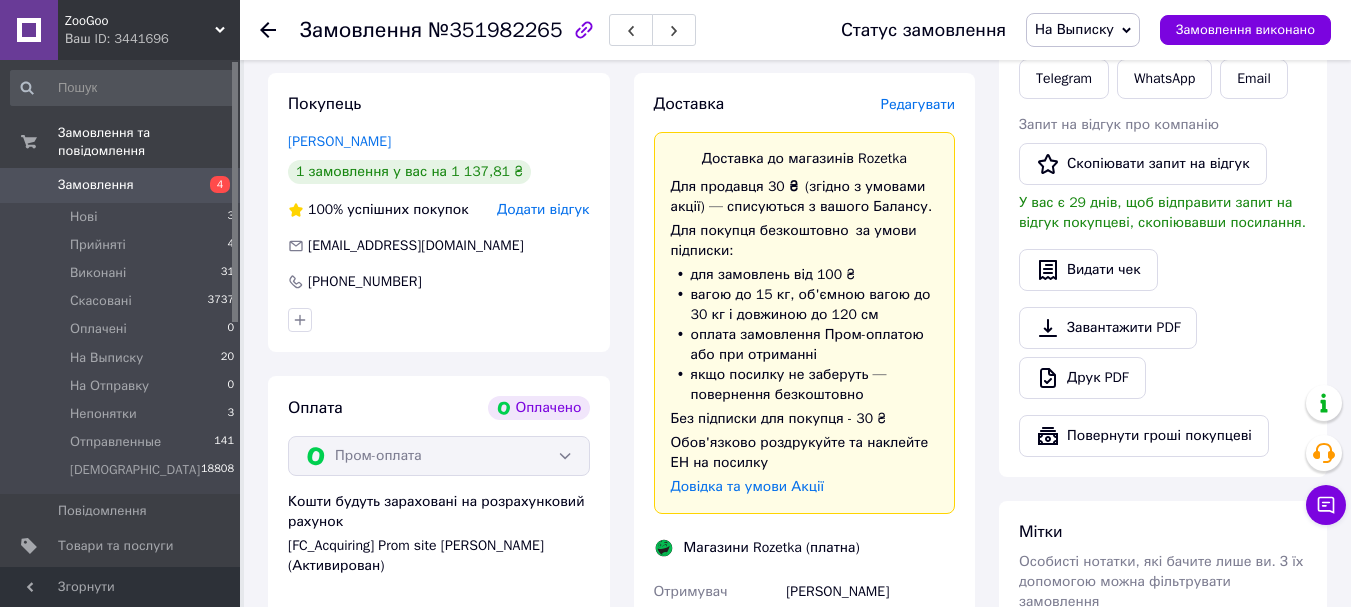scroll, scrollTop: 400, scrollLeft: 0, axis: vertical 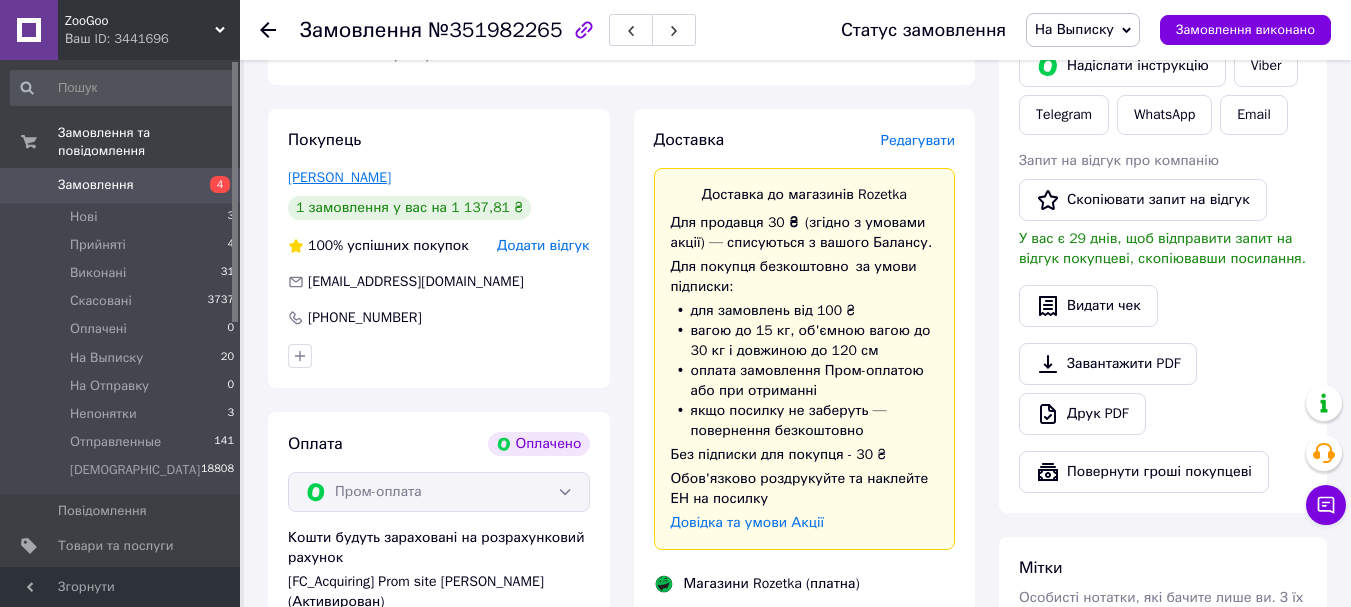 click on "Драч Людмила" at bounding box center (339, 177) 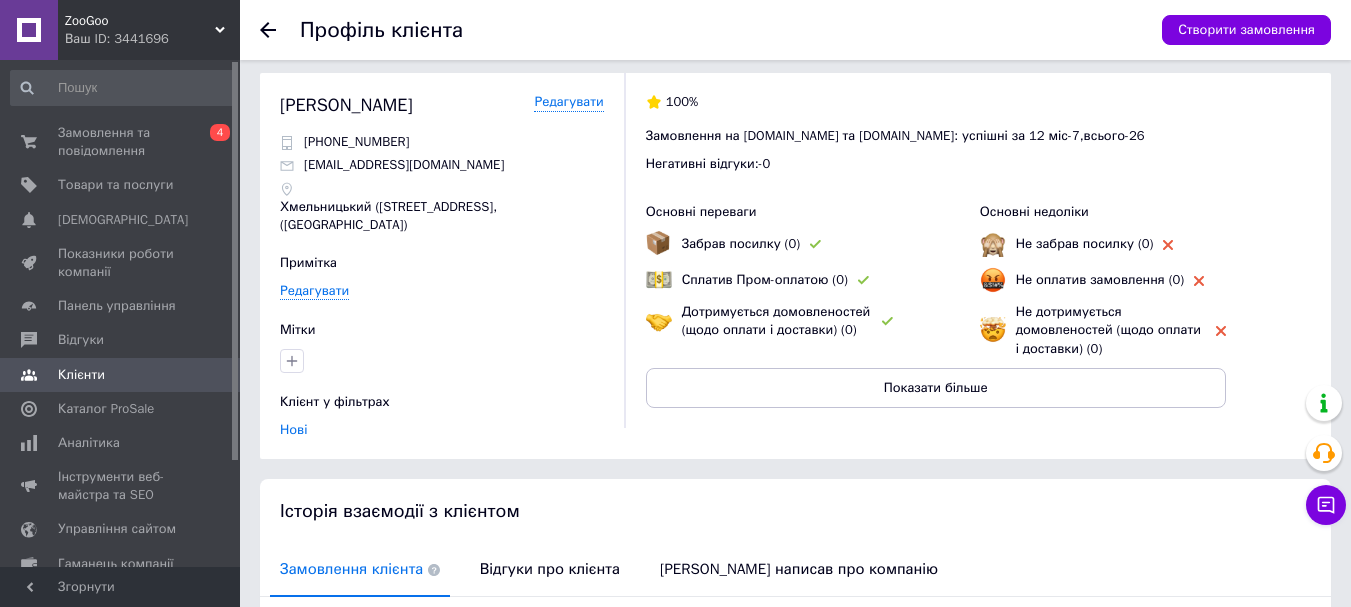 scroll, scrollTop: 0, scrollLeft: 0, axis: both 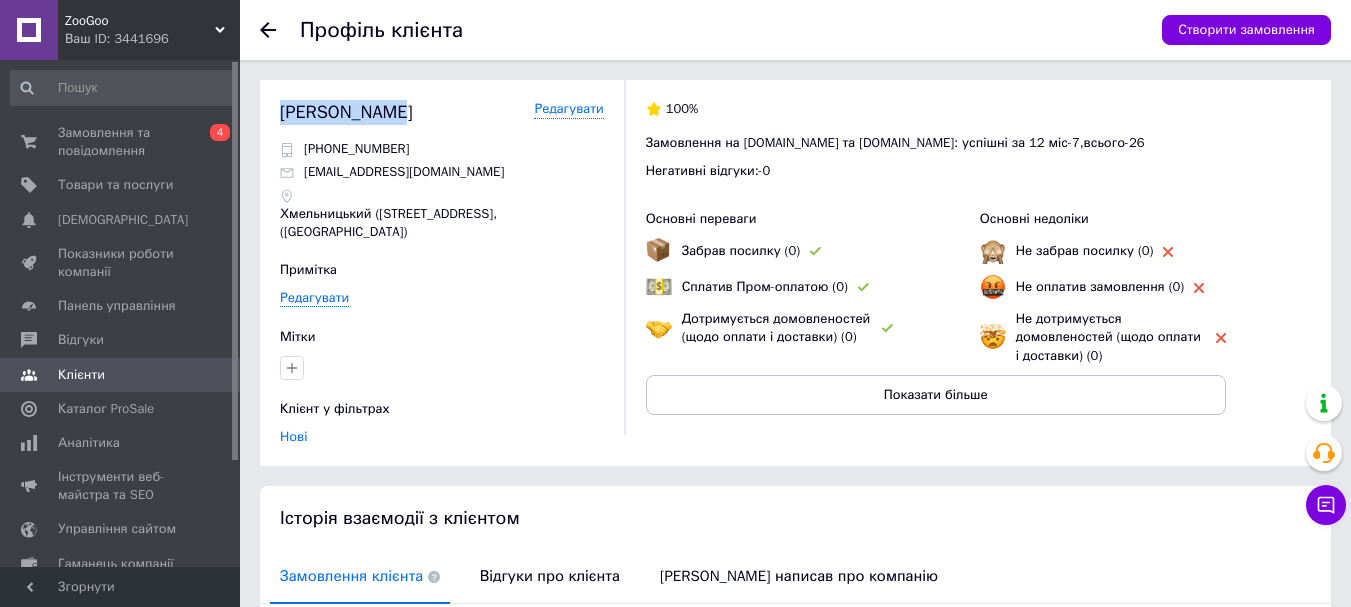 drag, startPoint x: 277, startPoint y: 114, endPoint x: 406, endPoint y: 123, distance: 129.31357 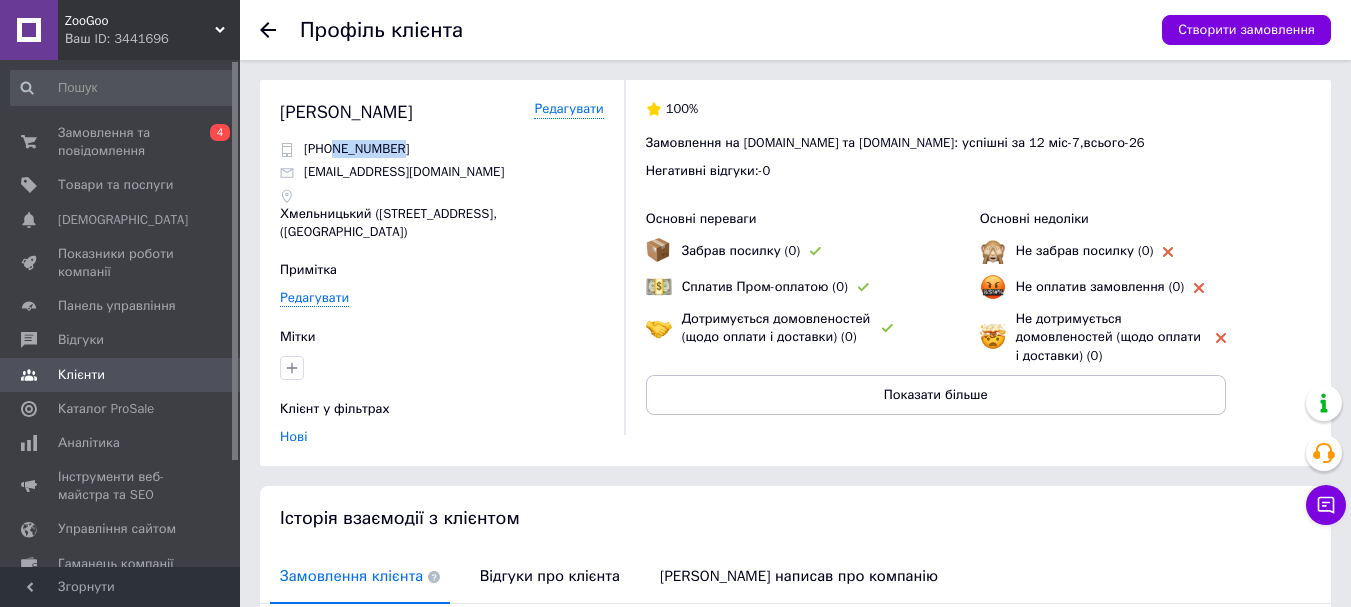 drag, startPoint x: 334, startPoint y: 152, endPoint x: 458, endPoint y: 151, distance: 124.004036 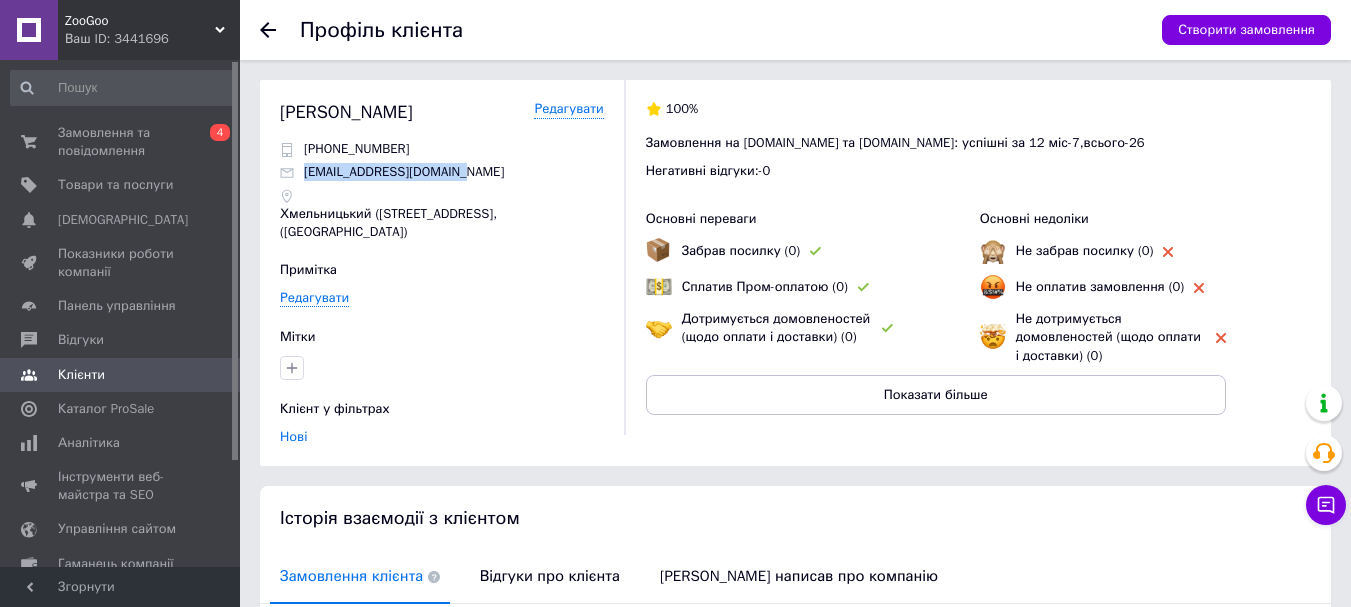 drag, startPoint x: 296, startPoint y: 178, endPoint x: 456, endPoint y: 172, distance: 160.11246 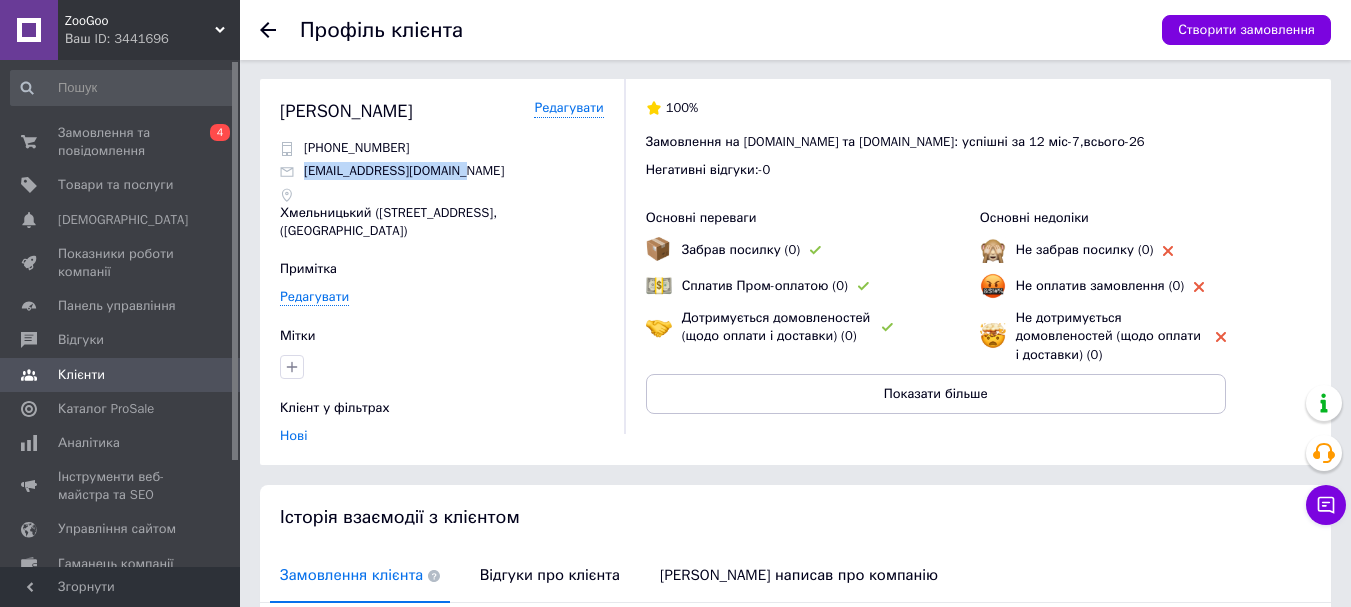 scroll, scrollTop: 0, scrollLeft: 0, axis: both 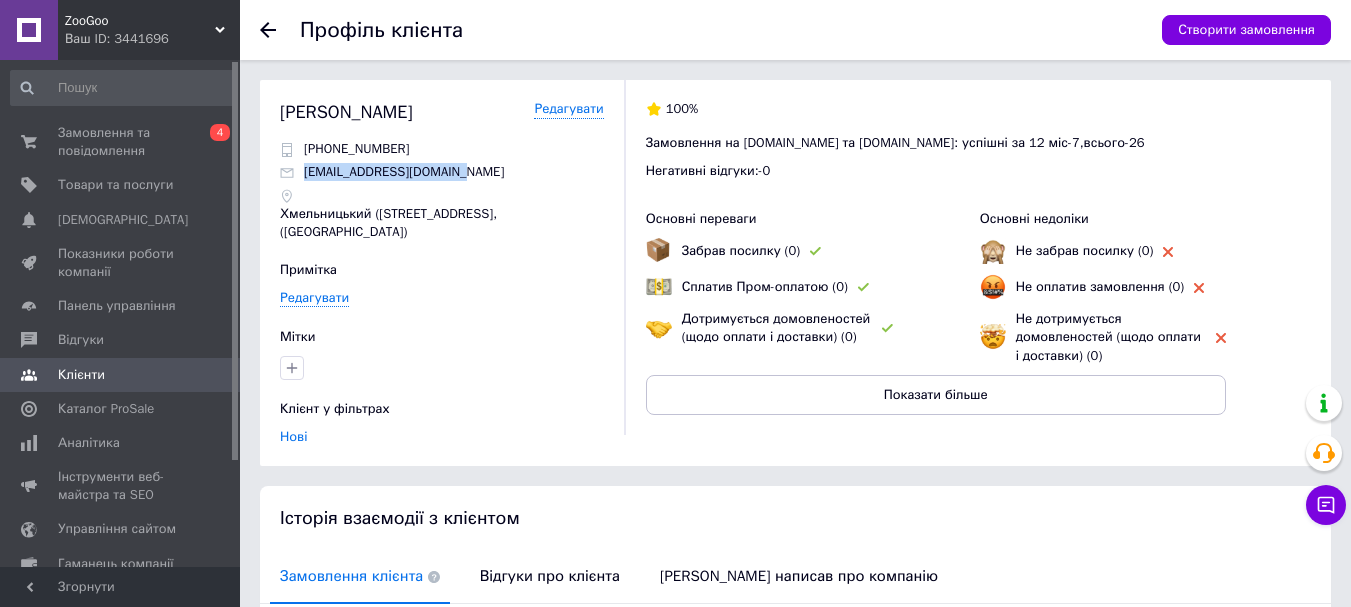 drag, startPoint x: 494, startPoint y: 211, endPoint x: 497, endPoint y: 223, distance: 12.369317 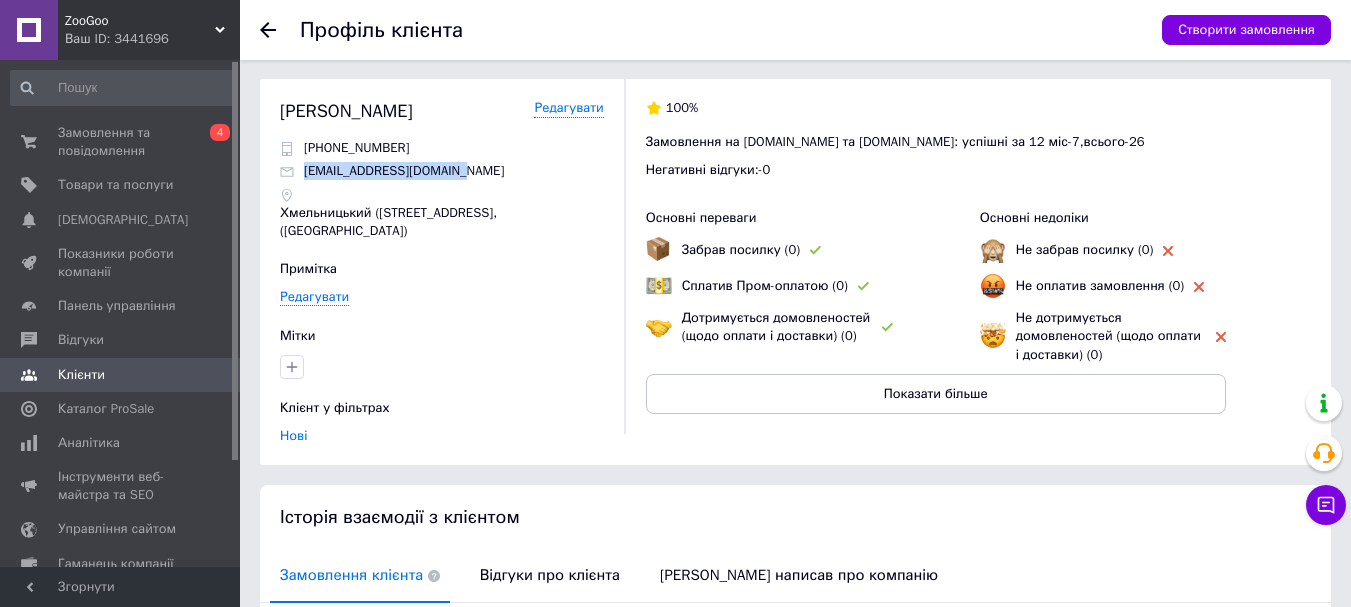 scroll, scrollTop: 0, scrollLeft: 0, axis: both 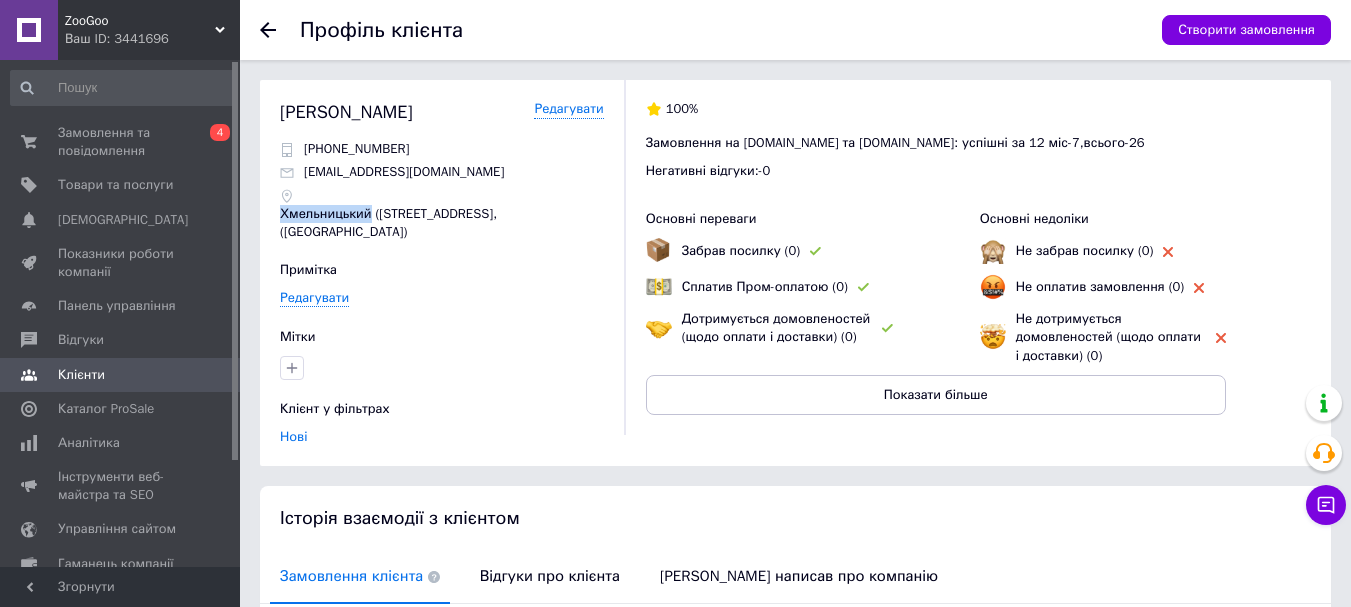 drag, startPoint x: 276, startPoint y: 217, endPoint x: 366, endPoint y: 219, distance: 90.02222 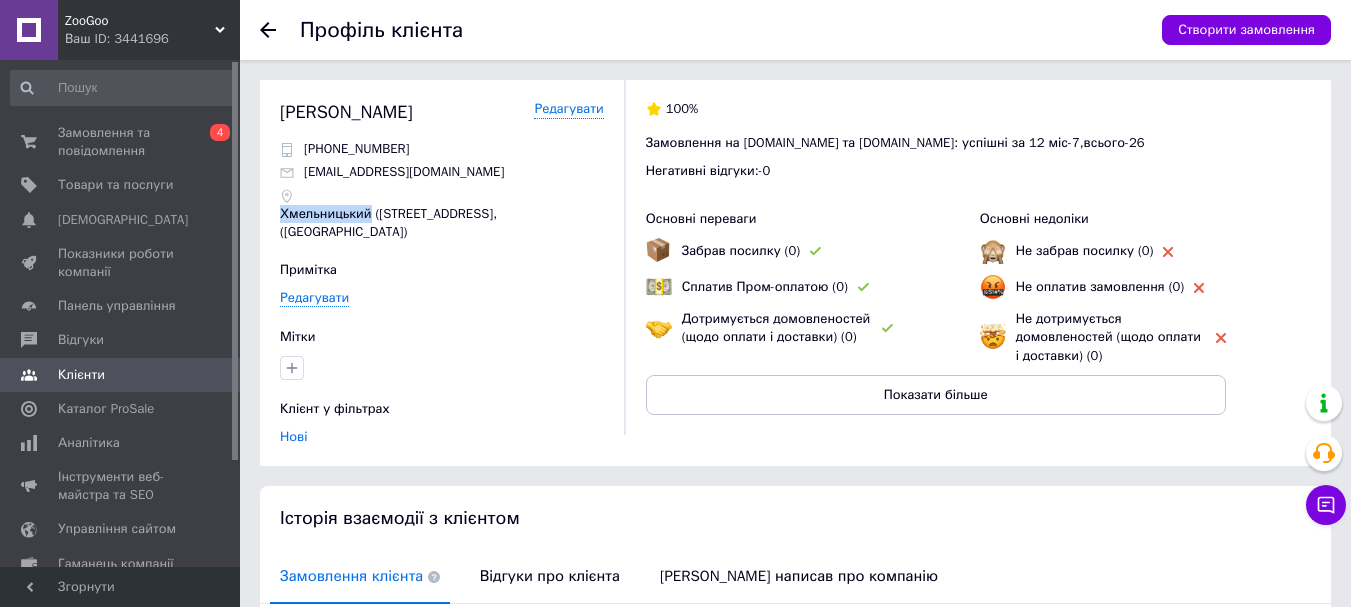 scroll, scrollTop: 307, scrollLeft: 0, axis: vertical 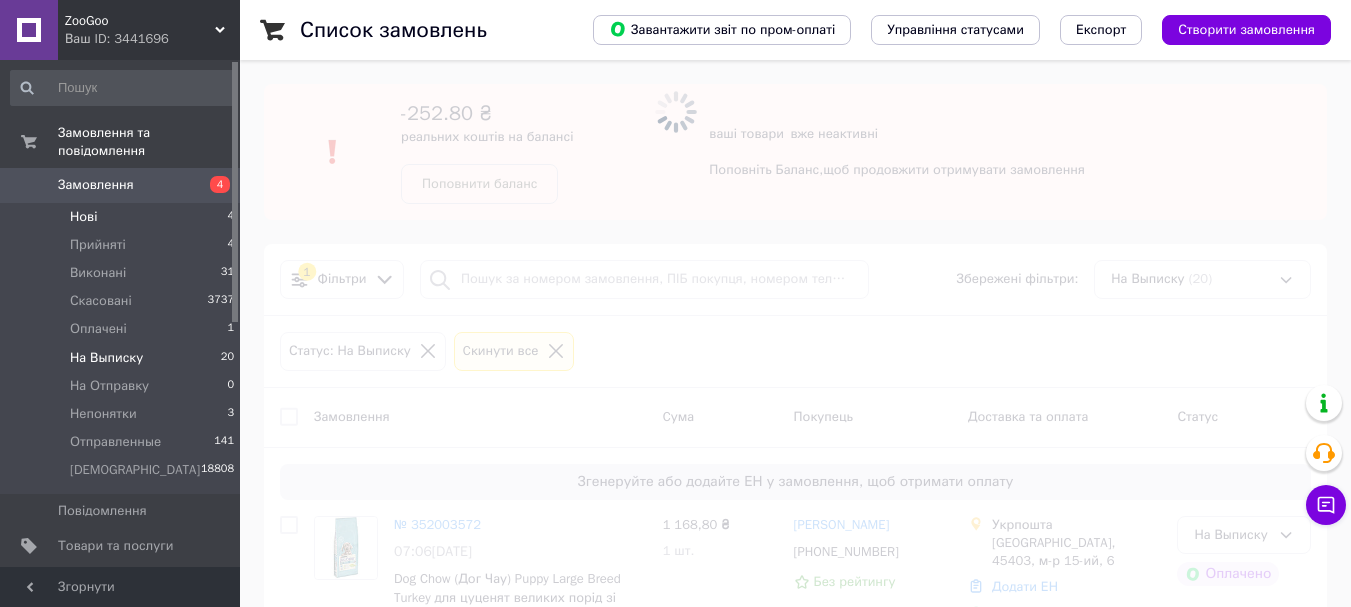 click on "Нові 4" at bounding box center (123, 217) 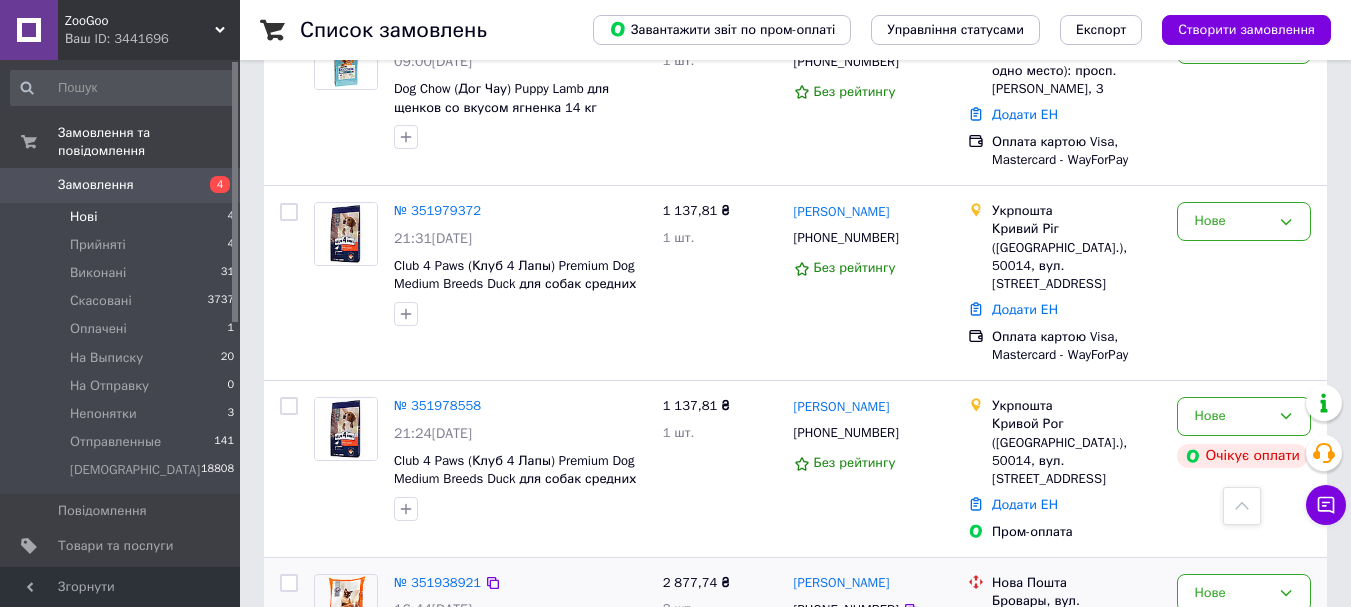scroll, scrollTop: 264, scrollLeft: 0, axis: vertical 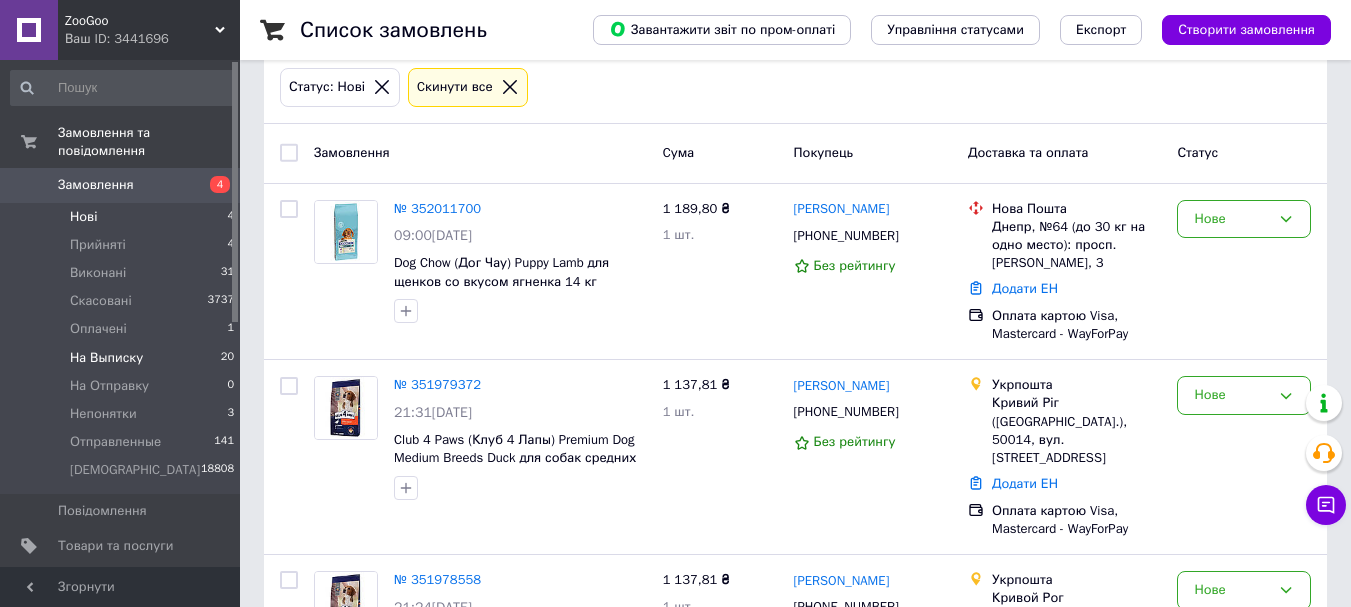 click on "На Выписку 20" at bounding box center (123, 358) 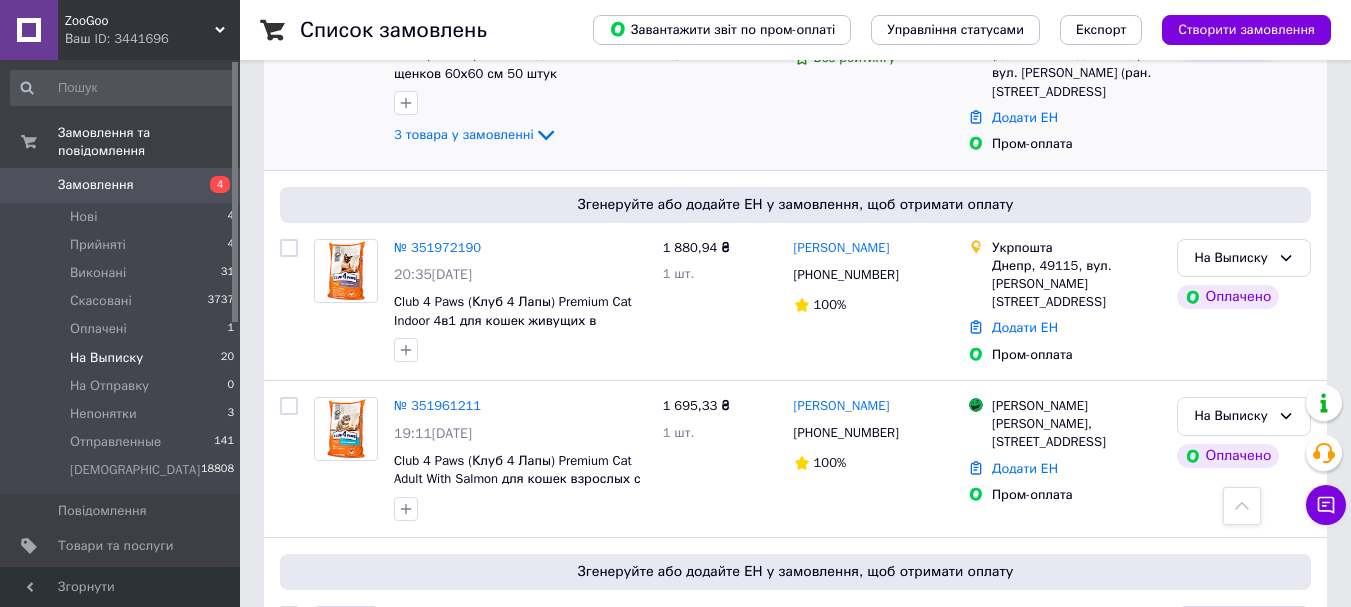 scroll, scrollTop: 1700, scrollLeft: 0, axis: vertical 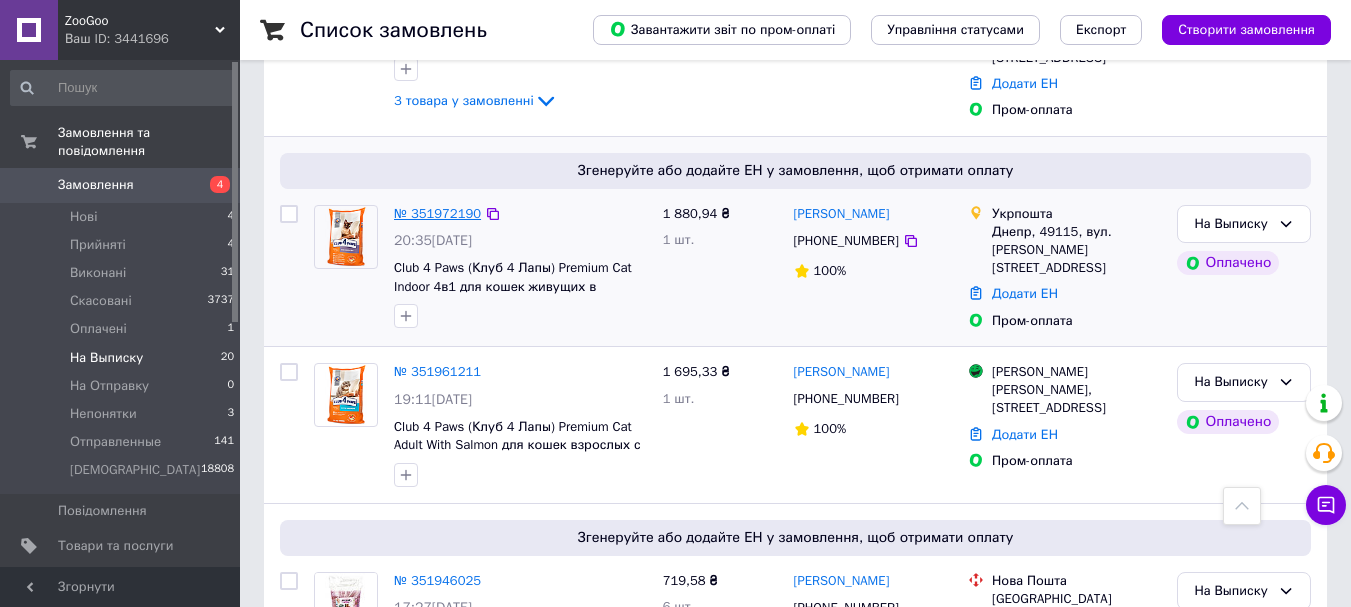 click on "№ 351972190" at bounding box center (437, 213) 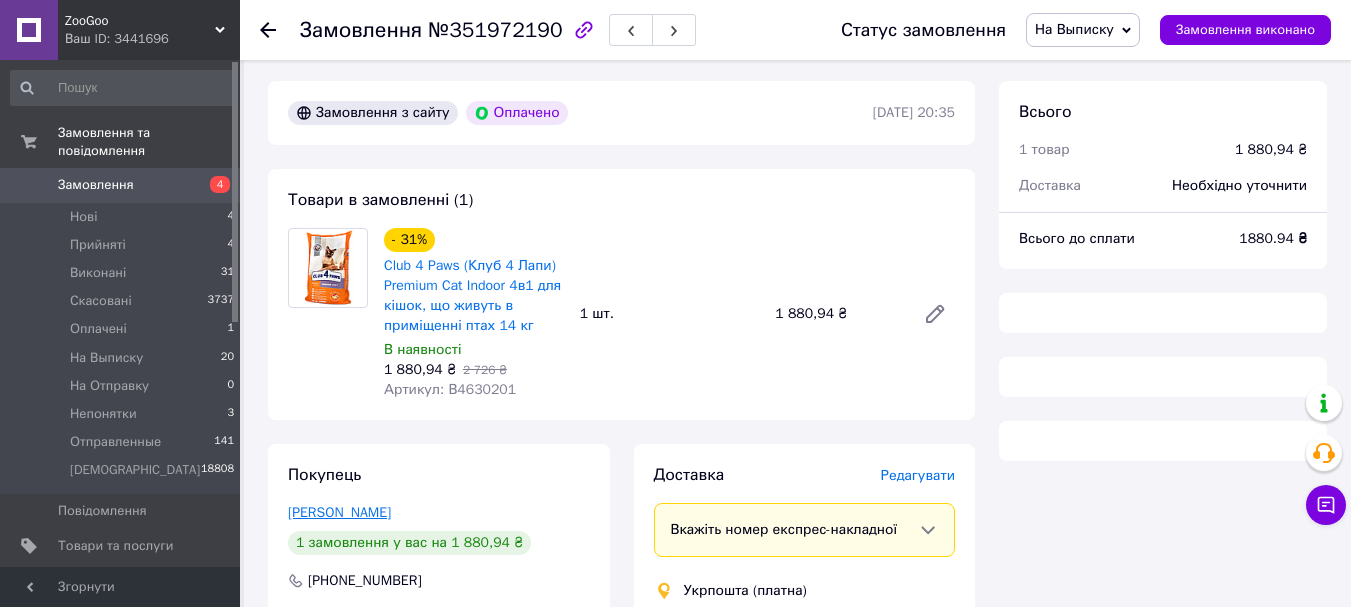 scroll, scrollTop: 100, scrollLeft: 0, axis: vertical 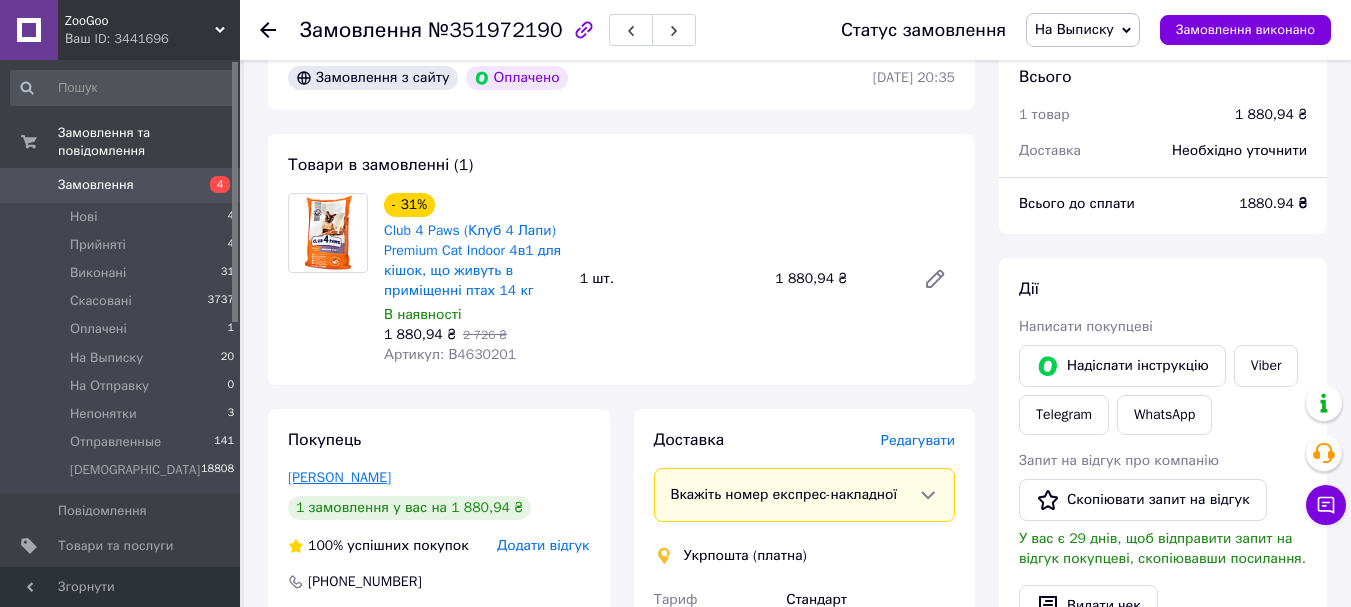 click on "Стронин Эдик" at bounding box center [339, 477] 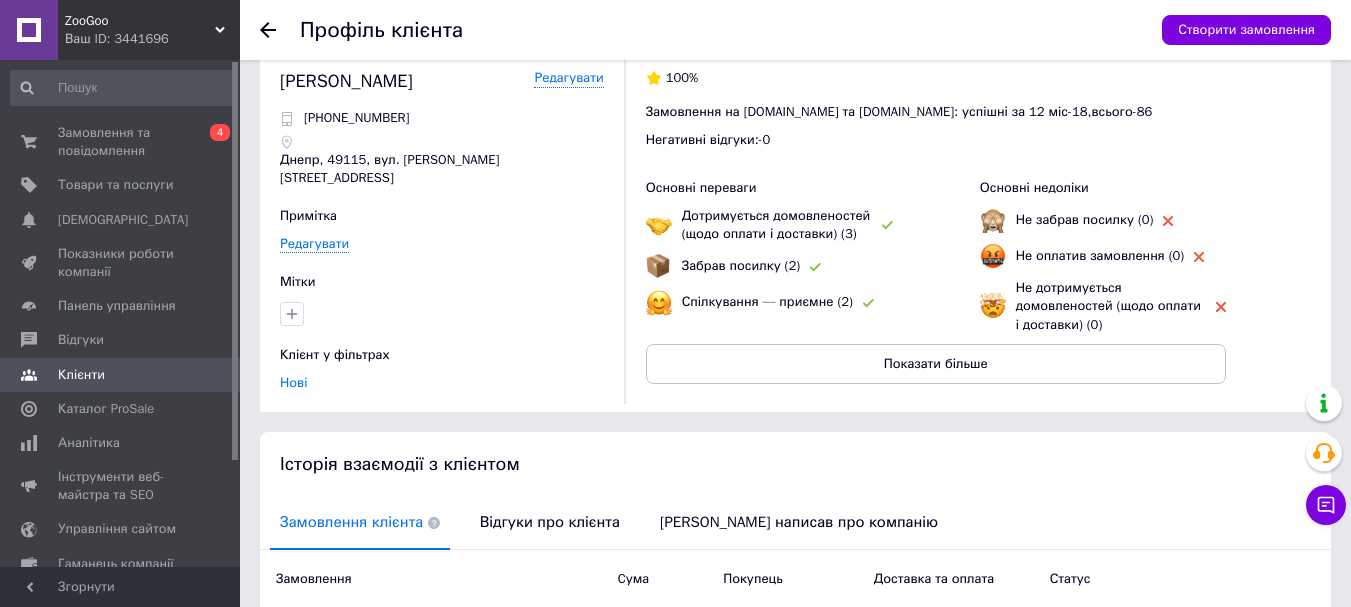 scroll, scrollTop: 0, scrollLeft: 0, axis: both 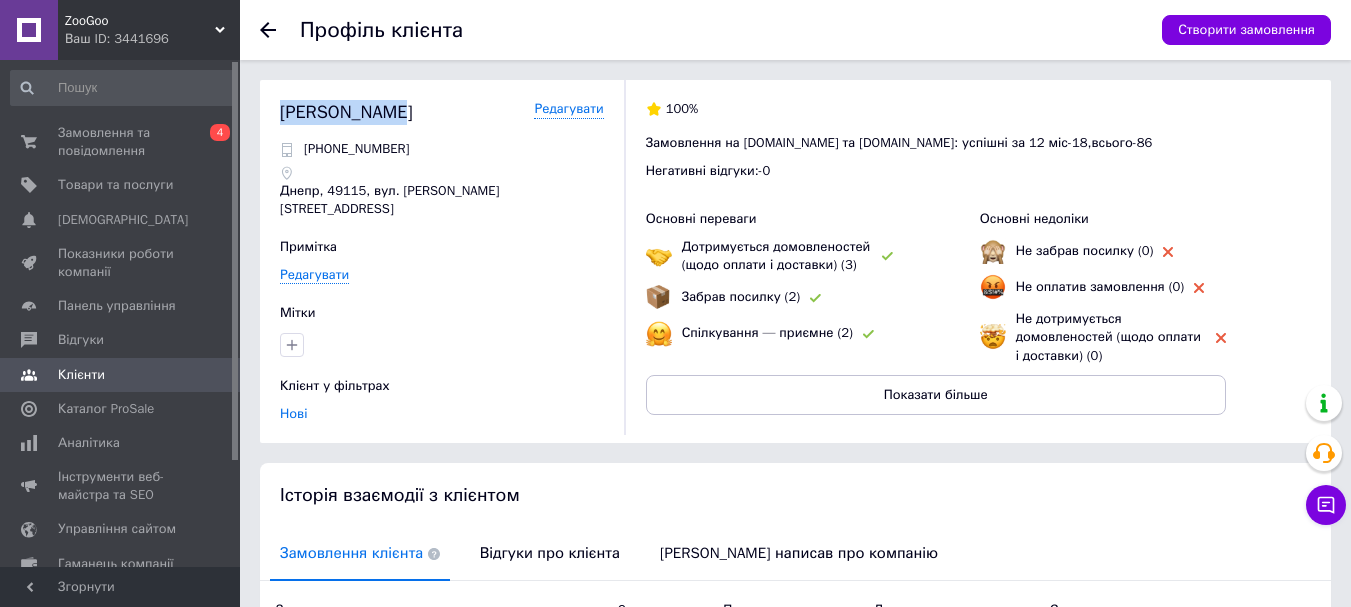 drag, startPoint x: 269, startPoint y: 115, endPoint x: 411, endPoint y: 124, distance: 142.28493 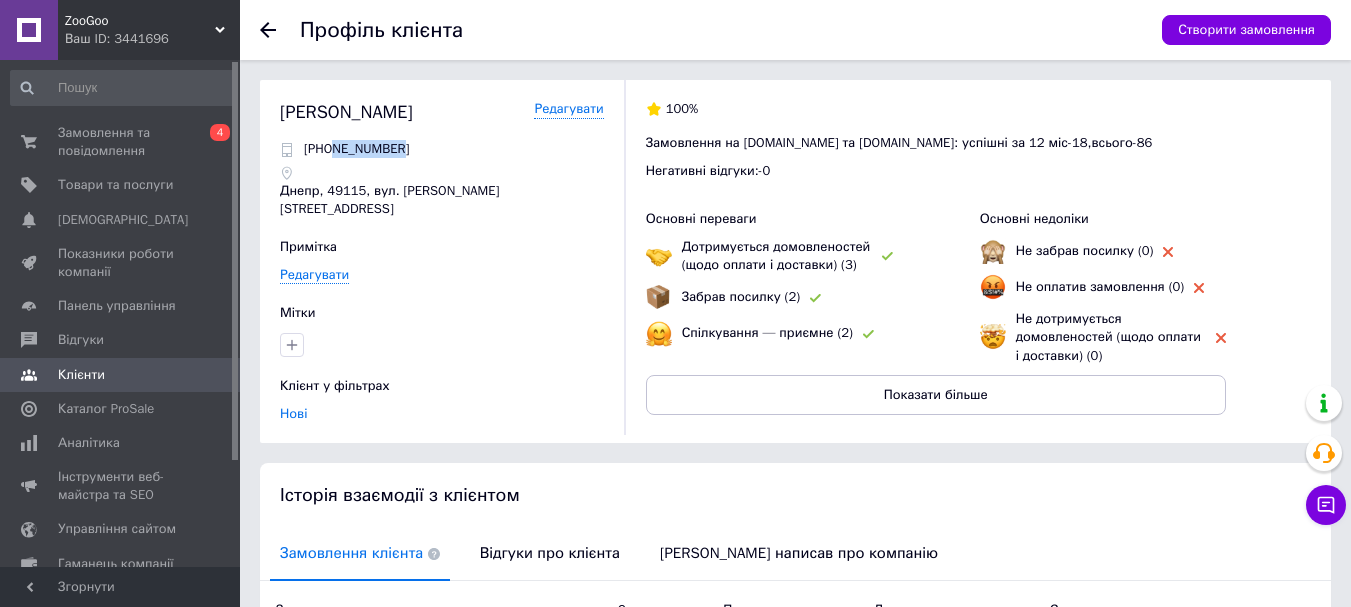 drag, startPoint x: 336, startPoint y: 152, endPoint x: 420, endPoint y: 155, distance: 84.05355 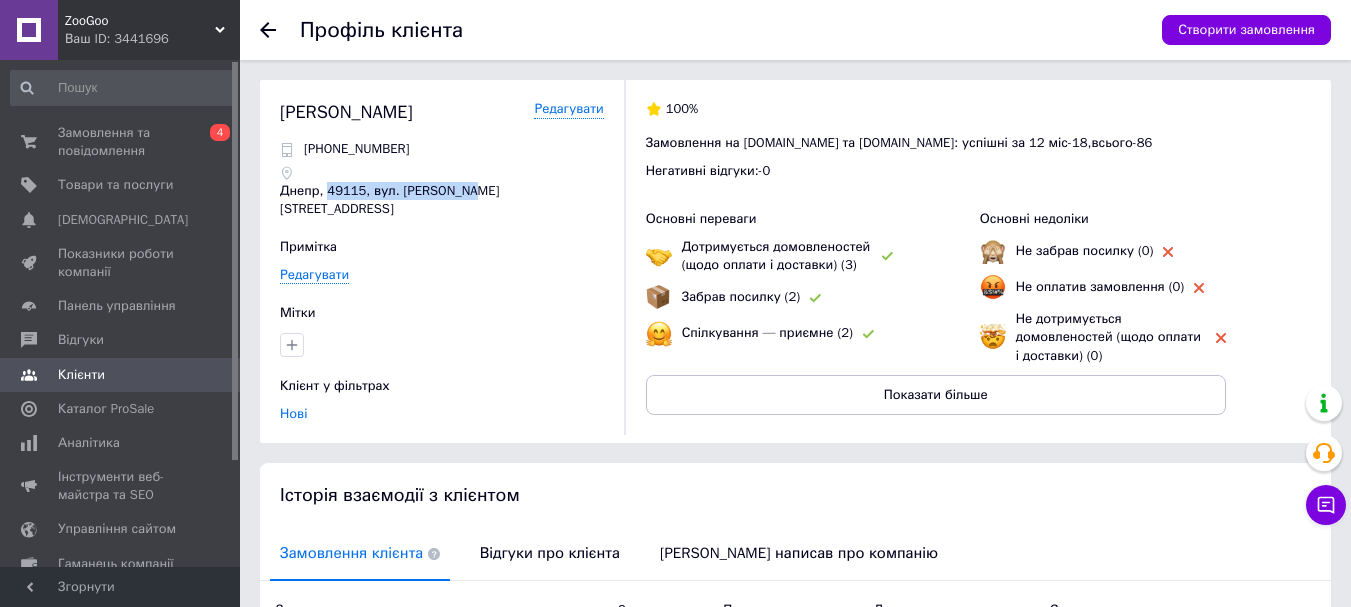 drag, startPoint x: 350, startPoint y: 174, endPoint x: 532, endPoint y: 178, distance: 182.04395 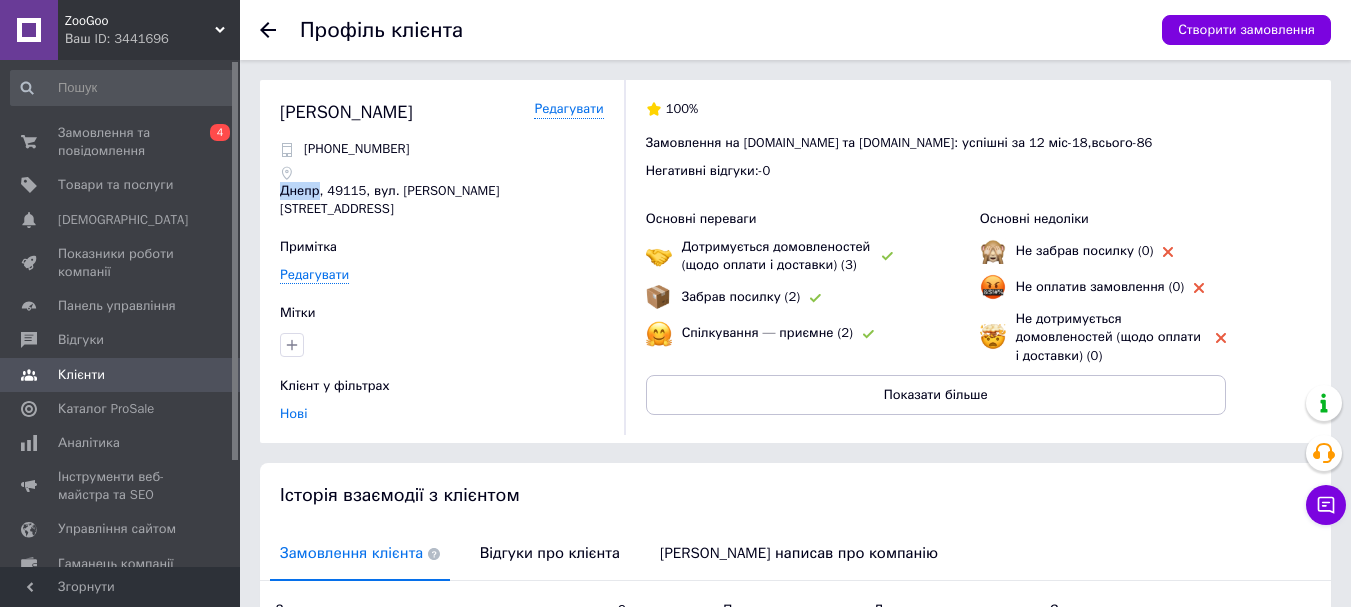 drag, startPoint x: 299, startPoint y: 179, endPoint x: 341, endPoint y: 177, distance: 42.047592 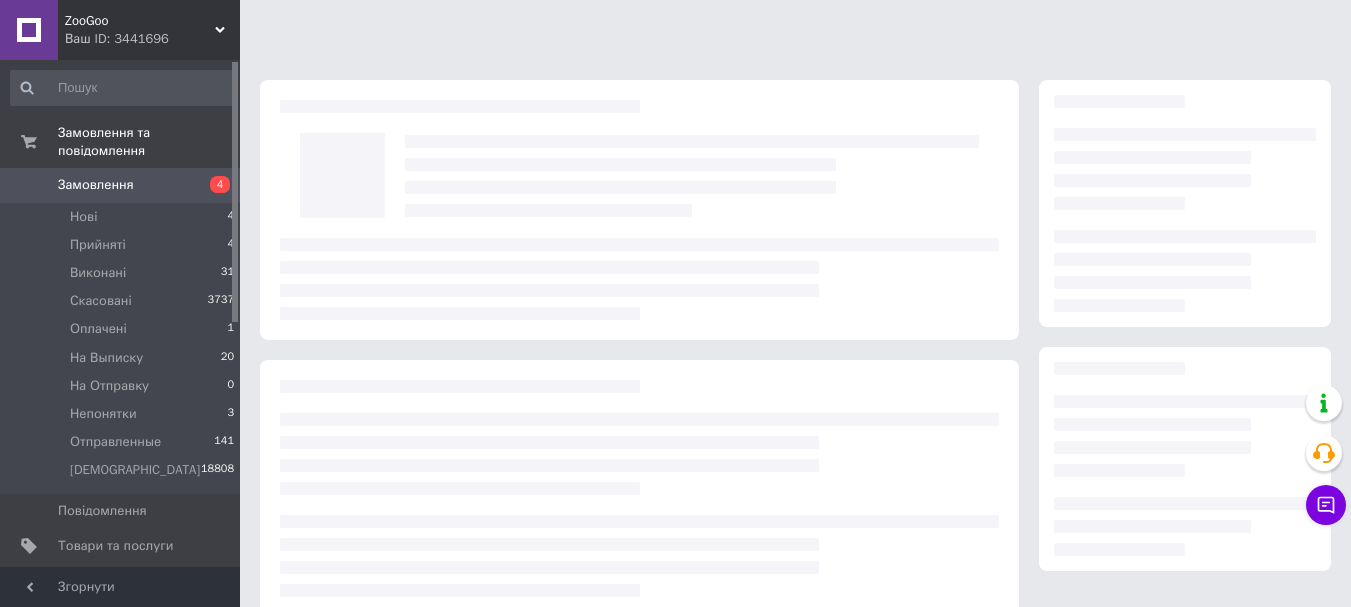 scroll, scrollTop: 100, scrollLeft: 0, axis: vertical 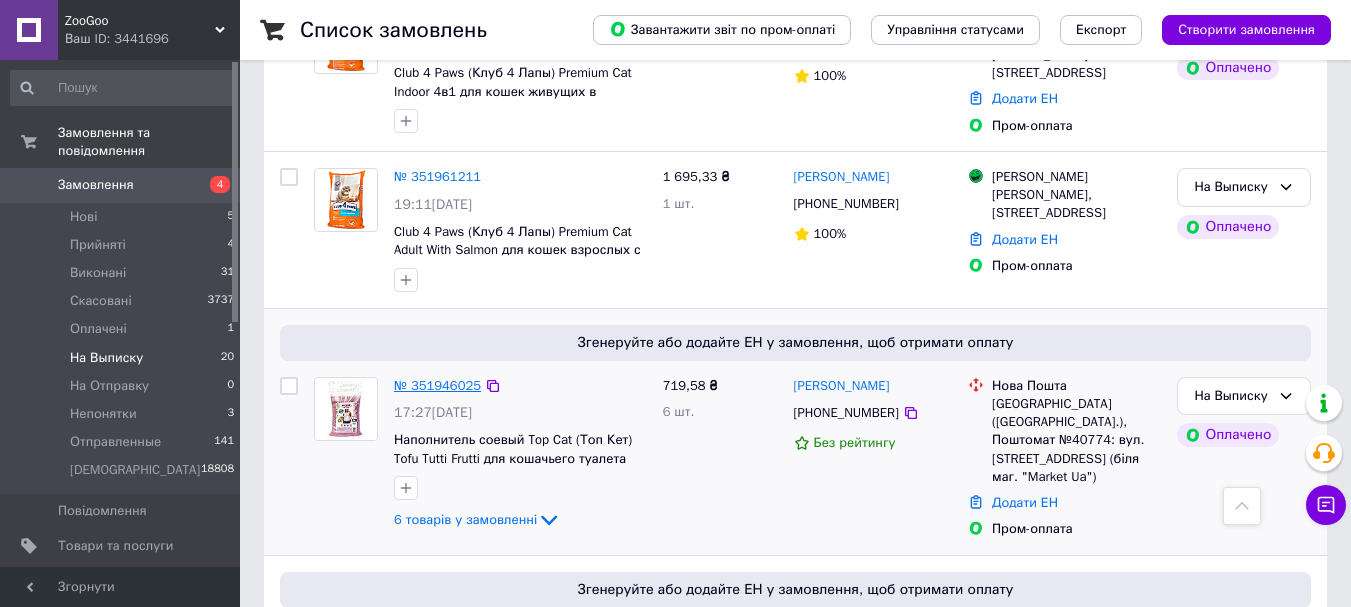 click on "№ 351946025" at bounding box center (437, 385) 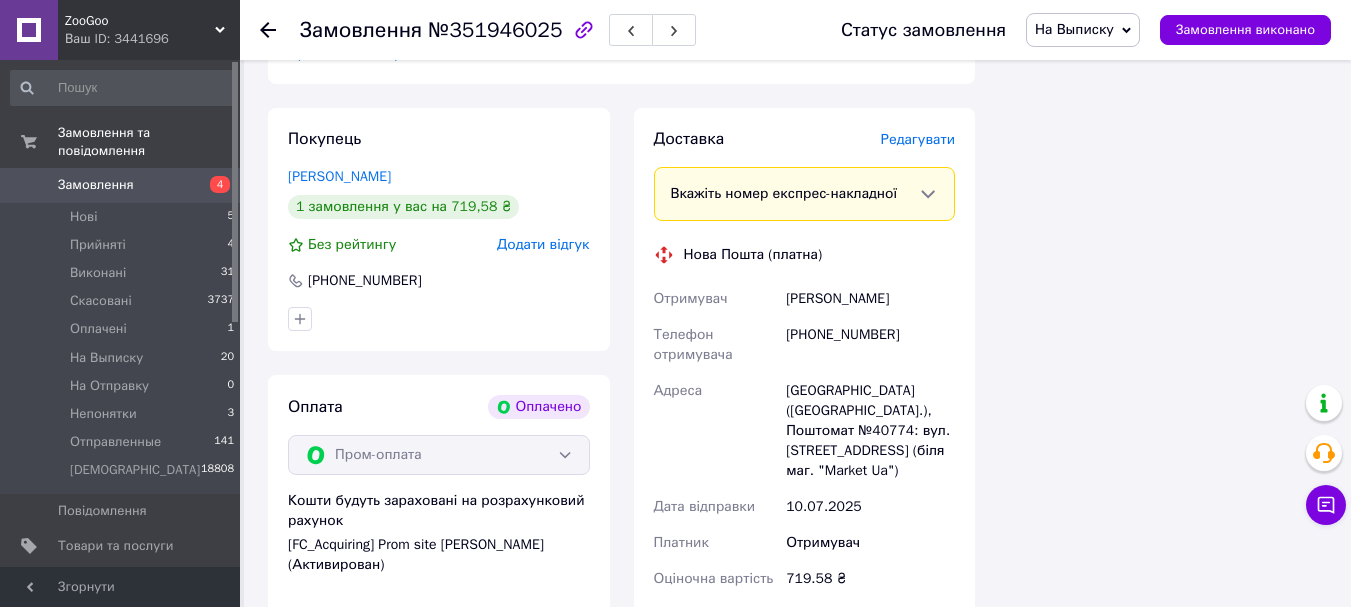 scroll, scrollTop: 1395, scrollLeft: 0, axis: vertical 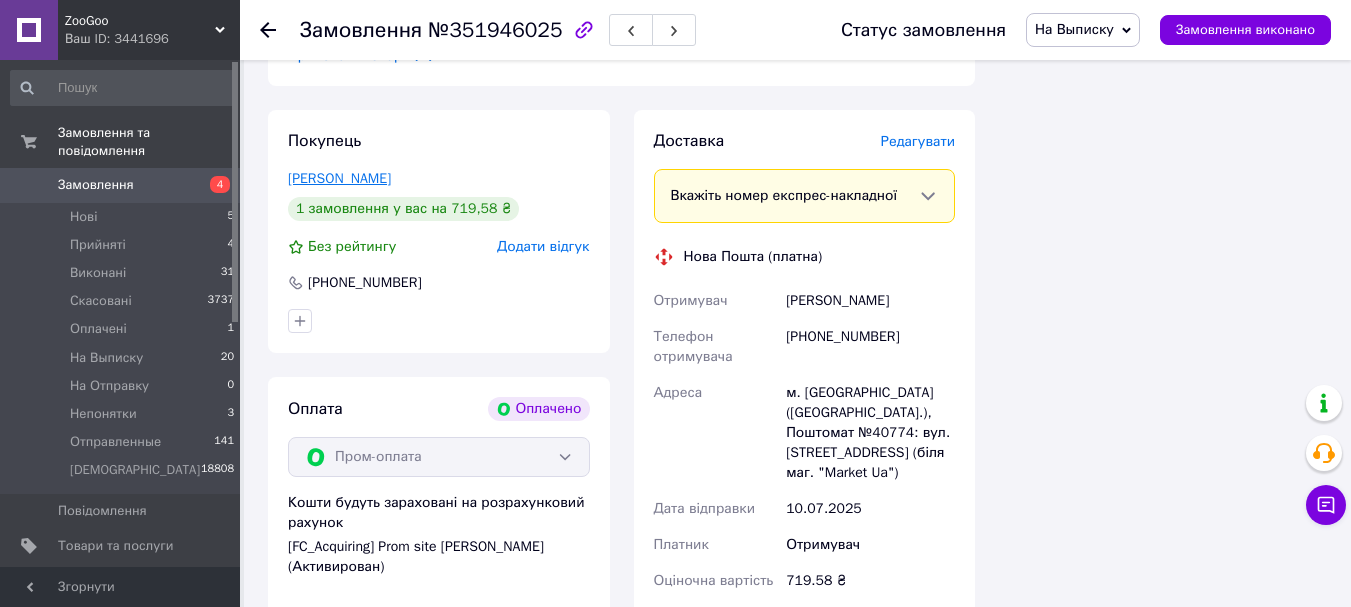 click on "Бабий Лилия" at bounding box center (339, 178) 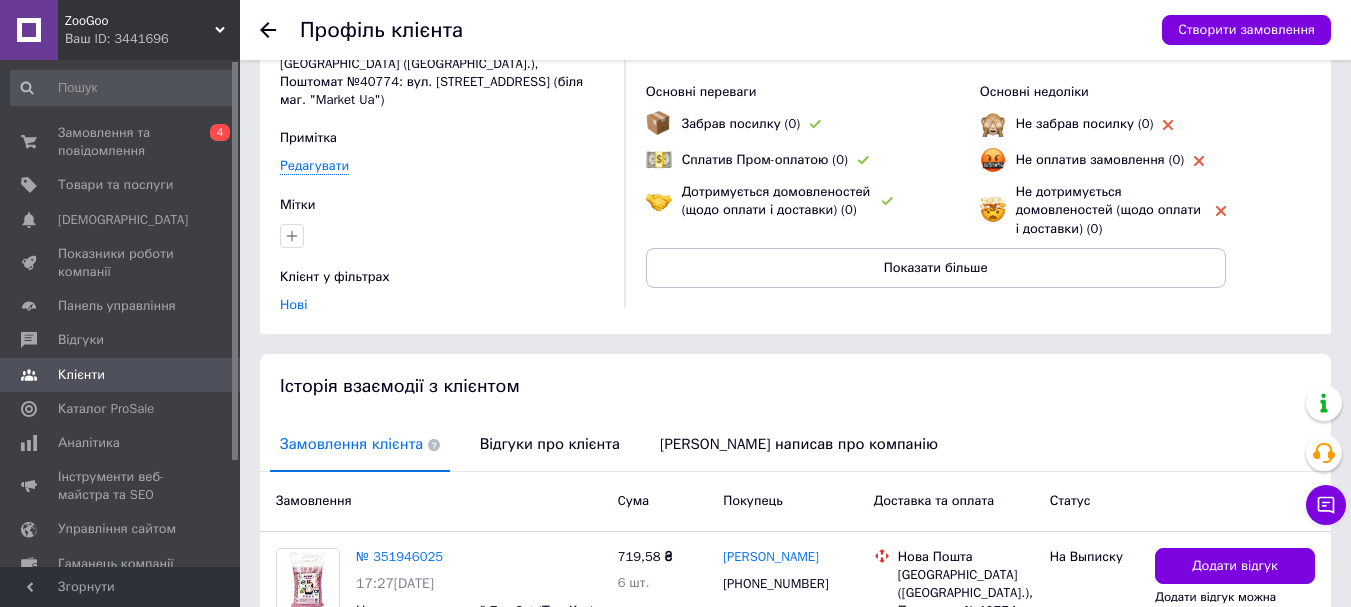 scroll, scrollTop: 0, scrollLeft: 0, axis: both 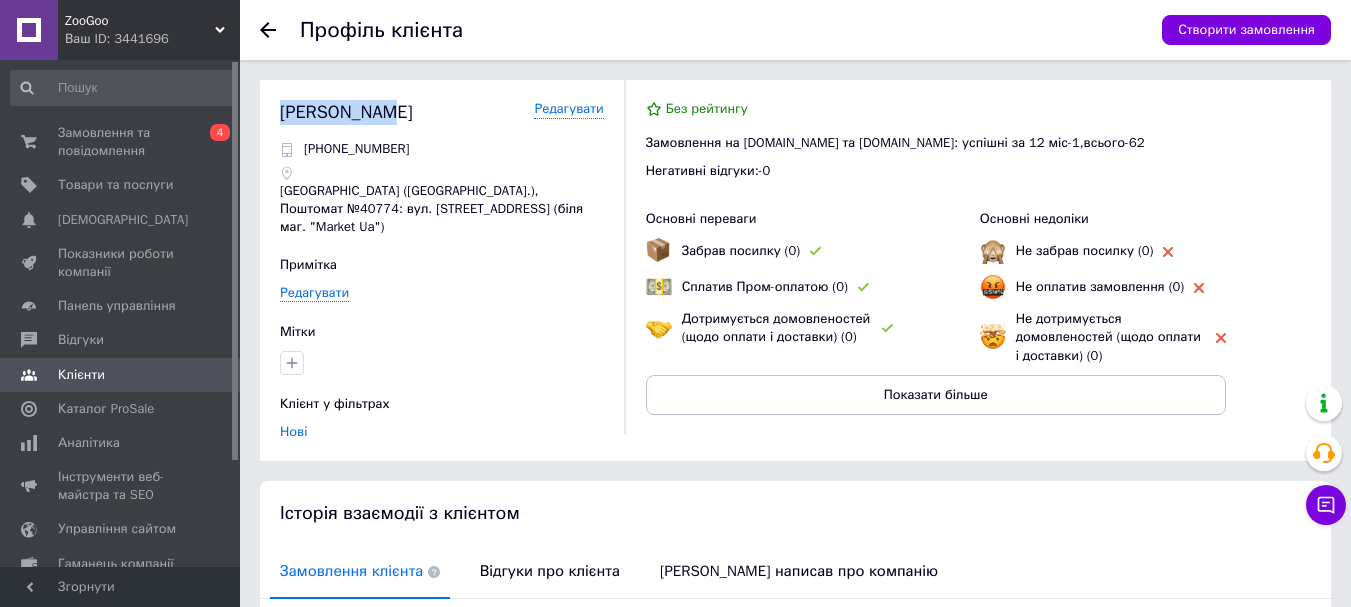 drag, startPoint x: 276, startPoint y: 117, endPoint x: 417, endPoint y: 116, distance: 141.00354 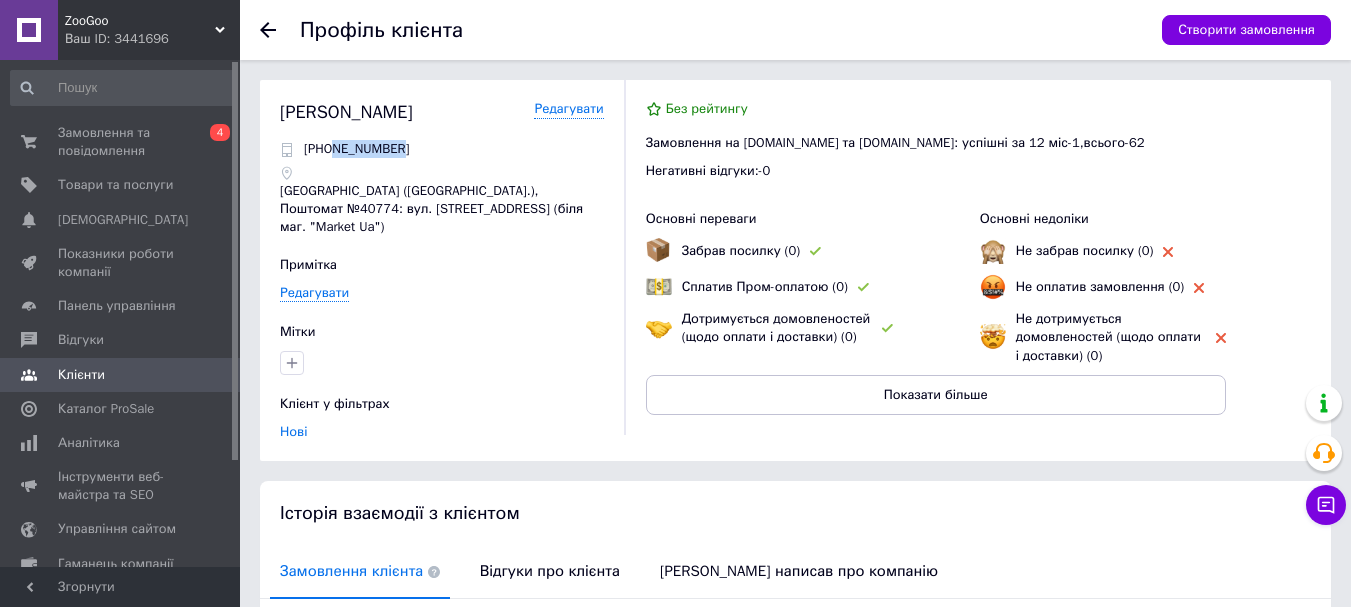 drag, startPoint x: 337, startPoint y: 150, endPoint x: 425, endPoint y: 155, distance: 88.14193 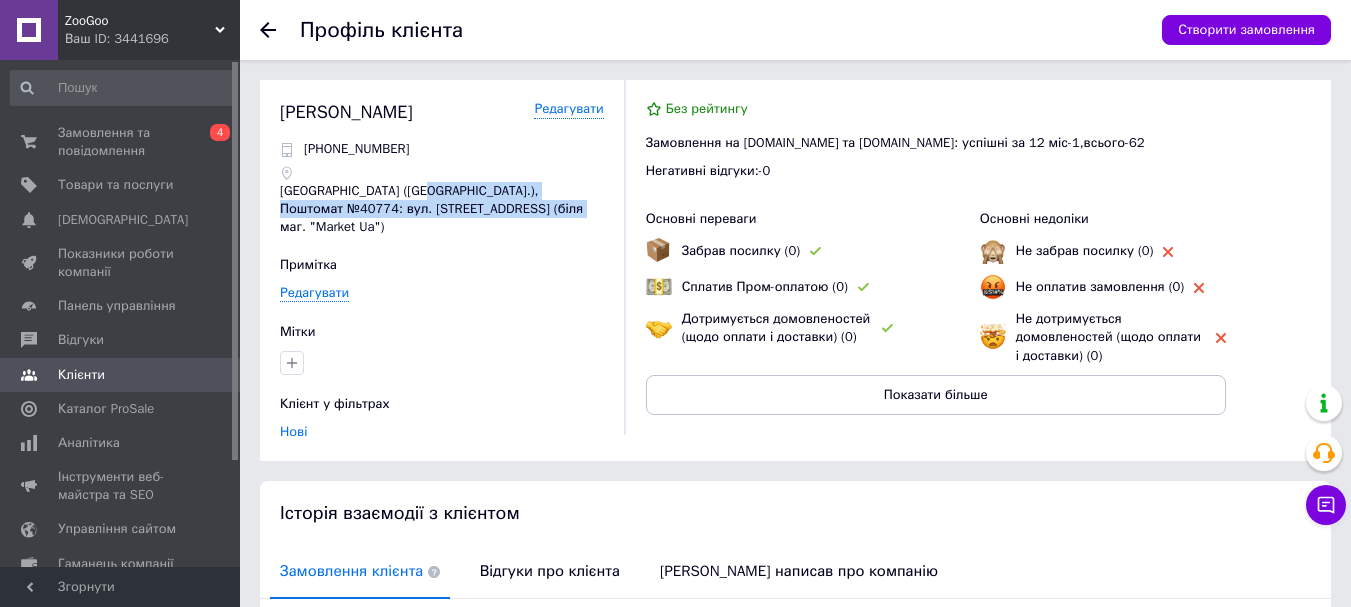 drag, startPoint x: 405, startPoint y: 194, endPoint x: 493, endPoint y: 217, distance: 90.95603 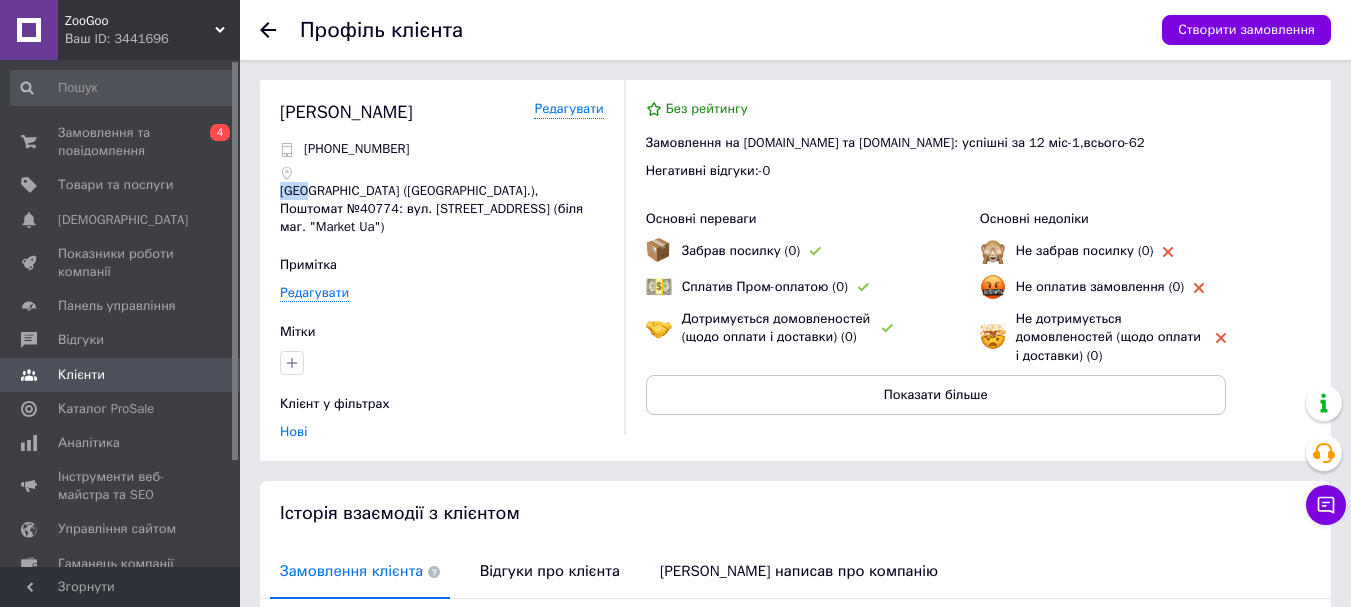 drag, startPoint x: 273, startPoint y: 189, endPoint x: 306, endPoint y: 190, distance: 33.01515 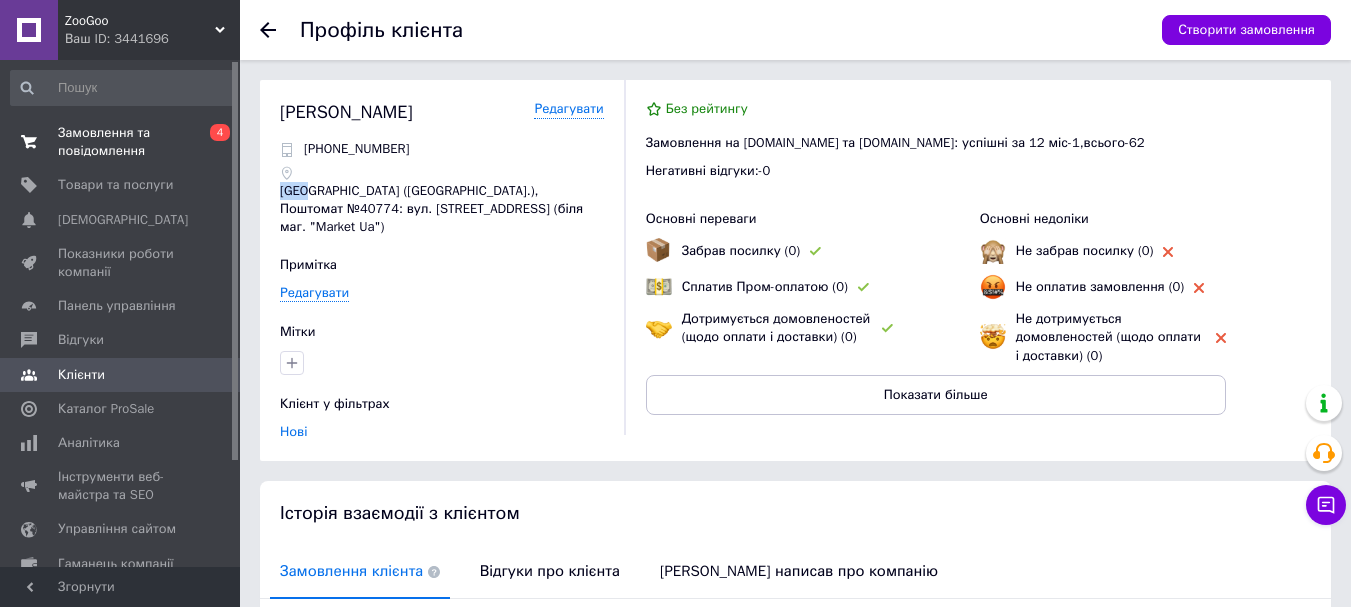 click on "Замовлення та повідомлення" at bounding box center [121, 142] 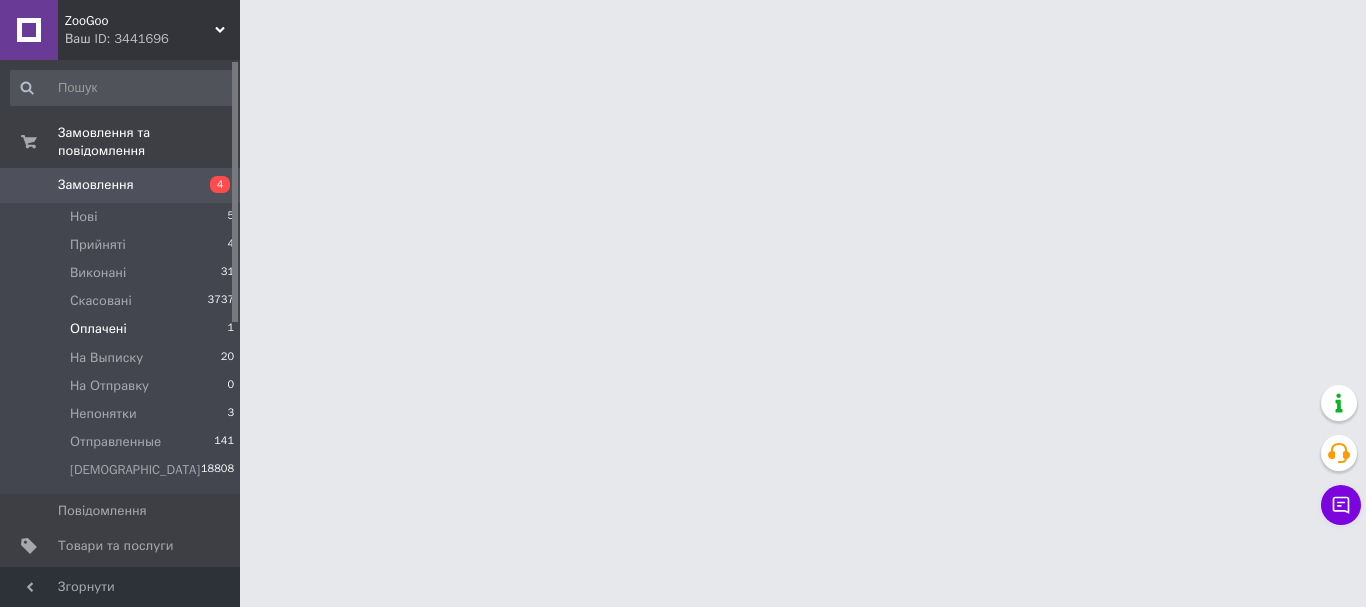 click on "Оплачені 1" at bounding box center (123, 329) 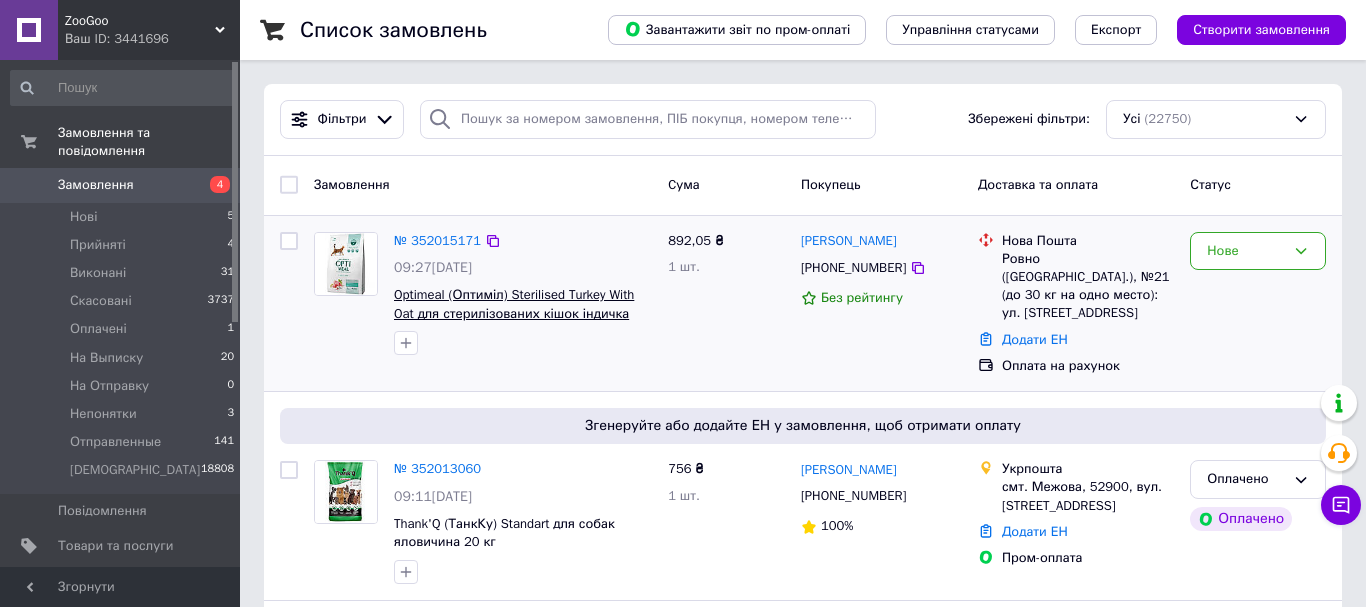 click on "Optimeal (Оптиміл) Sterilised Turkey With Oat для стерилізованих кішок індичка овес  4 кг" at bounding box center (514, 313) 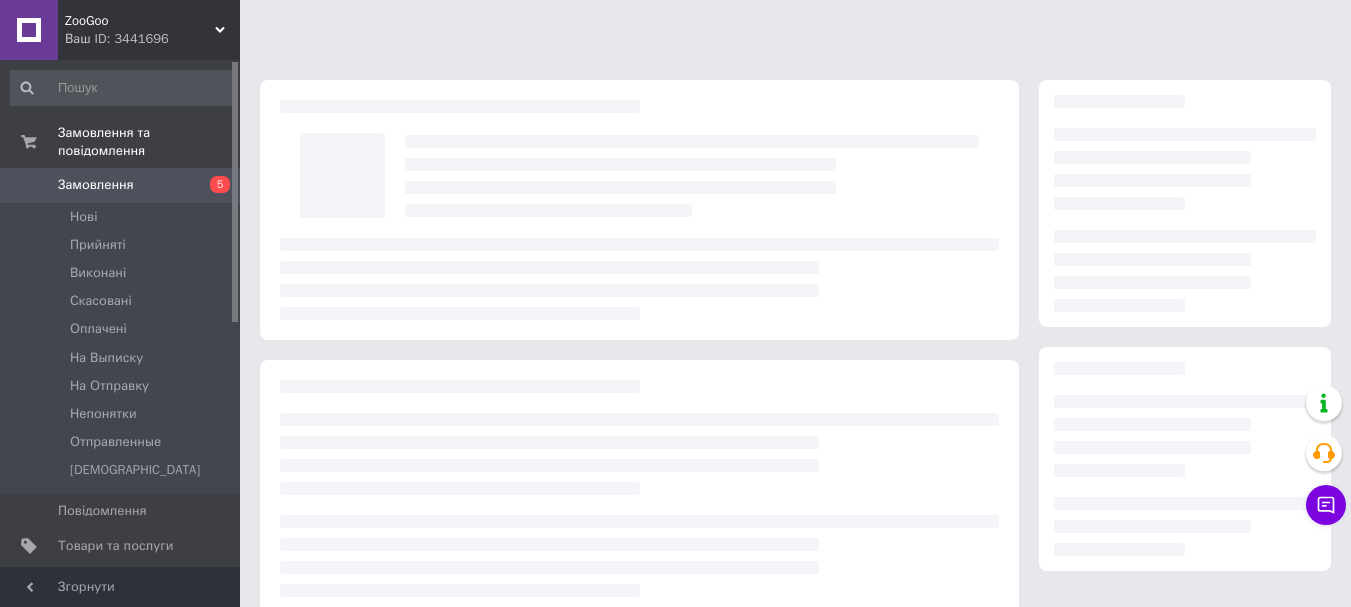 scroll, scrollTop: 0, scrollLeft: 0, axis: both 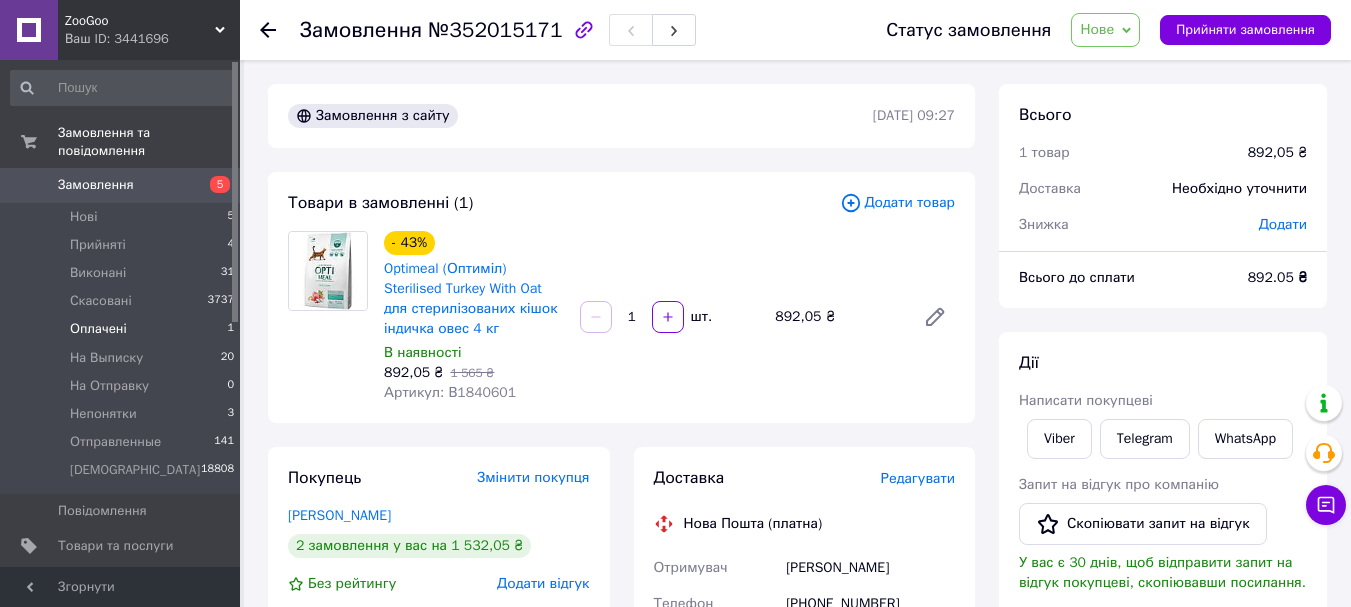 click on "Оплачені" at bounding box center (98, 329) 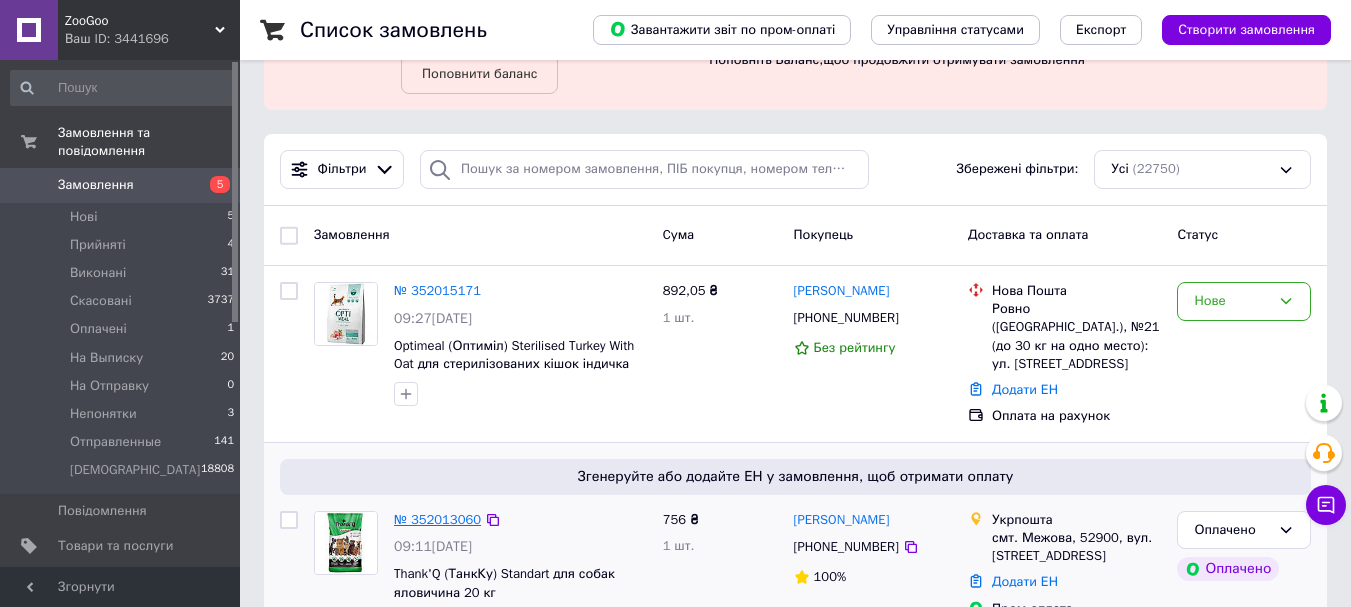scroll, scrollTop: 200, scrollLeft: 0, axis: vertical 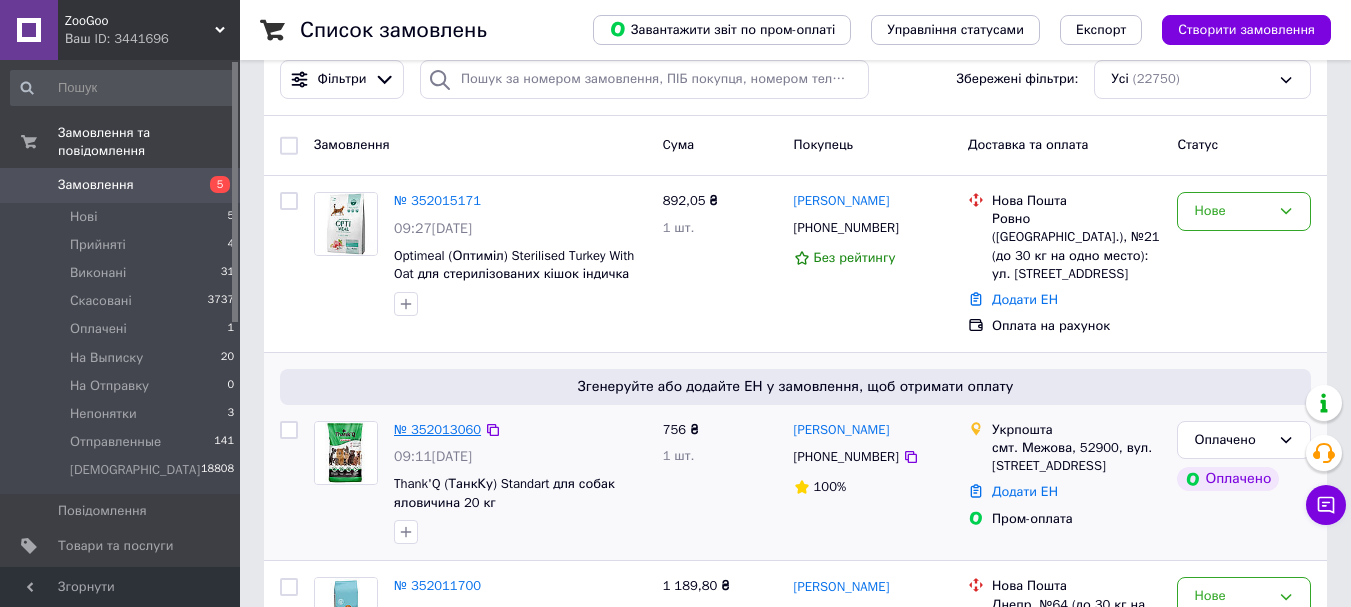 click on "№ 352013060" at bounding box center [437, 429] 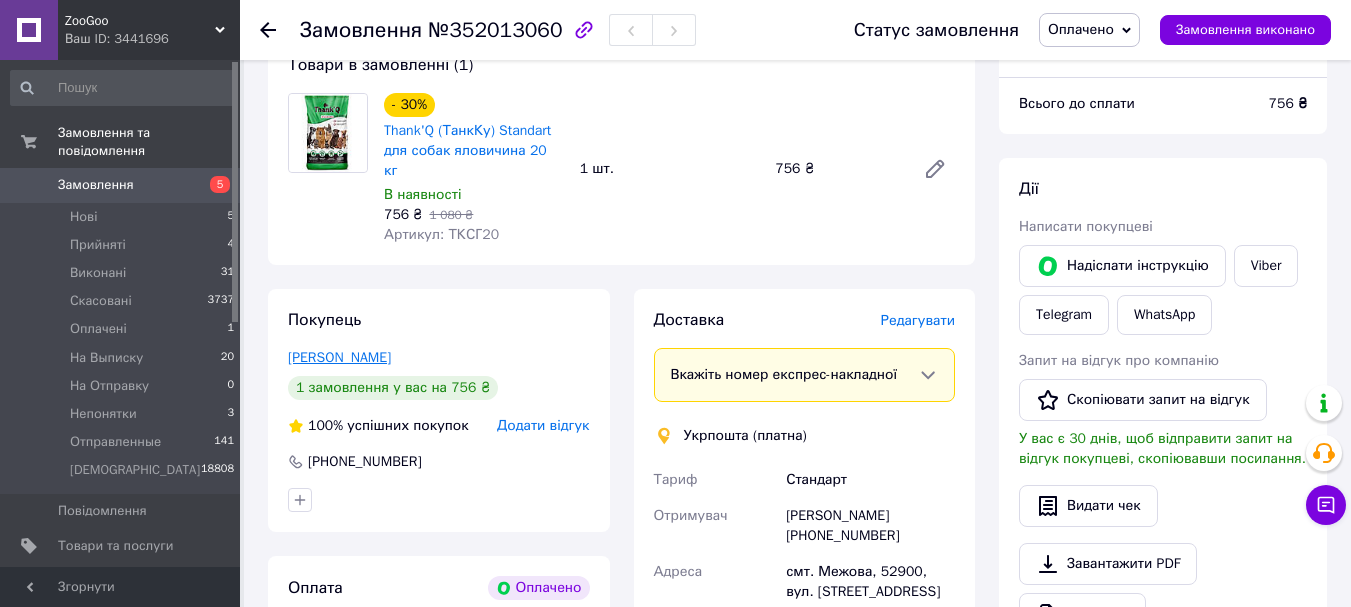 click on "[PERSON_NAME]" at bounding box center [339, 357] 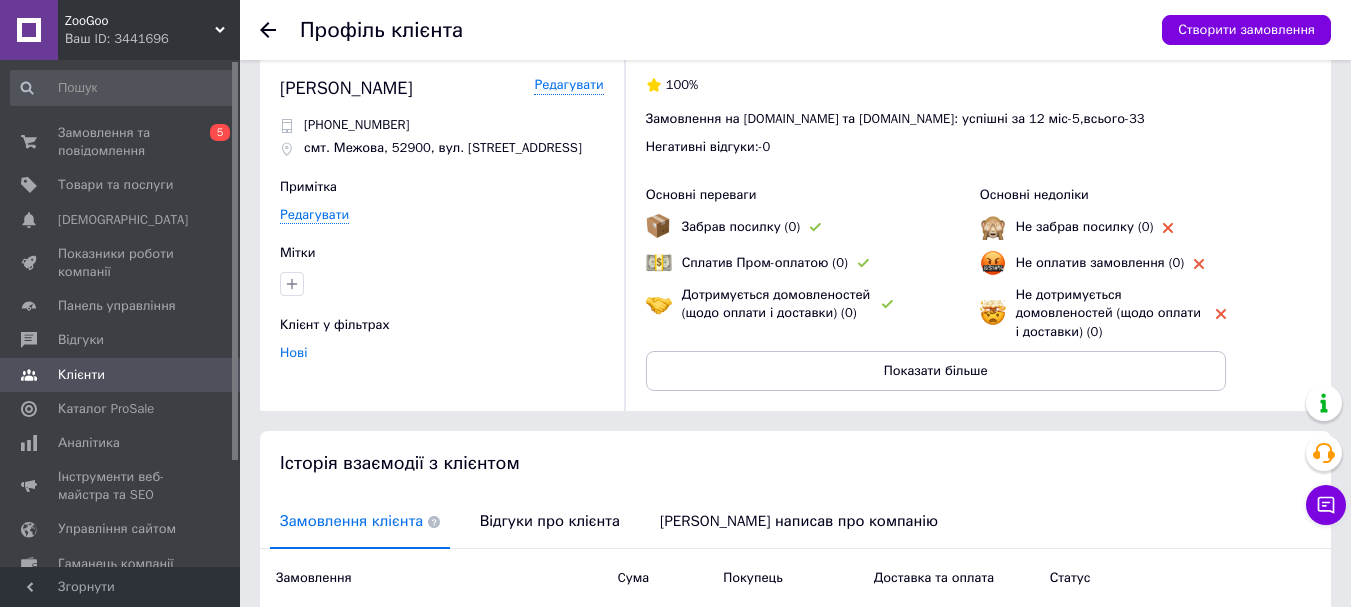 scroll, scrollTop: 0, scrollLeft: 0, axis: both 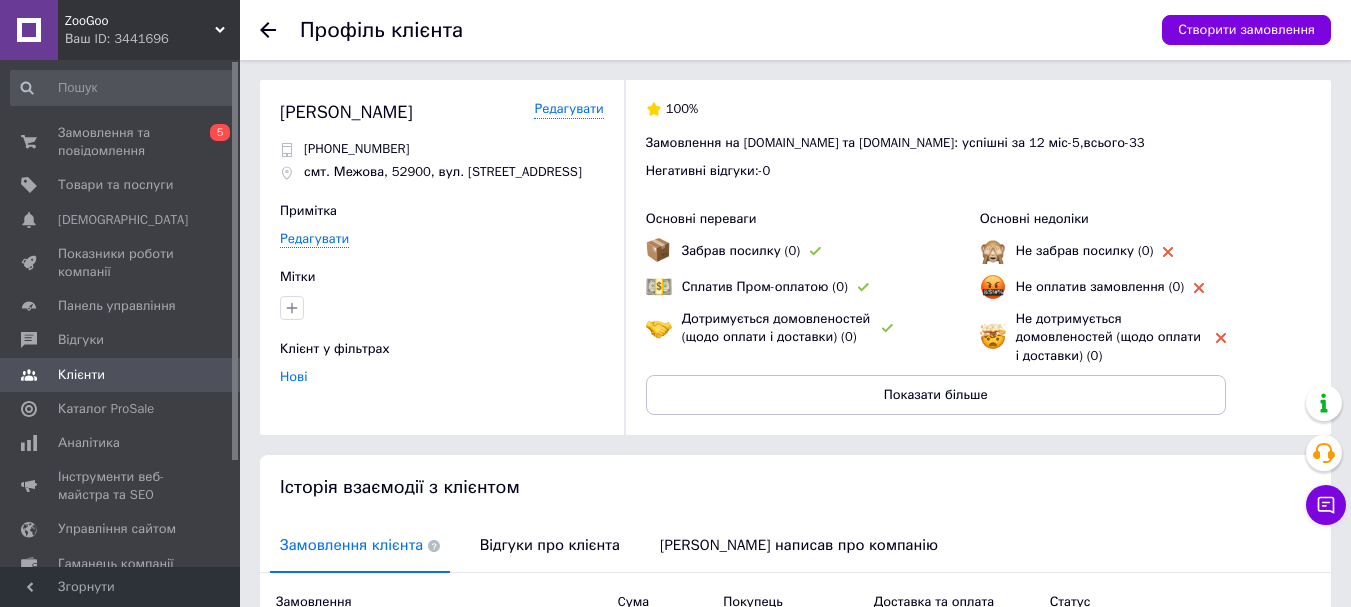 drag, startPoint x: 280, startPoint y: 110, endPoint x: 421, endPoint y: 109, distance: 141.00354 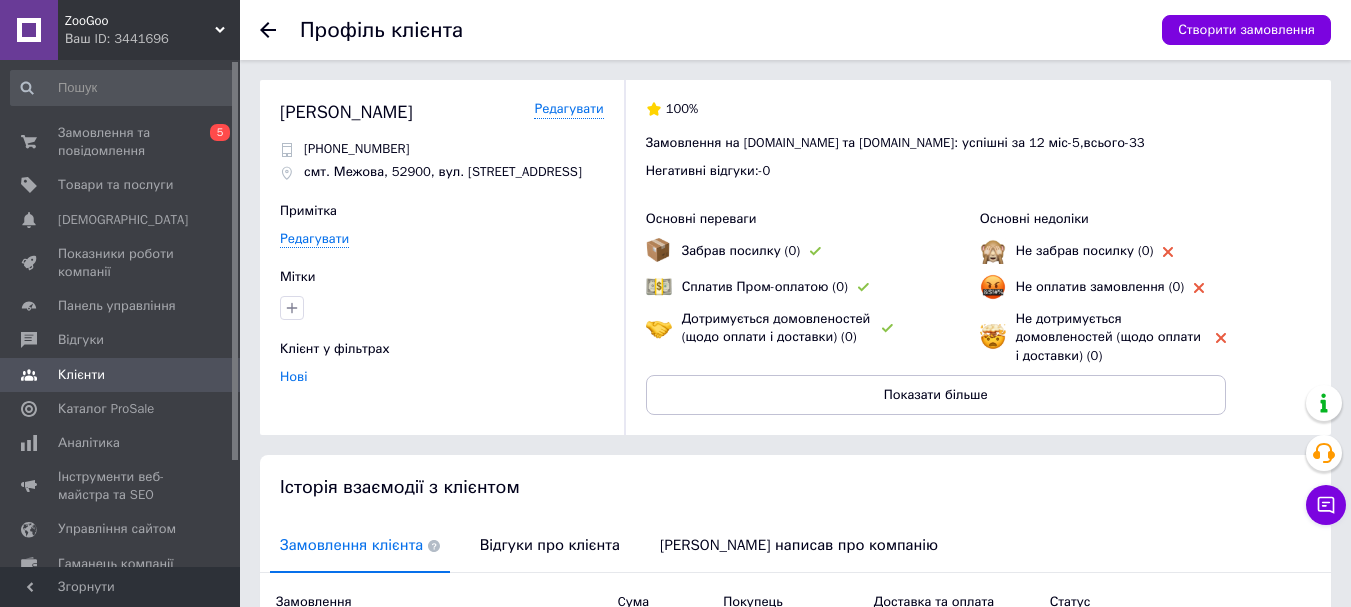 copy on "[PERSON_NAME]" 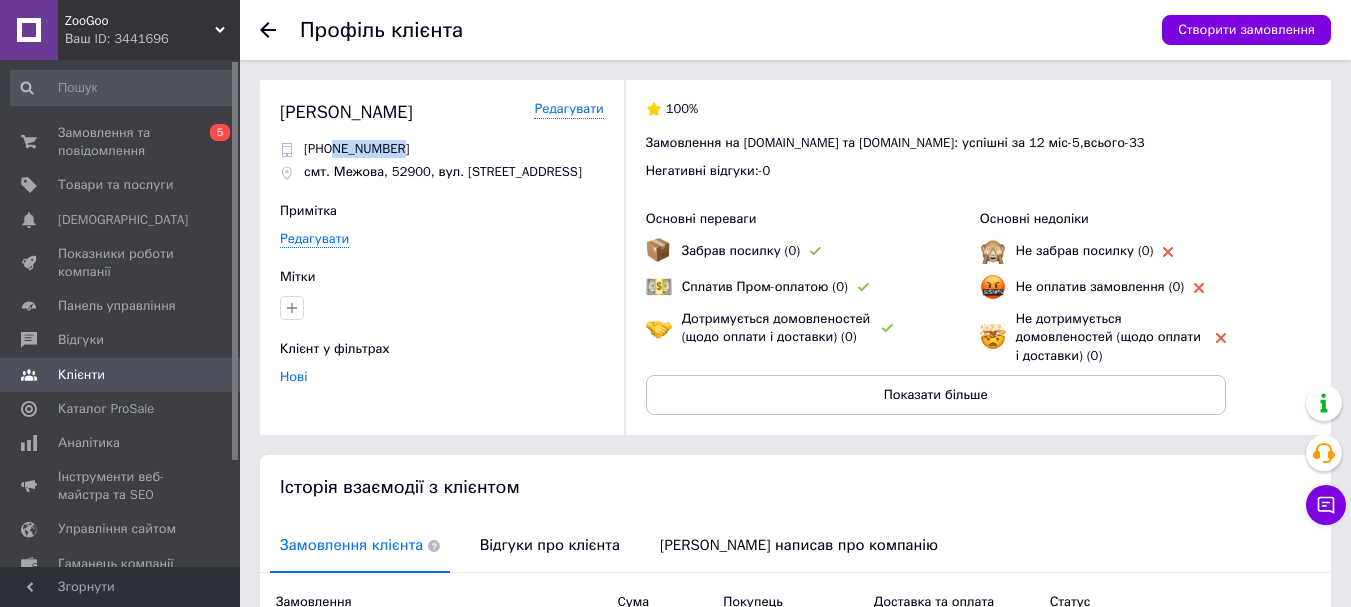 drag, startPoint x: 332, startPoint y: 145, endPoint x: 479, endPoint y: 156, distance: 147.411 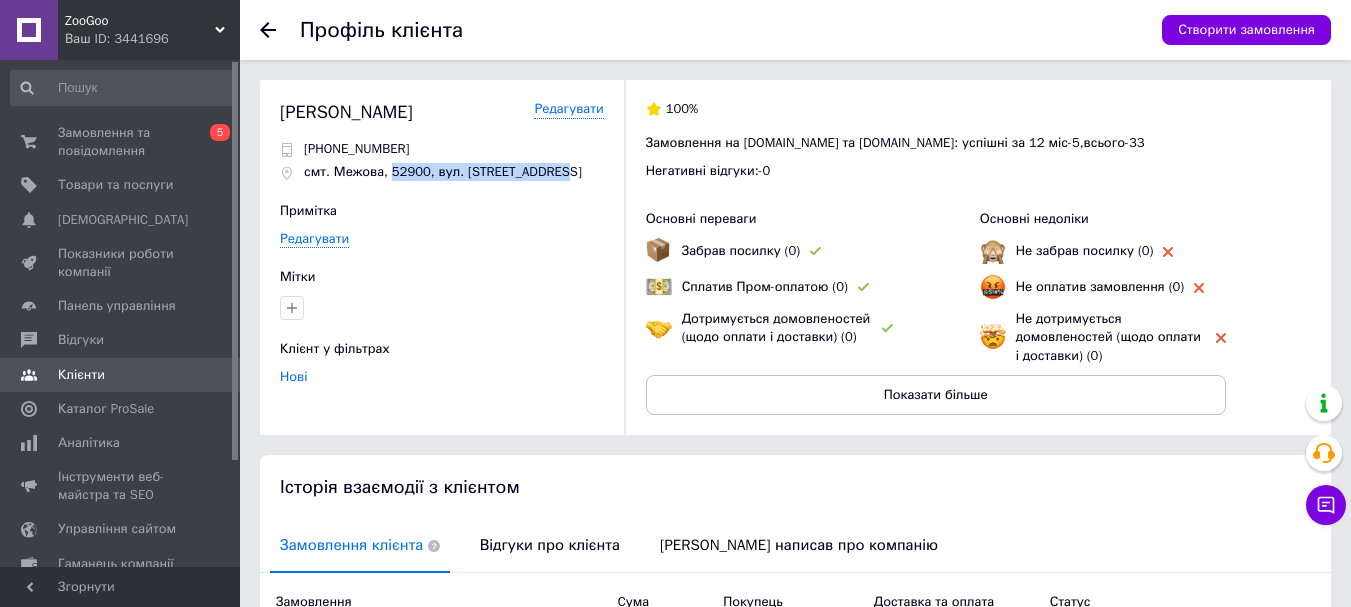 drag, startPoint x: 387, startPoint y: 171, endPoint x: 554, endPoint y: 177, distance: 167.10774 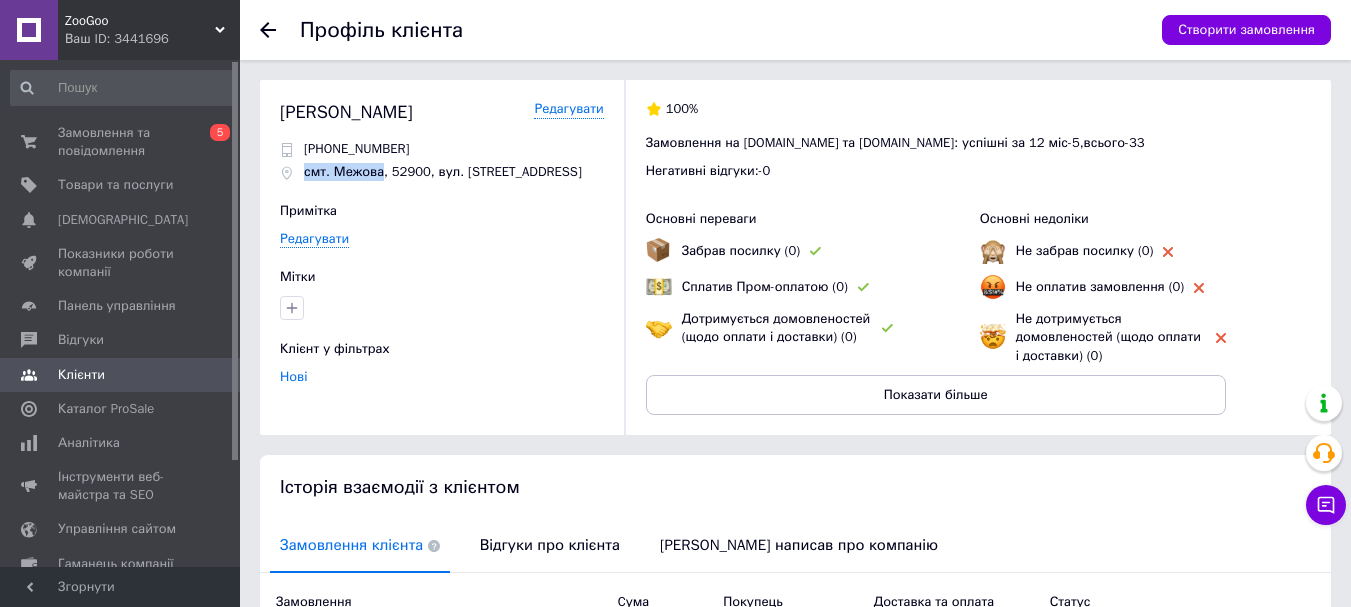 drag, startPoint x: 309, startPoint y: 173, endPoint x: 379, endPoint y: 172, distance: 70.00714 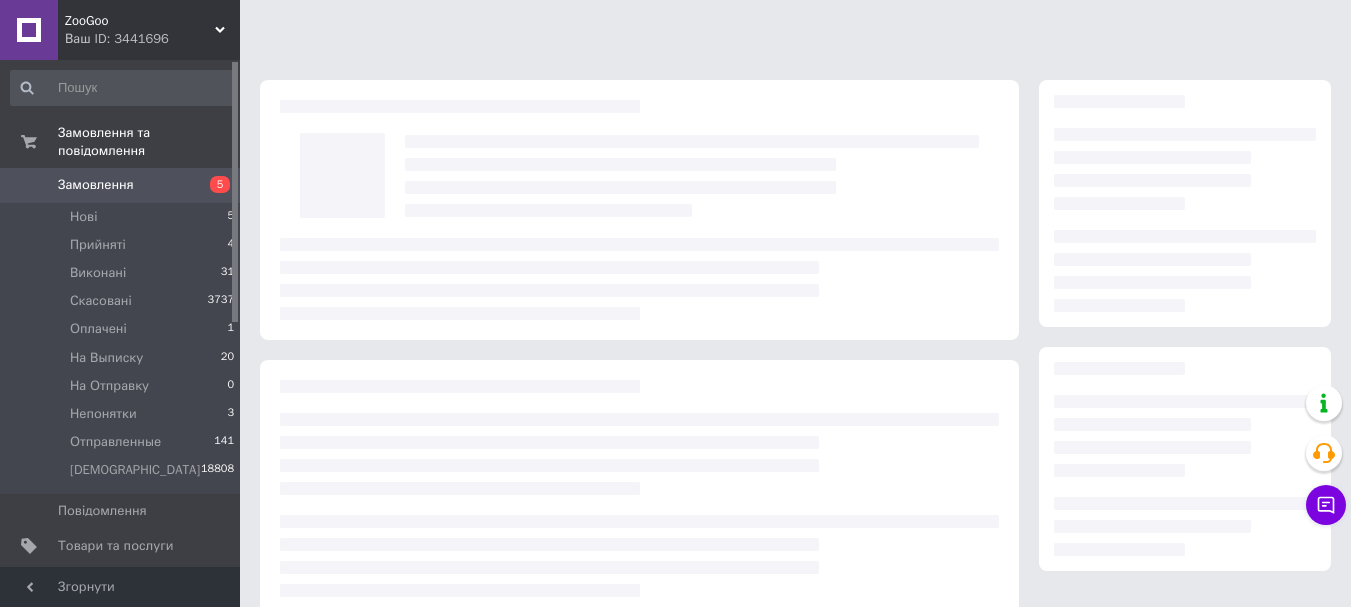 scroll, scrollTop: 200, scrollLeft: 0, axis: vertical 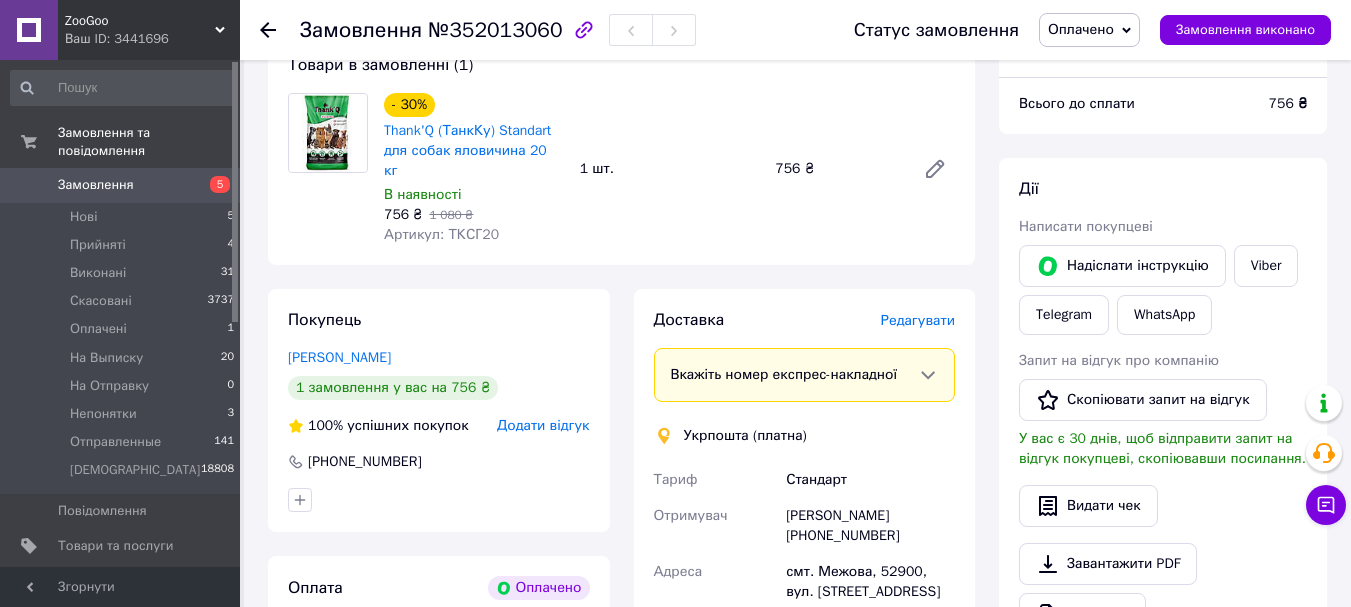 click on "Оплачено" at bounding box center [1081, 29] 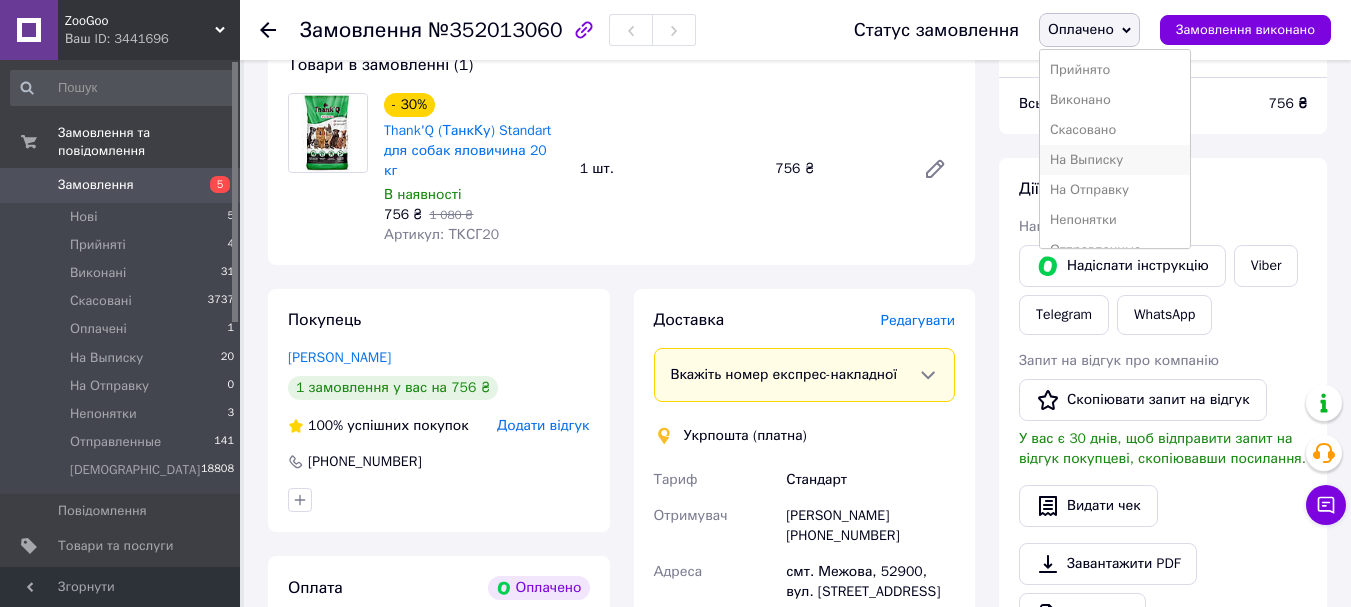 click on "На Выписку" at bounding box center [1115, 160] 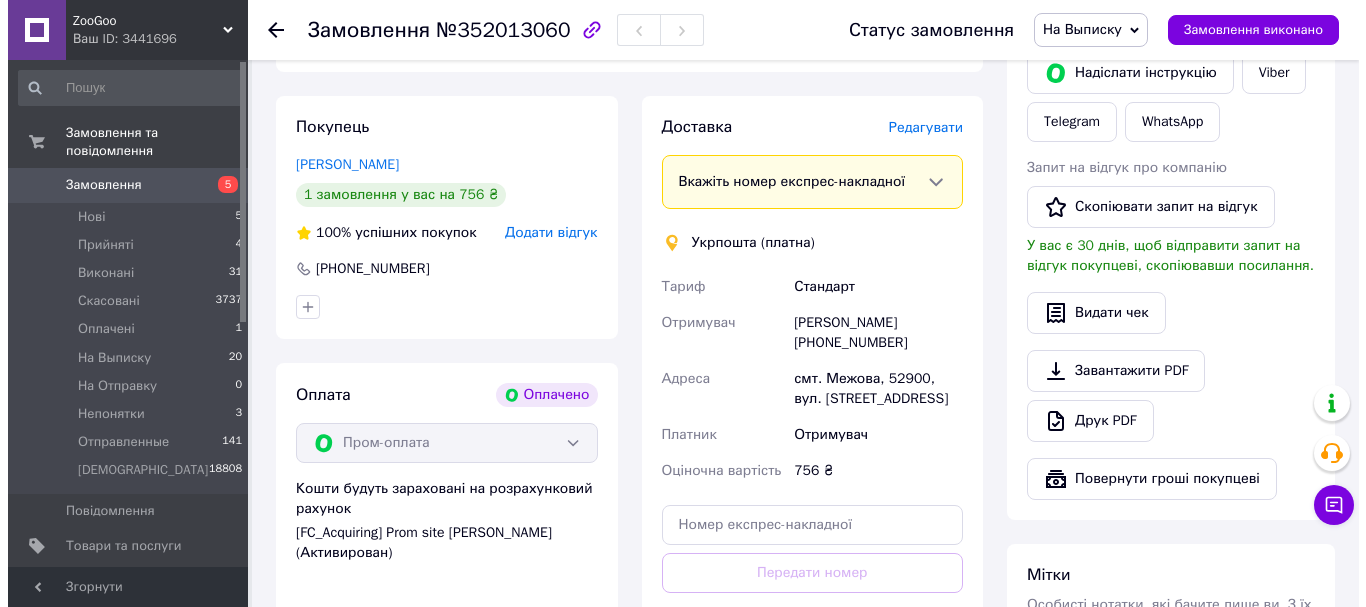 scroll, scrollTop: 400, scrollLeft: 0, axis: vertical 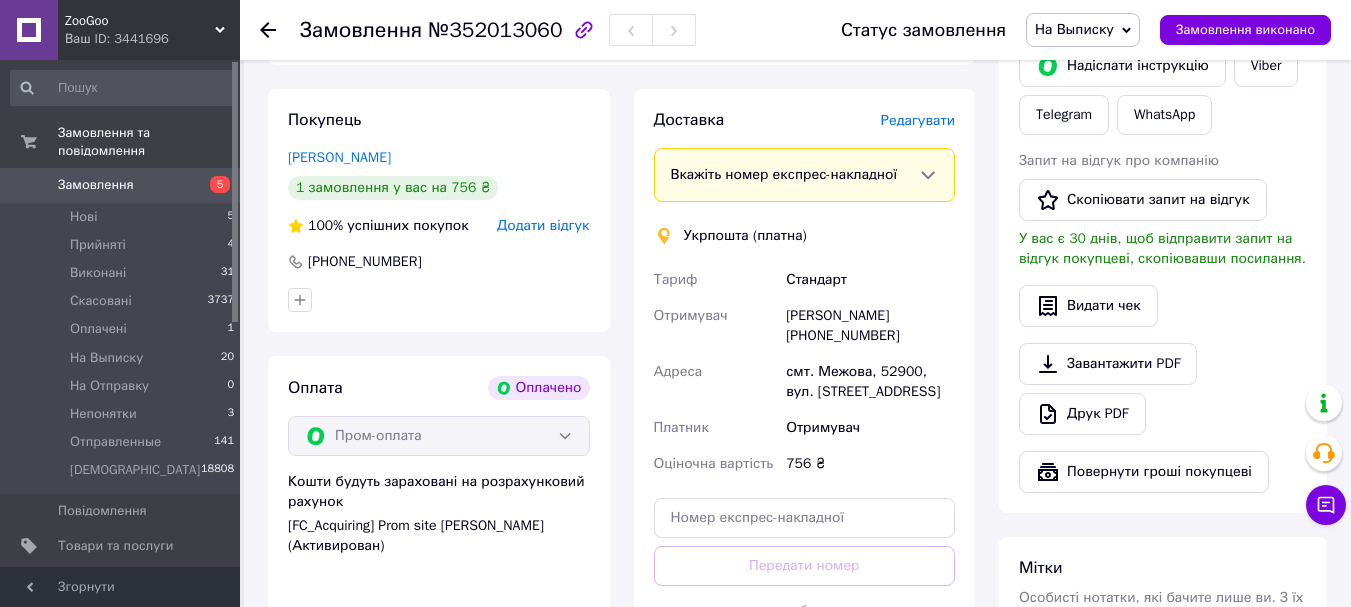 click on "Редагувати" at bounding box center [918, 120] 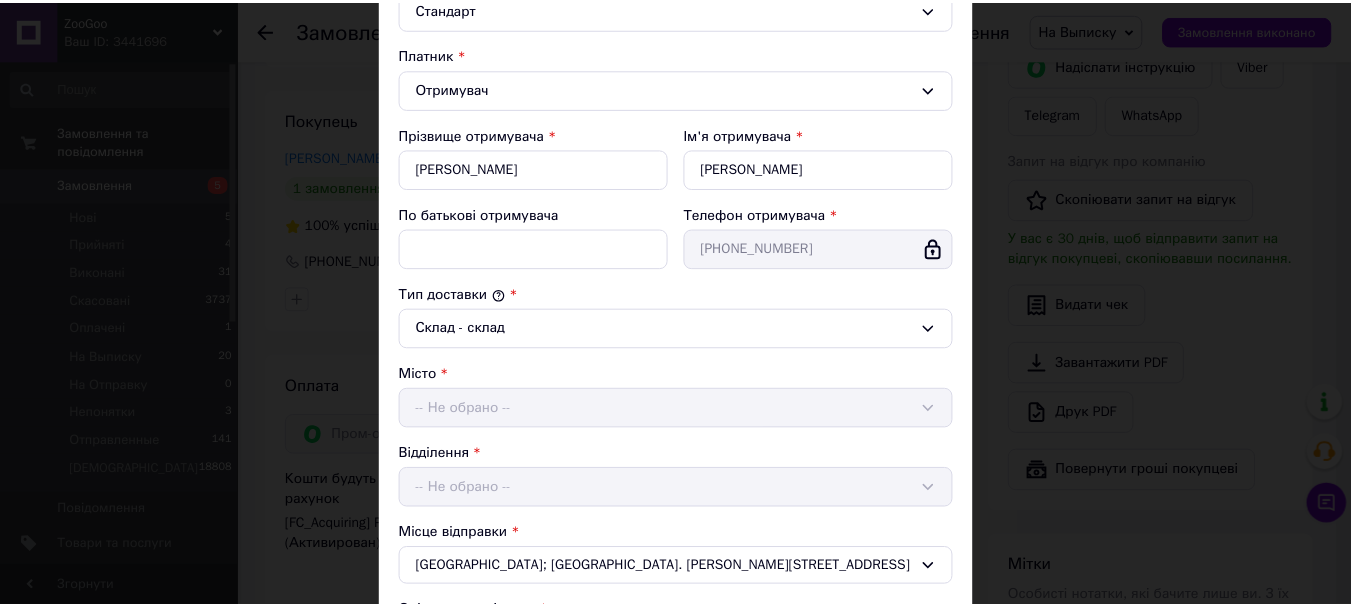 scroll, scrollTop: 644, scrollLeft: 0, axis: vertical 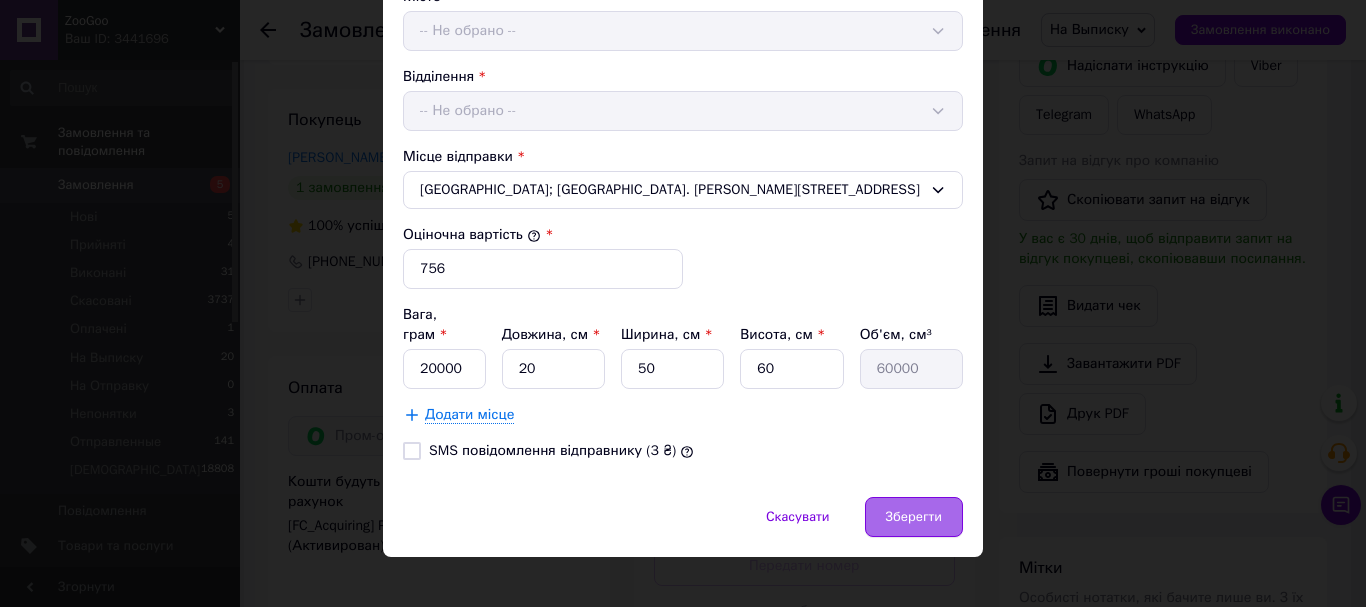 click on "Зберегти" at bounding box center (914, 517) 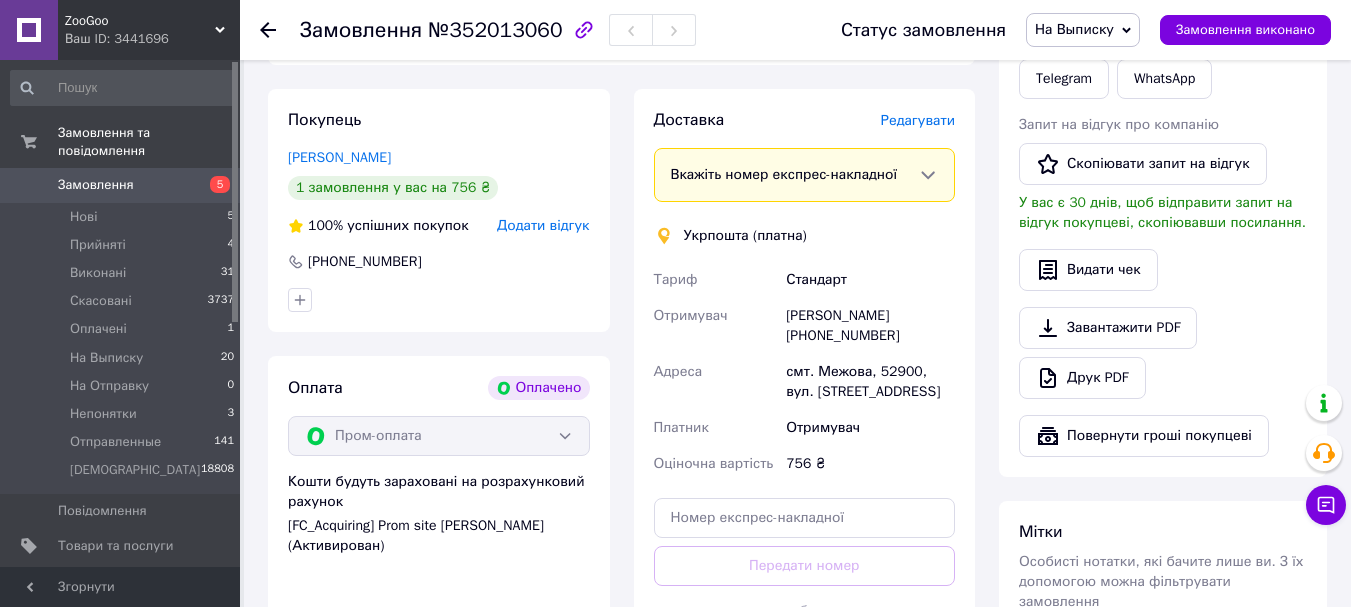 scroll, scrollTop: 700, scrollLeft: 0, axis: vertical 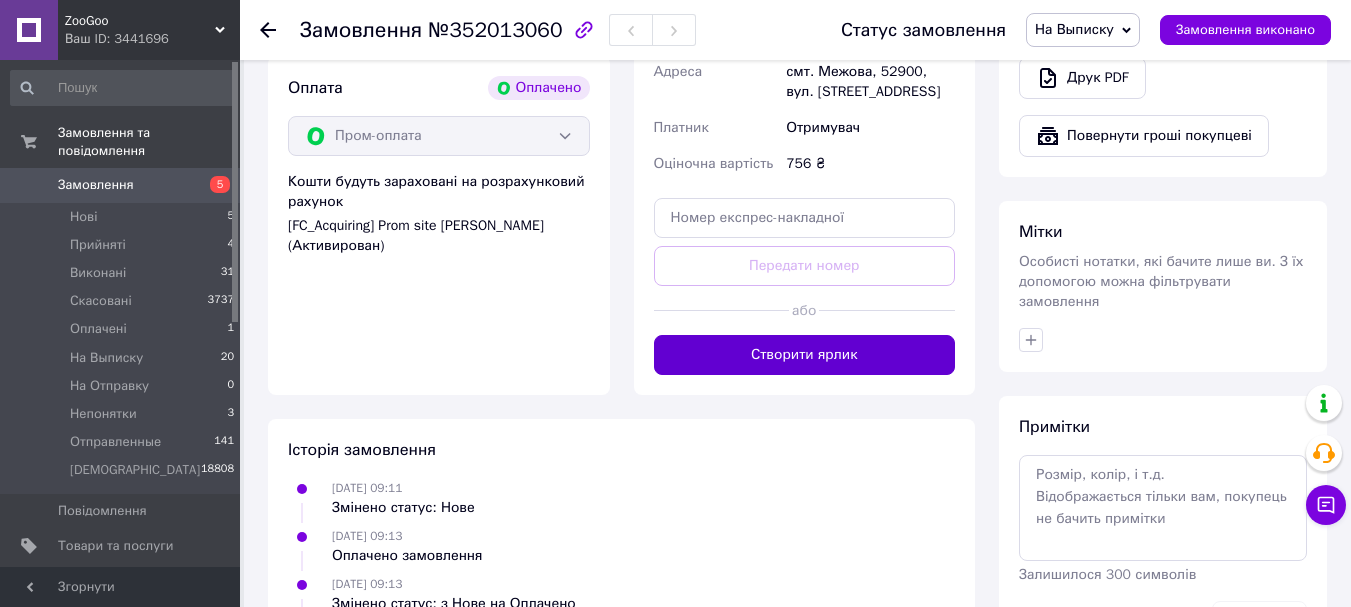 click on "Створити ярлик" at bounding box center [805, 355] 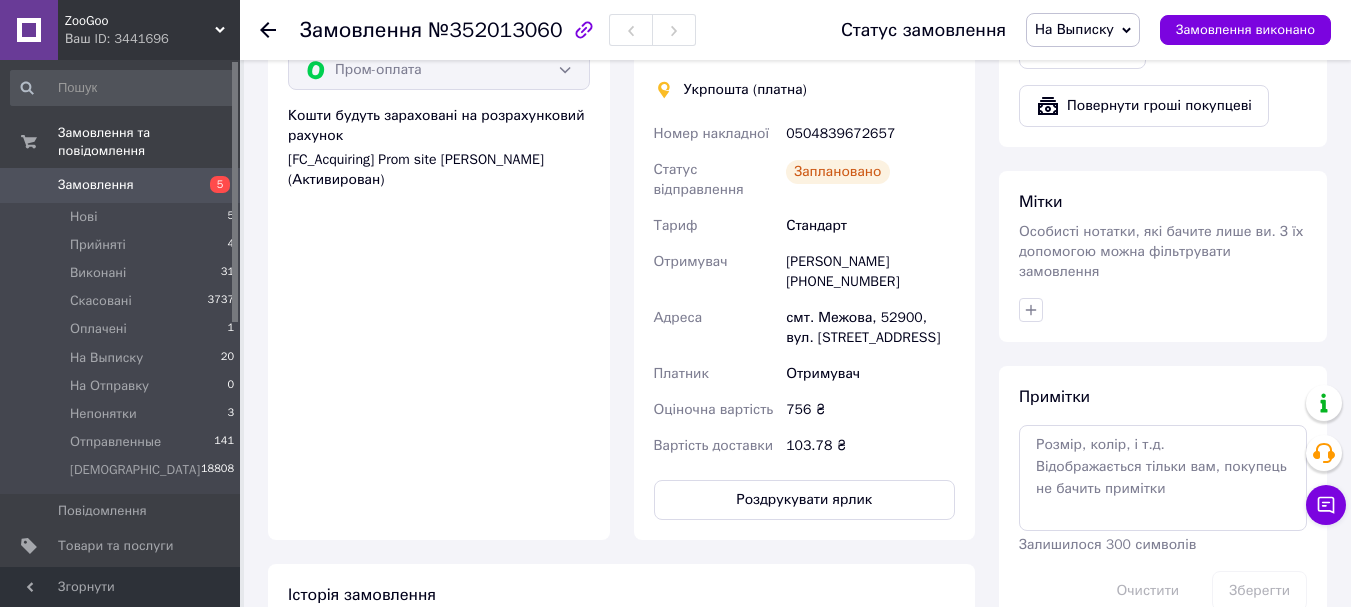 scroll, scrollTop: 800, scrollLeft: 0, axis: vertical 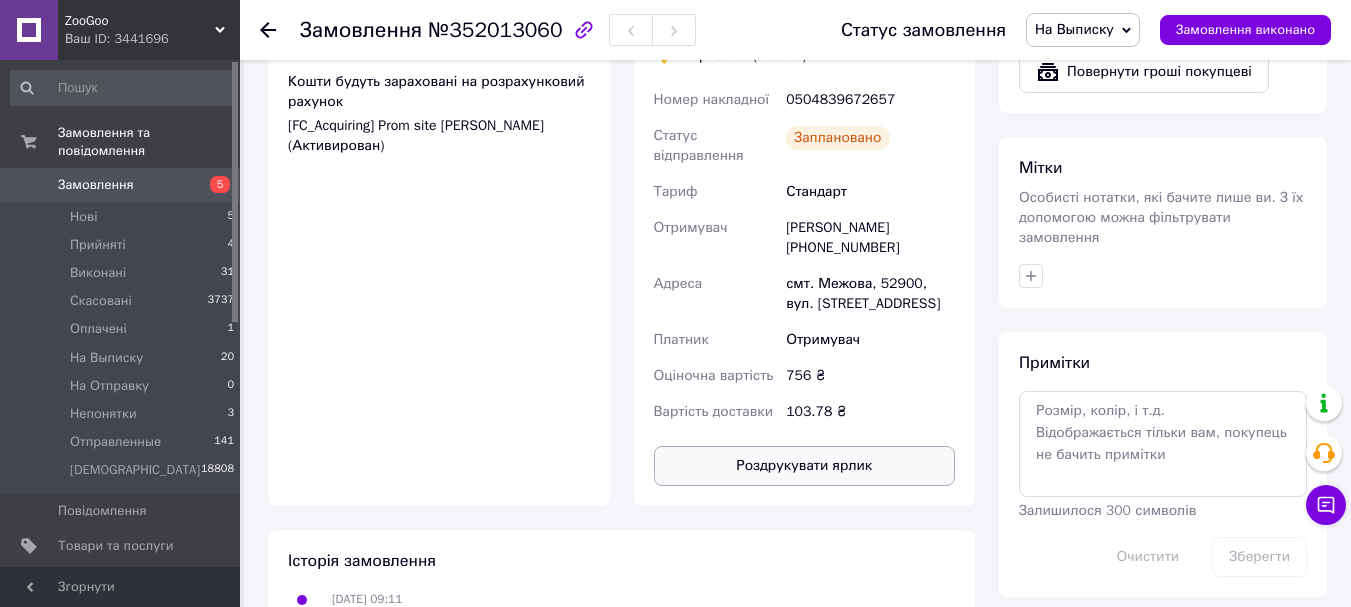 click on "Роздрукувати ярлик" at bounding box center (805, 466) 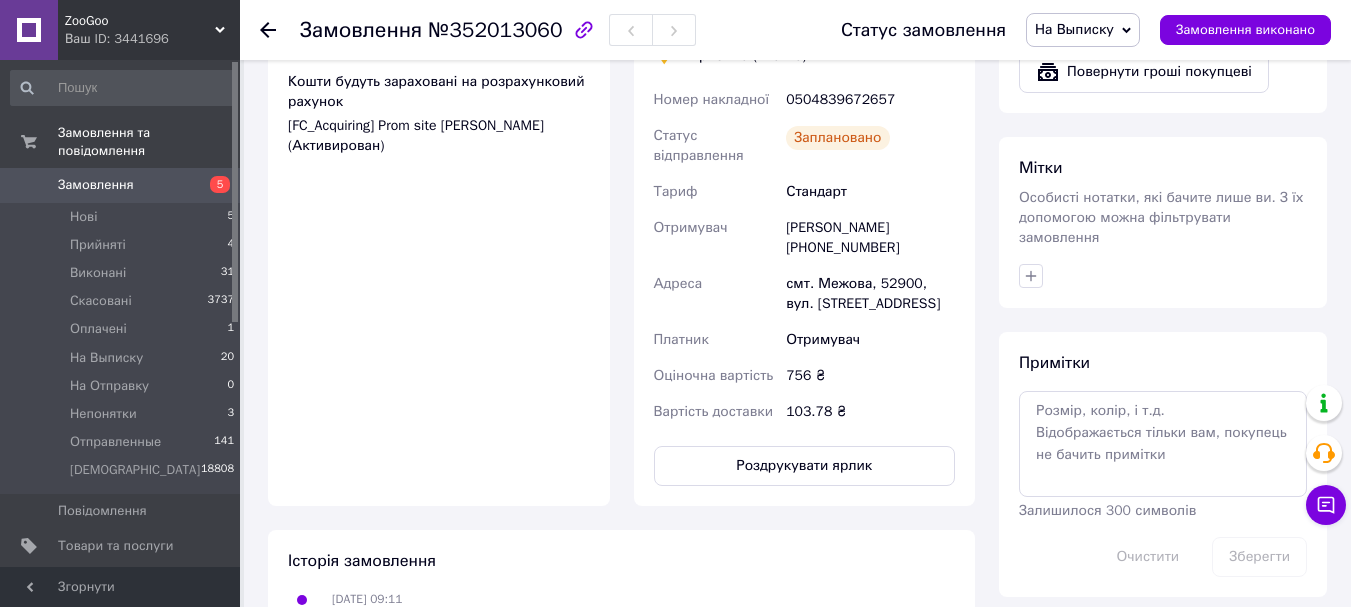 click on "На Выписку" at bounding box center (1074, 29) 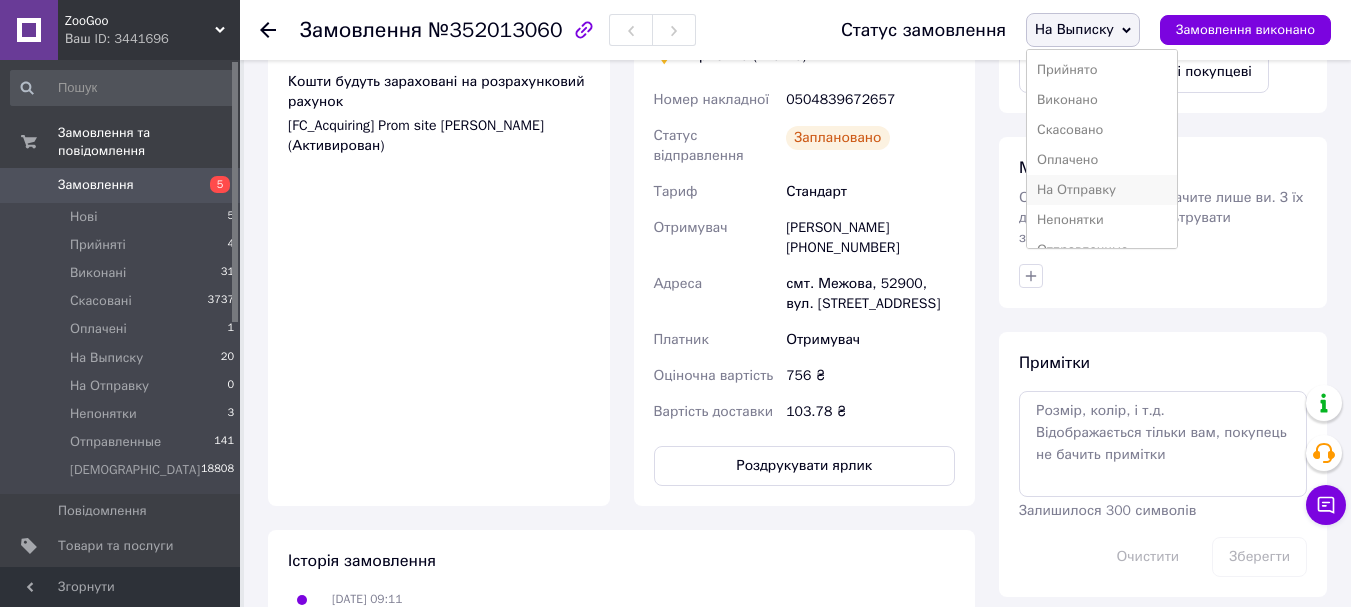 click on "На Отправку" at bounding box center (1102, 190) 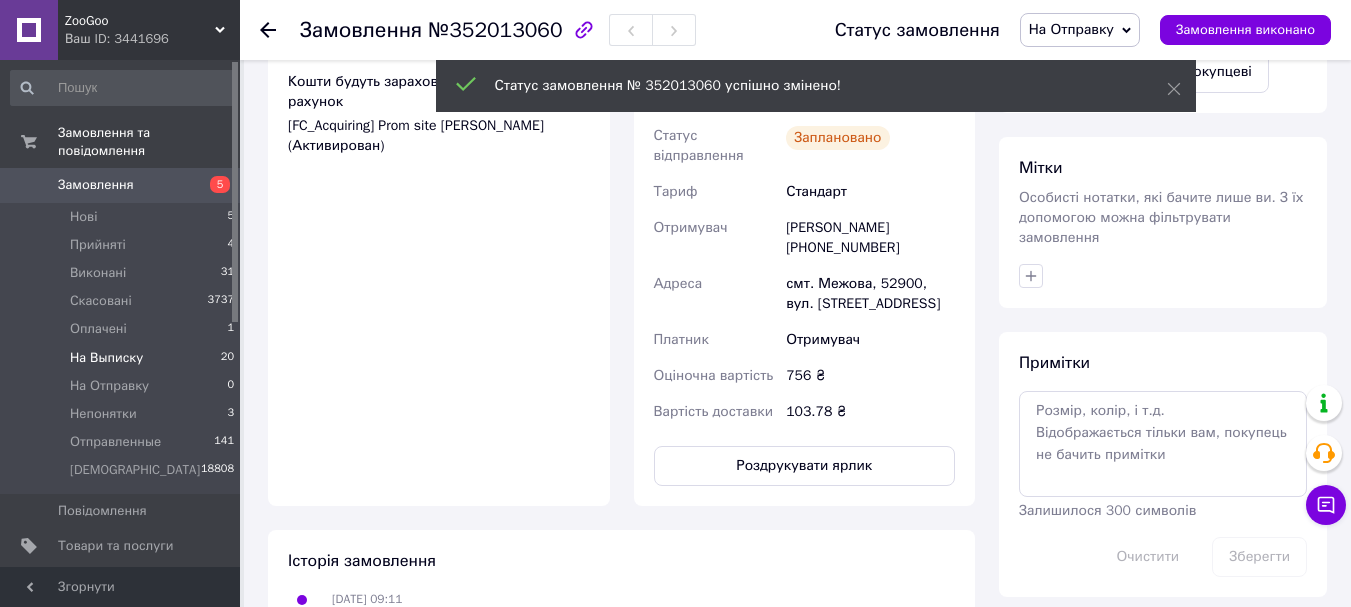click on "На Выписку 20" at bounding box center (123, 358) 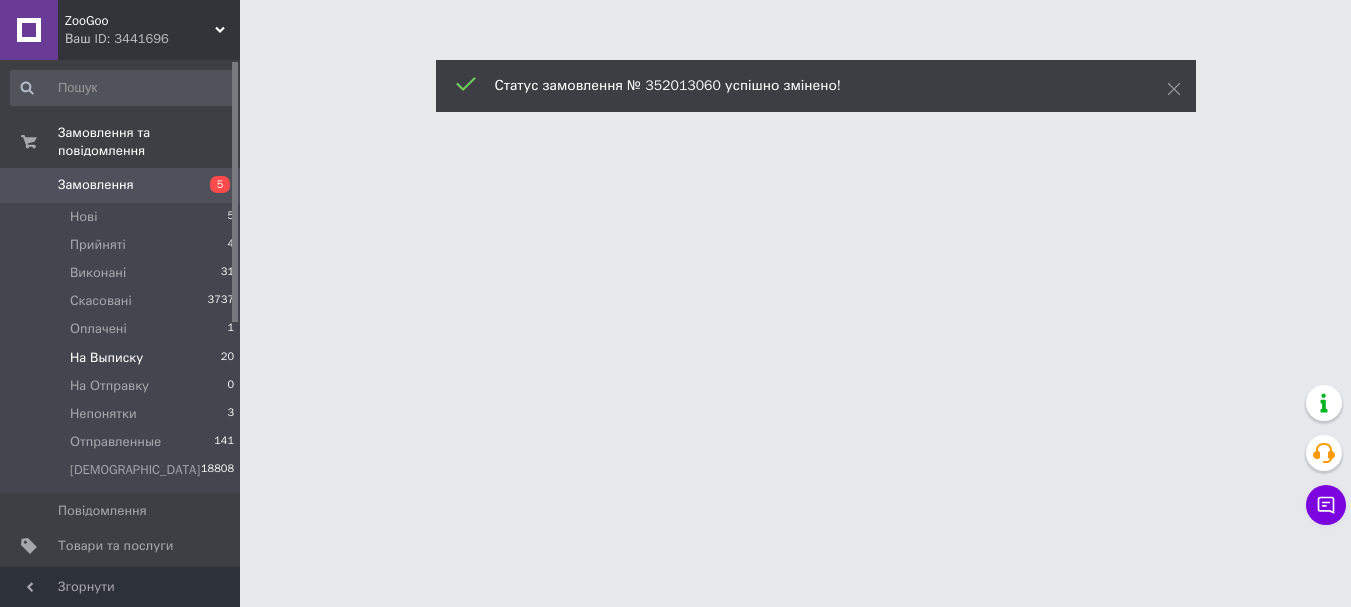 scroll, scrollTop: 0, scrollLeft: 0, axis: both 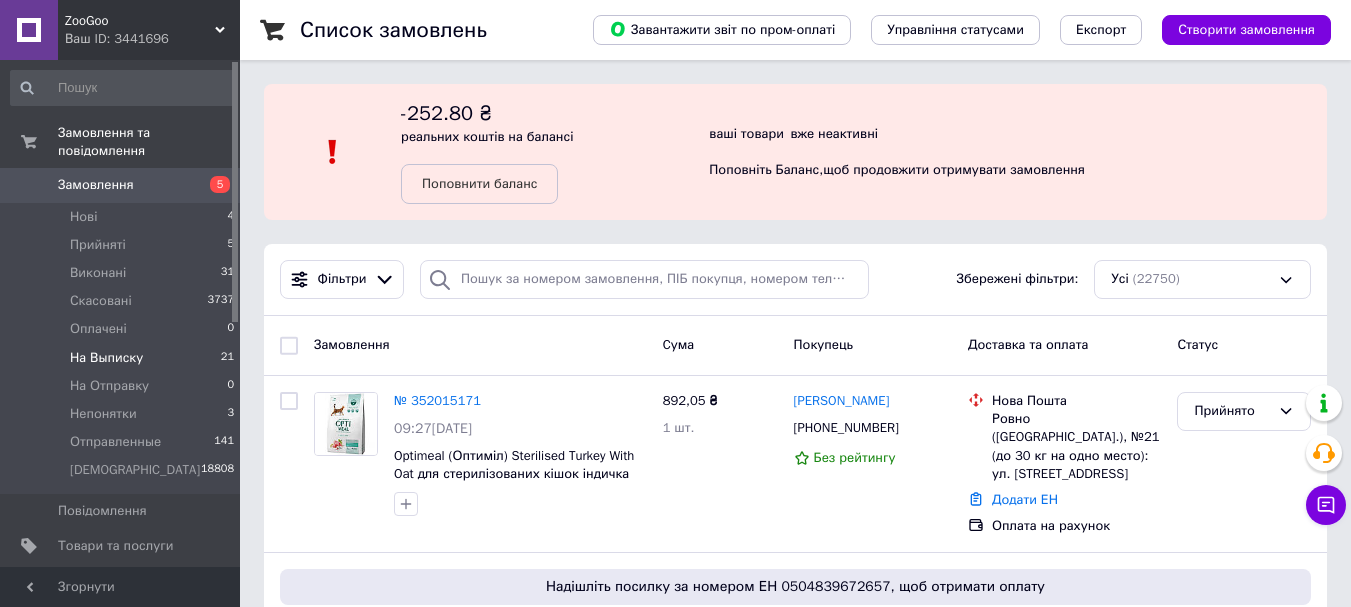 click on "На Выписку 21" at bounding box center (123, 358) 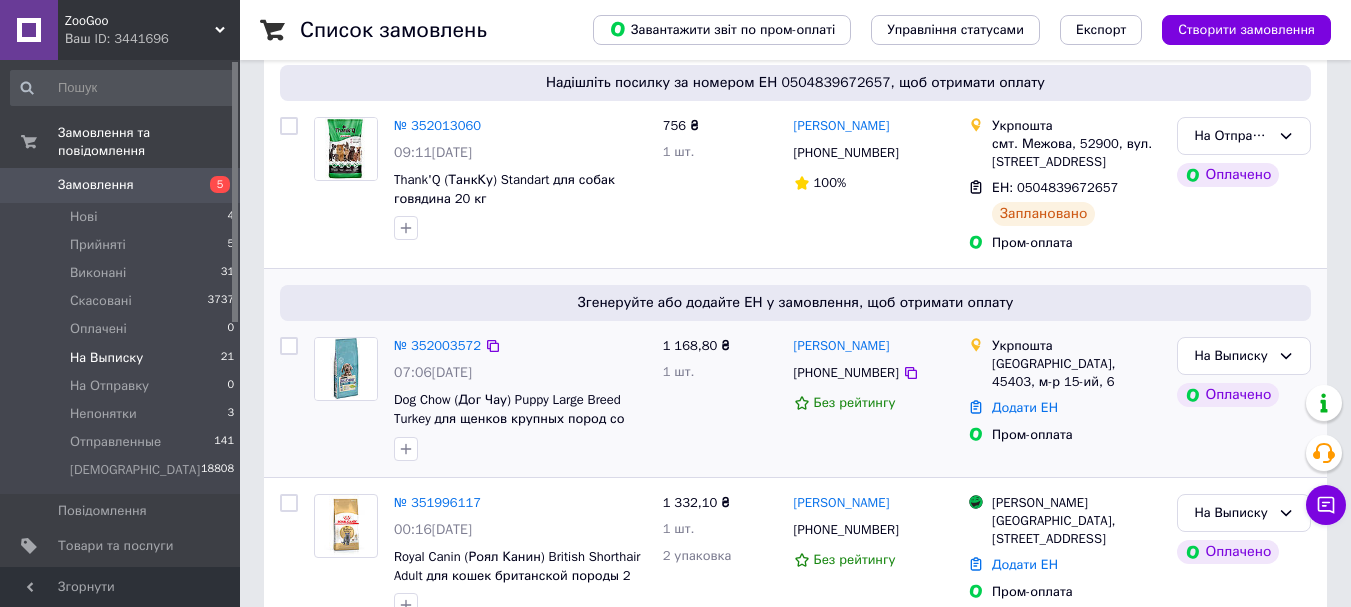 scroll, scrollTop: 400, scrollLeft: 0, axis: vertical 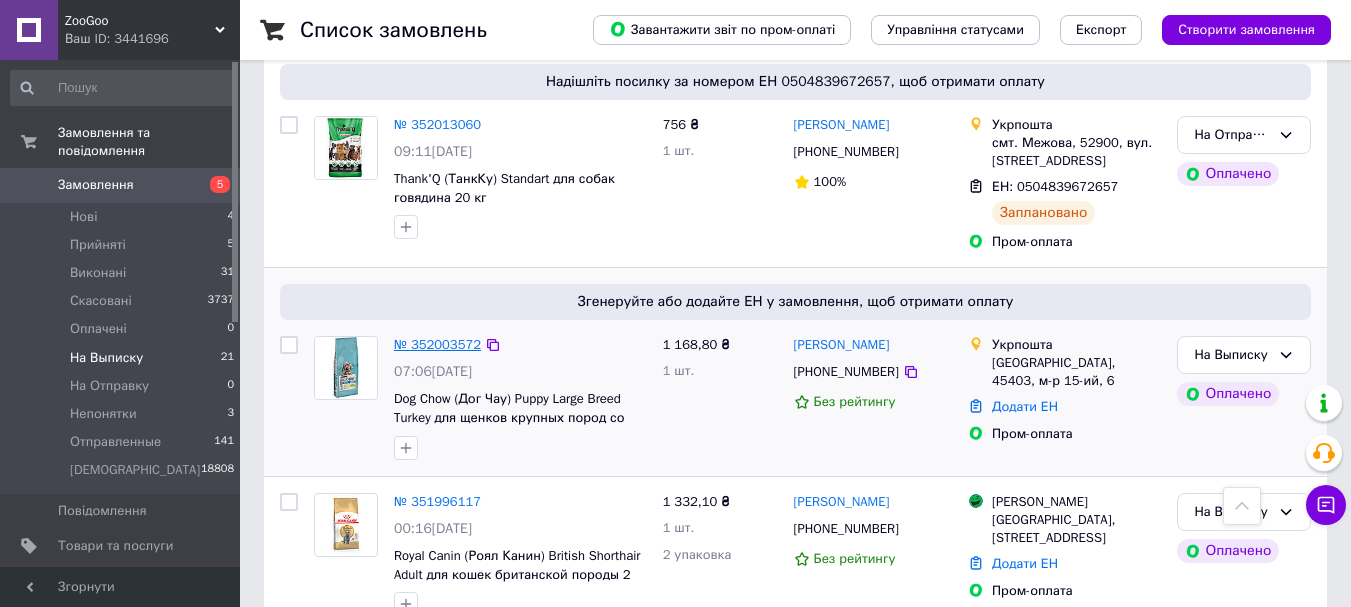 click on "№ 352003572" at bounding box center (437, 344) 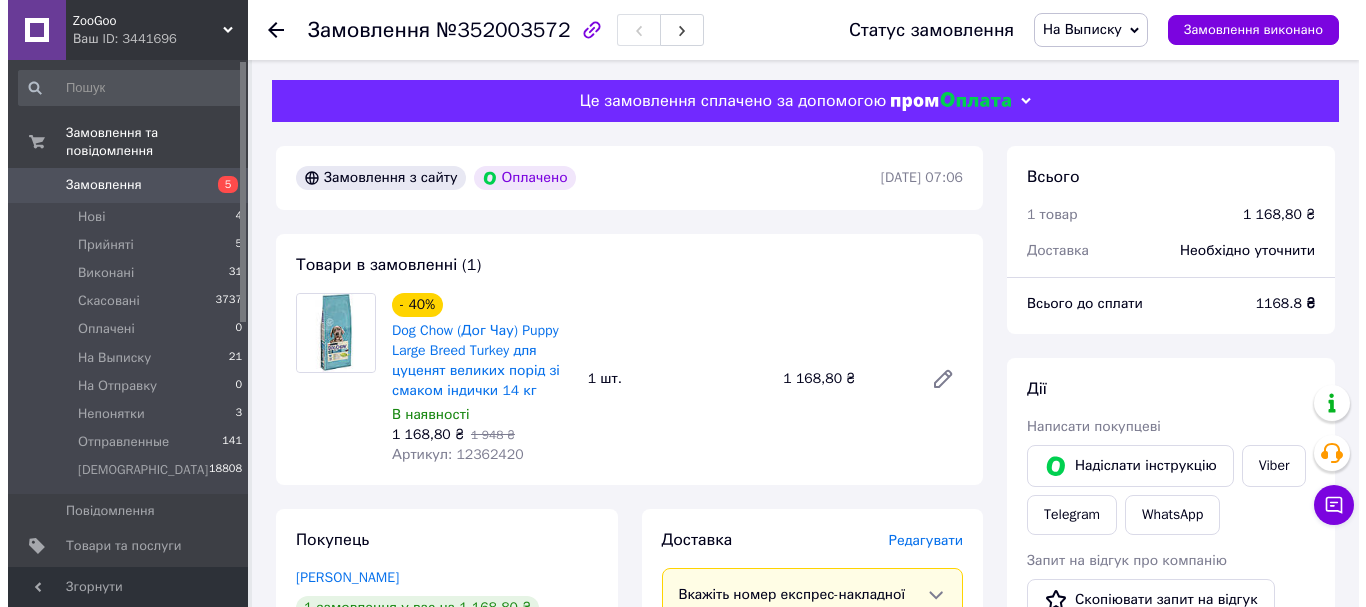 scroll, scrollTop: 100, scrollLeft: 0, axis: vertical 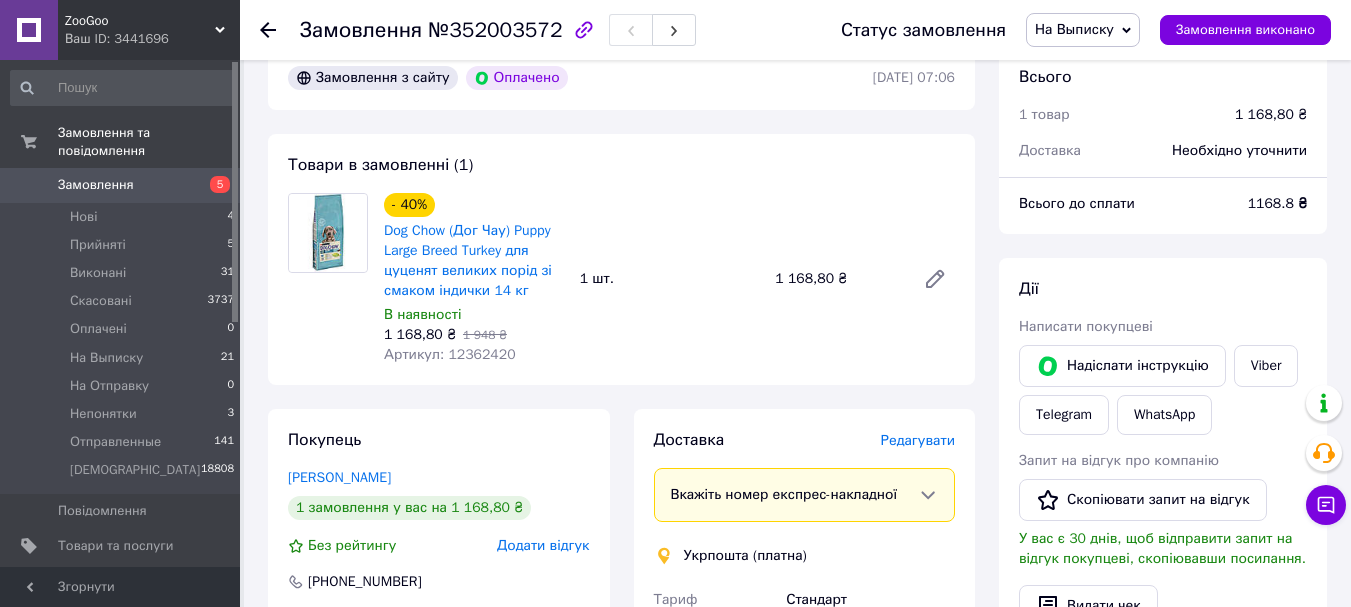 click on "Редагувати" at bounding box center [918, 440] 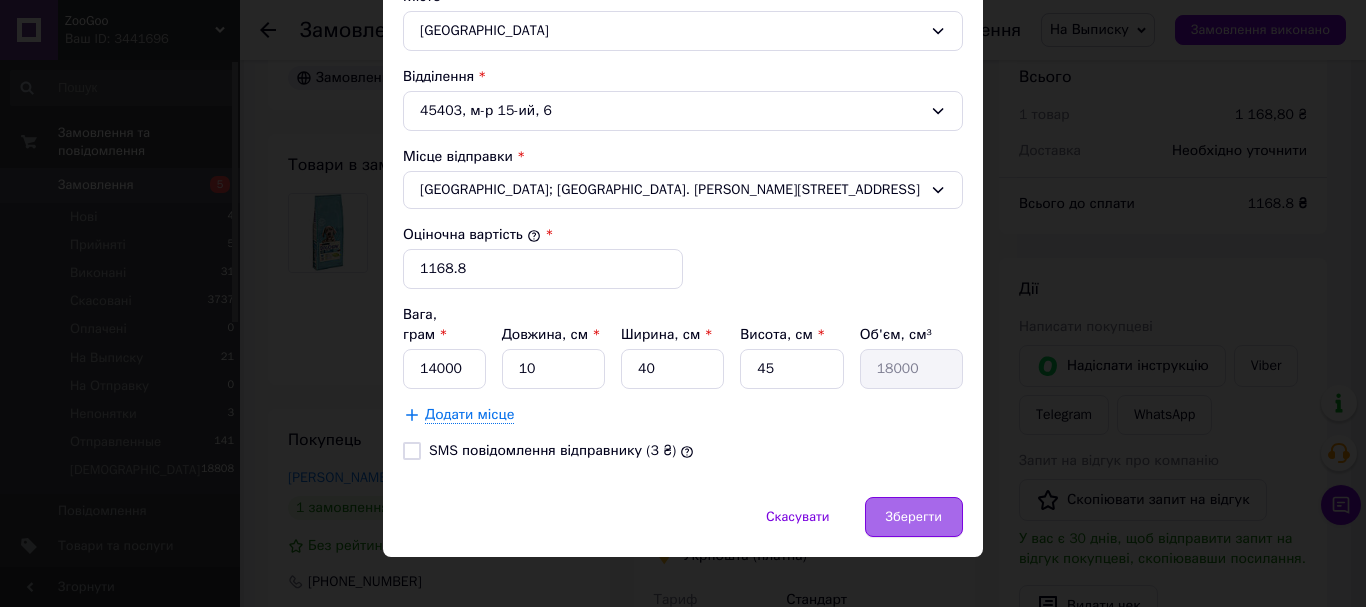 click on "Зберегти" at bounding box center (914, 517) 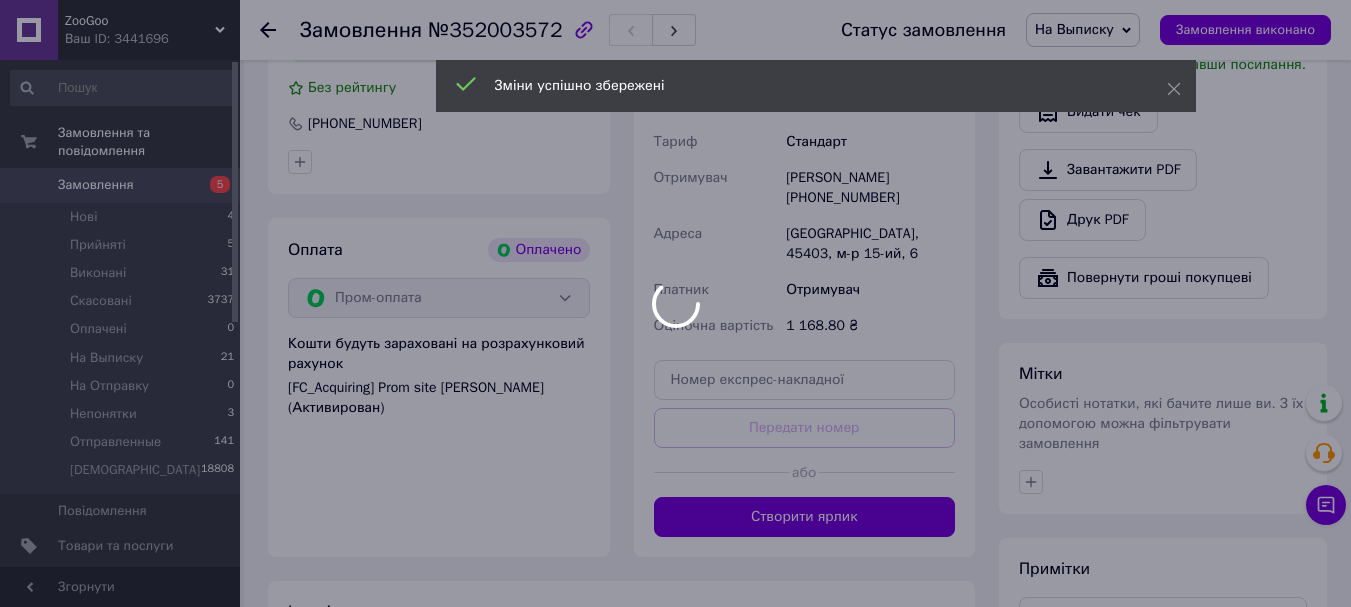 scroll, scrollTop: 600, scrollLeft: 0, axis: vertical 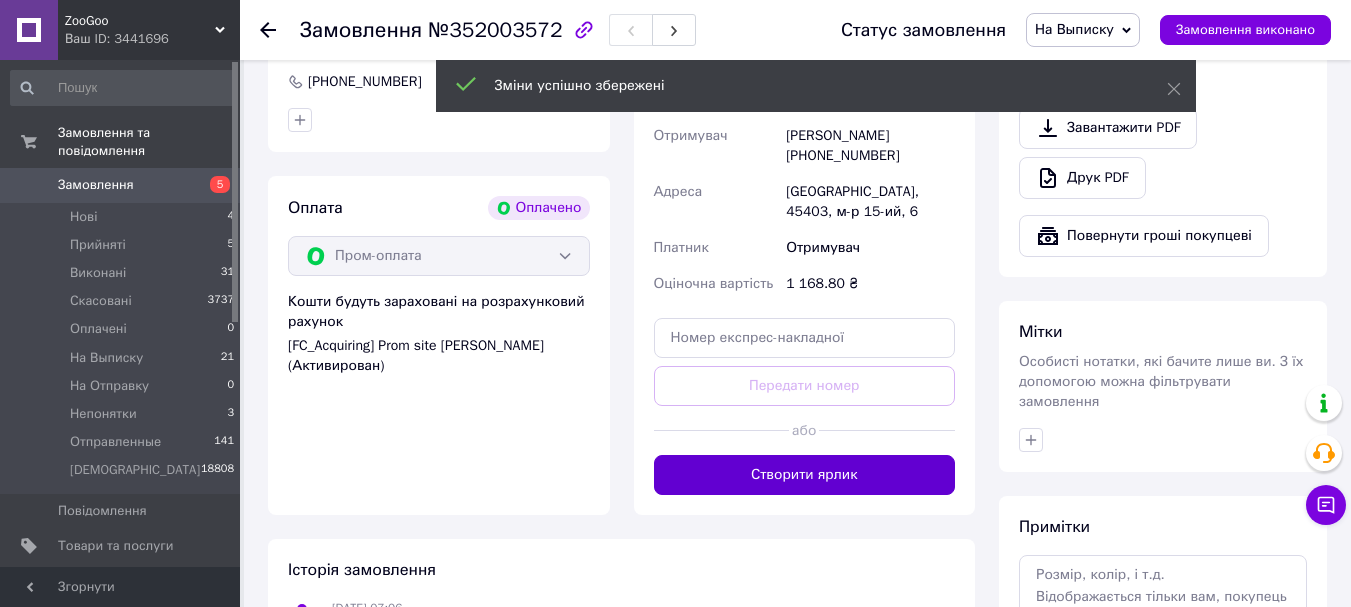click on "Створити ярлик" at bounding box center (805, 475) 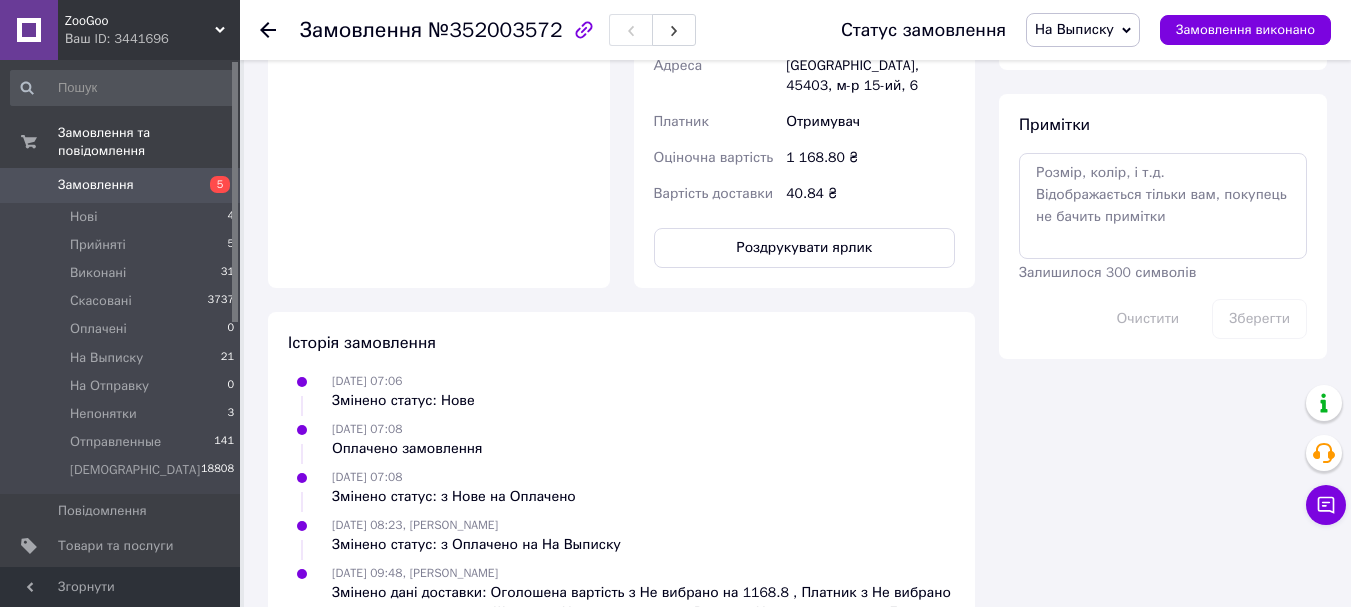 scroll, scrollTop: 1100, scrollLeft: 0, axis: vertical 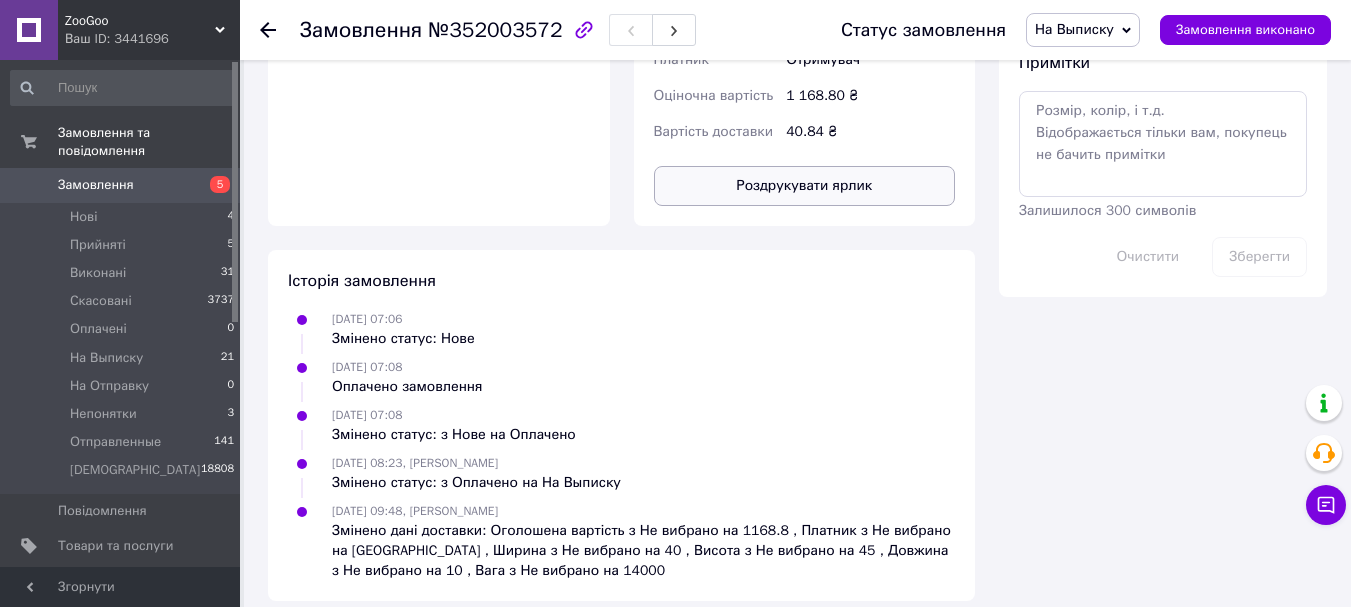 click on "Роздрукувати ярлик" at bounding box center (805, 186) 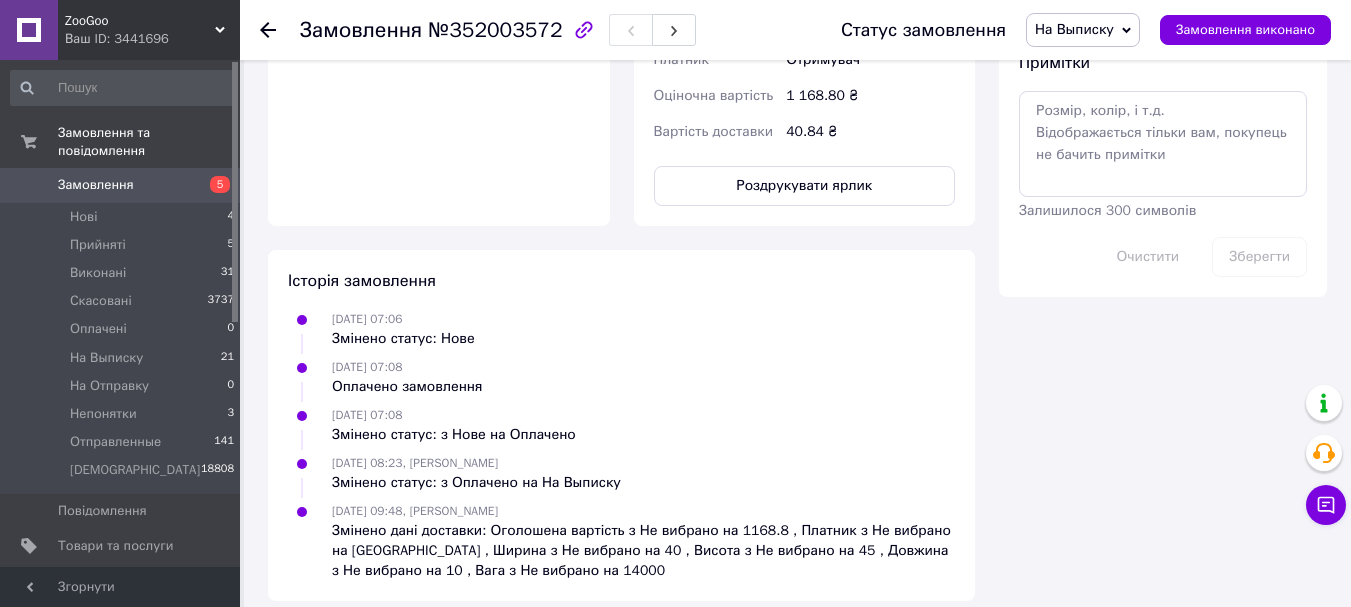 click on "На Выписку" at bounding box center [1074, 29] 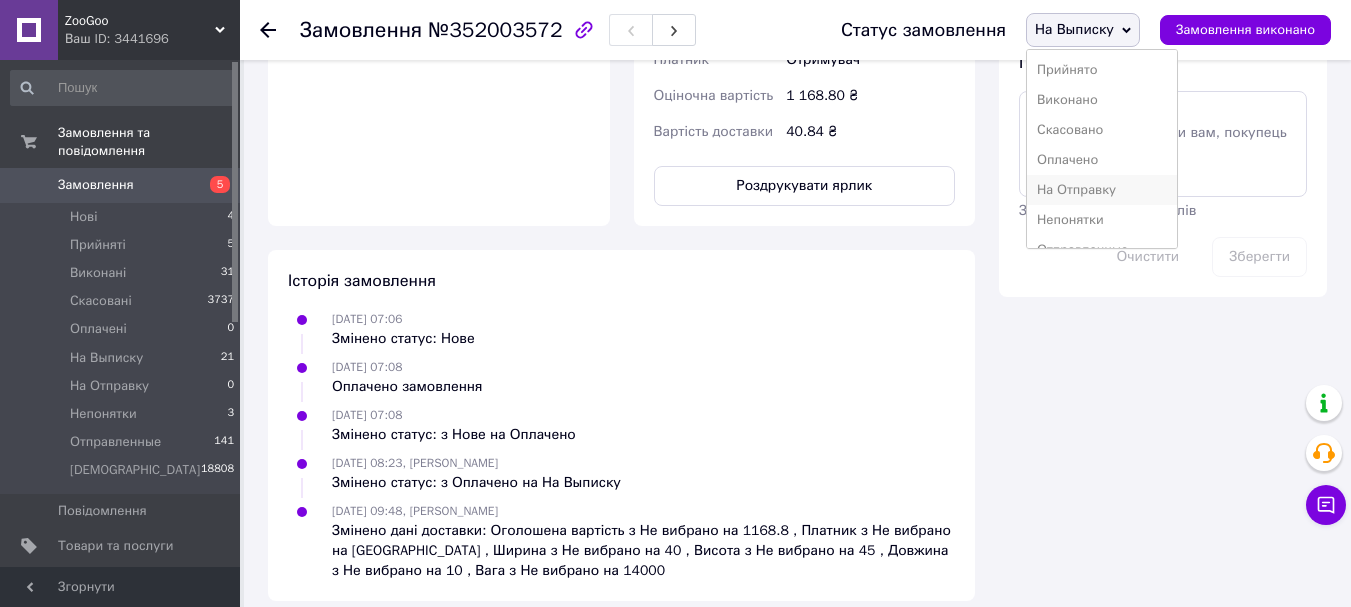 click on "На Отправку" at bounding box center (1102, 190) 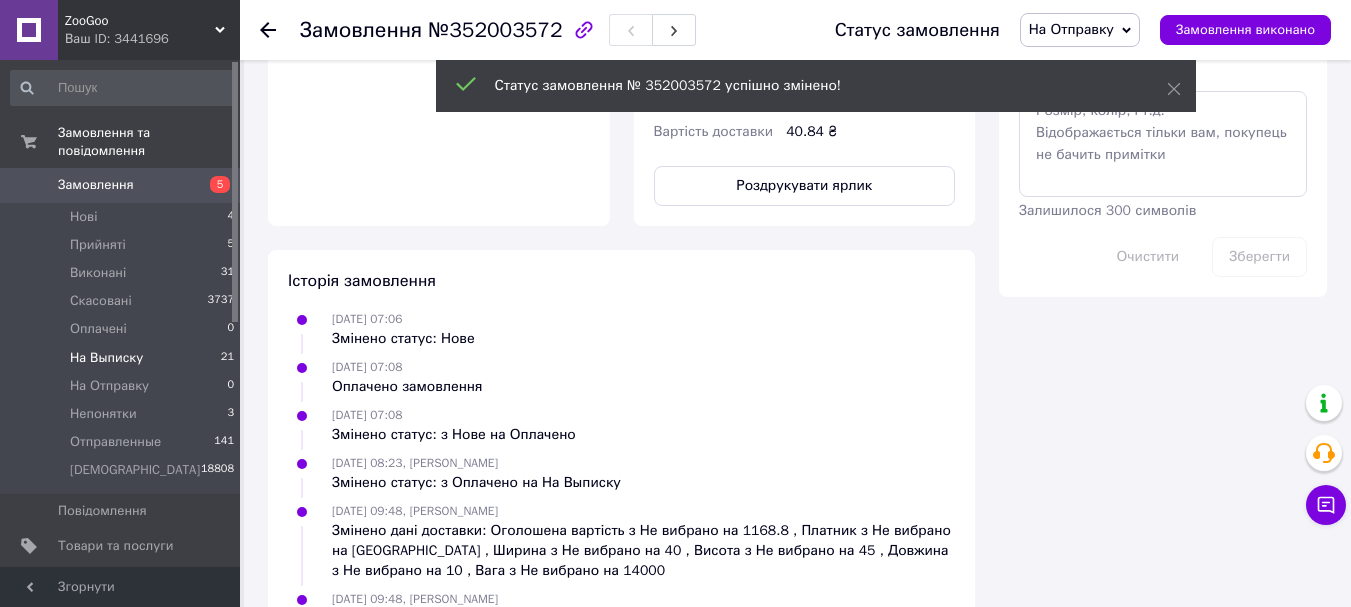 click on "На Выписку 21" at bounding box center (123, 358) 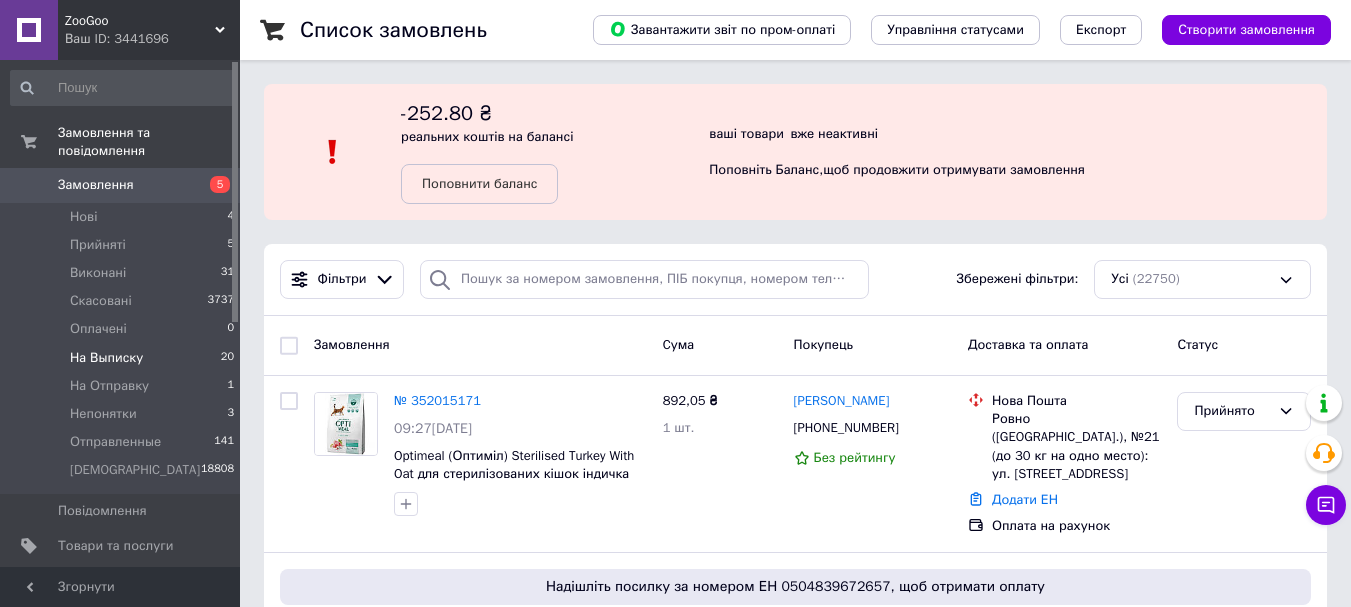 click on "На Выписку 20" at bounding box center [123, 358] 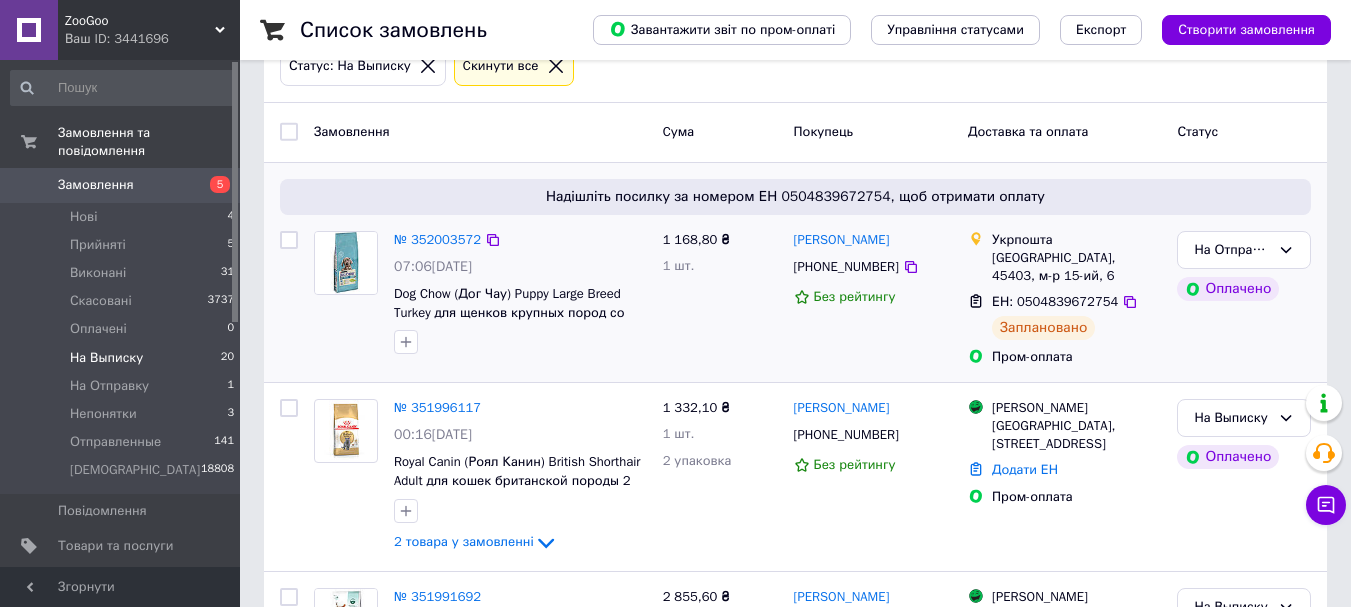 scroll, scrollTop: 300, scrollLeft: 0, axis: vertical 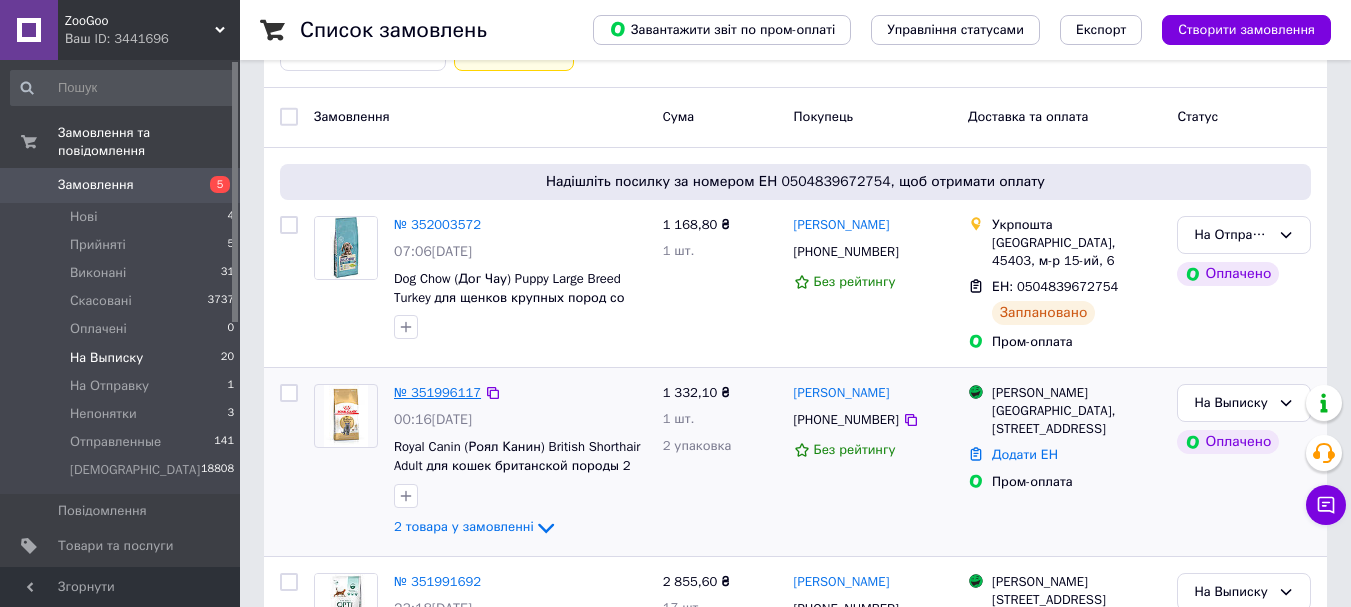 click on "№ 351996117" at bounding box center (437, 392) 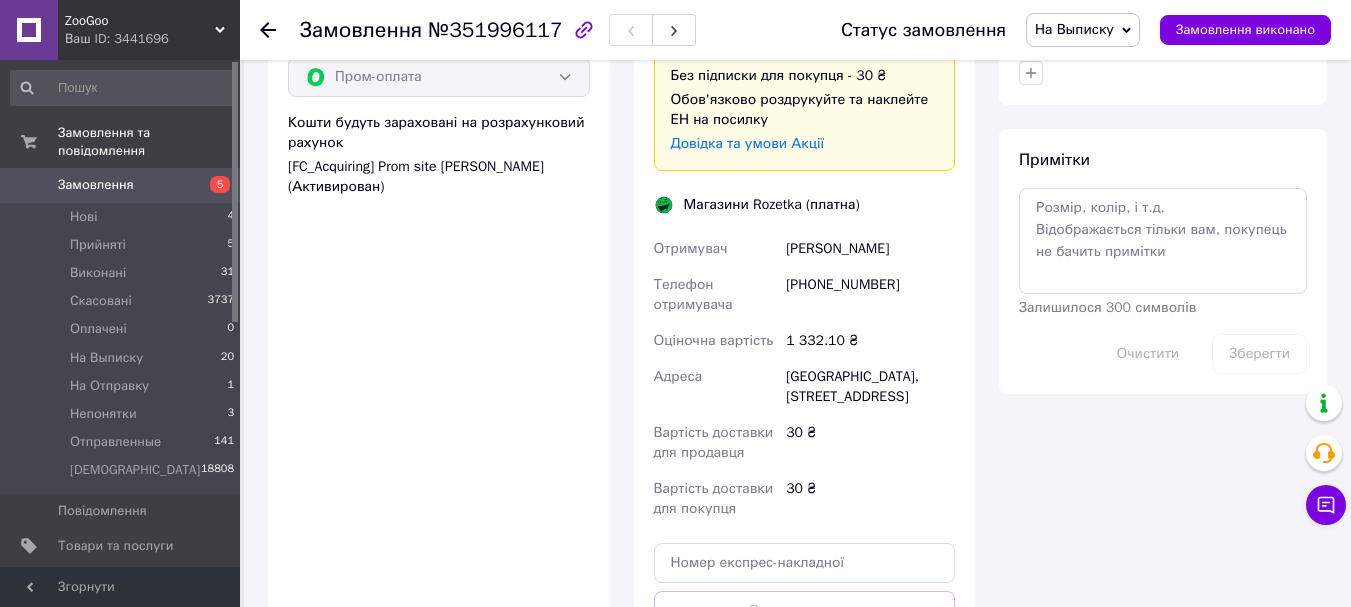 scroll, scrollTop: 1200, scrollLeft: 0, axis: vertical 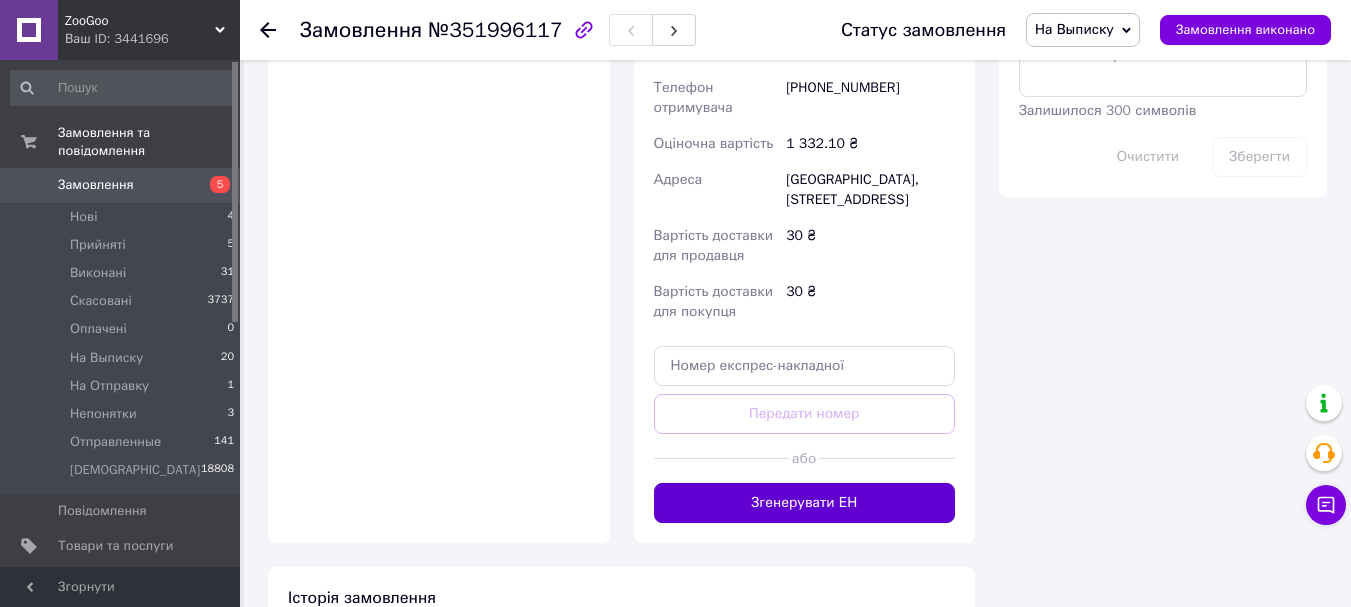 click on "Згенерувати ЕН" at bounding box center (805, 503) 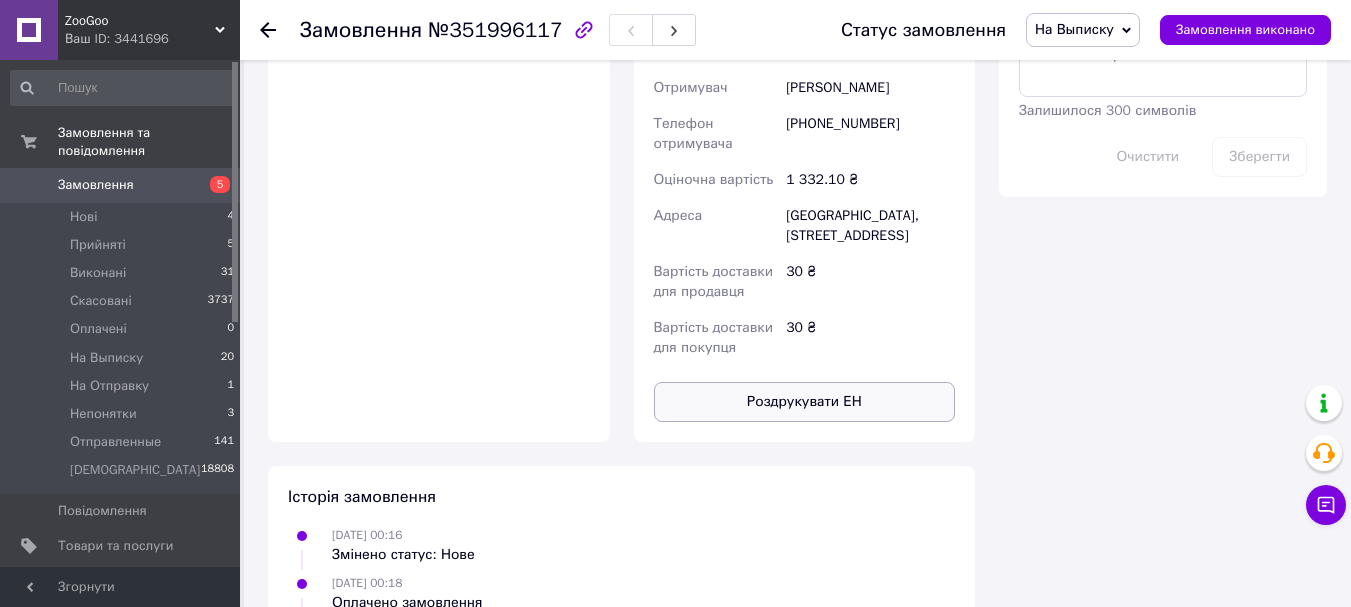 click on "30 ₴" at bounding box center [870, 338] 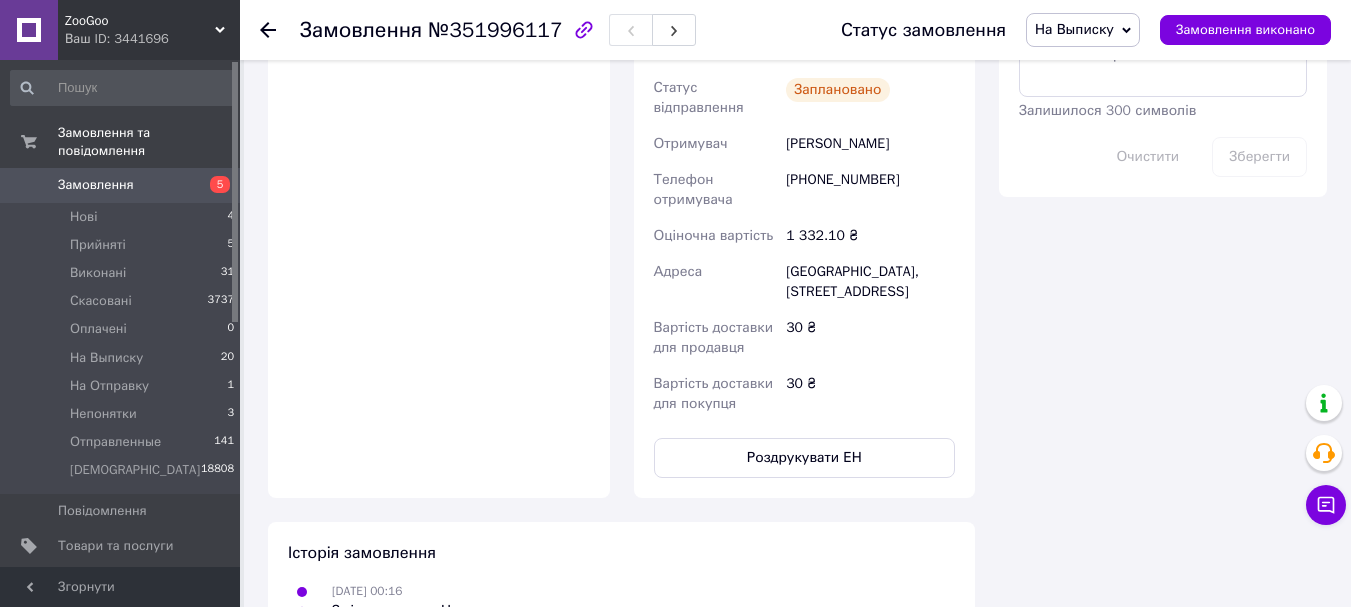 click on "Доставка Редагувати Доставка до магазинів Rozetka Для продавця 30 ₴   (згідно з умовами акції) — списуються з вашого Балансу. Для покупця безкоштовно   за умови підписки: для замовлень від 100 ₴ вагою до 15 кг,
об'ємною вагою до 30 кг
і довжиною до 120 см оплата замовлення Пром-оплатою або при отриманні якщо посилку не заберуть — повернення безкоштовно Без підписки для покупця - 30 ₴ Обов'язково роздрукуйте та наклейте ЕН на посилку Довідка та умови Акції Магазини Rozetka (платна) Номер накладної PRM-634646529 Статус відправлення Заплановано Отримувач Кушнерик Михайло" at bounding box center [805, 15] 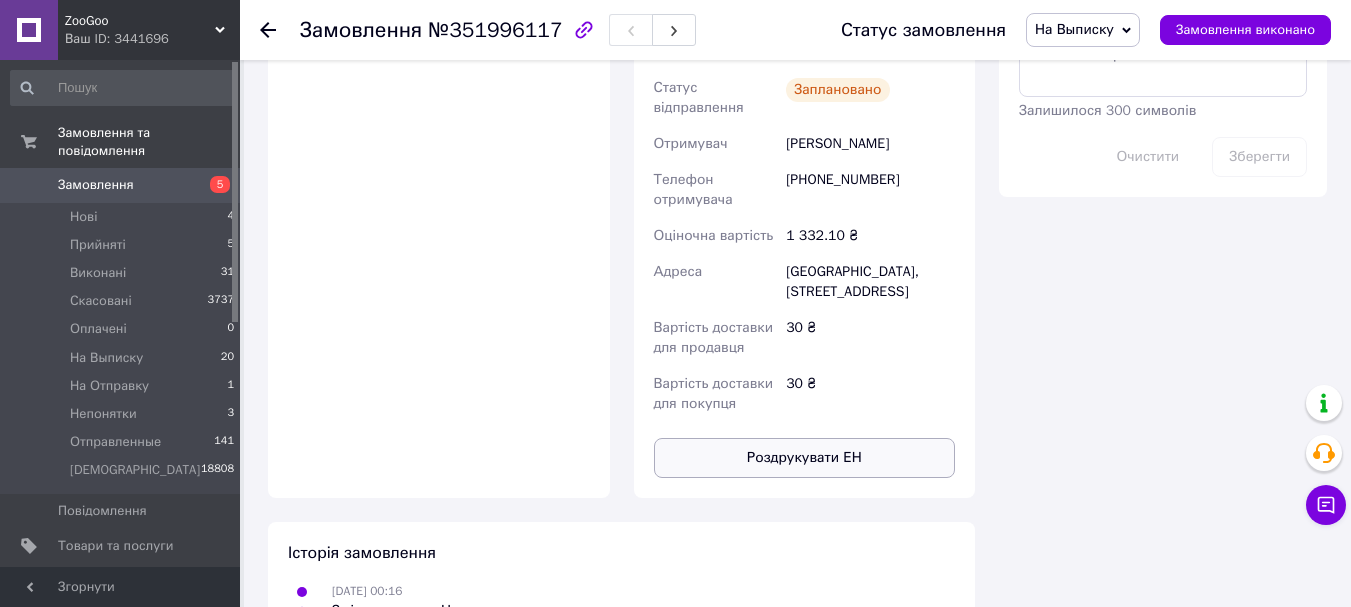 click on "Роздрукувати ЕН" at bounding box center (805, 458) 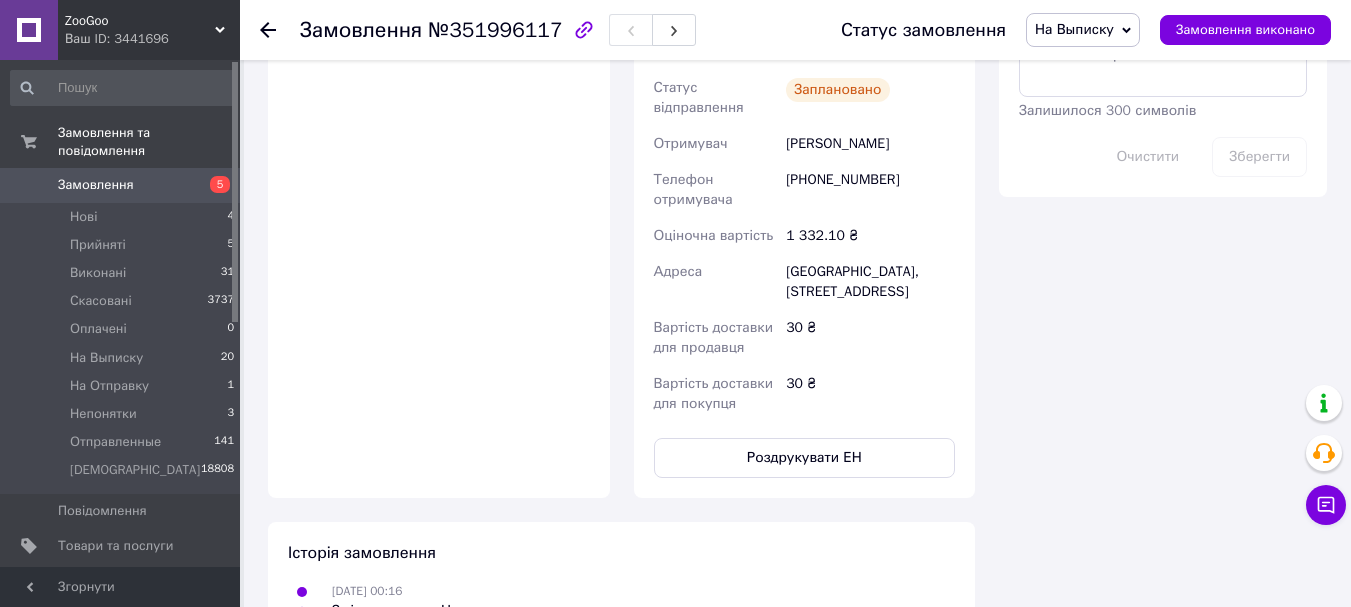 click on "На Выписку" at bounding box center (1074, 29) 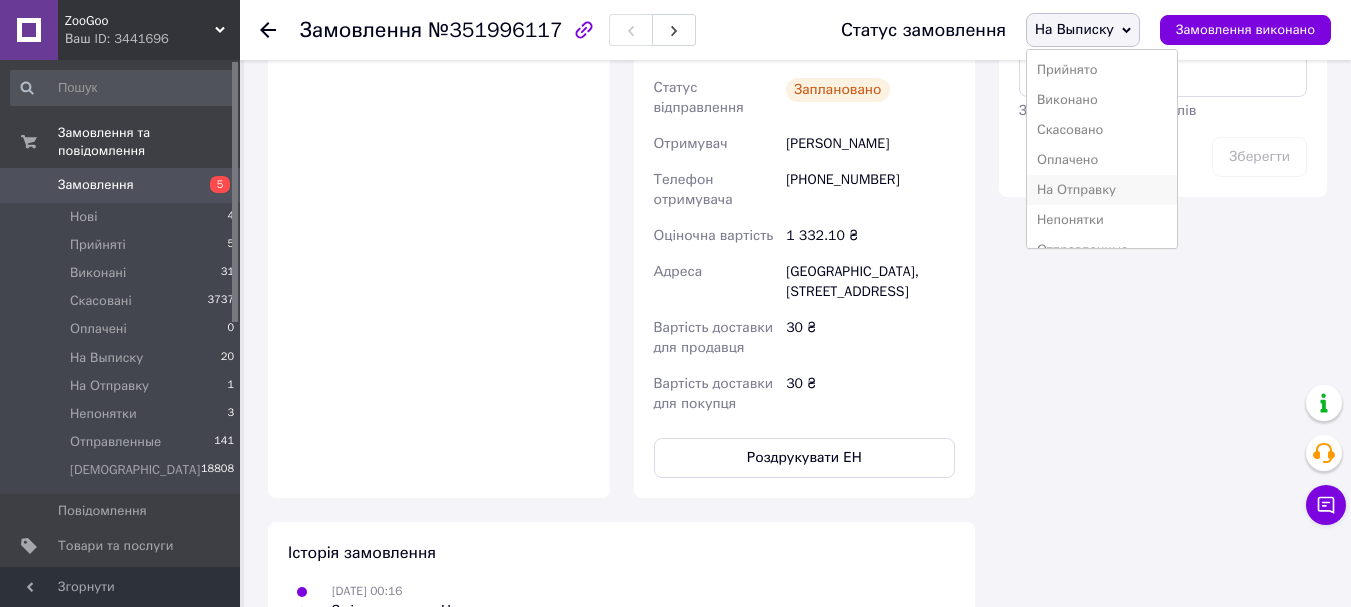 click on "На Отправку" at bounding box center [1102, 190] 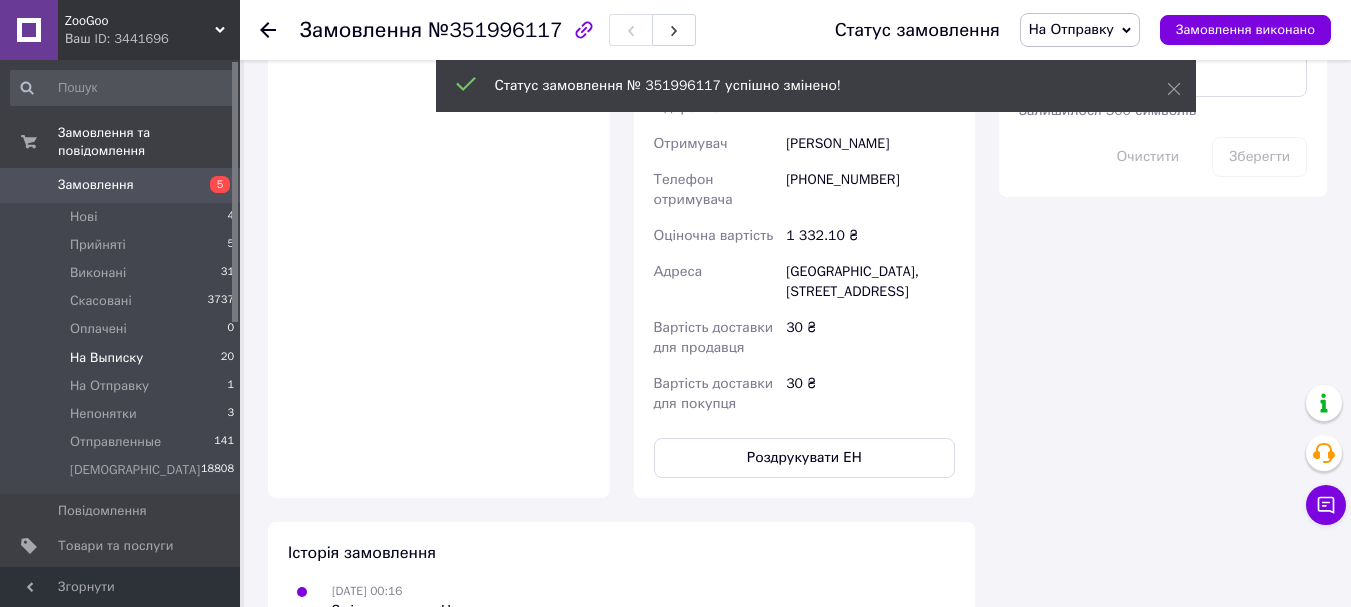 click on "На Выписку 20" at bounding box center (123, 358) 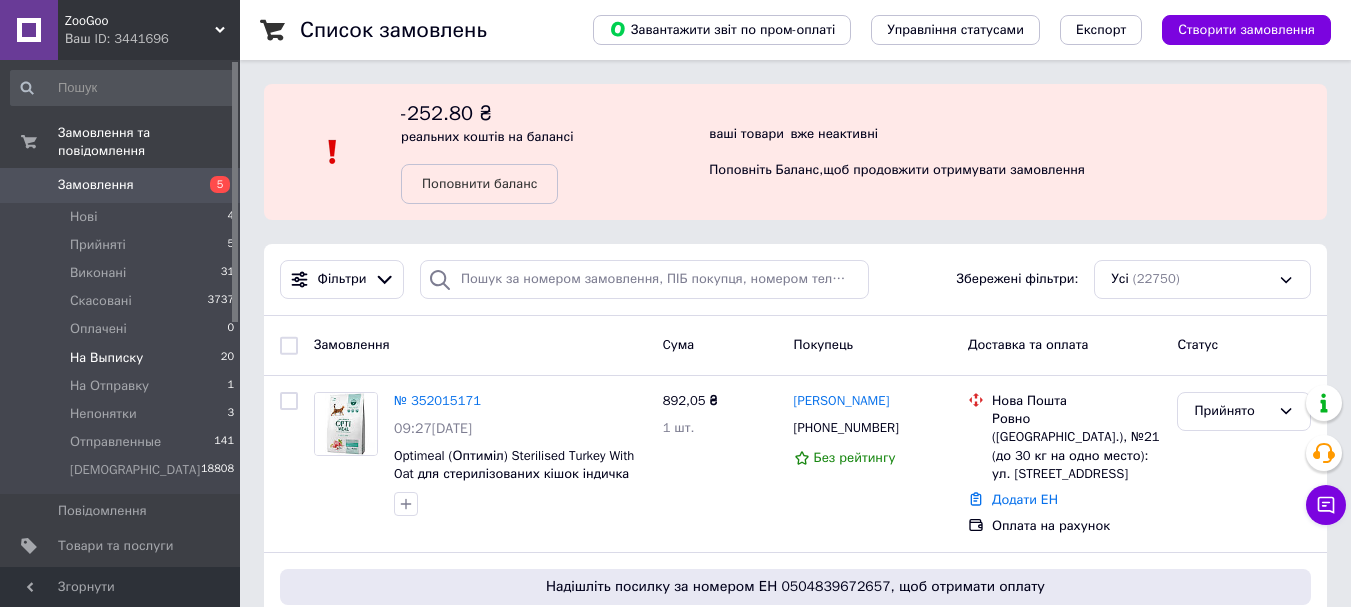 click on "На Выписку 20" at bounding box center [123, 358] 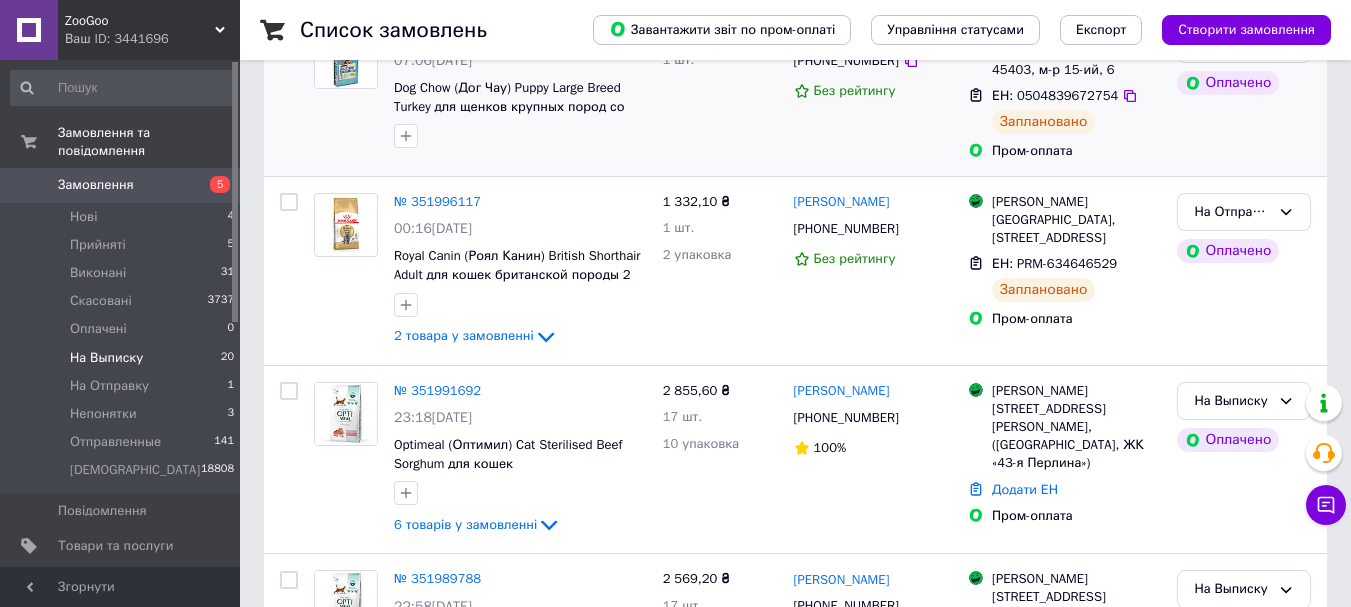 scroll, scrollTop: 500, scrollLeft: 0, axis: vertical 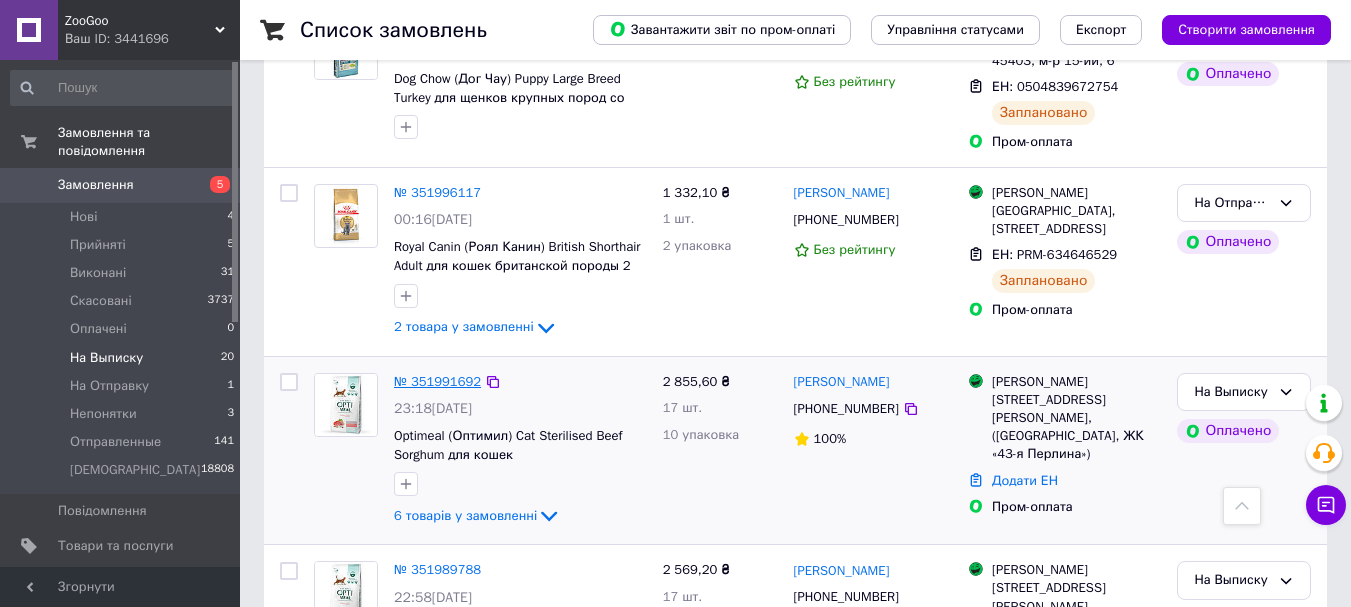 click on "№ 351991692" at bounding box center [437, 381] 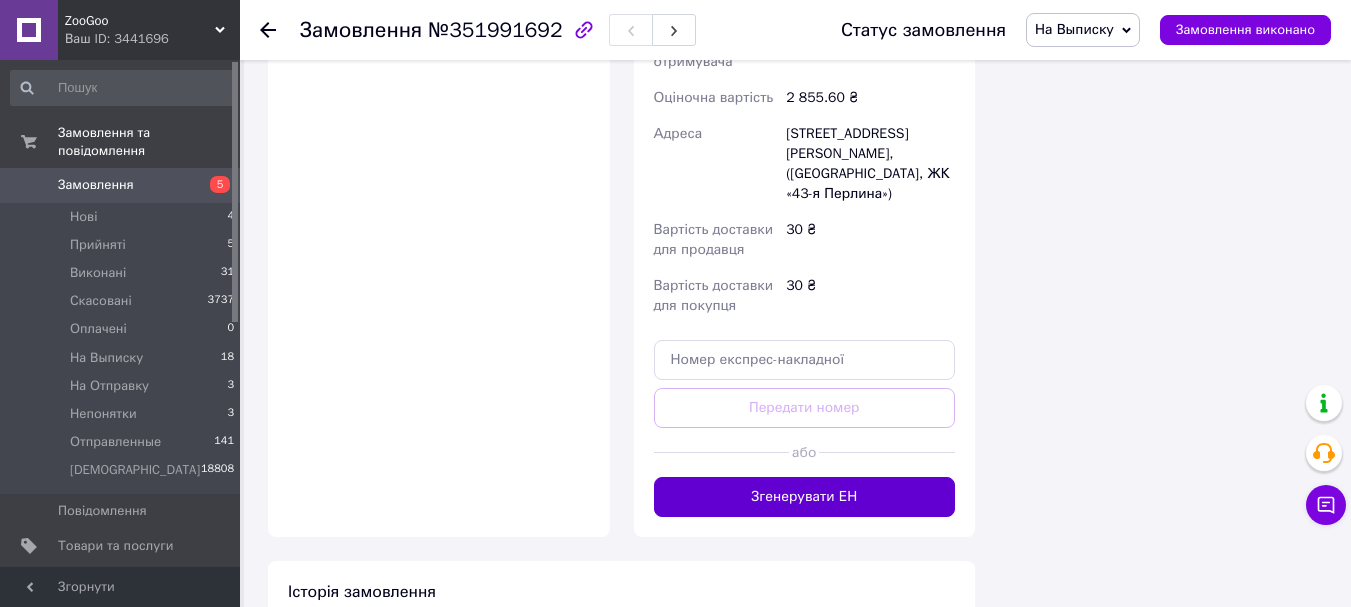scroll, scrollTop: 2100, scrollLeft: 0, axis: vertical 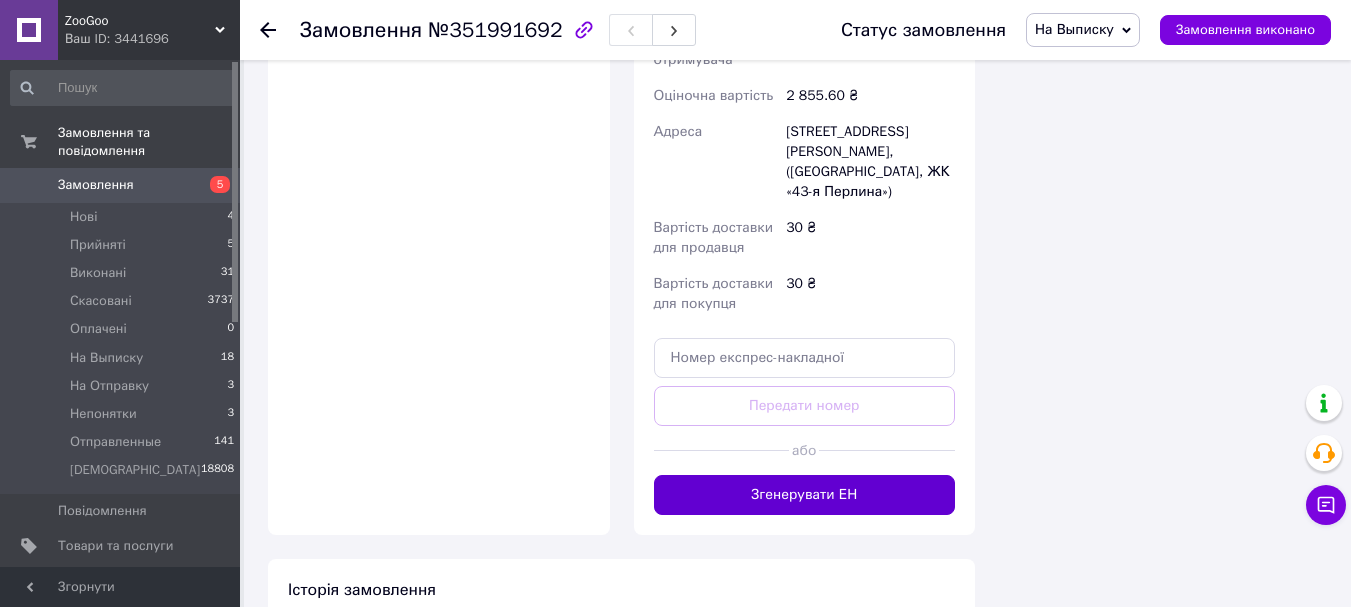 click on "Згенерувати ЕН" at bounding box center (805, 495) 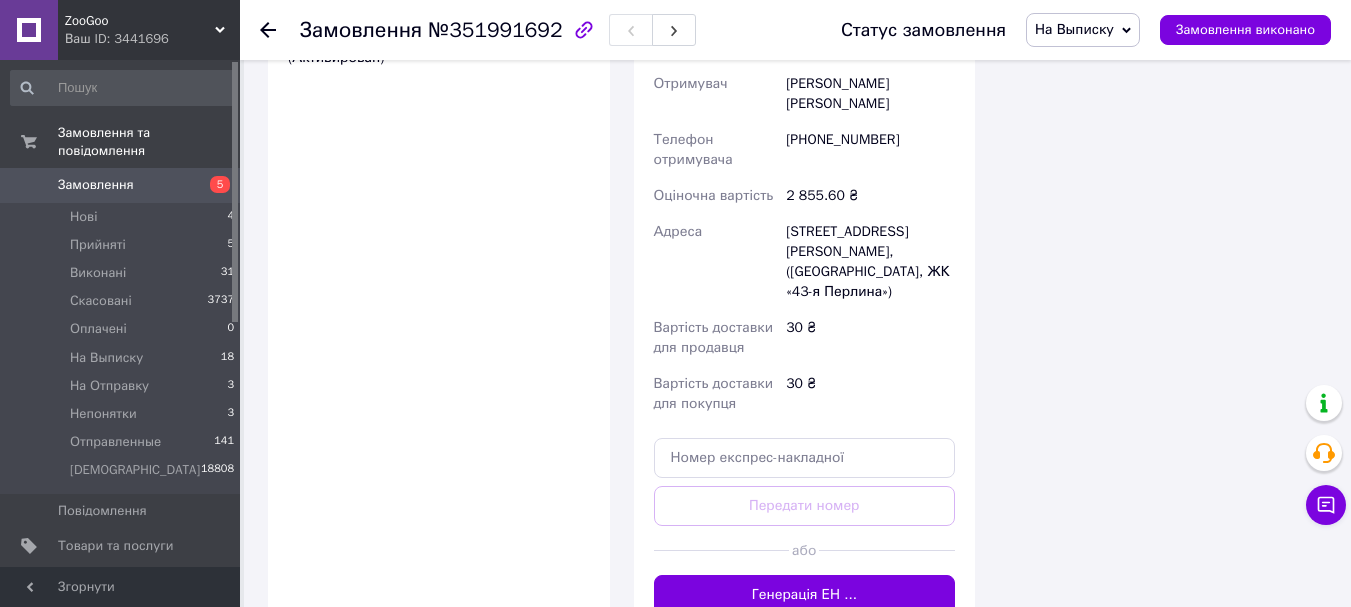 scroll, scrollTop: 2100, scrollLeft: 0, axis: vertical 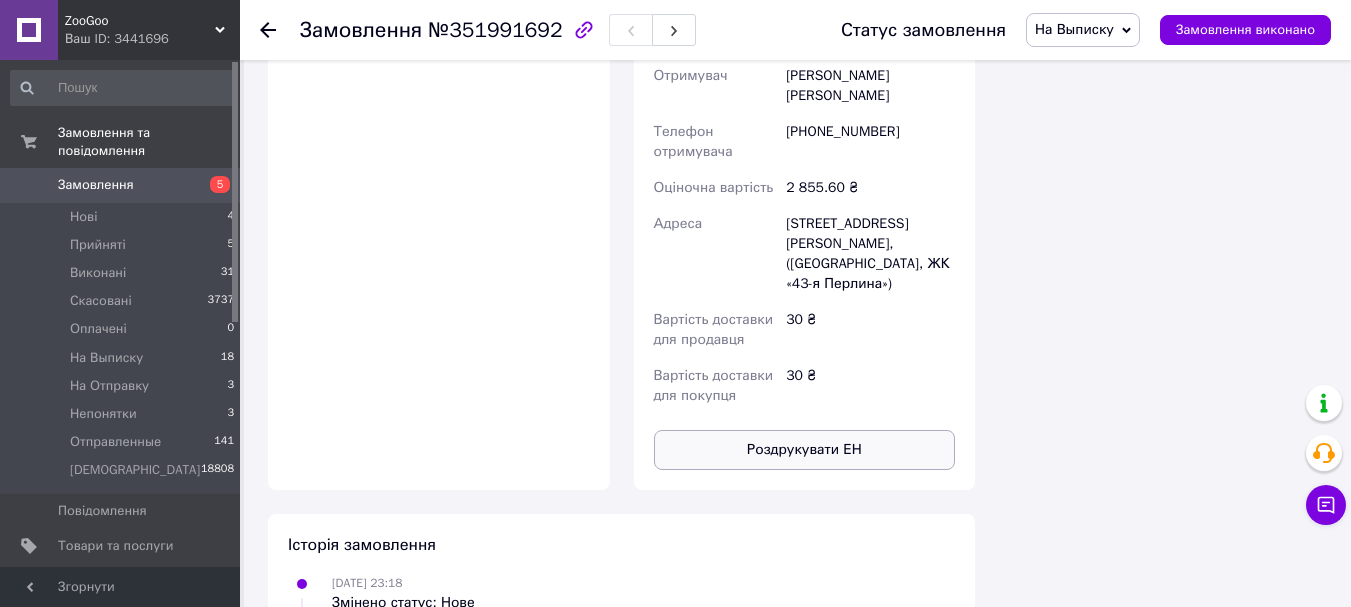 click on "Роздрукувати ЕН" at bounding box center (805, 450) 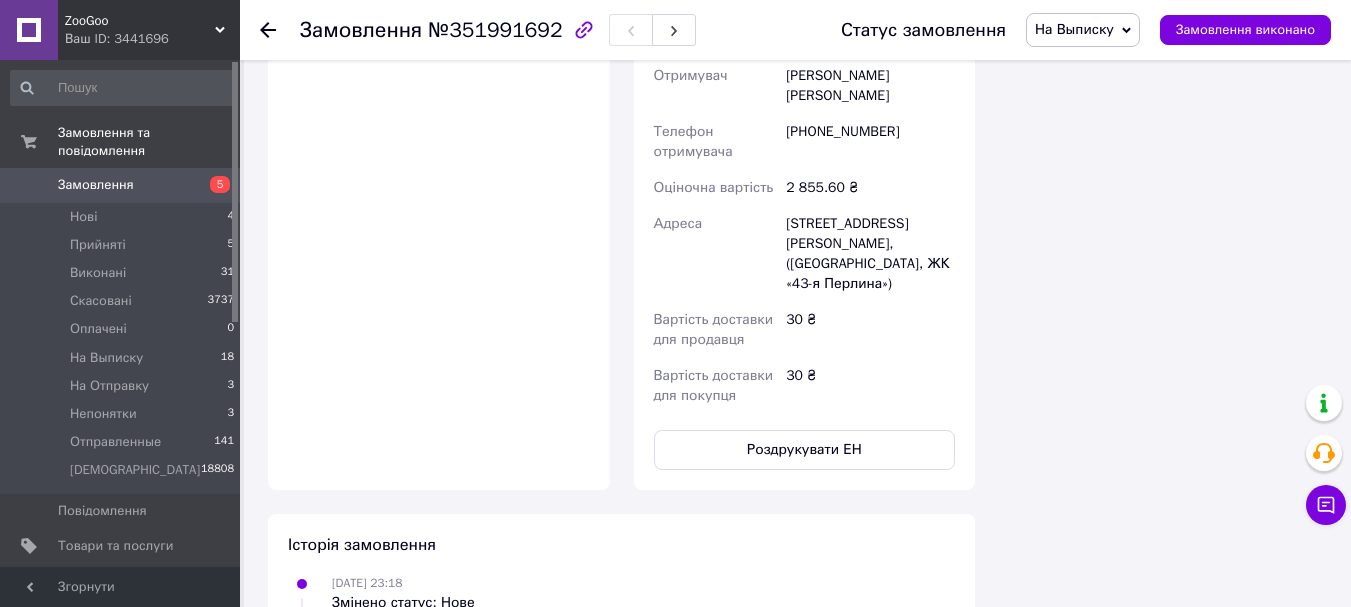 click on "На Выписку" at bounding box center (1074, 29) 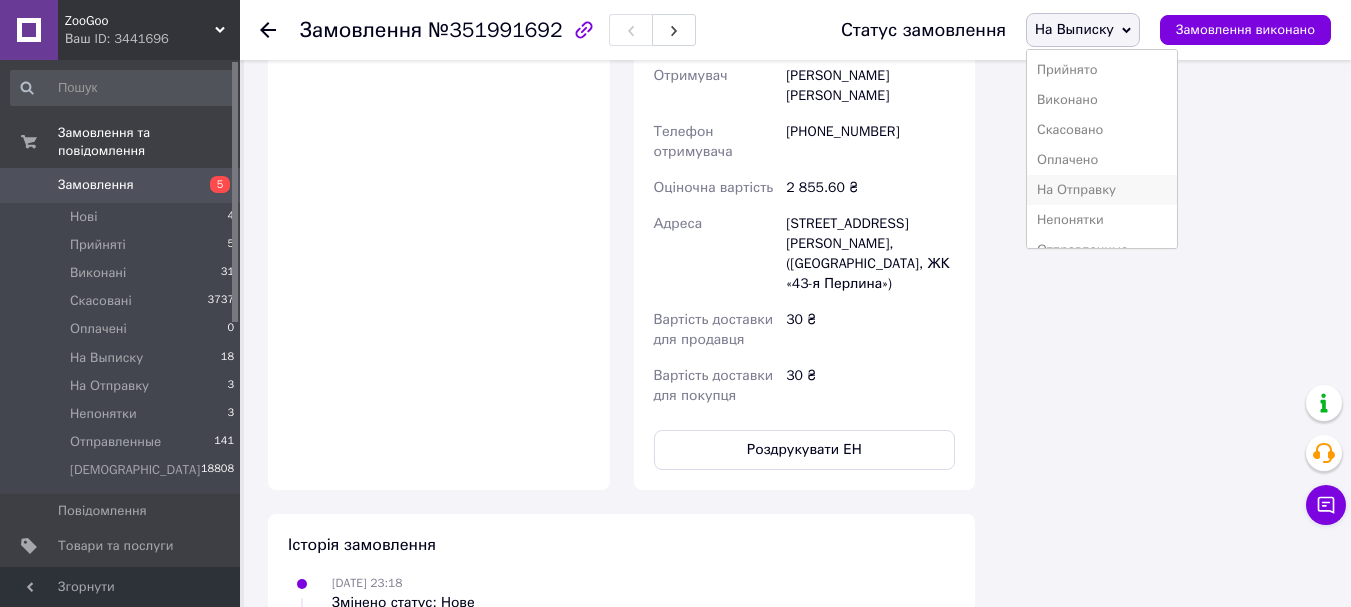 click on "На Отправку" at bounding box center (1102, 190) 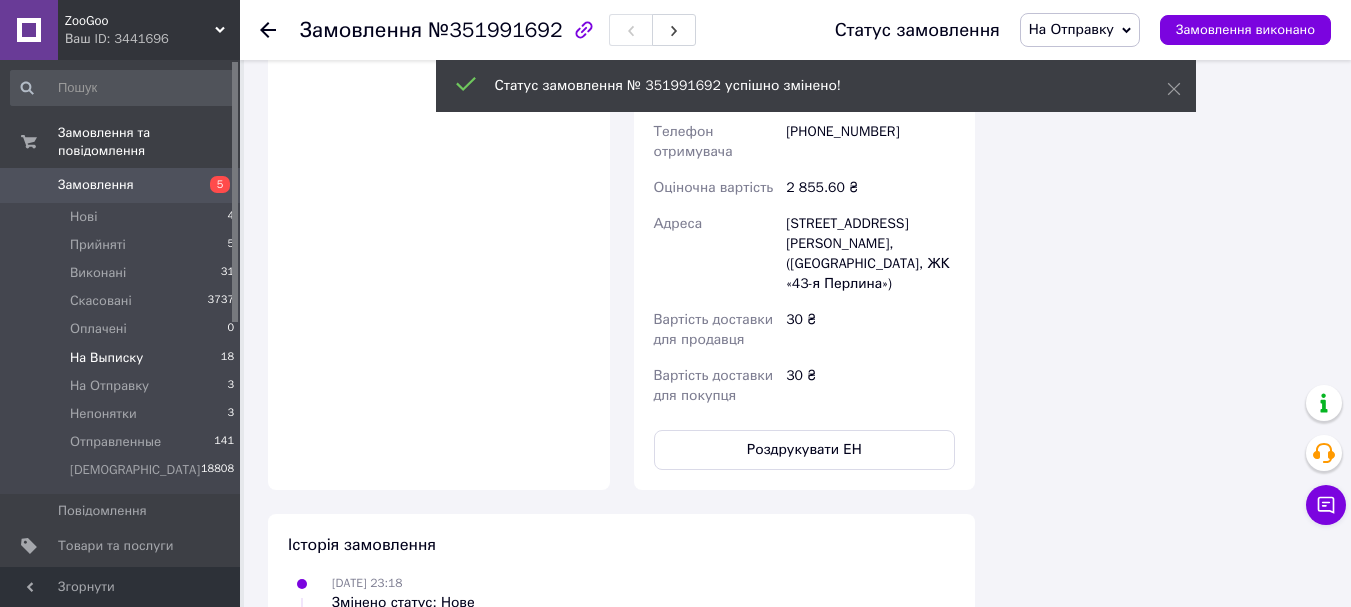 click on "На Выписку 18" at bounding box center (123, 358) 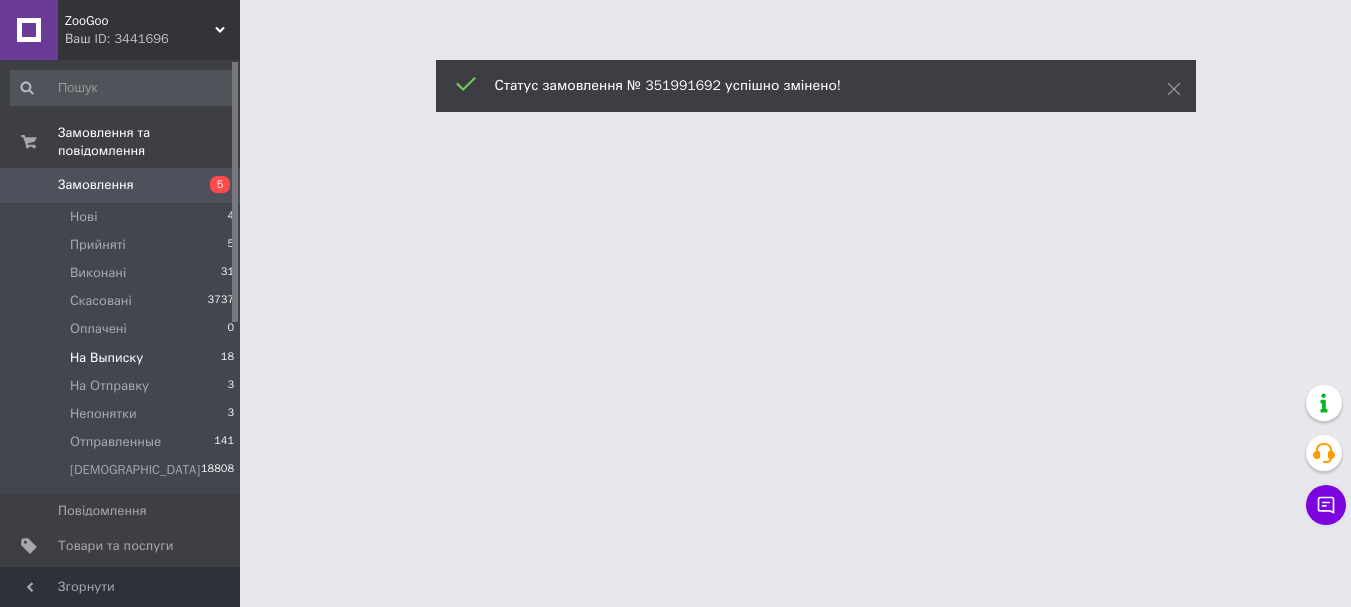 scroll, scrollTop: 0, scrollLeft: 0, axis: both 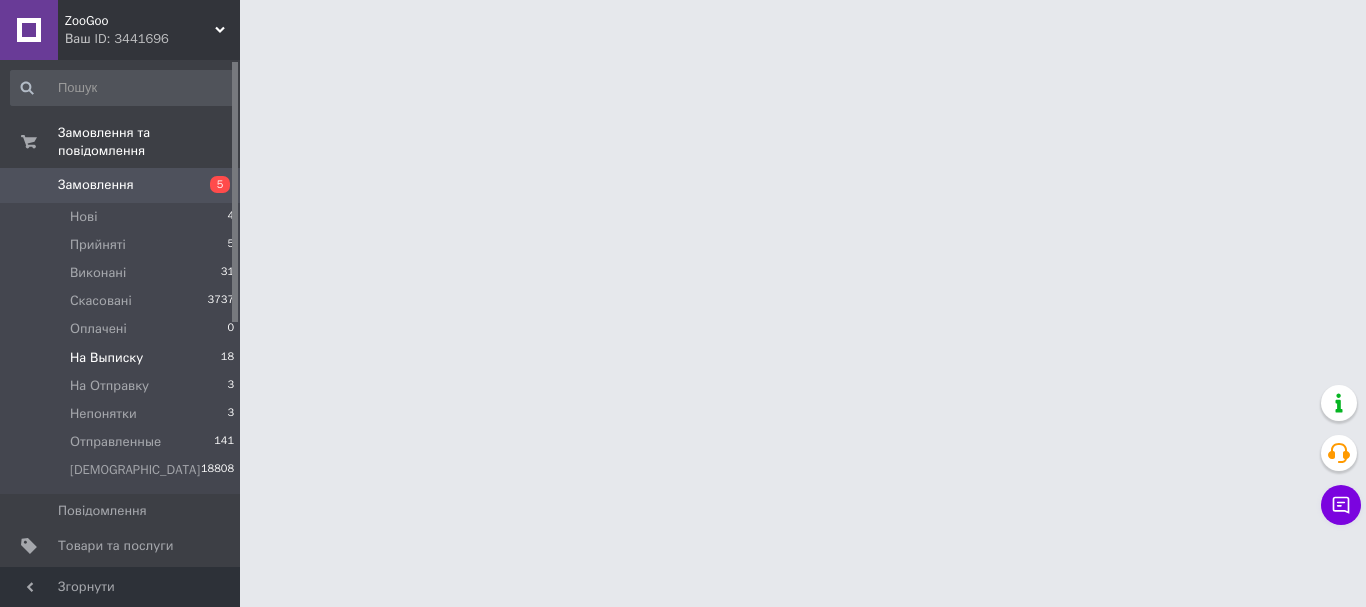 click on "На Выписку 18" at bounding box center (123, 358) 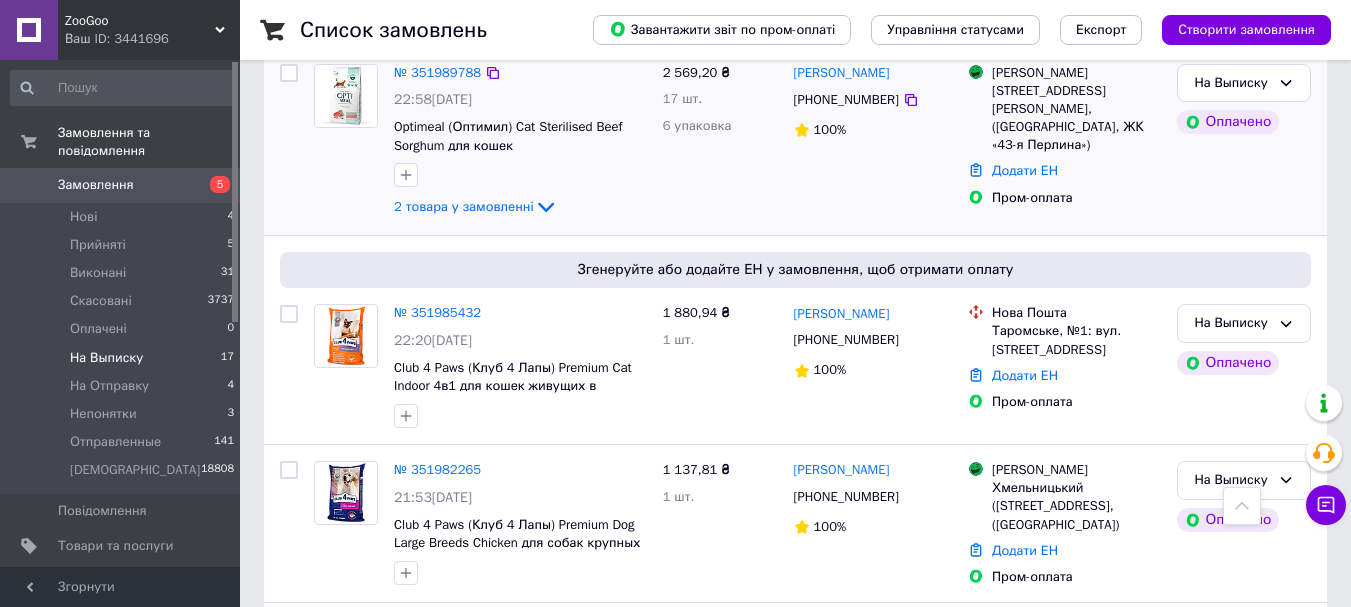 scroll, scrollTop: 300, scrollLeft: 0, axis: vertical 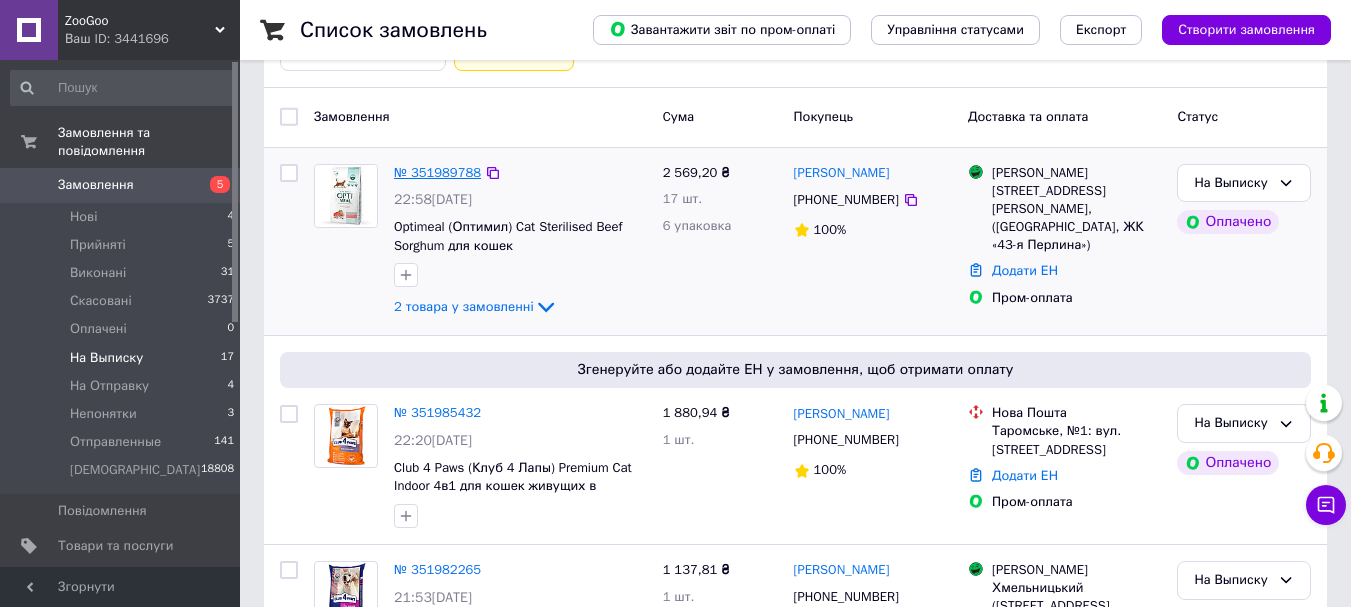 click on "№ 351989788" at bounding box center (437, 172) 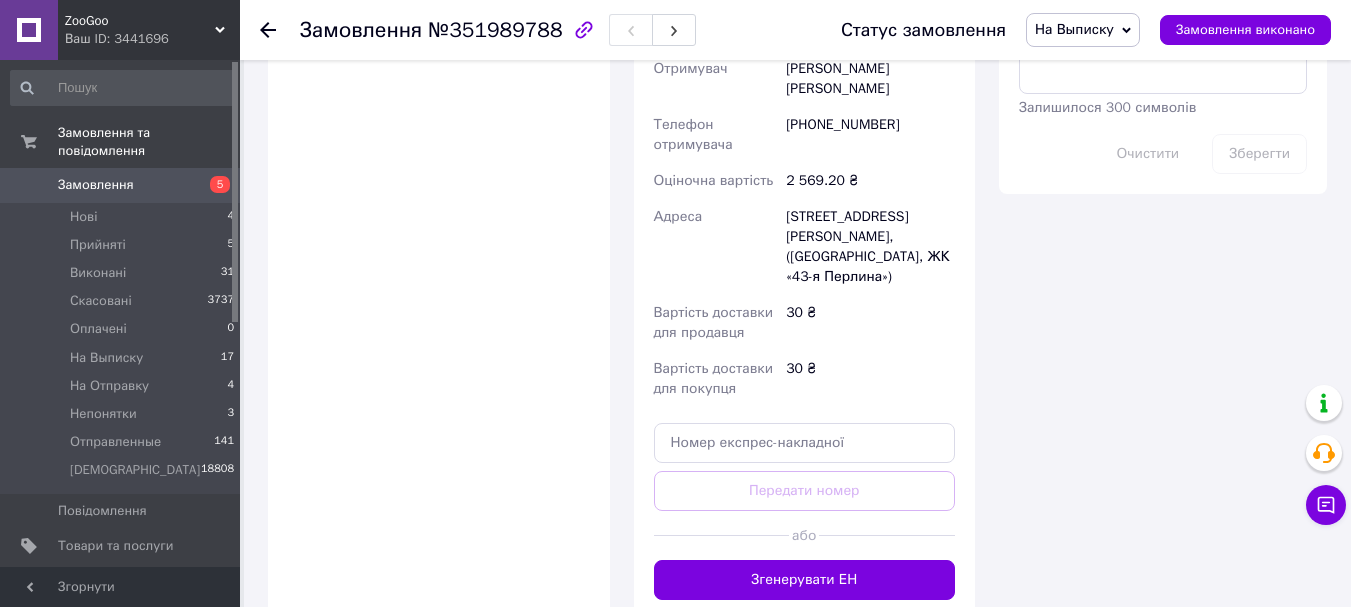 scroll, scrollTop: 1300, scrollLeft: 0, axis: vertical 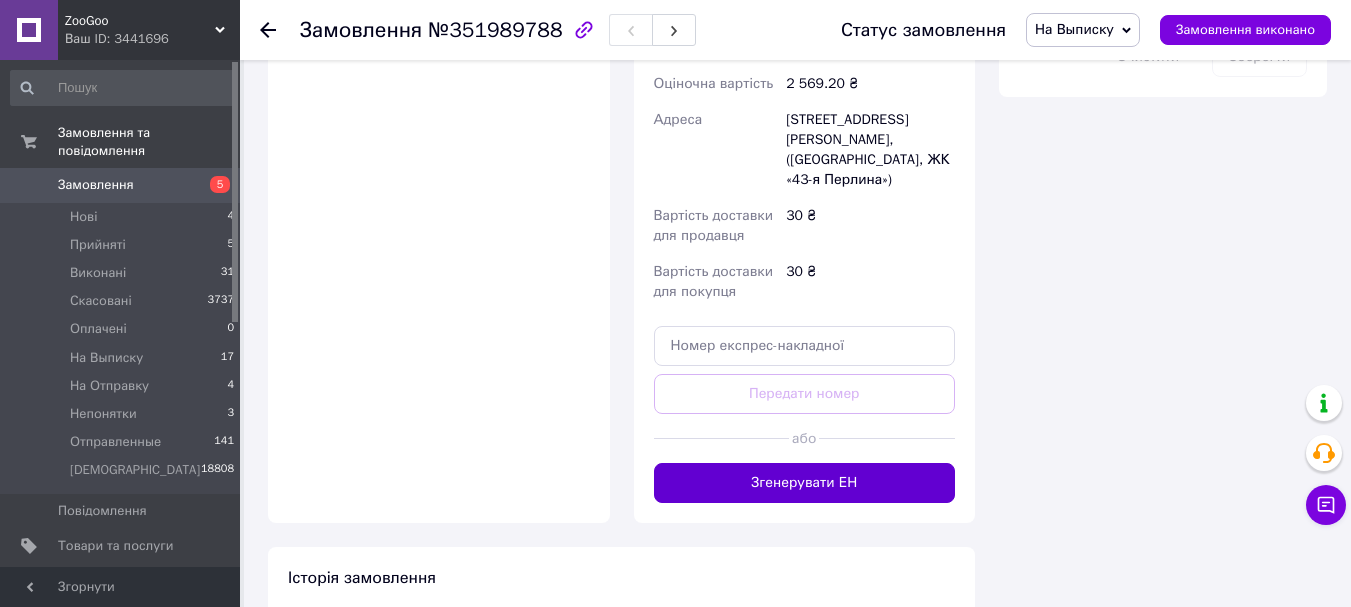 click on "Згенерувати ЕН" at bounding box center [805, 483] 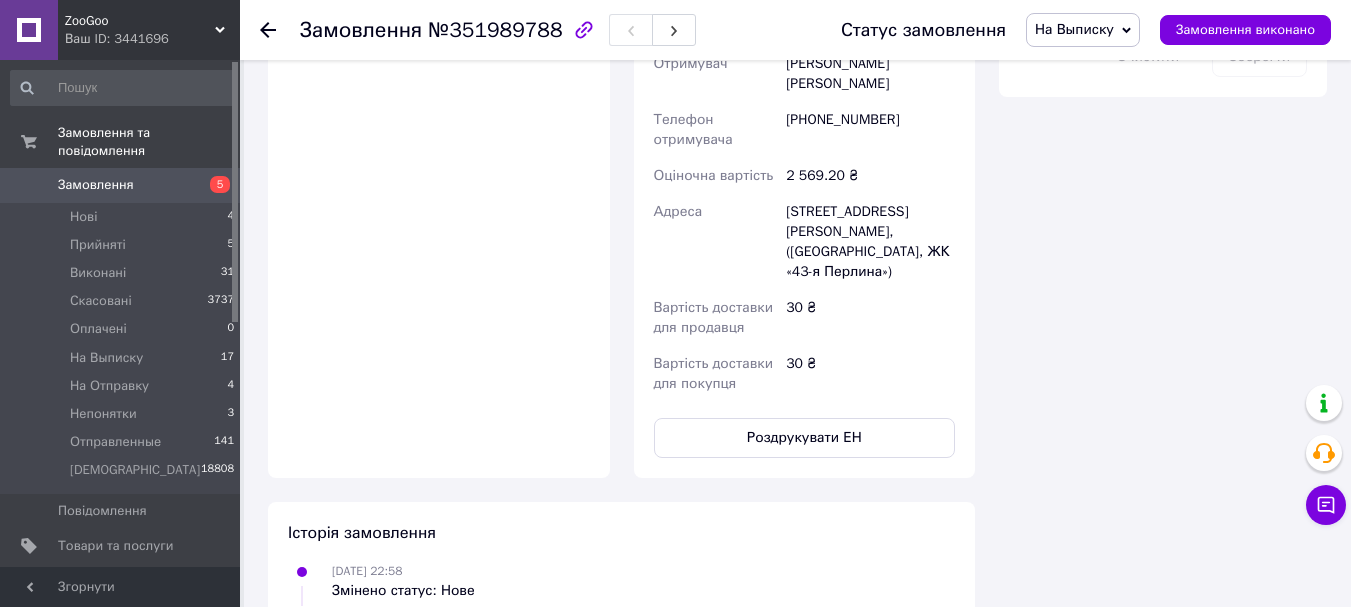 click on "На Выписку" at bounding box center (1074, 29) 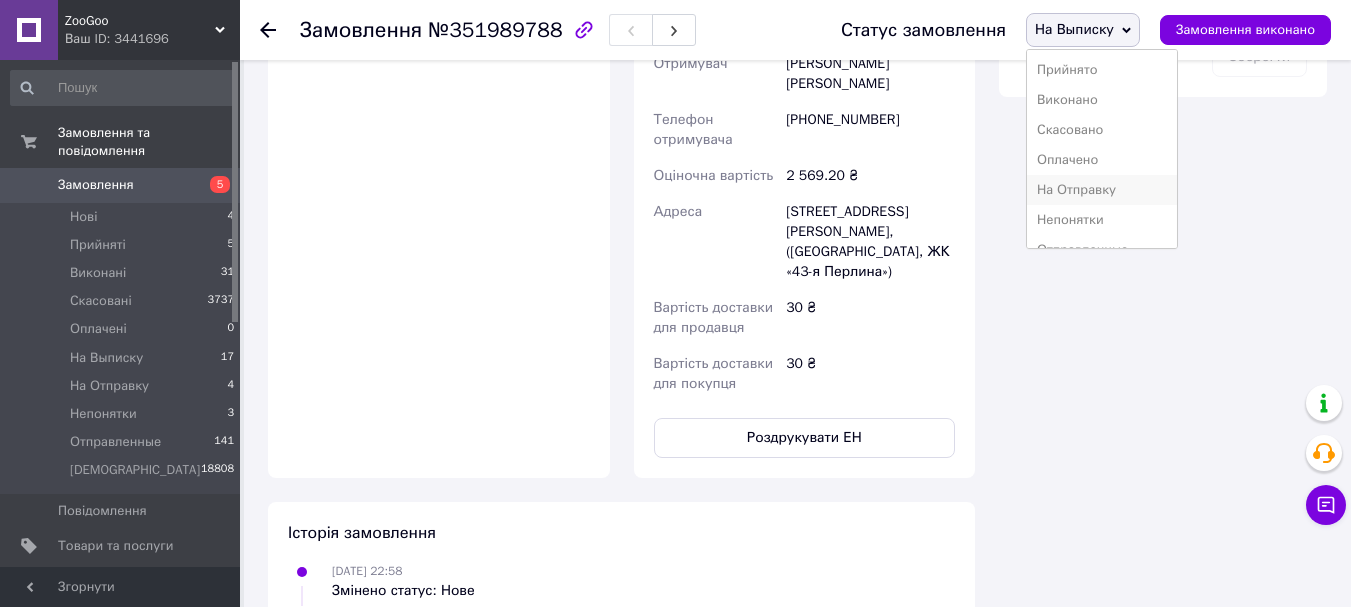 click on "На Отправку" at bounding box center (1102, 190) 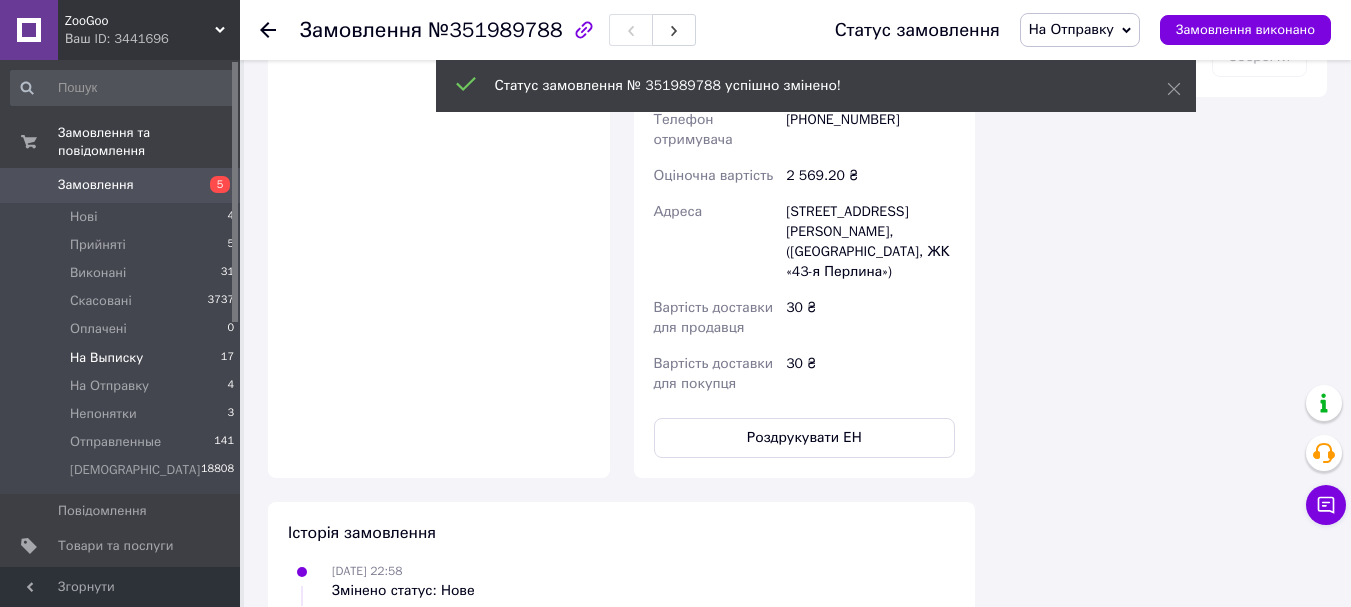 click on "На Выписку 17" at bounding box center (123, 358) 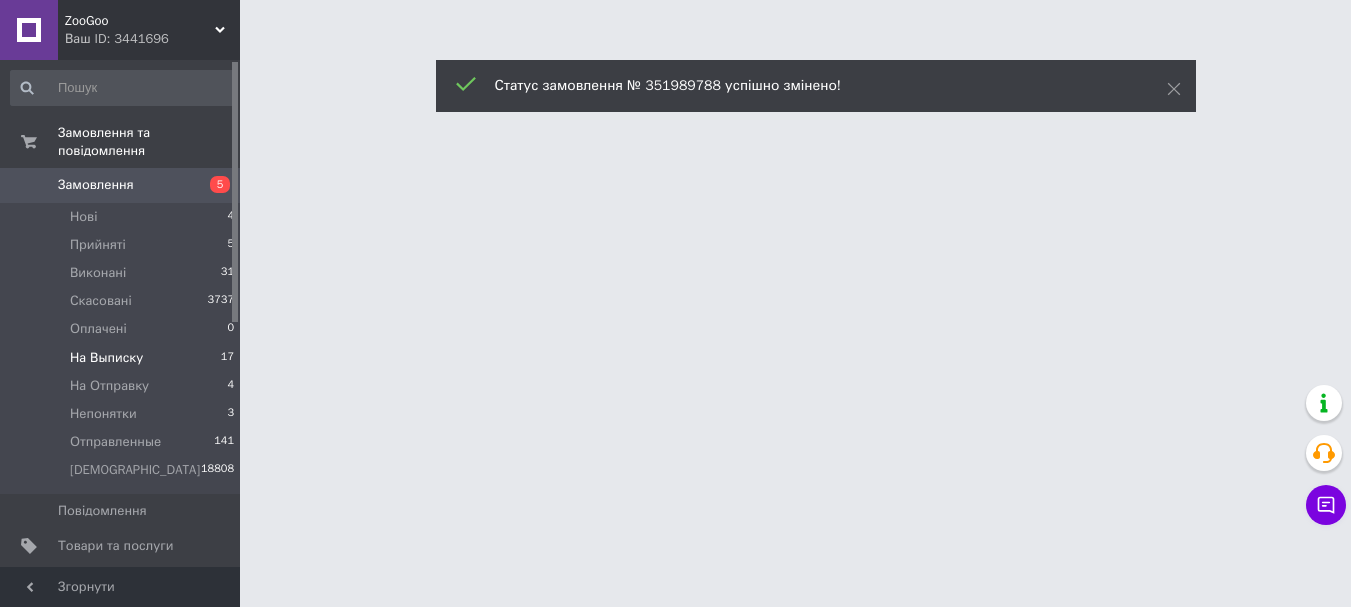 scroll, scrollTop: 0, scrollLeft: 0, axis: both 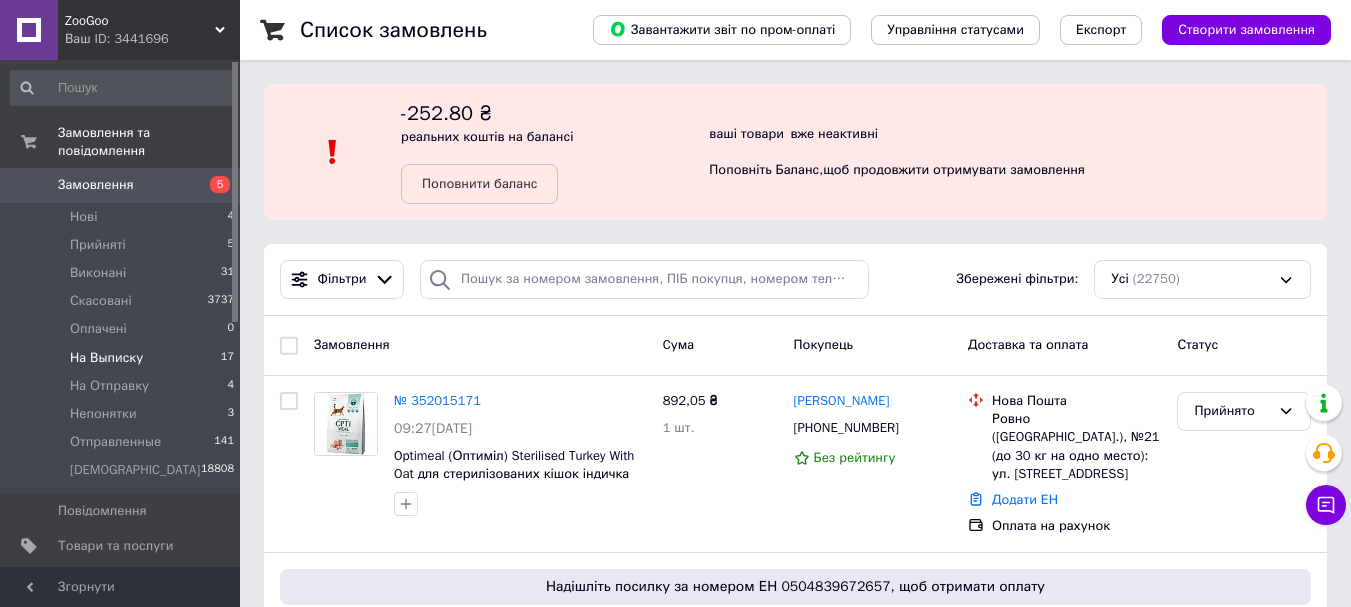 click on "На Выписку" at bounding box center [106, 358] 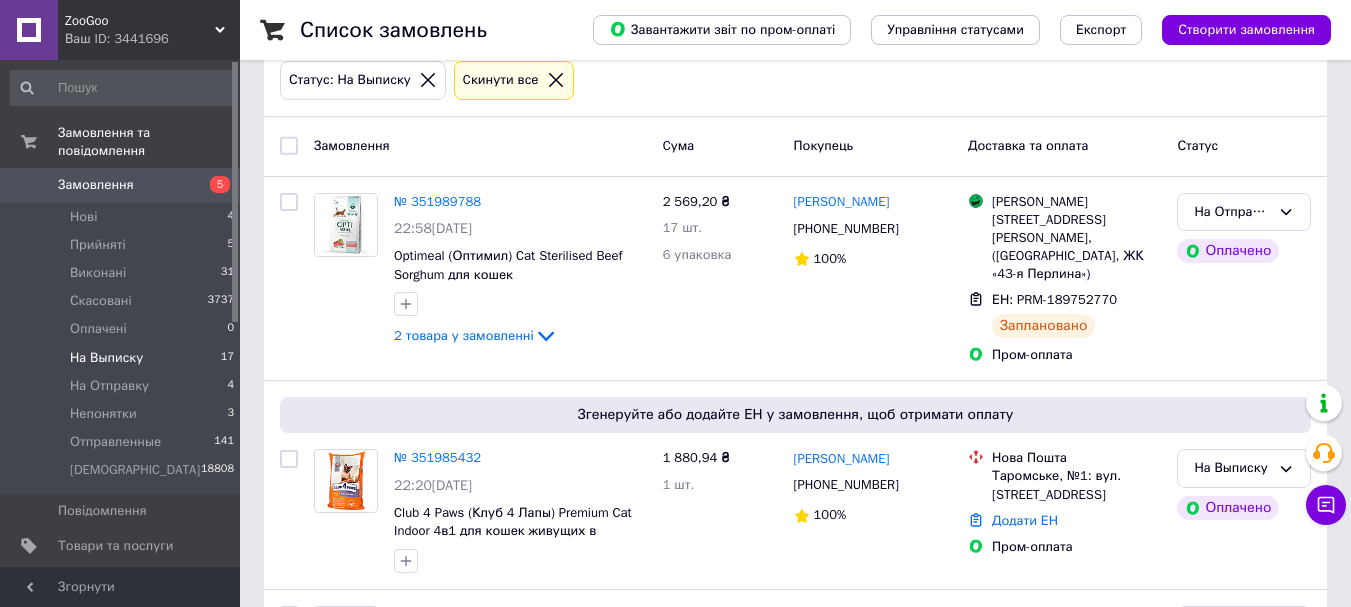 scroll, scrollTop: 300, scrollLeft: 0, axis: vertical 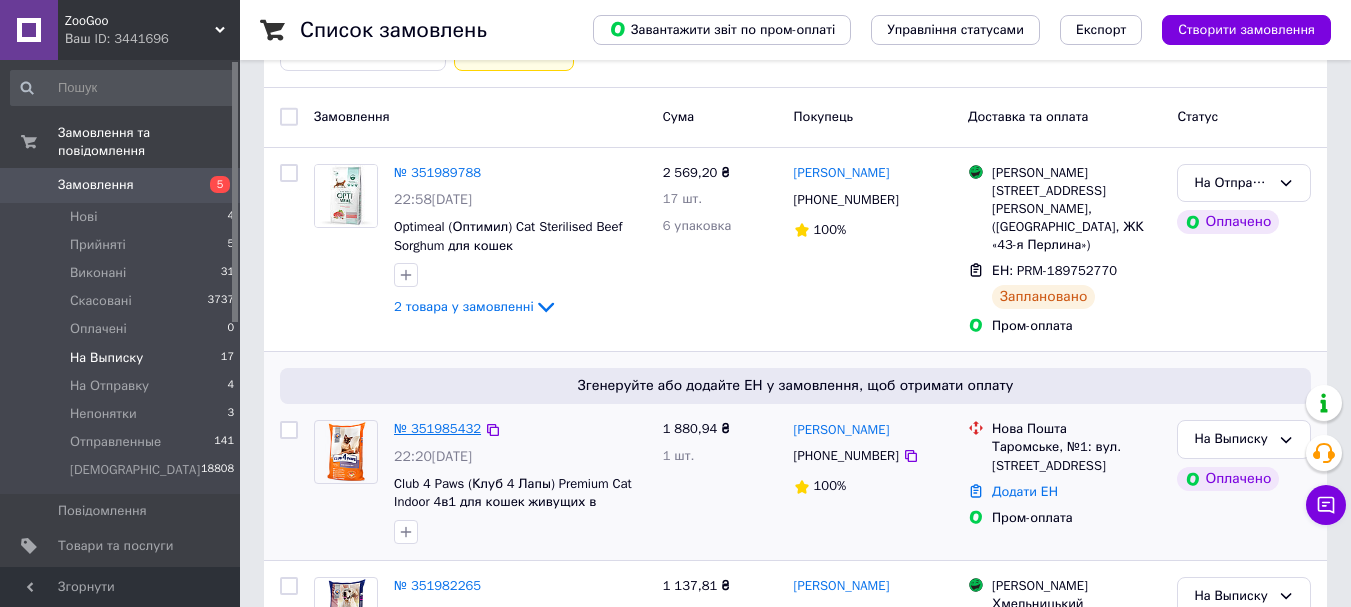 click on "№ 351985432" at bounding box center (437, 428) 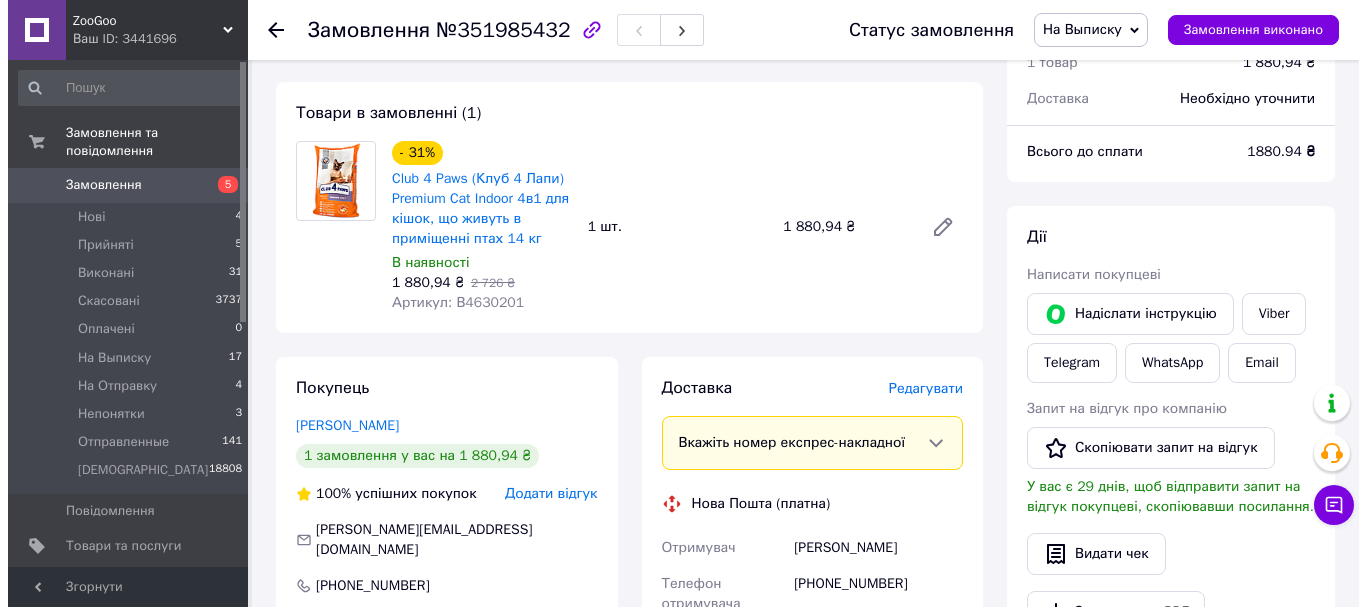 scroll, scrollTop: 200, scrollLeft: 0, axis: vertical 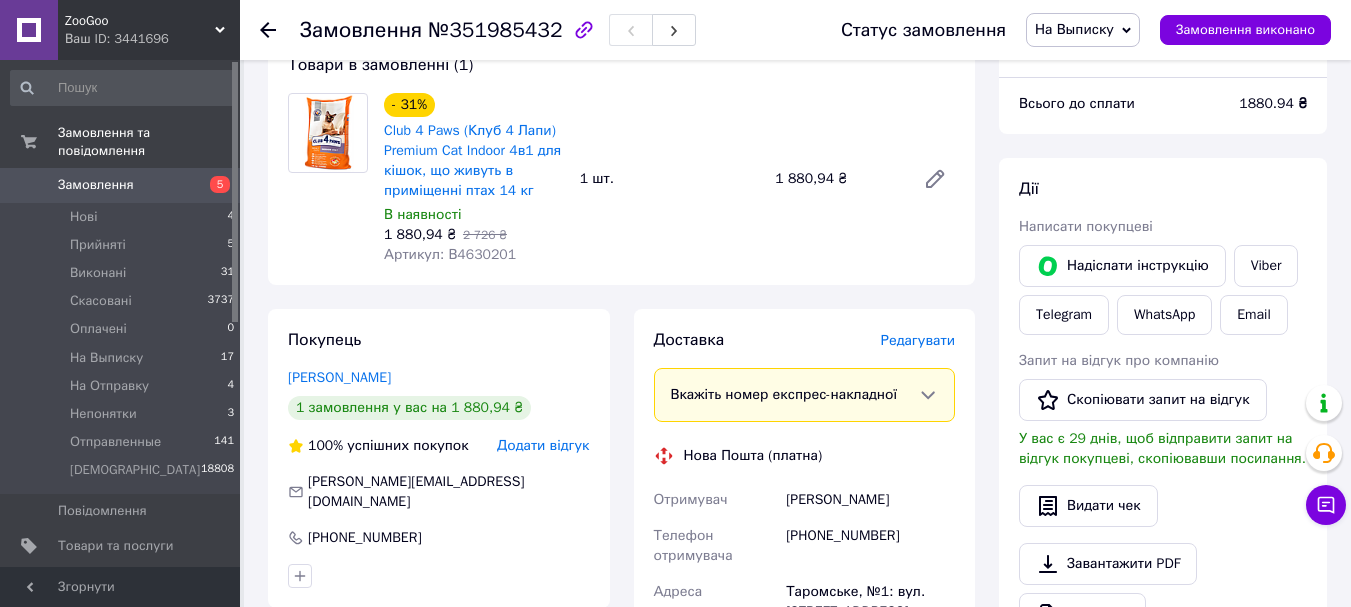 click on "Редагувати" at bounding box center (918, 340) 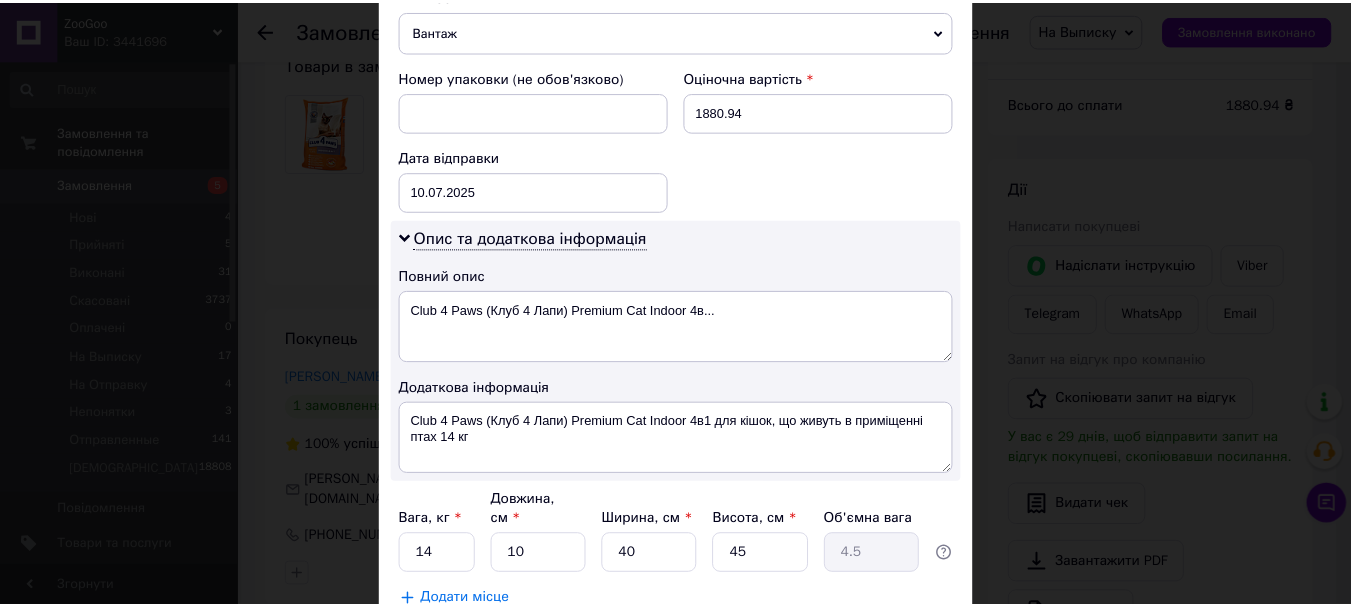 scroll, scrollTop: 945, scrollLeft: 0, axis: vertical 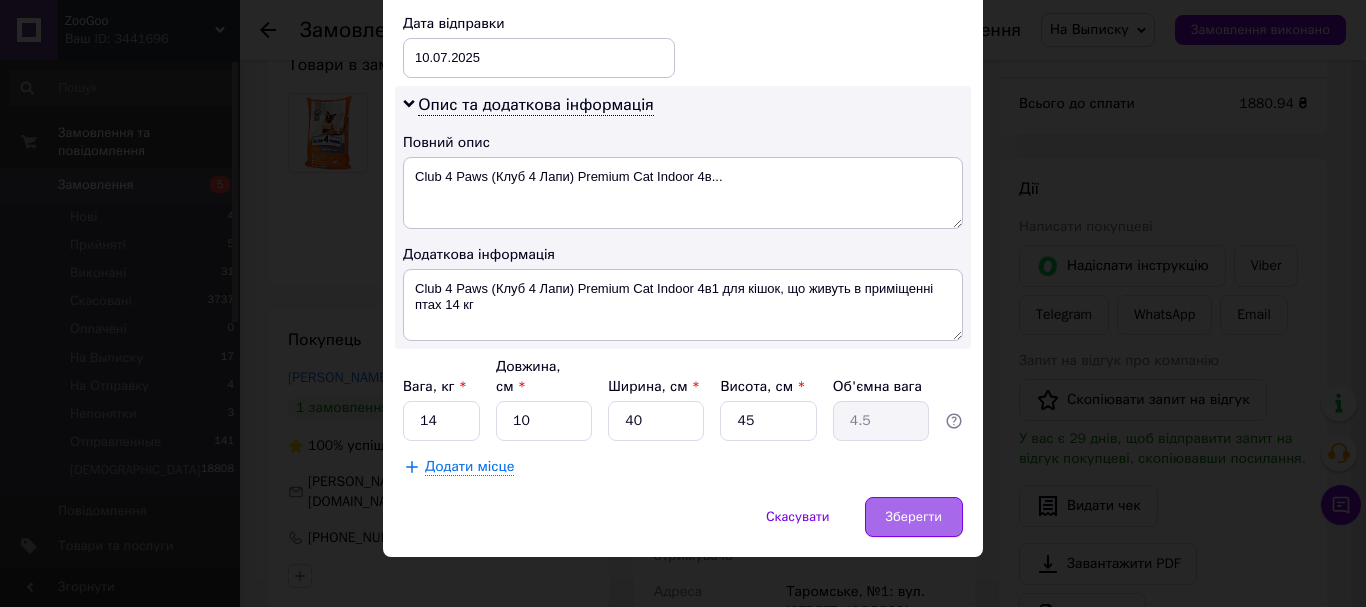 click on "Зберегти" at bounding box center [914, 517] 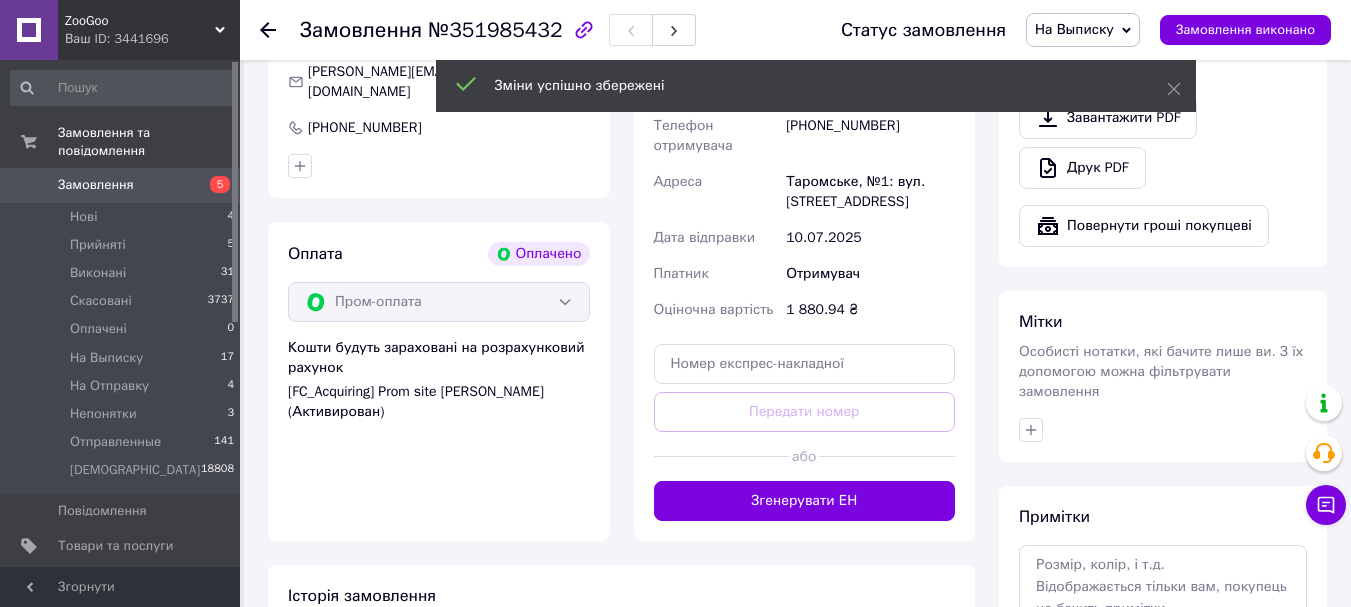 scroll, scrollTop: 800, scrollLeft: 0, axis: vertical 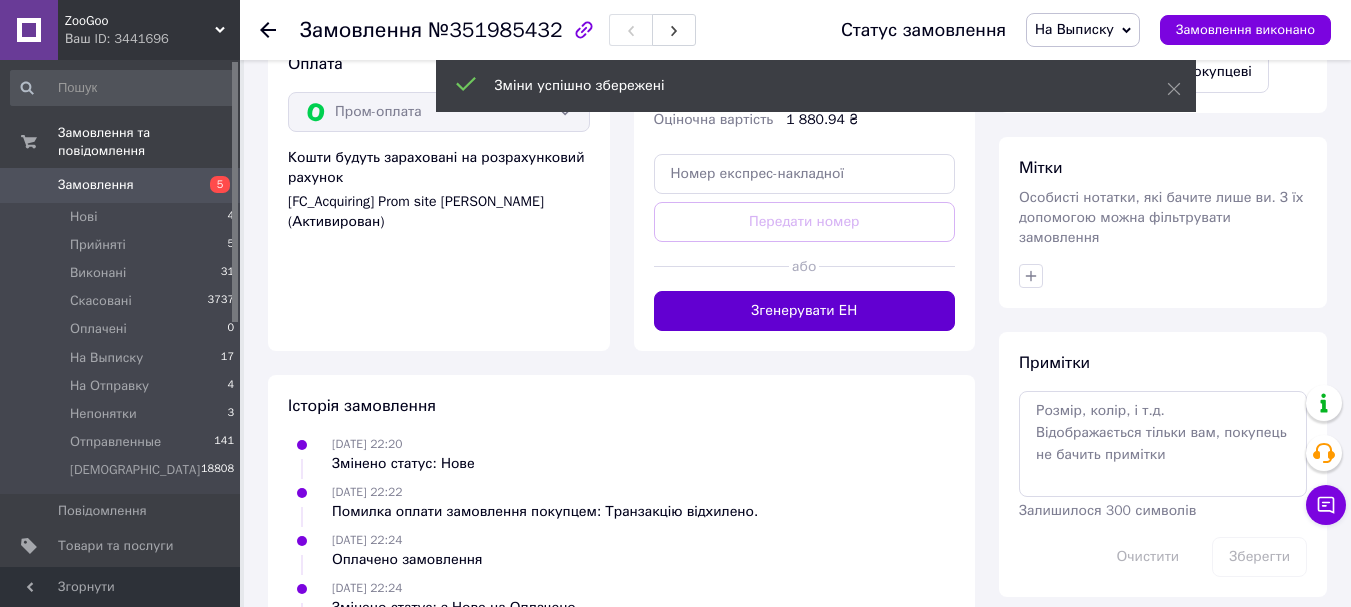 click on "Згенерувати ЕН" at bounding box center [805, 311] 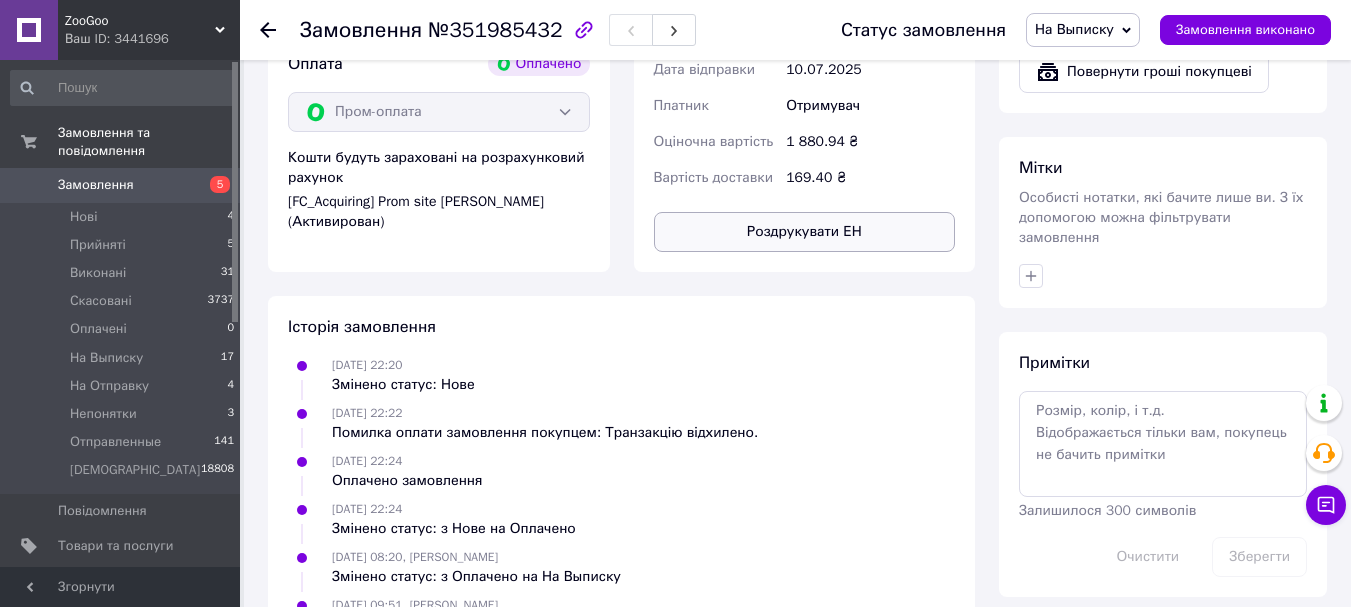 click on "Роздрукувати ЕН" at bounding box center (805, 232) 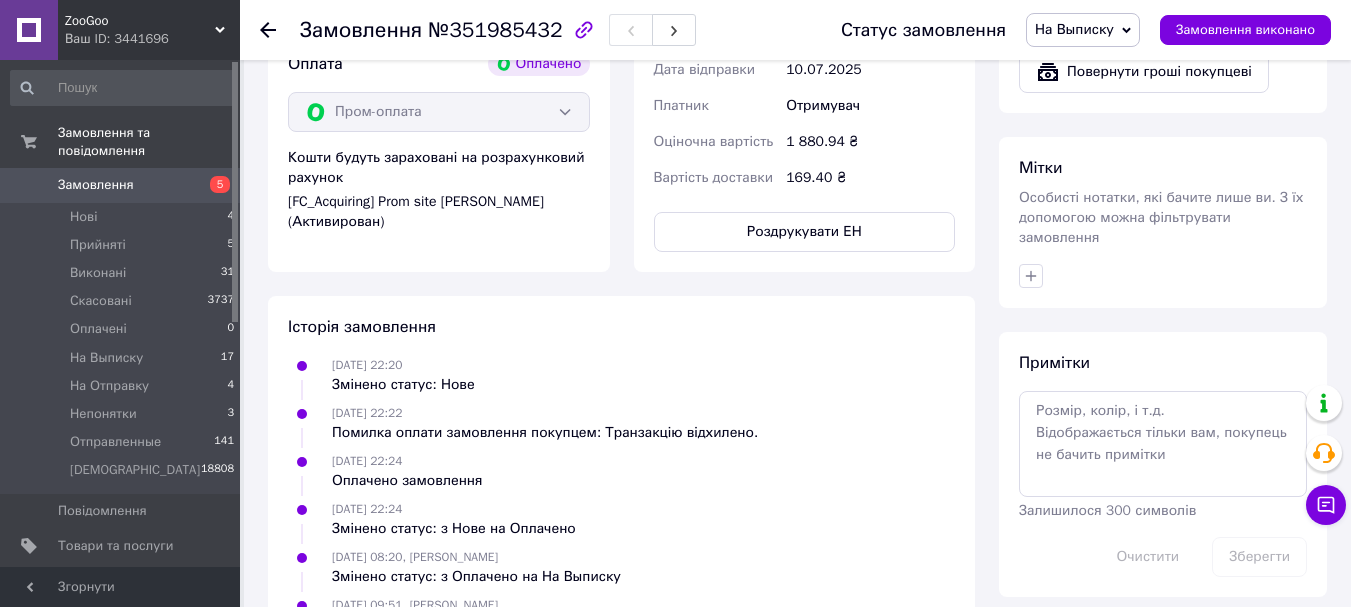click on "На Выписку" at bounding box center [1074, 29] 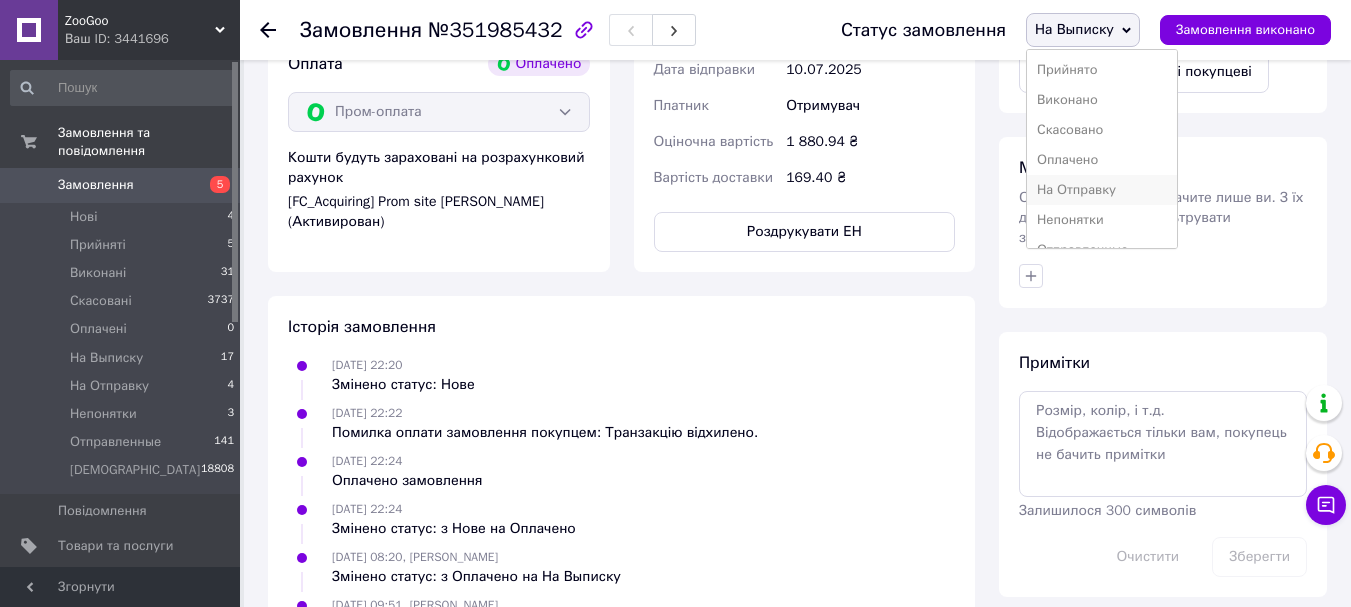 click on "На Отправку" at bounding box center (1102, 190) 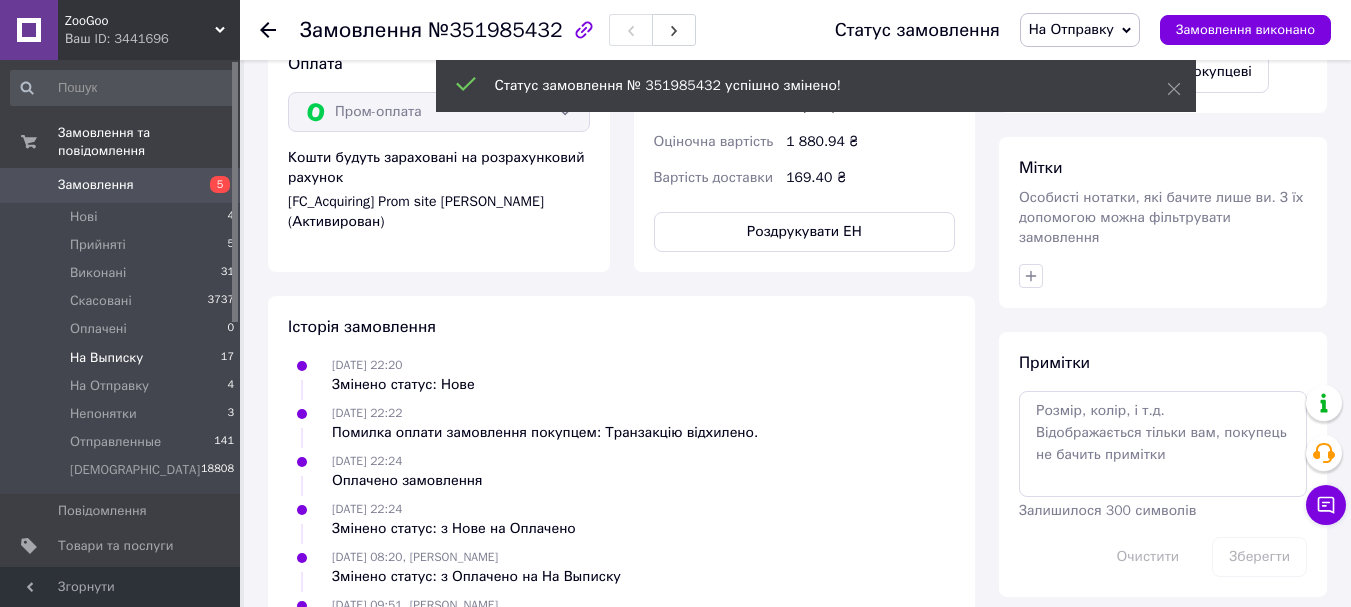 click on "На Выписку 17" at bounding box center [123, 358] 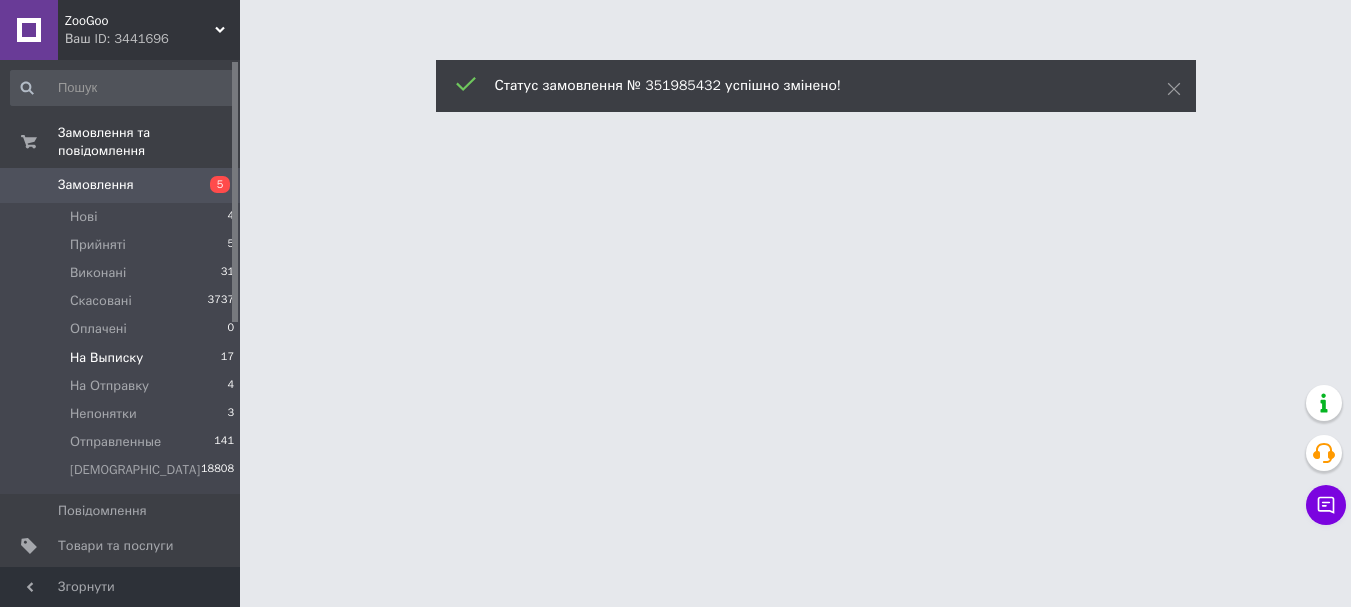 scroll, scrollTop: 0, scrollLeft: 0, axis: both 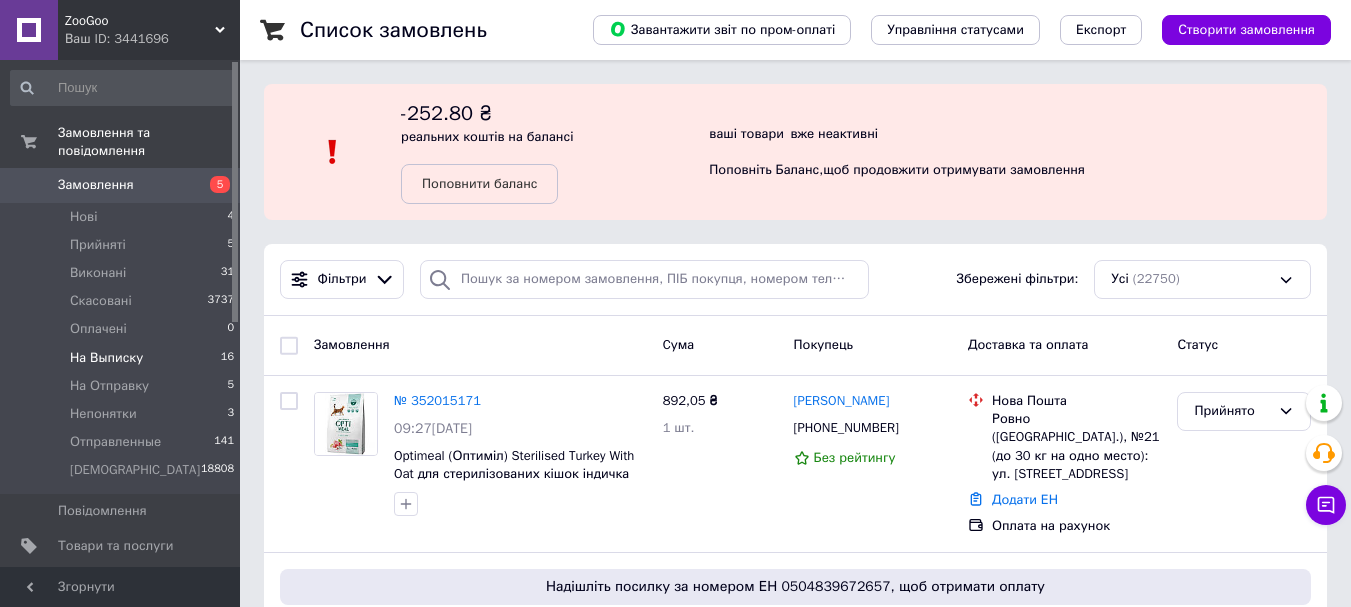 click on "На Выписку 16" at bounding box center (123, 358) 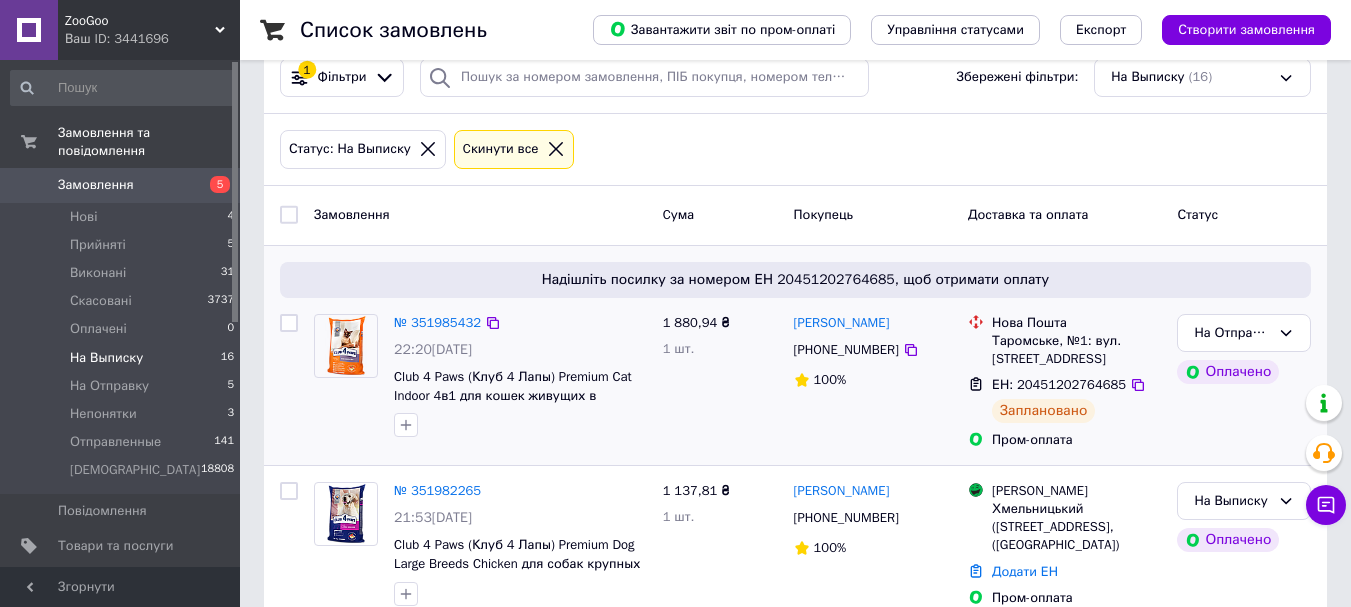 scroll, scrollTop: 300, scrollLeft: 0, axis: vertical 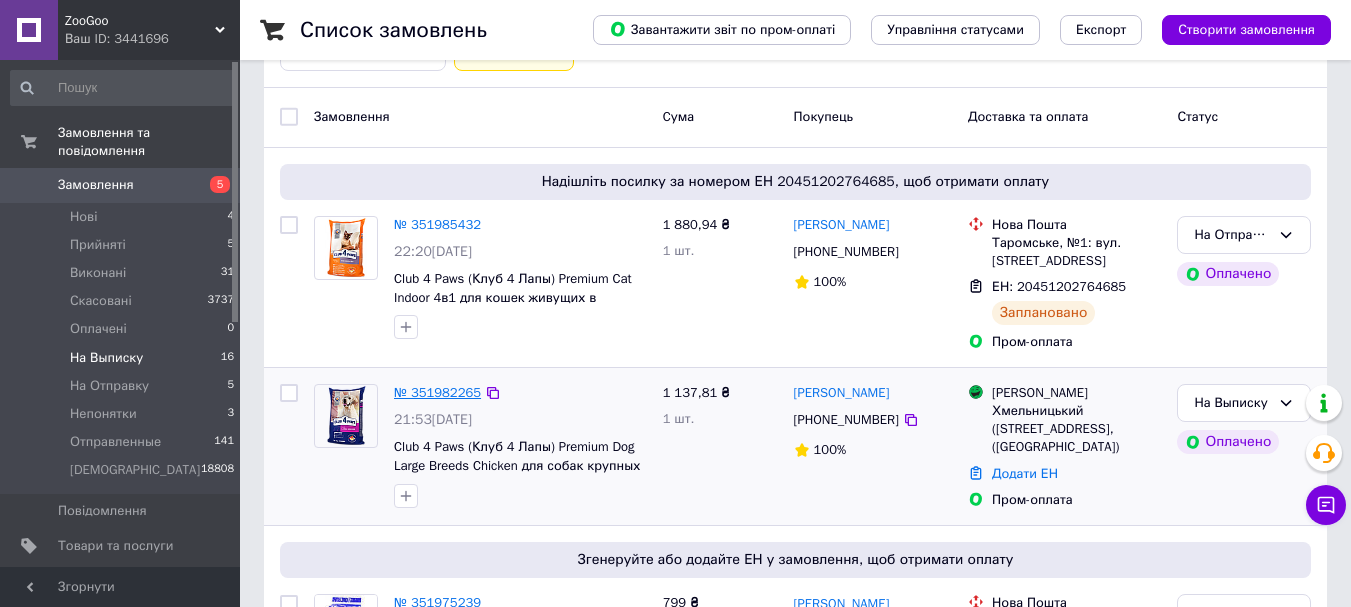 click on "№ 351982265" at bounding box center [437, 392] 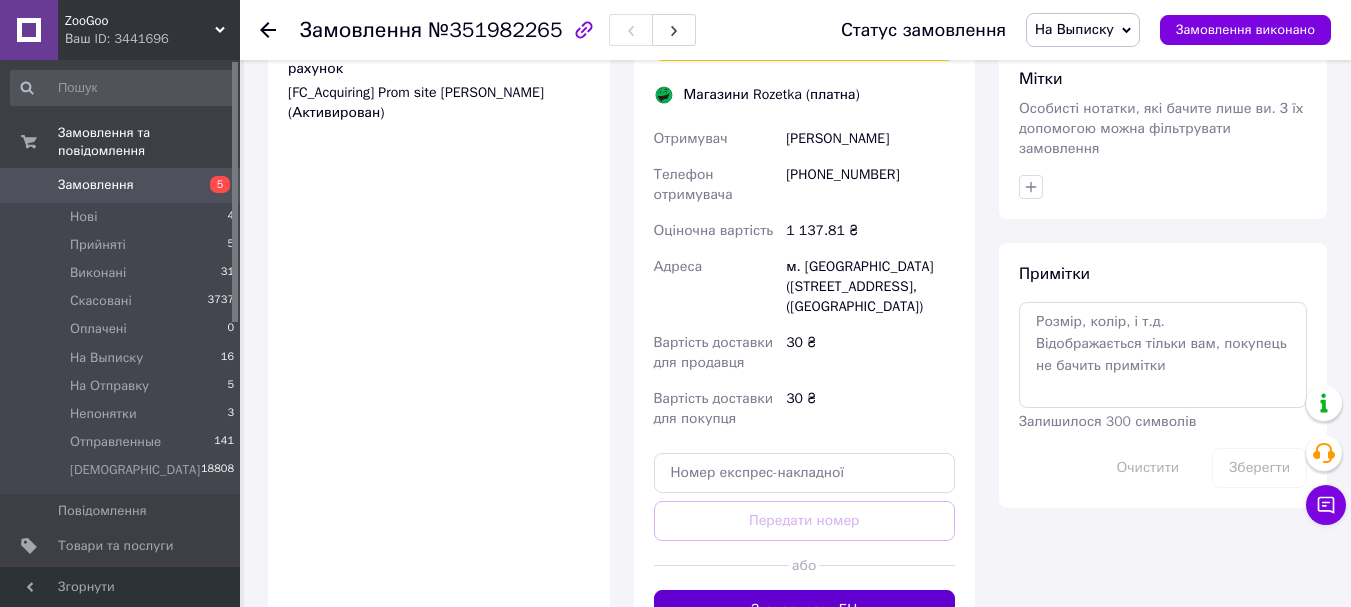 scroll, scrollTop: 1091, scrollLeft: 0, axis: vertical 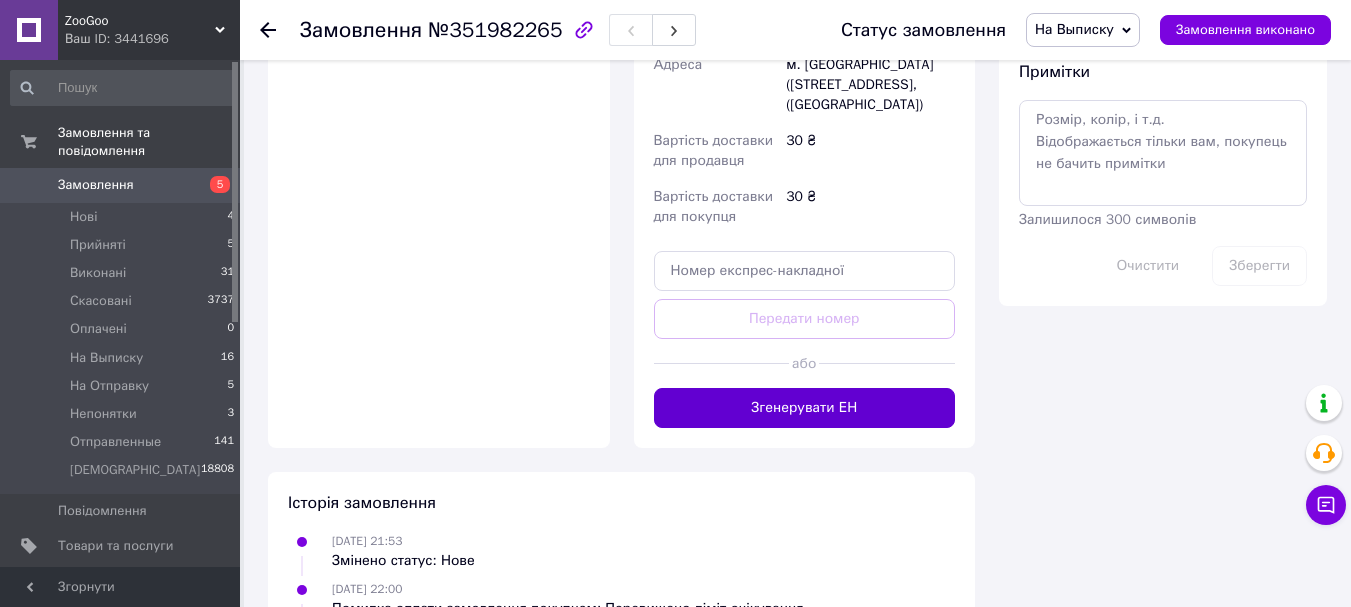 click on "Згенерувати ЕН" at bounding box center [805, 408] 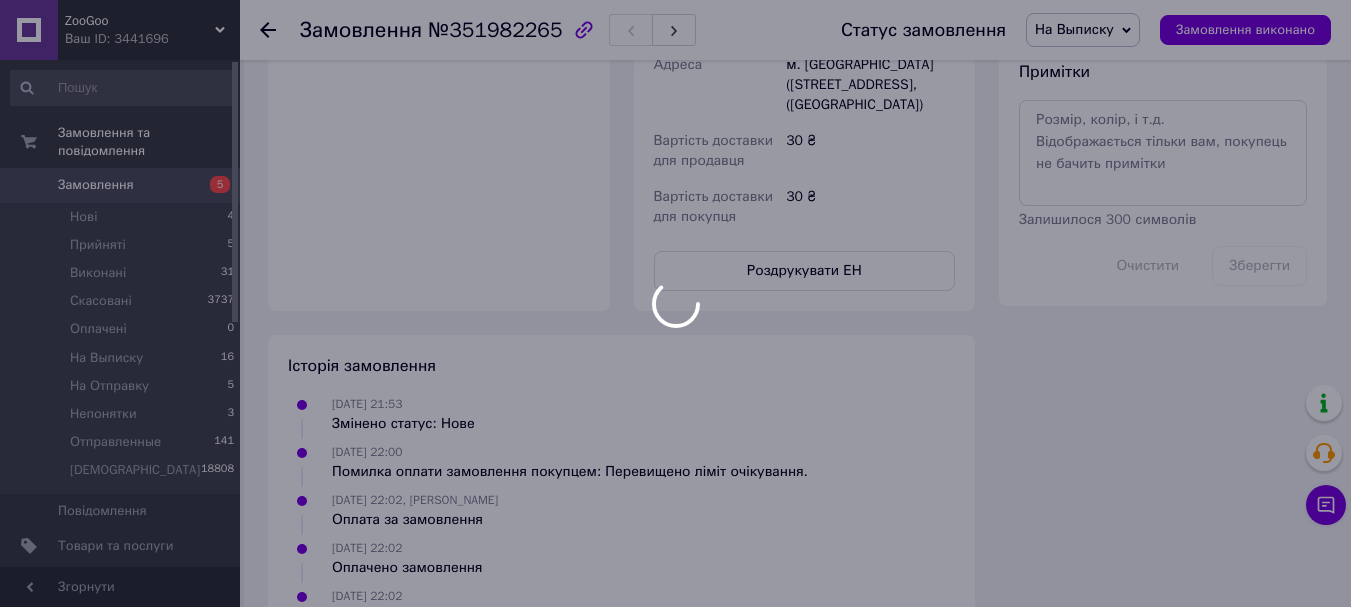 click on "ZooGoo Ваш ID: 3441696 Сайт ZooGoo Кабінет покупця Перевірити стан системи Сторінка на порталі ЗооГоо Довідка Вийти Замовлення та повідомлення Замовлення 5 Нові 4 Прийняті 5 Виконані 31 Скасовані 3737 Оплачені 0 На Выписку 16 На Отправку 5 Непонятки 3 Отправленные 141 ЯАрхив 18808 Повідомлення 0 Товари та послуги Сповіщення 0 0 Показники роботи компанії Панель управління Відгуки Клієнти Каталог ProSale Аналітика Інструменти веб-майстра та SEO Управління сайтом Гаманець компанії Маркет Налаштування Тарифи та рахунки Prom топ №351982265 *" at bounding box center [675, -187] 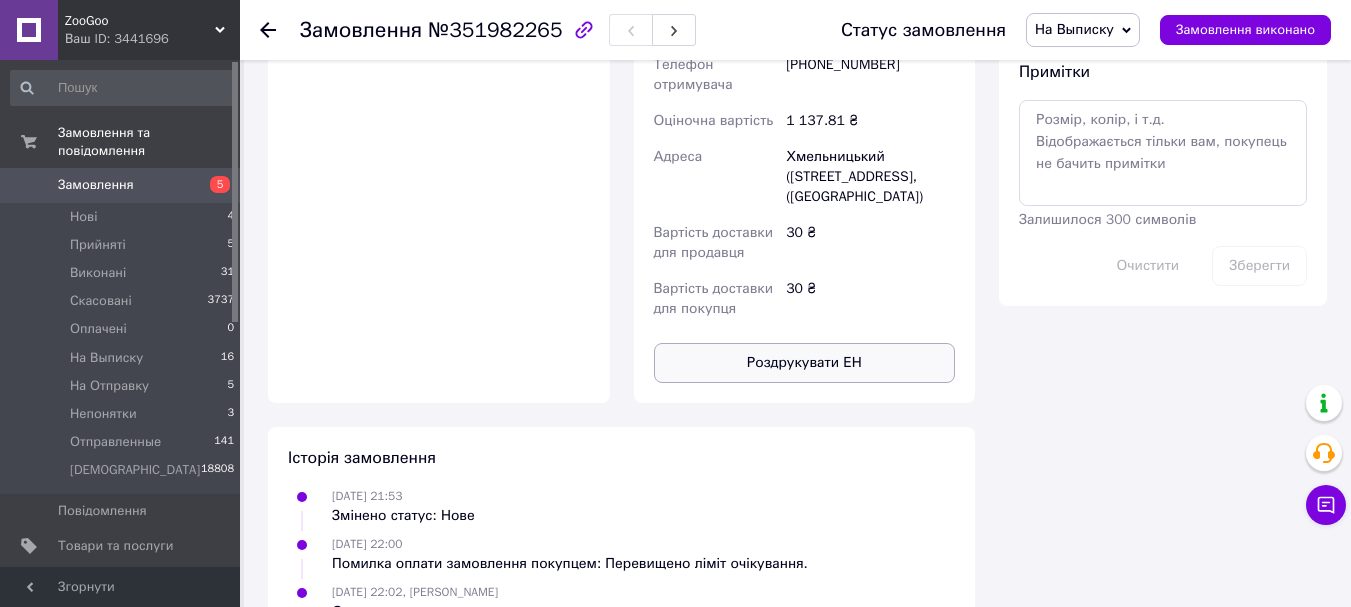 click on "Роздрукувати ЕН" at bounding box center (805, 363) 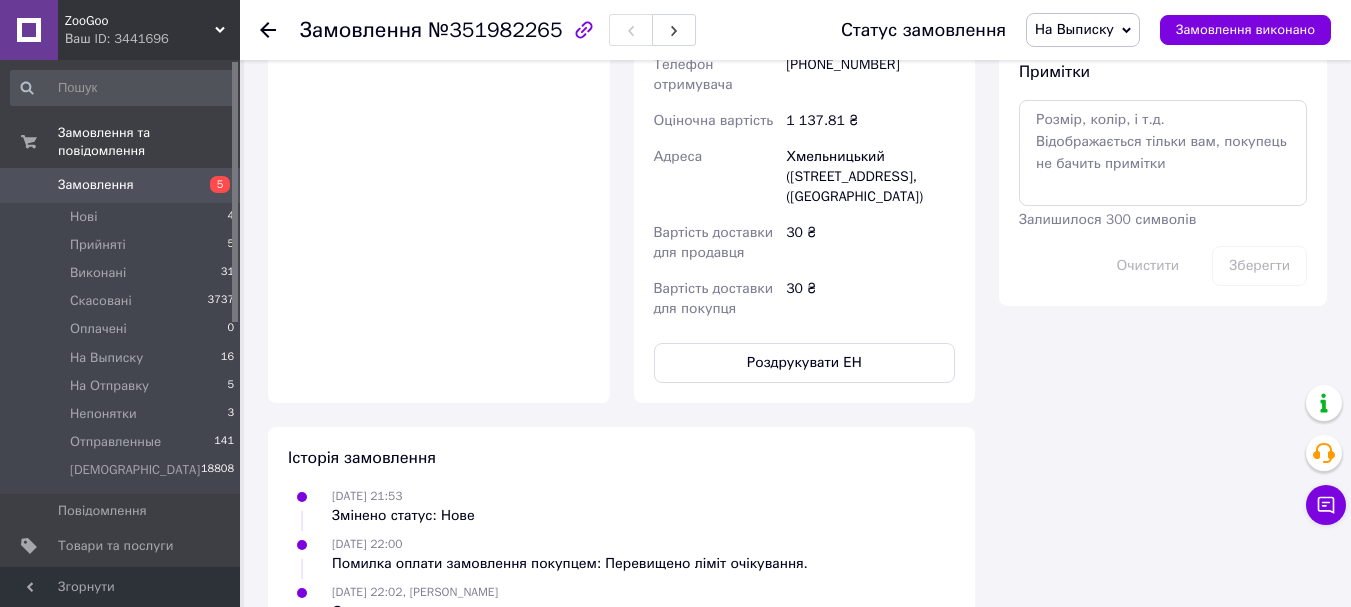click on "На Выписку" at bounding box center [1083, 30] 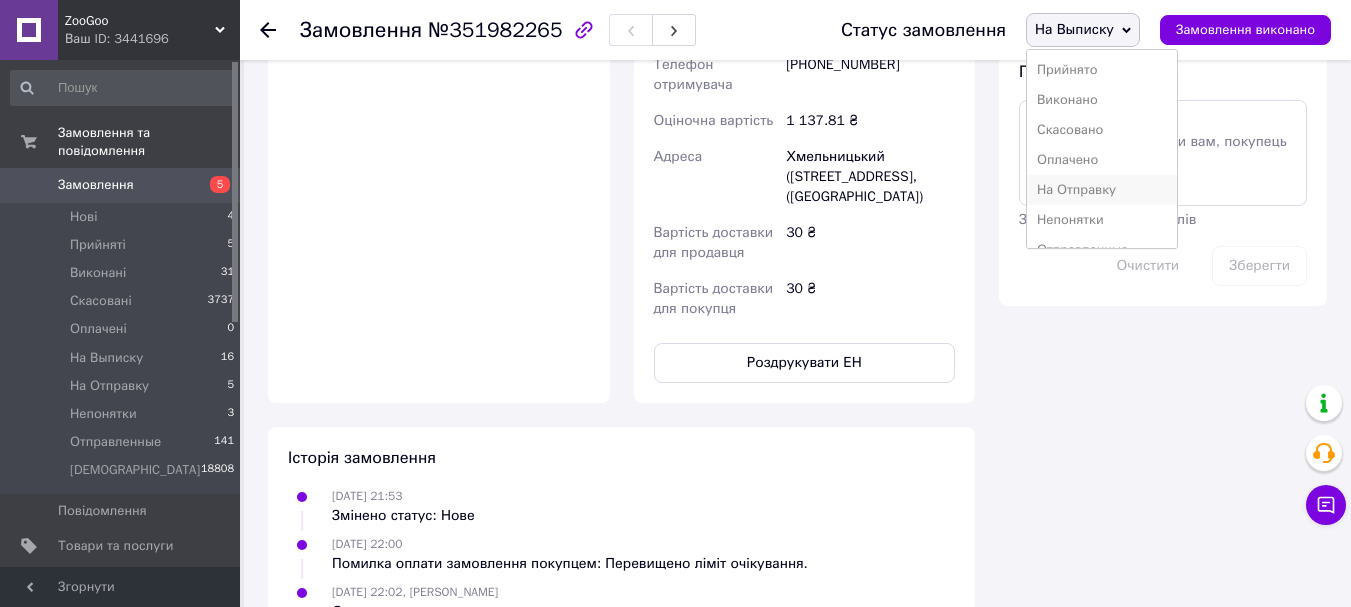 click on "На Отправку" at bounding box center (1102, 190) 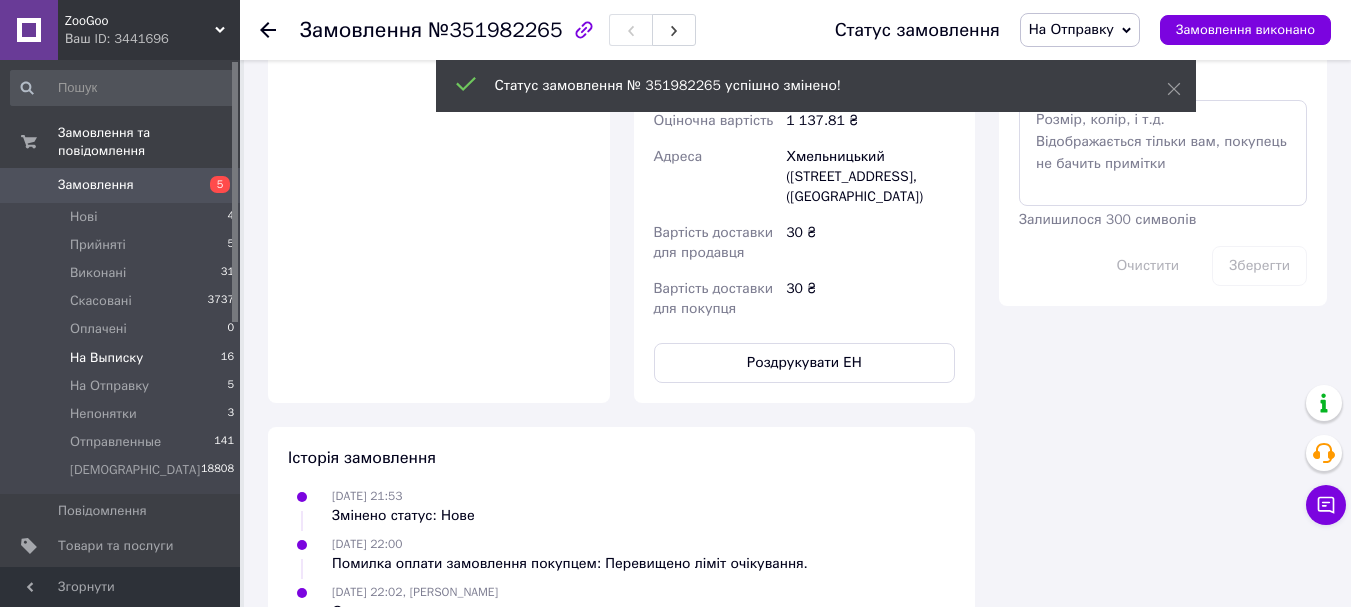 click on "На Выписку 16" at bounding box center [123, 358] 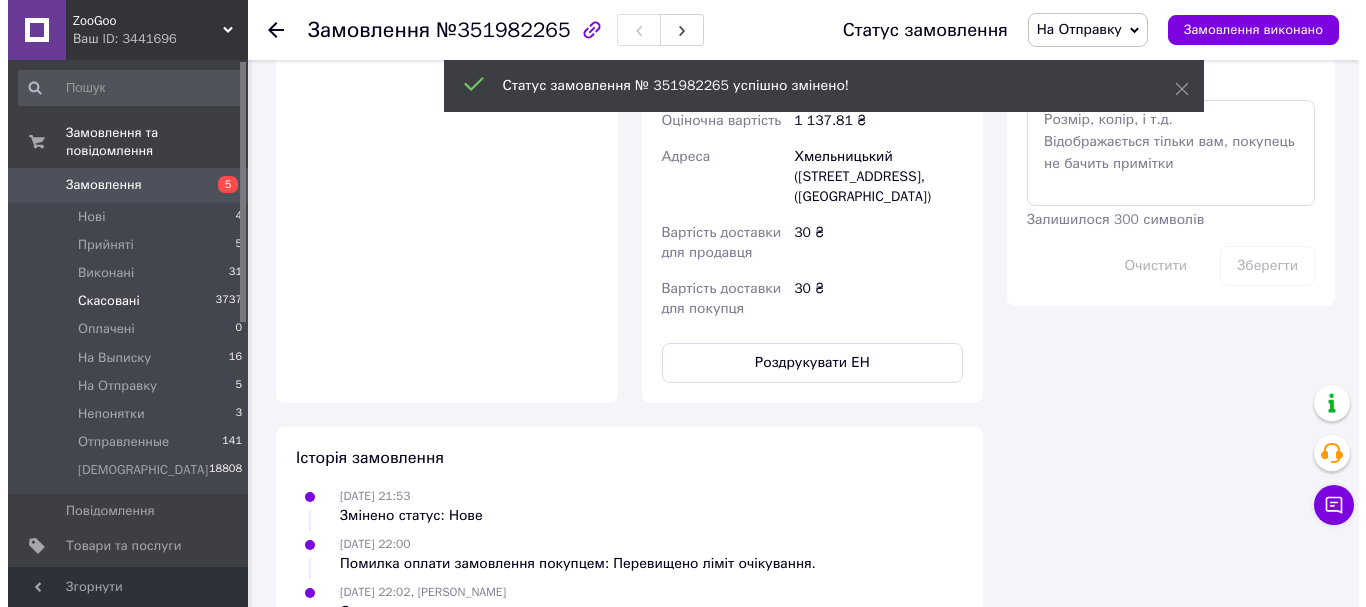 scroll, scrollTop: 0, scrollLeft: 0, axis: both 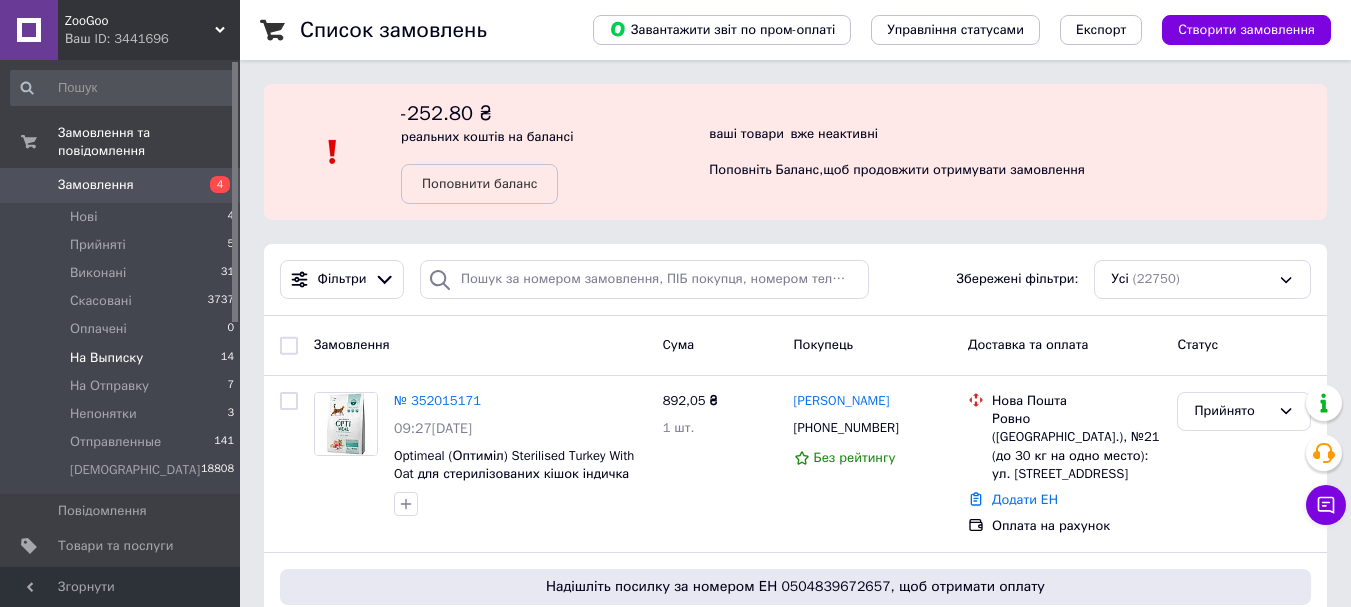 click on "На Выписку 14" at bounding box center (123, 358) 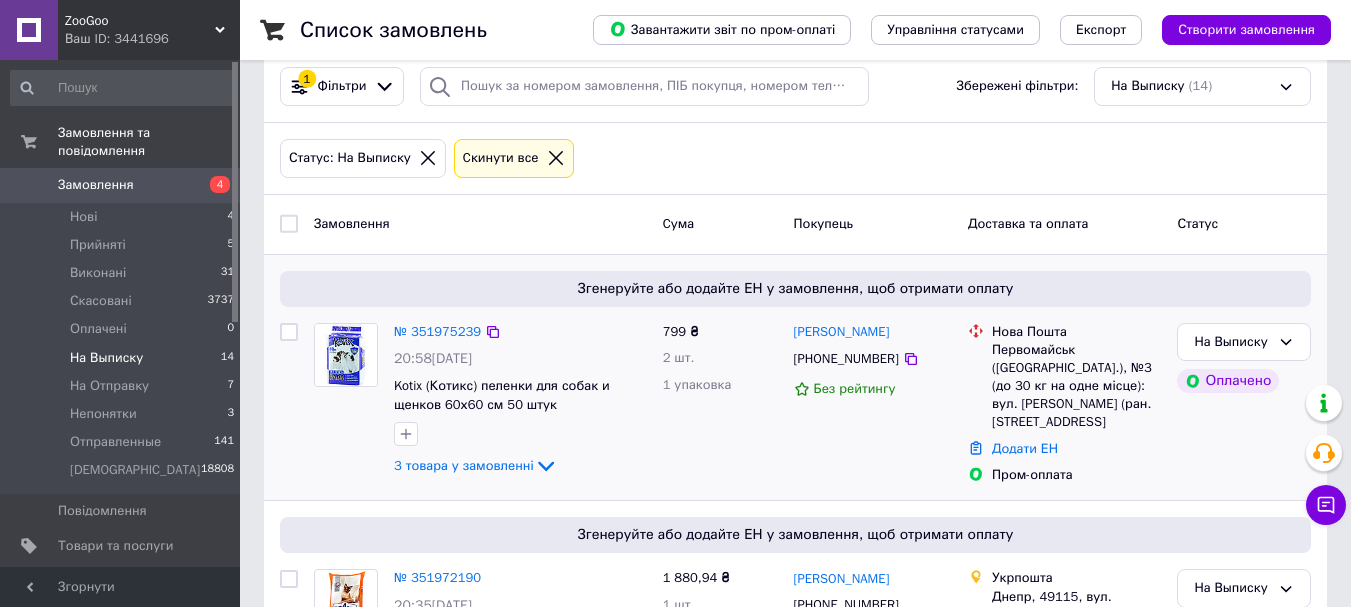 scroll, scrollTop: 200, scrollLeft: 0, axis: vertical 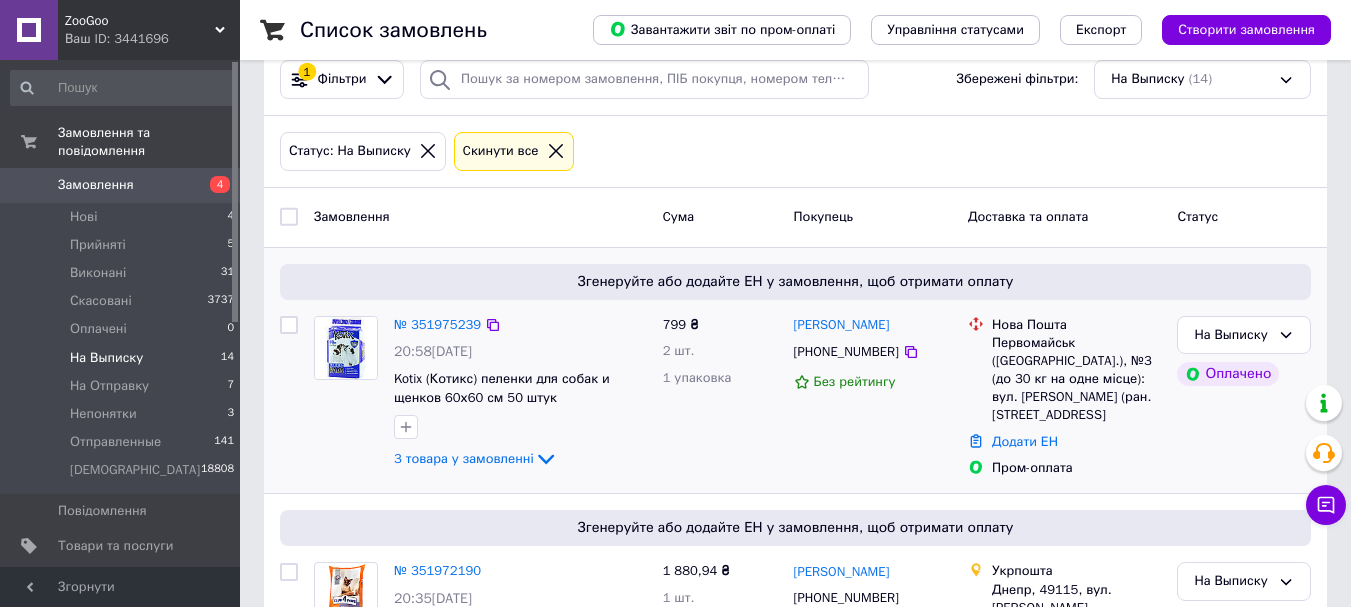 click on "№ 351975239" at bounding box center (437, 325) 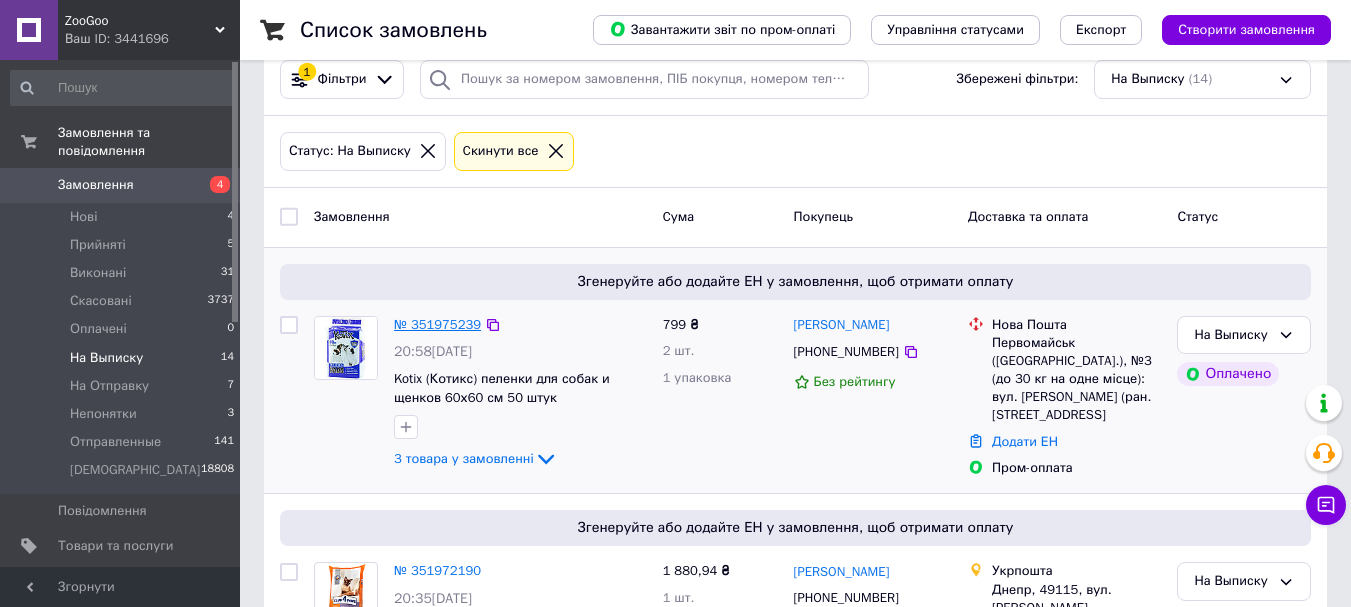 click on "№ 351975239" at bounding box center [437, 324] 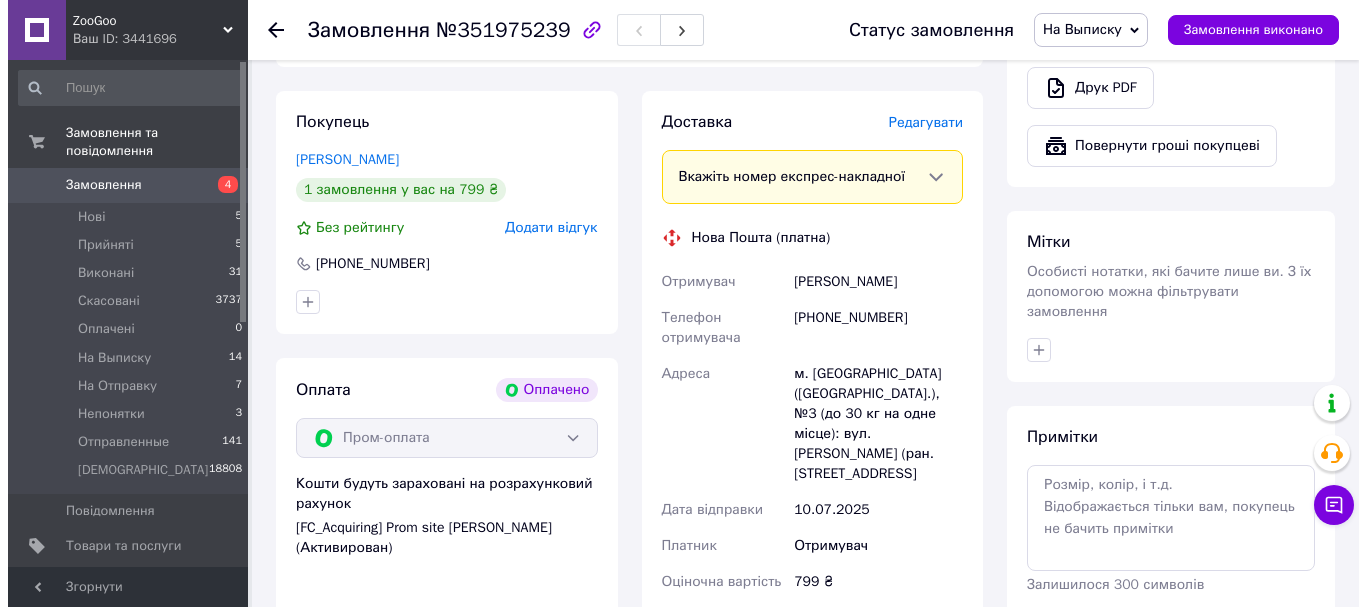 scroll, scrollTop: 600, scrollLeft: 0, axis: vertical 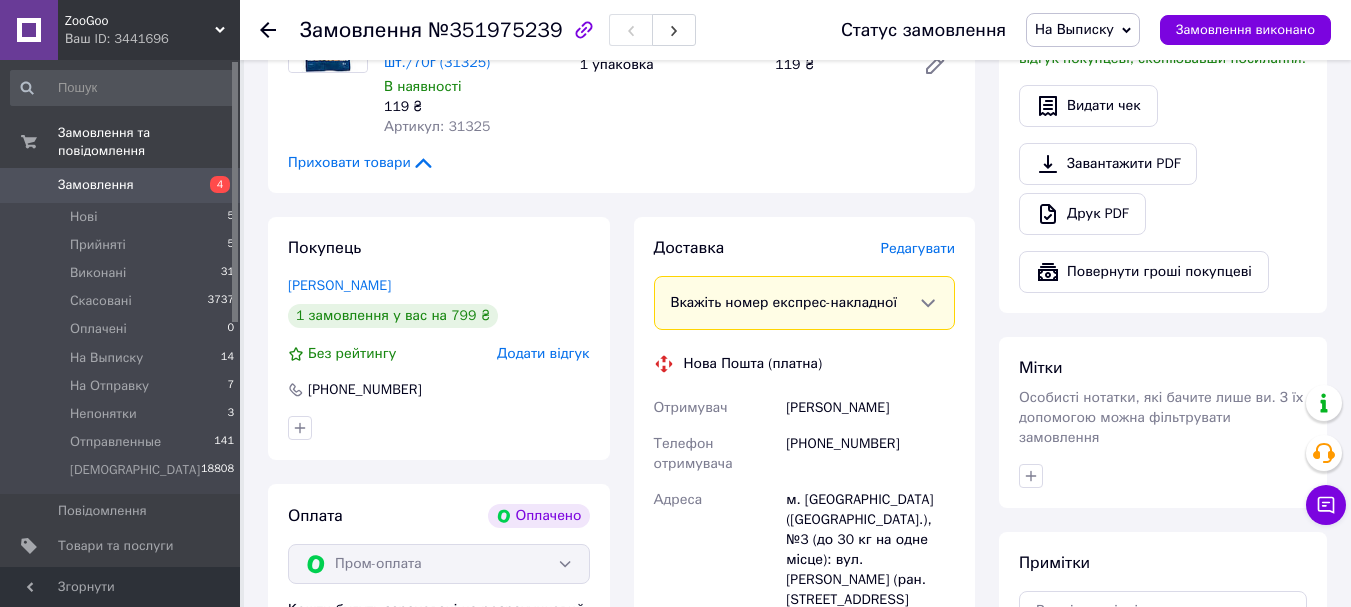 click on "Редагувати" at bounding box center [918, 248] 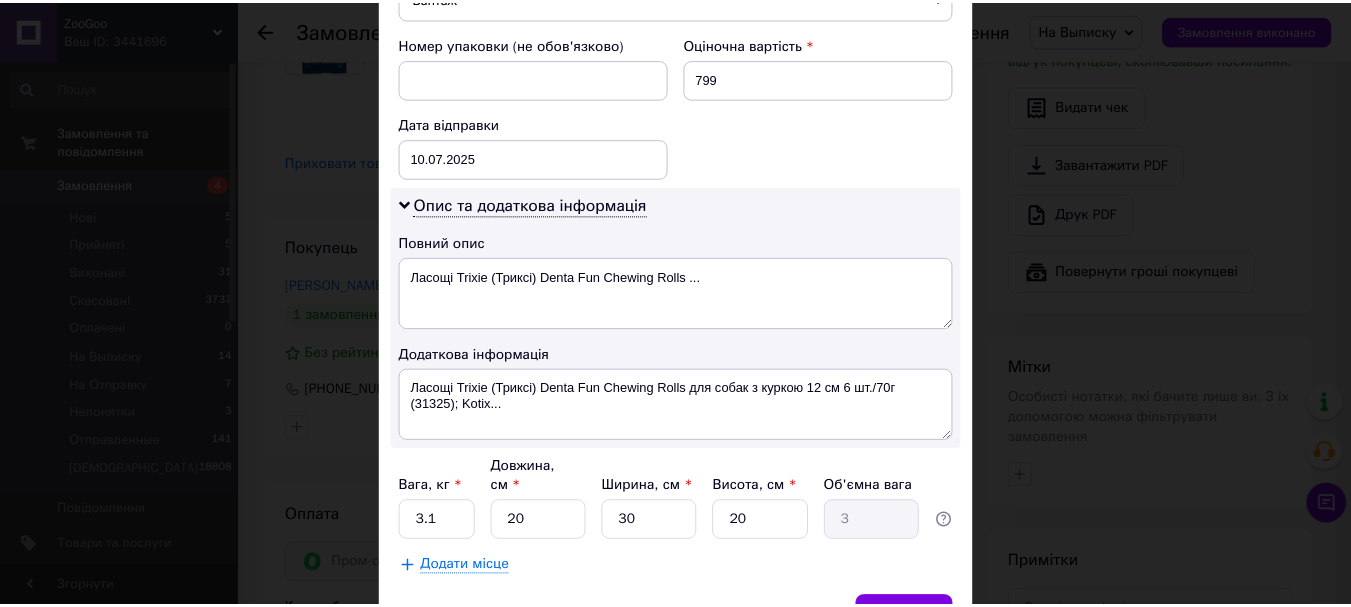 scroll, scrollTop: 967, scrollLeft: 0, axis: vertical 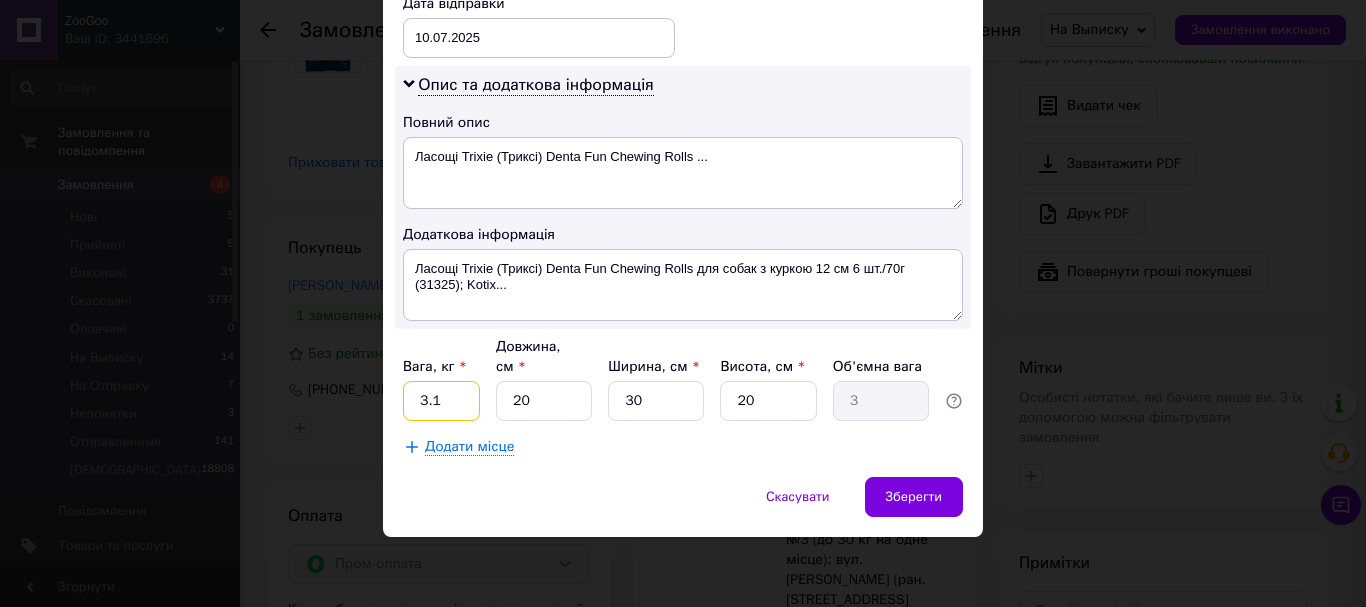 click on "3.1" at bounding box center (441, 401) 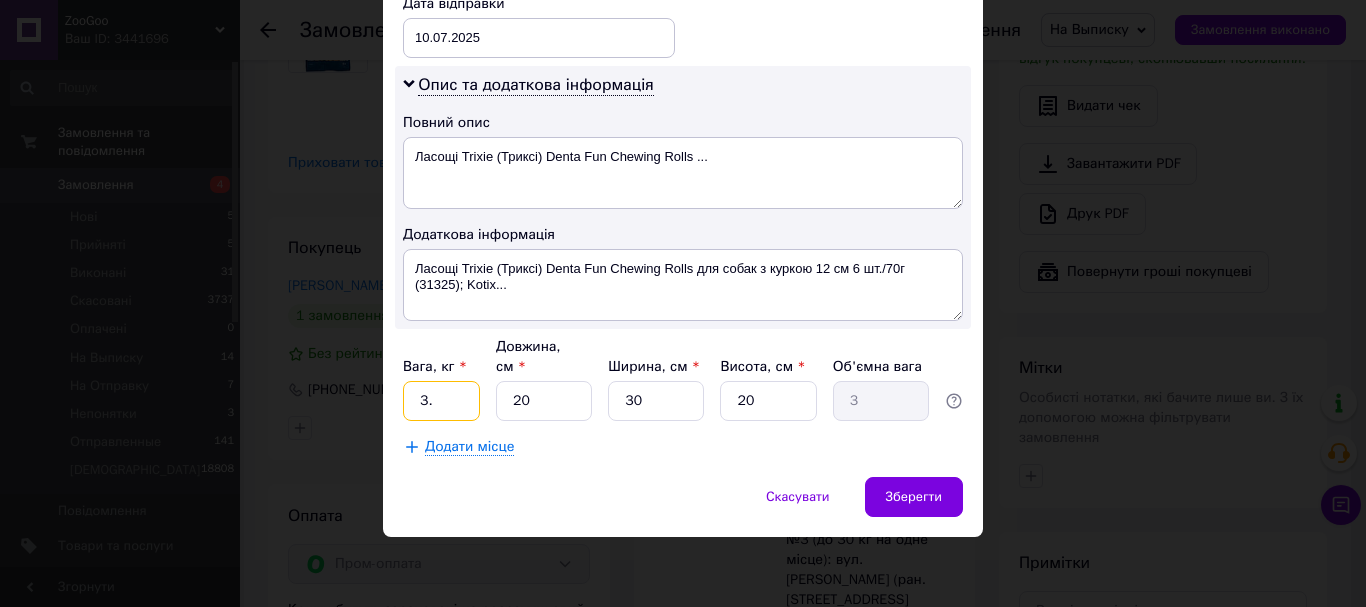 type on "3" 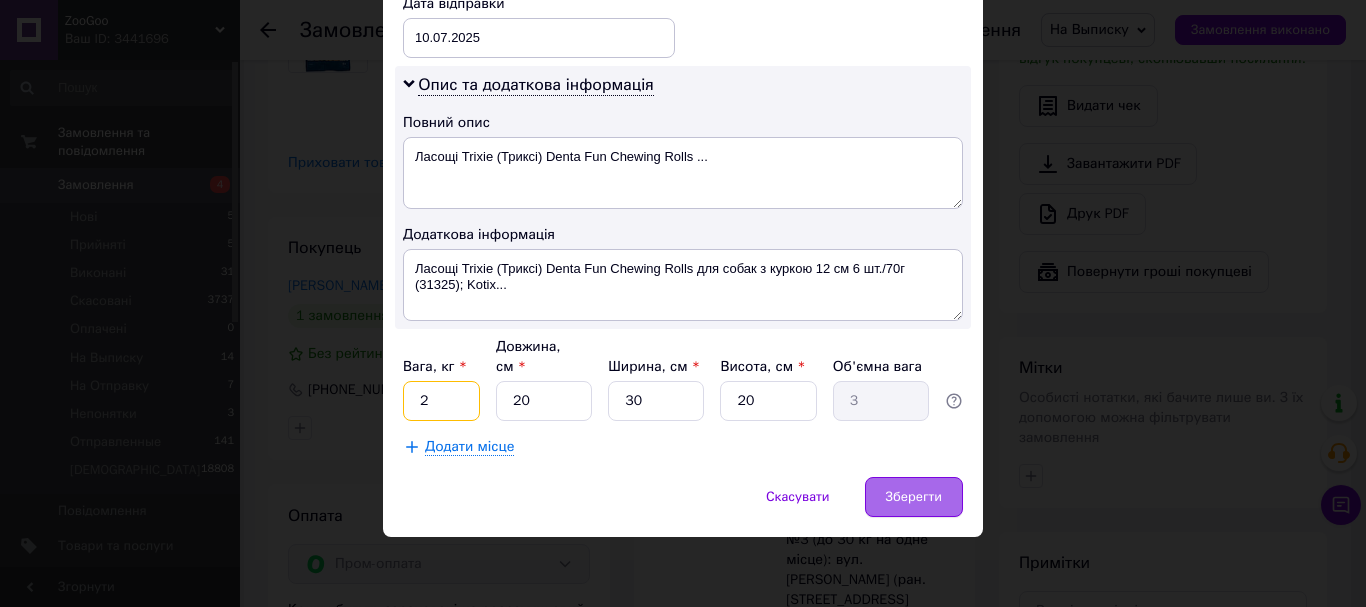 type on "2" 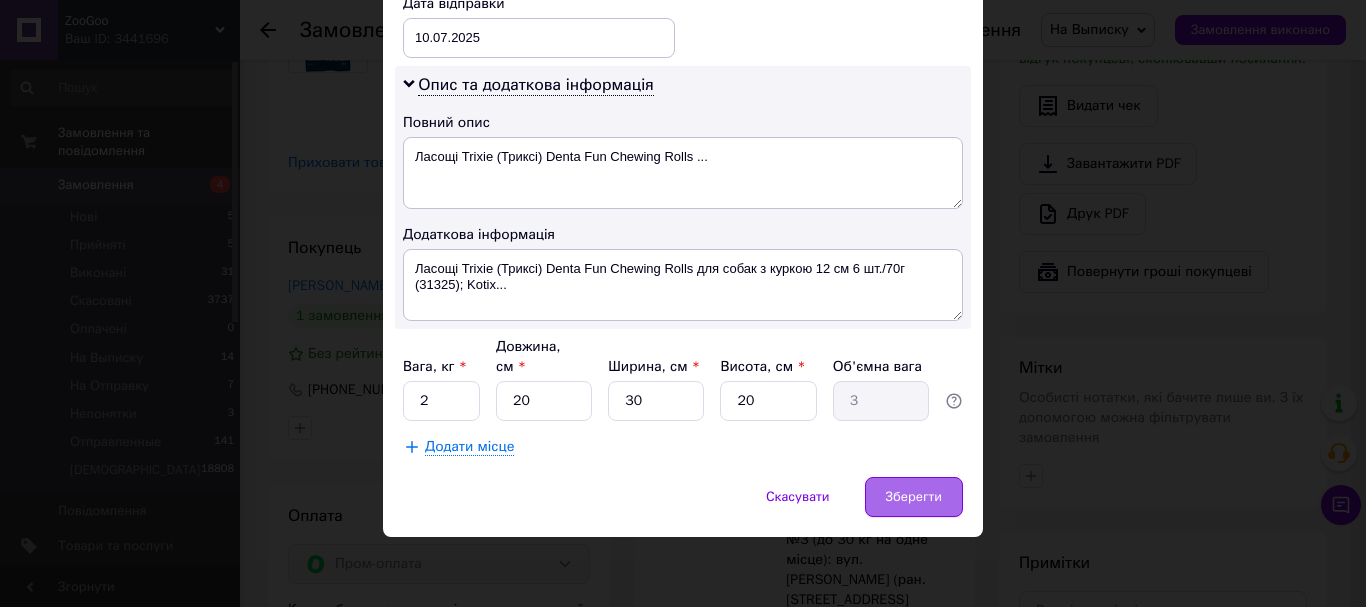 click on "Зберегти" at bounding box center [914, 497] 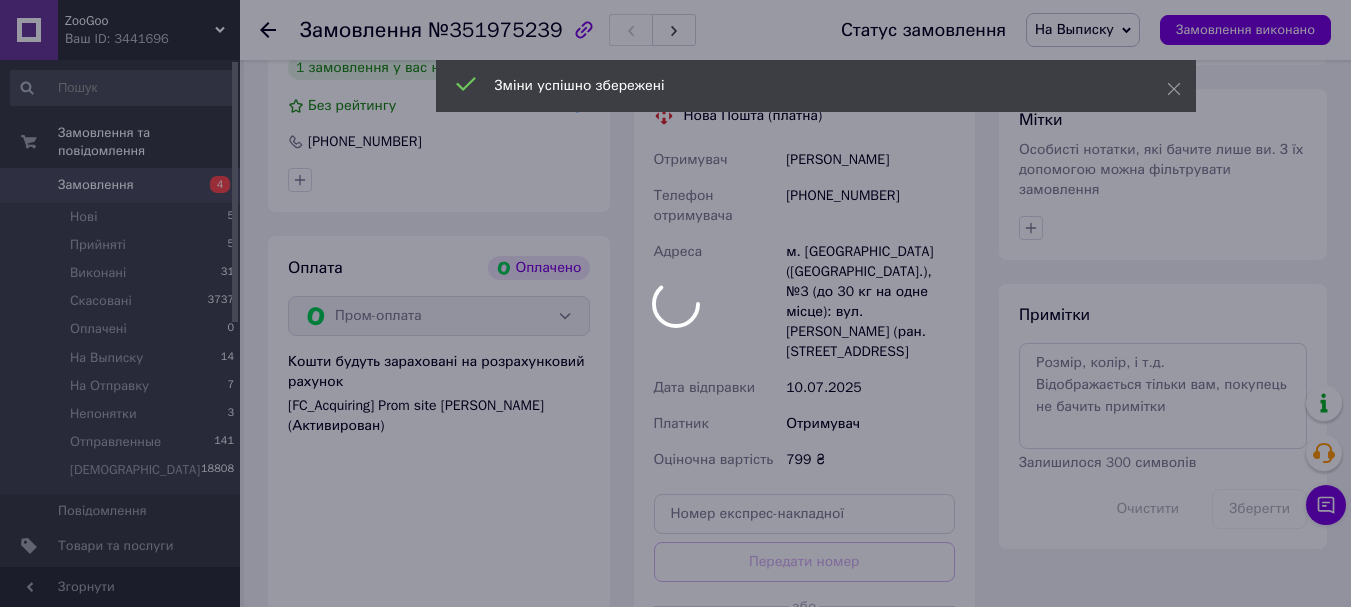 scroll, scrollTop: 1000, scrollLeft: 0, axis: vertical 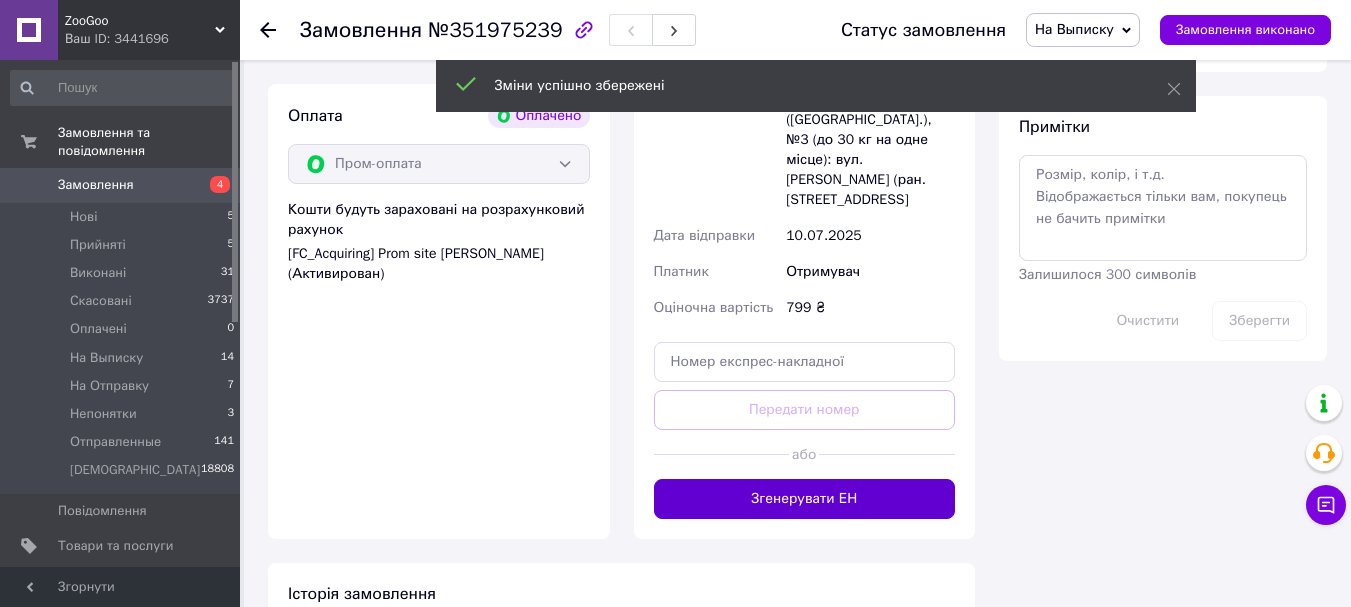 click on "Згенерувати ЕН" at bounding box center (805, 499) 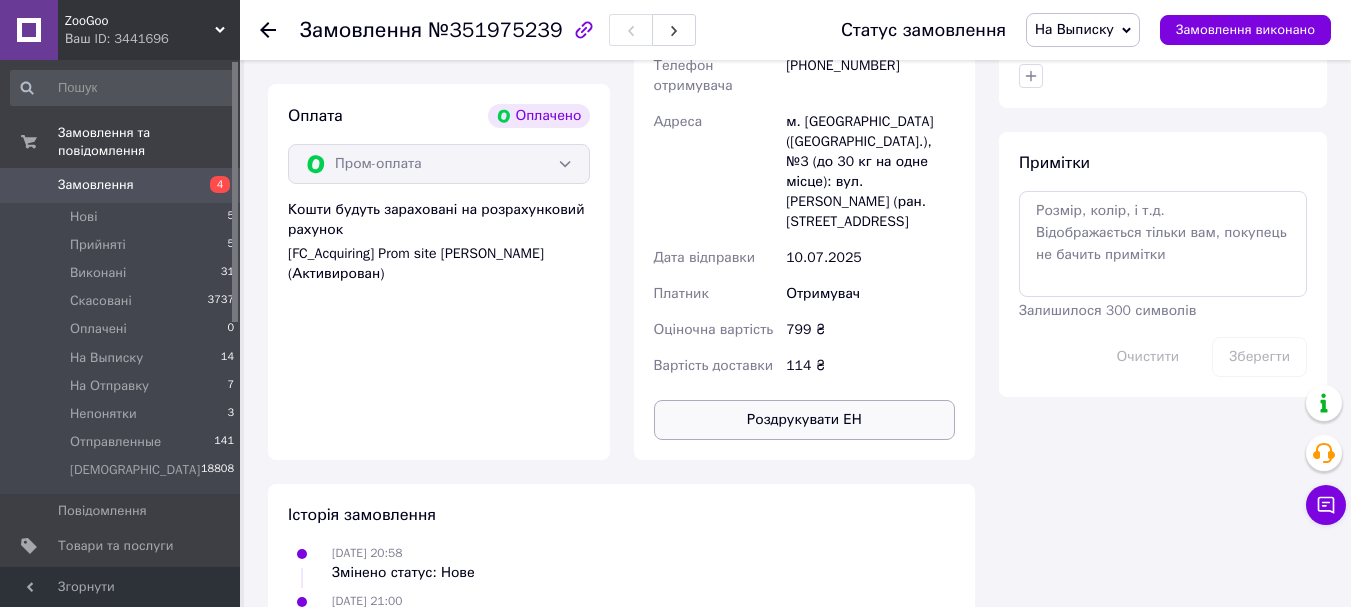 click on "Роздрукувати ЕН" at bounding box center [805, 420] 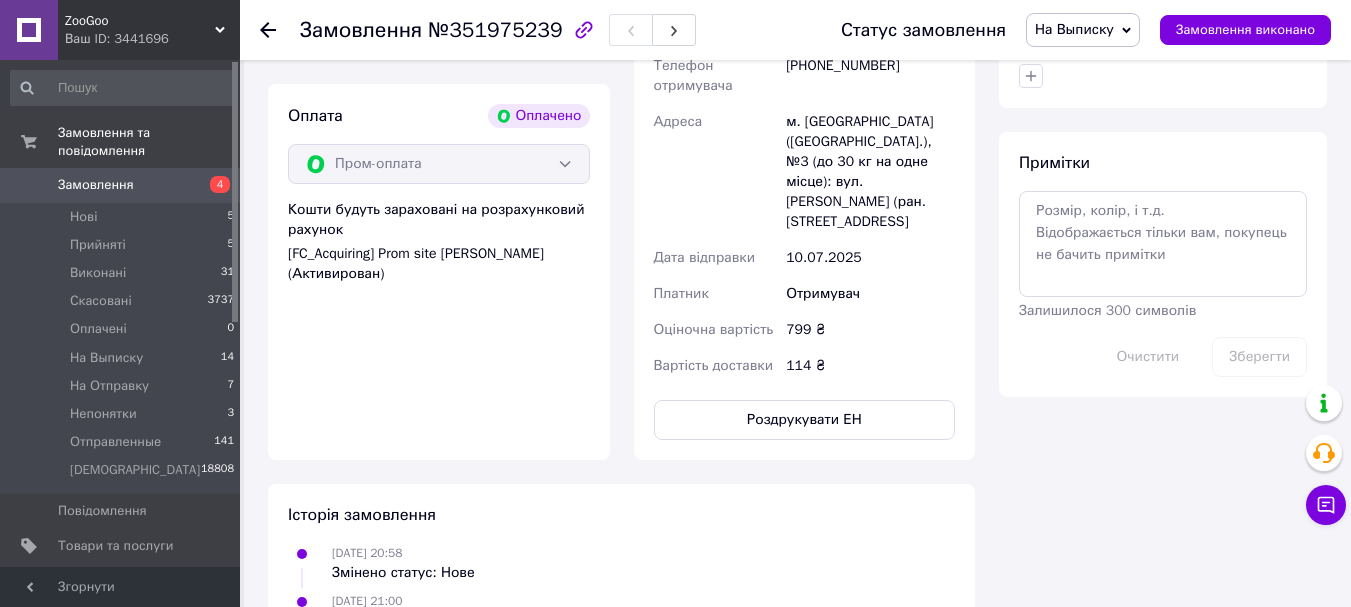 click on "На Выписку" at bounding box center (1074, 29) 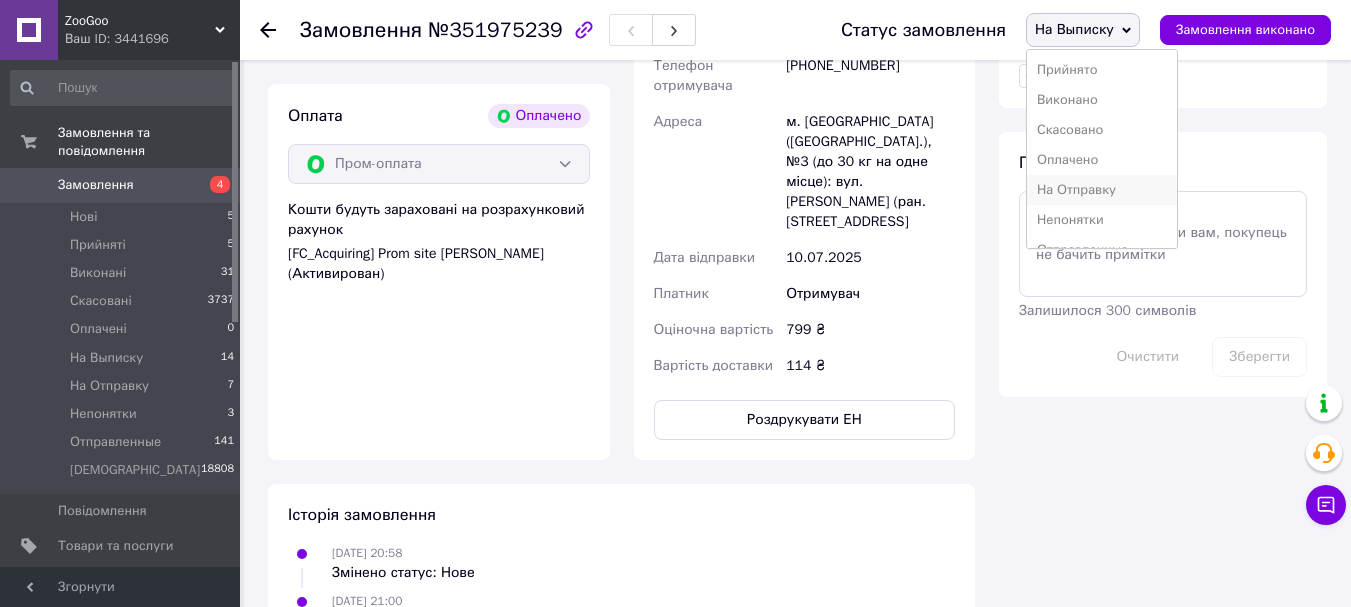 click on "На Отправку" at bounding box center (1102, 190) 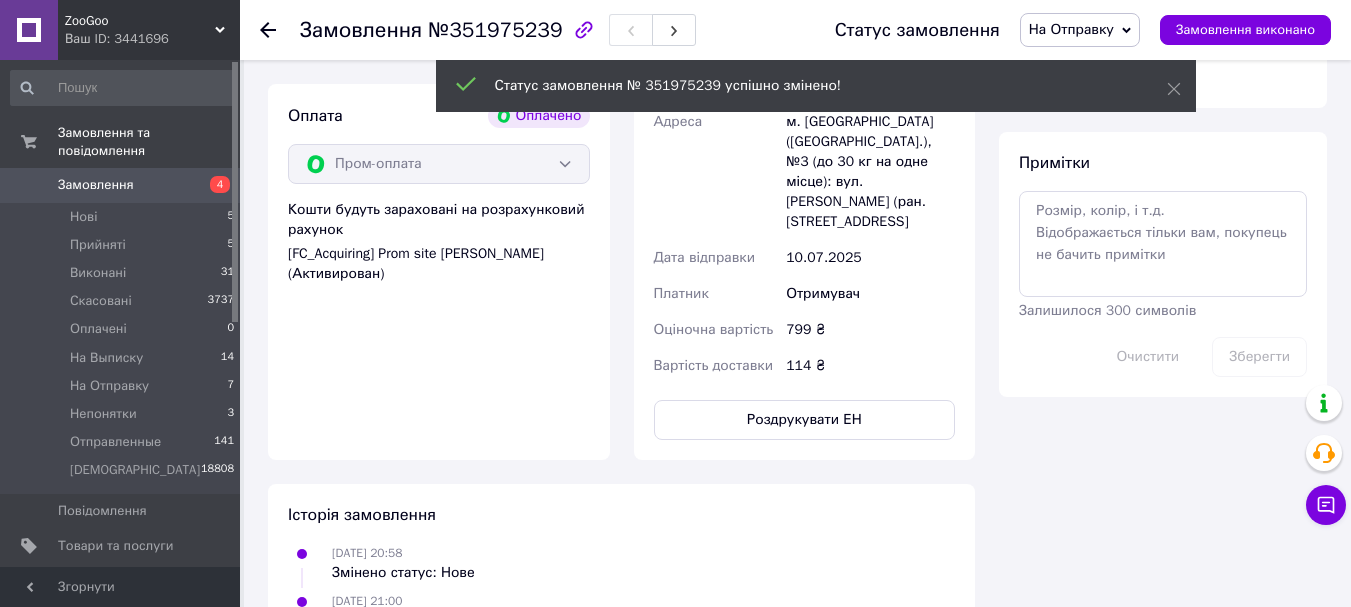 click on "На Выписку 14" at bounding box center [123, 358] 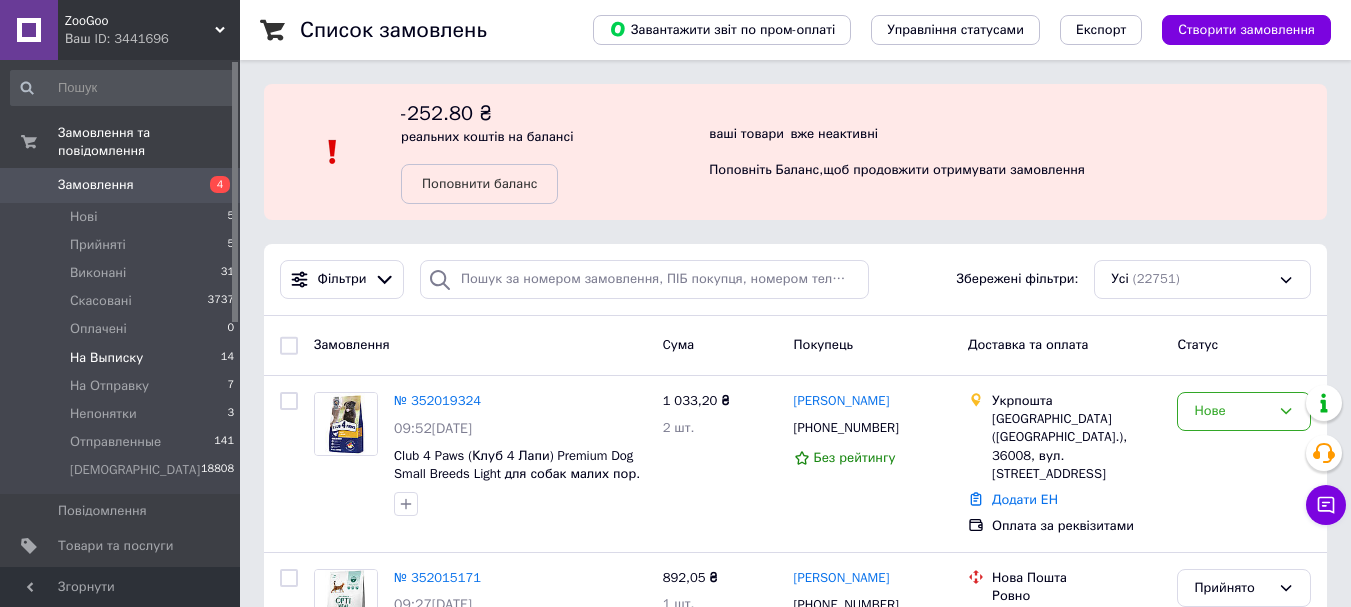 click on "На Выписку 14" at bounding box center [123, 358] 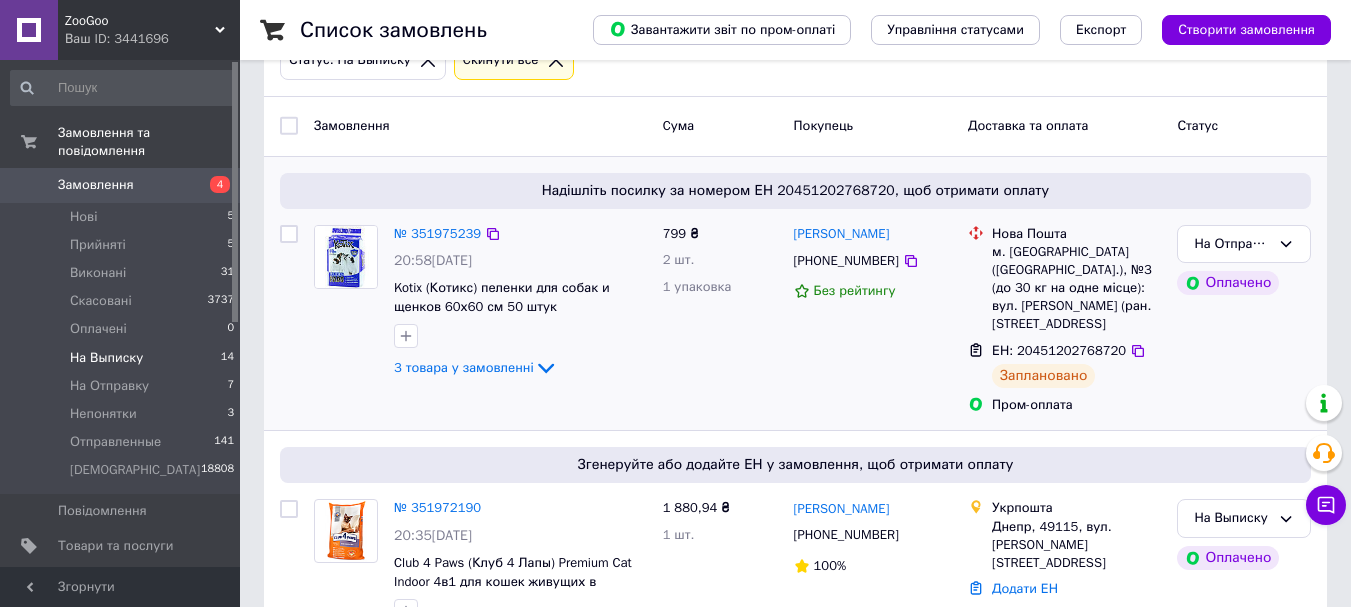 scroll, scrollTop: 300, scrollLeft: 0, axis: vertical 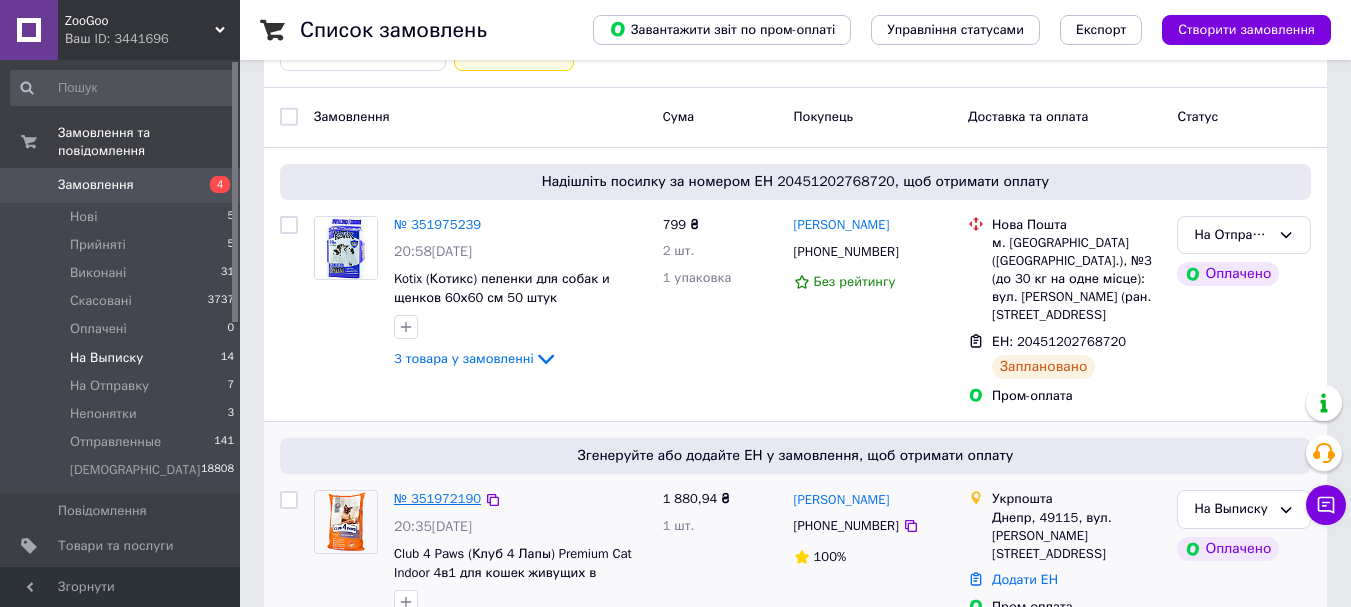 click on "№ 351972190" at bounding box center (437, 498) 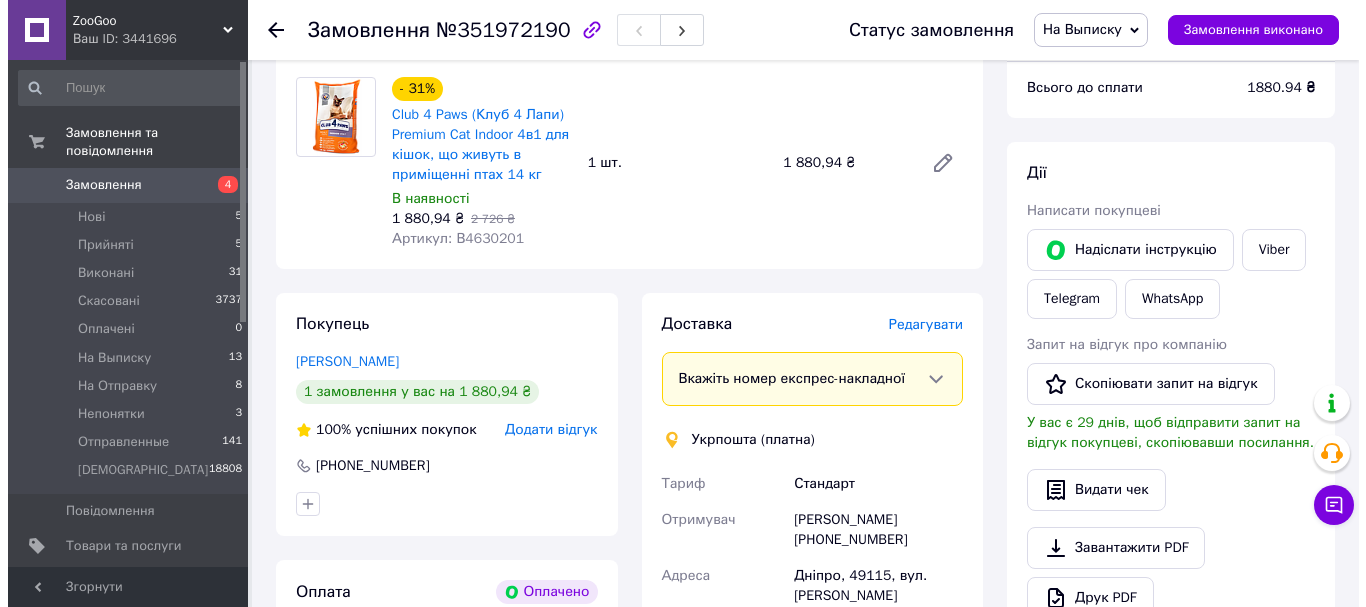 scroll, scrollTop: 300, scrollLeft: 0, axis: vertical 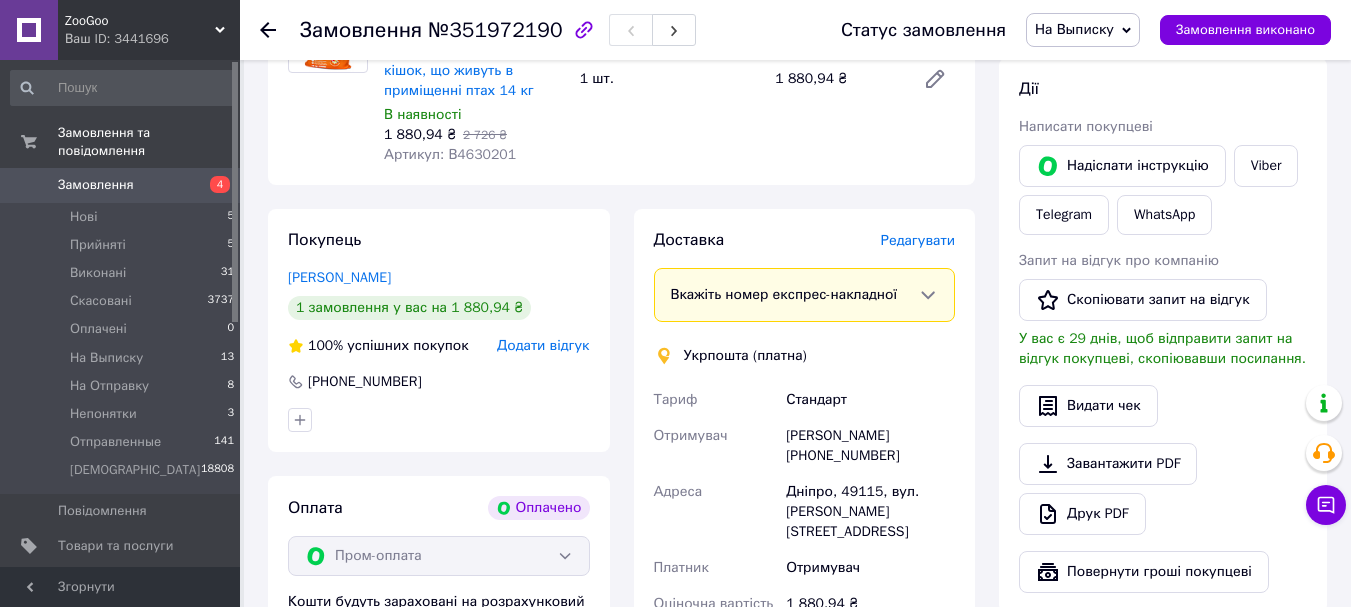 click on "Редагувати" at bounding box center [918, 240] 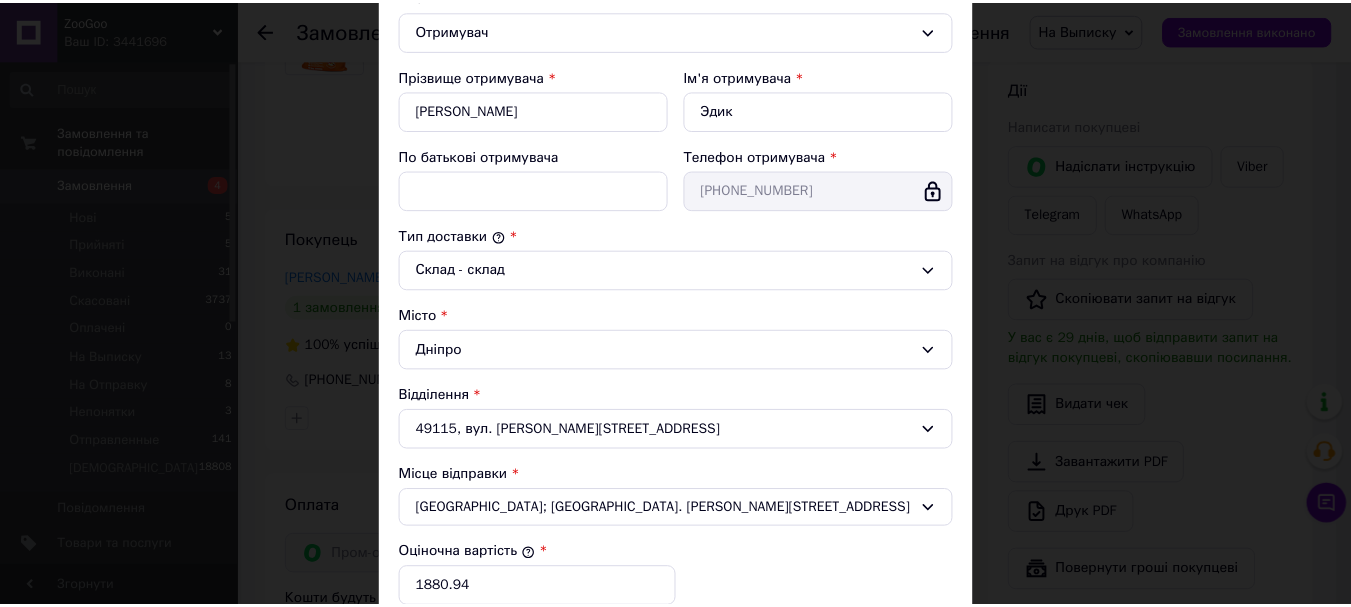 scroll, scrollTop: 600, scrollLeft: 0, axis: vertical 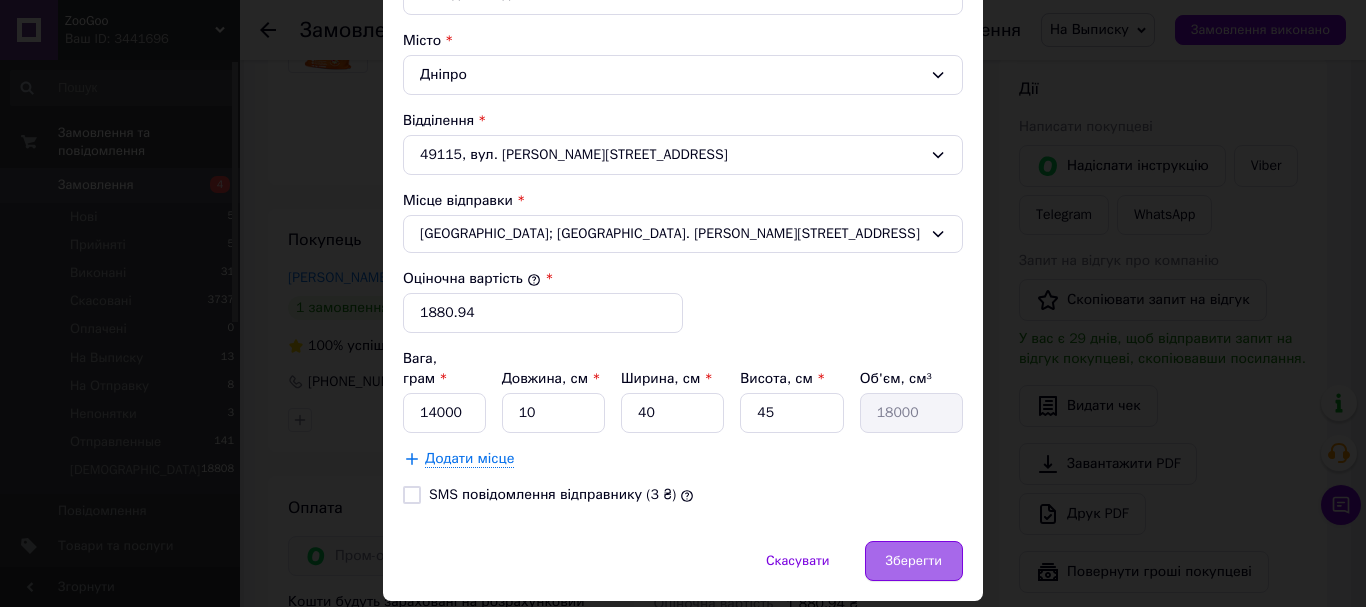 click on "Зберегти" at bounding box center (914, 561) 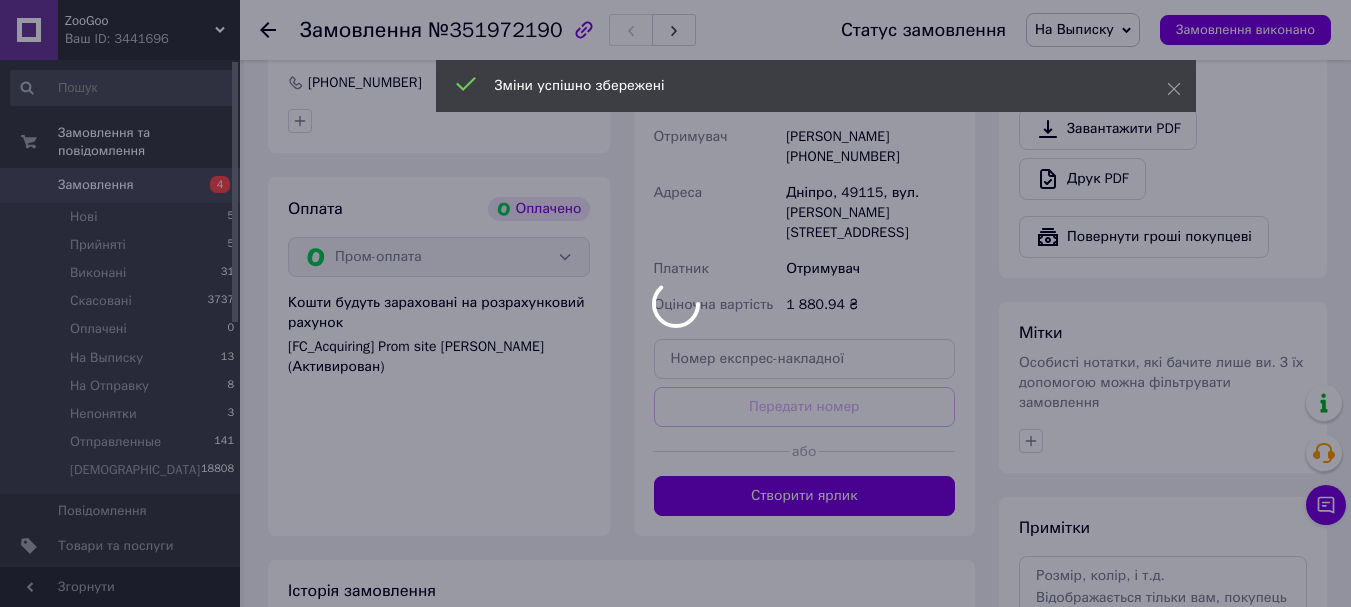 scroll, scrollTop: 600, scrollLeft: 0, axis: vertical 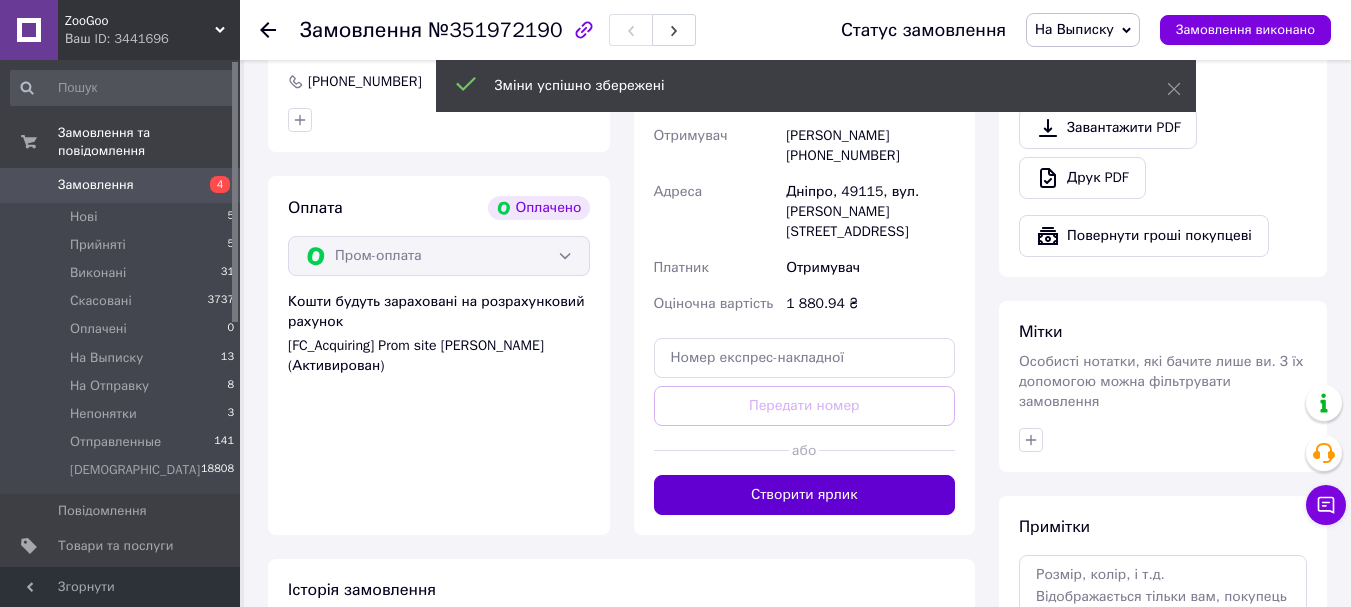 click on "Створити ярлик" at bounding box center (805, 495) 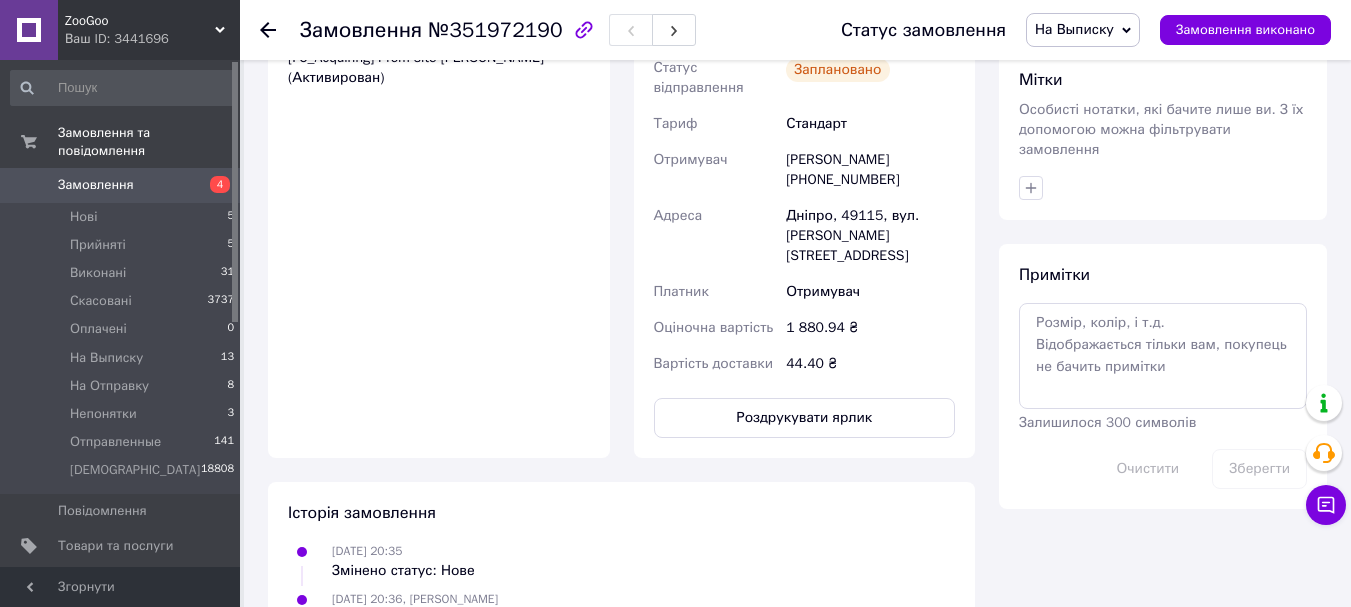 scroll, scrollTop: 1000, scrollLeft: 0, axis: vertical 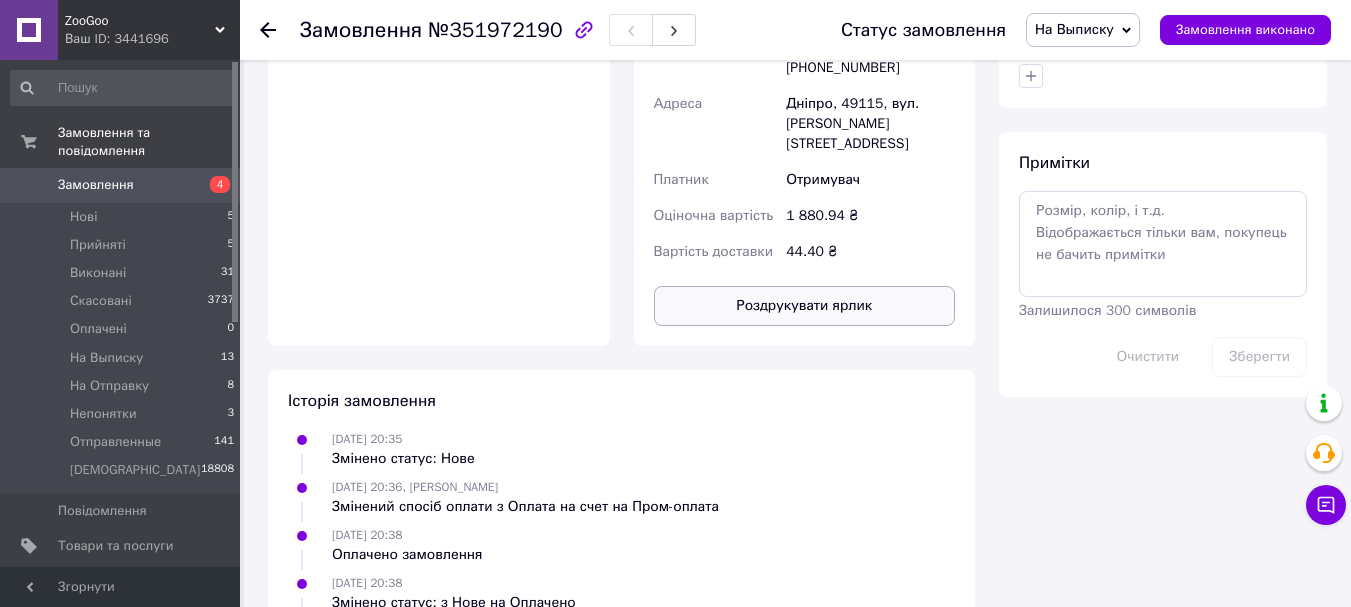 click on "Роздрукувати ярлик" at bounding box center [805, 306] 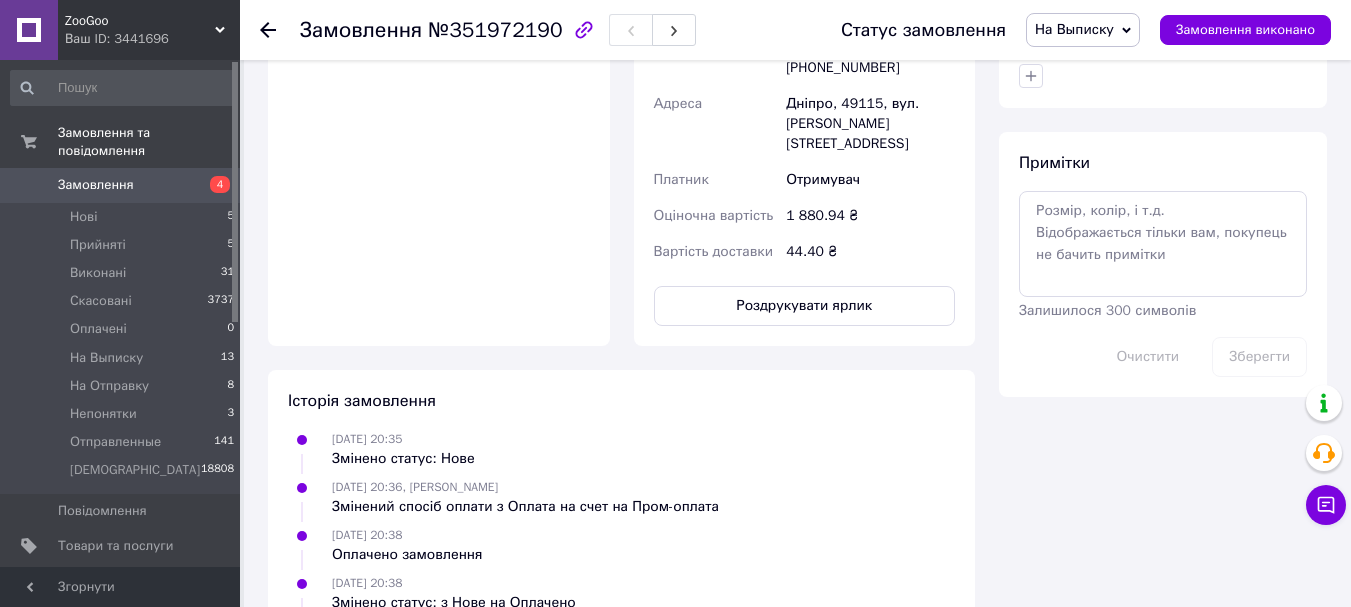 click on "На Выписку" at bounding box center [1074, 29] 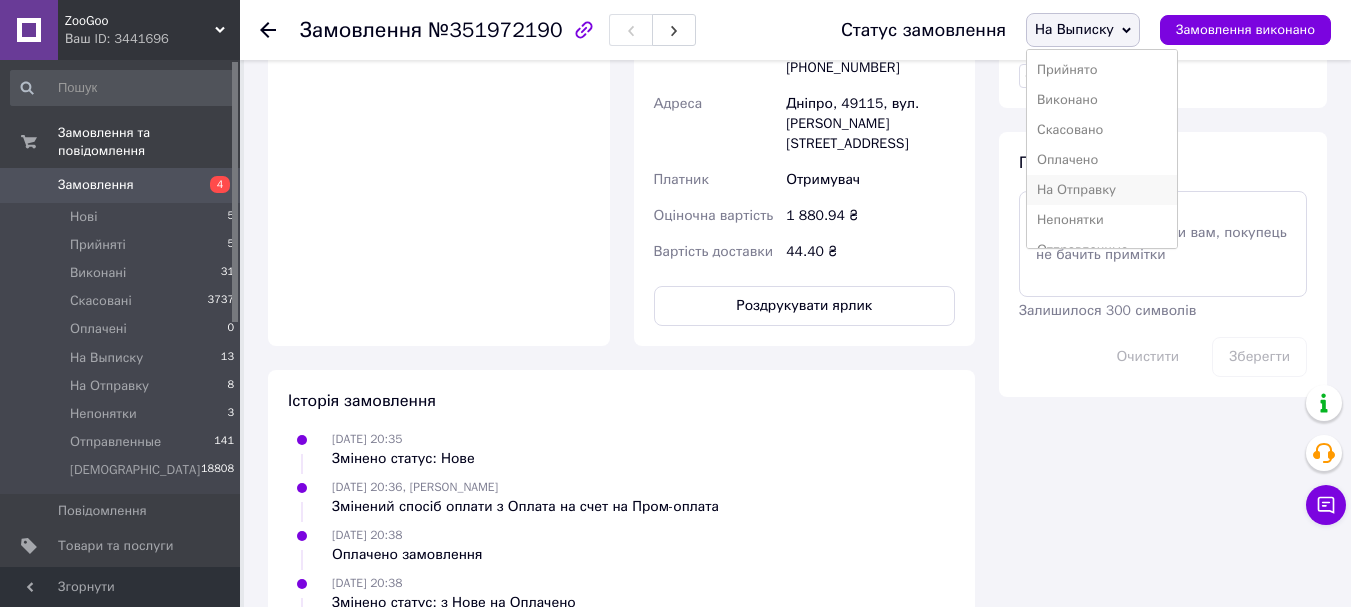 click on "На Отправку" at bounding box center [1102, 190] 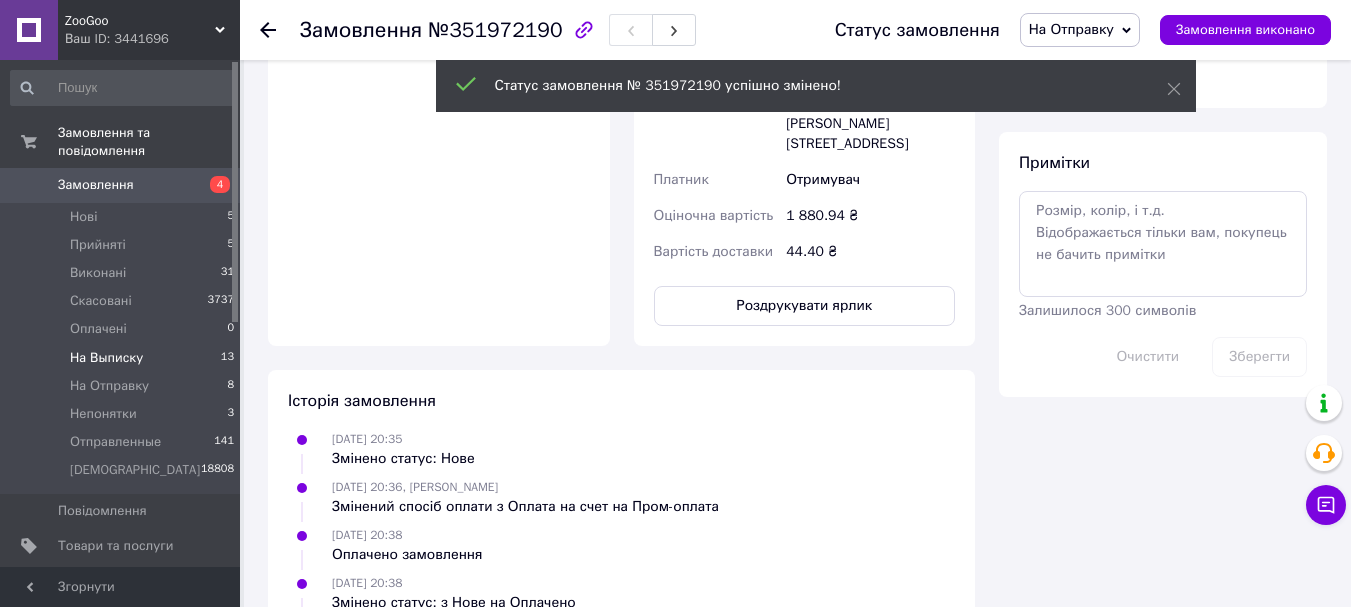 click on "На Выписку 13" at bounding box center (123, 358) 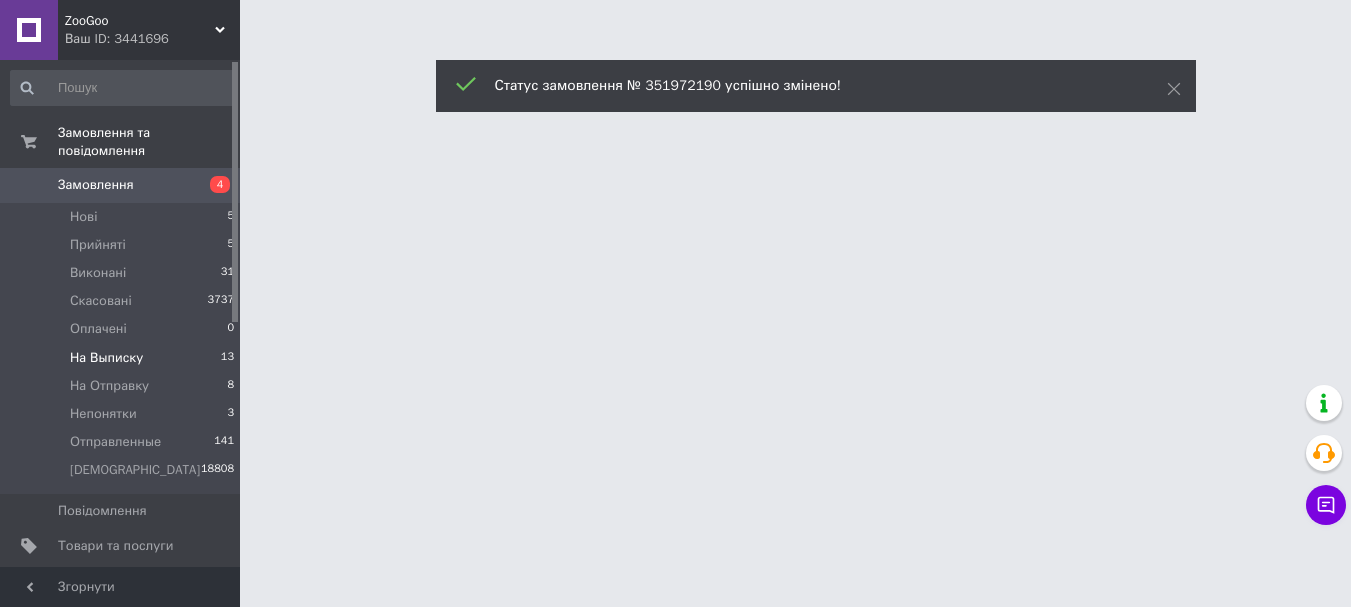 scroll, scrollTop: 0, scrollLeft: 0, axis: both 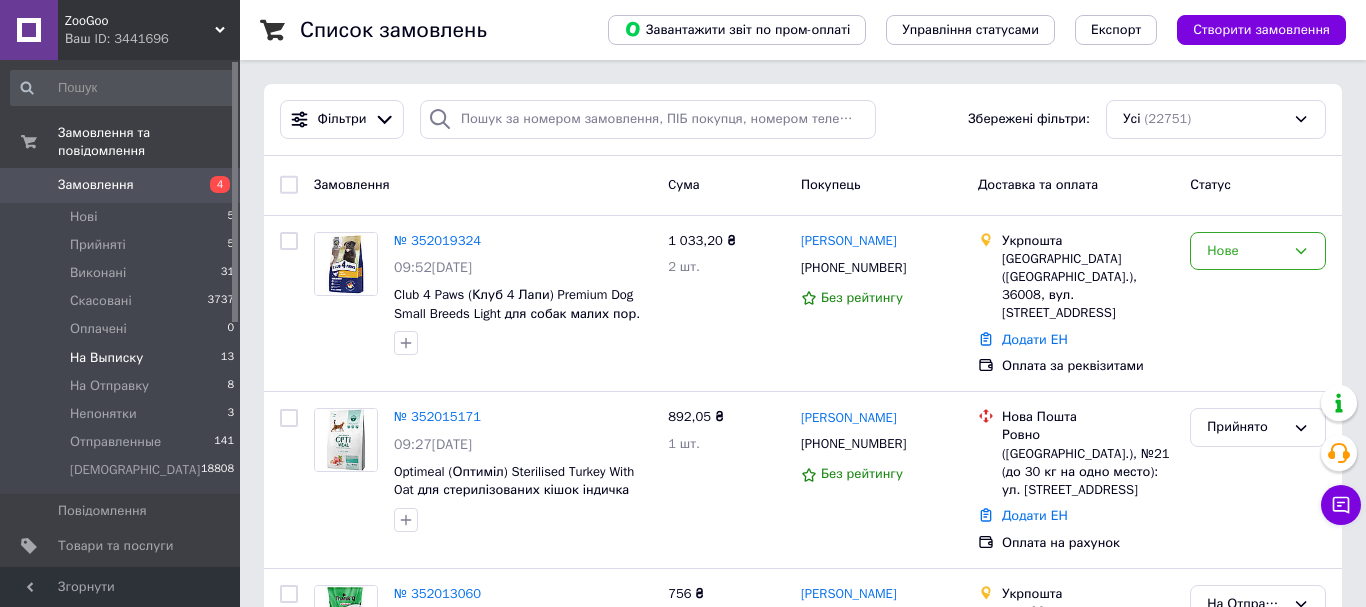 click on "На Выписку 13" at bounding box center (123, 358) 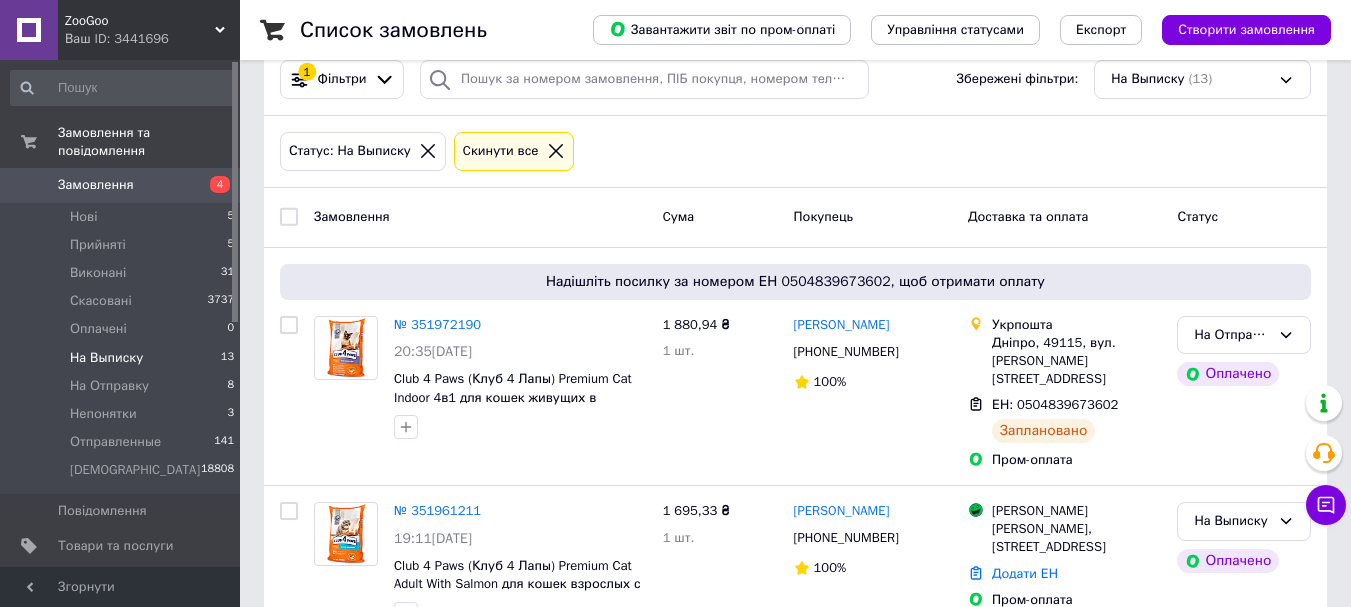 scroll, scrollTop: 300, scrollLeft: 0, axis: vertical 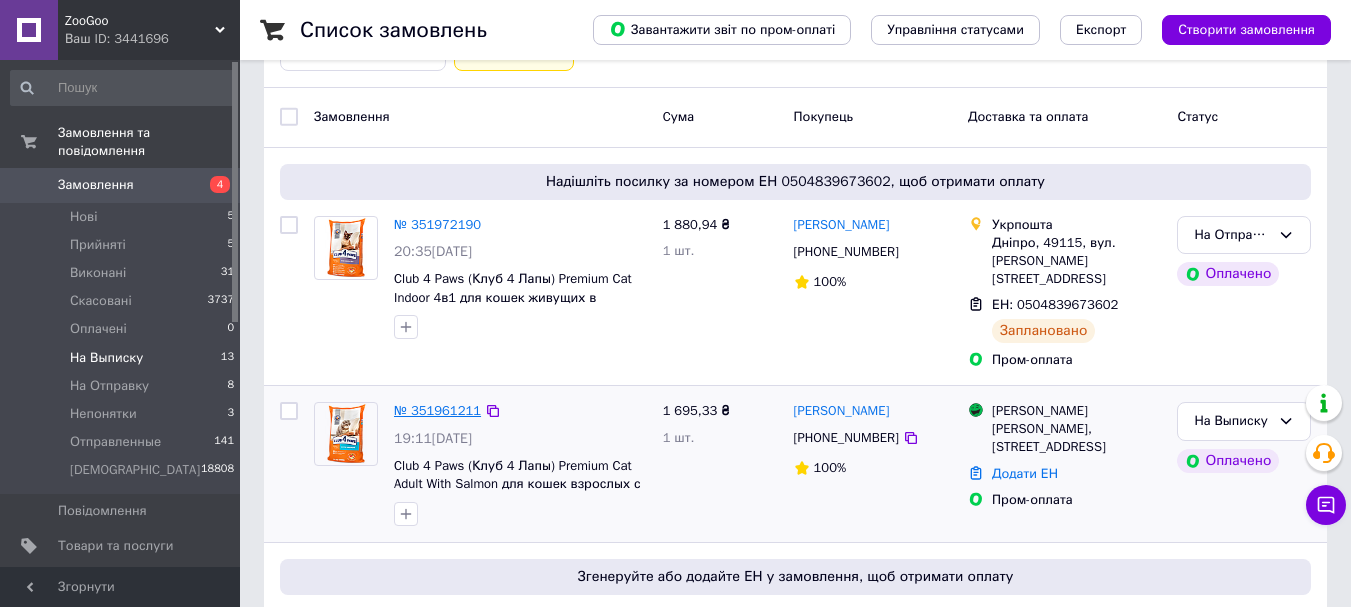 click on "№ 351961211" at bounding box center (437, 410) 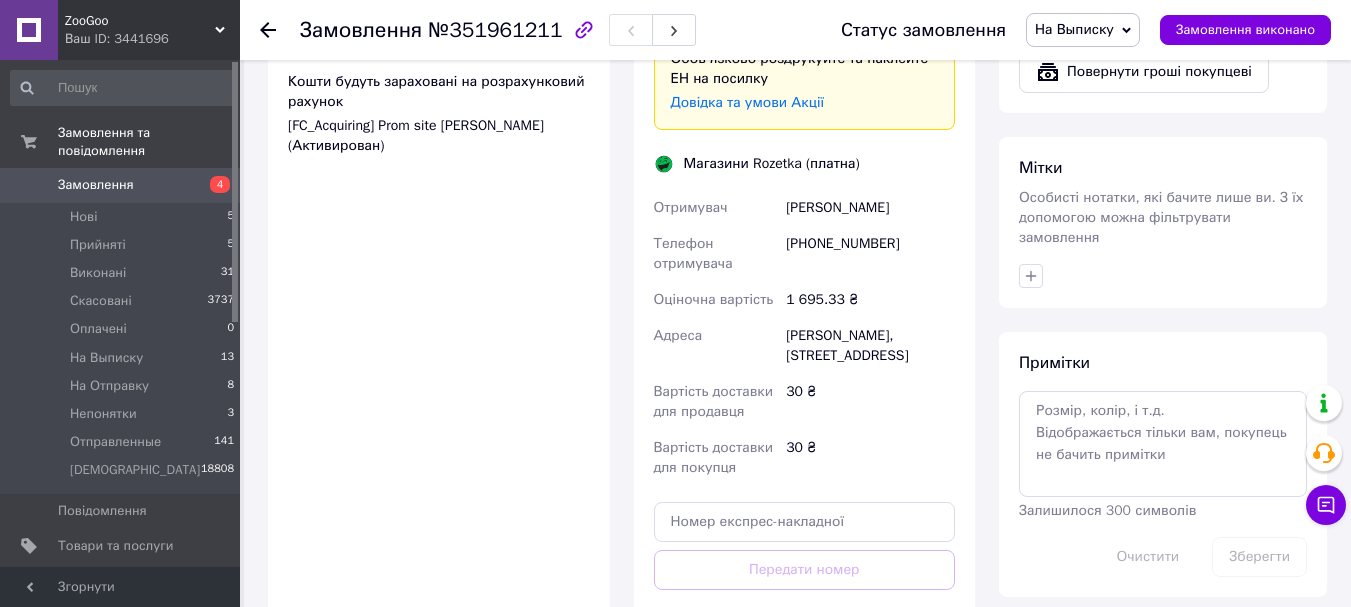 scroll, scrollTop: 1000, scrollLeft: 0, axis: vertical 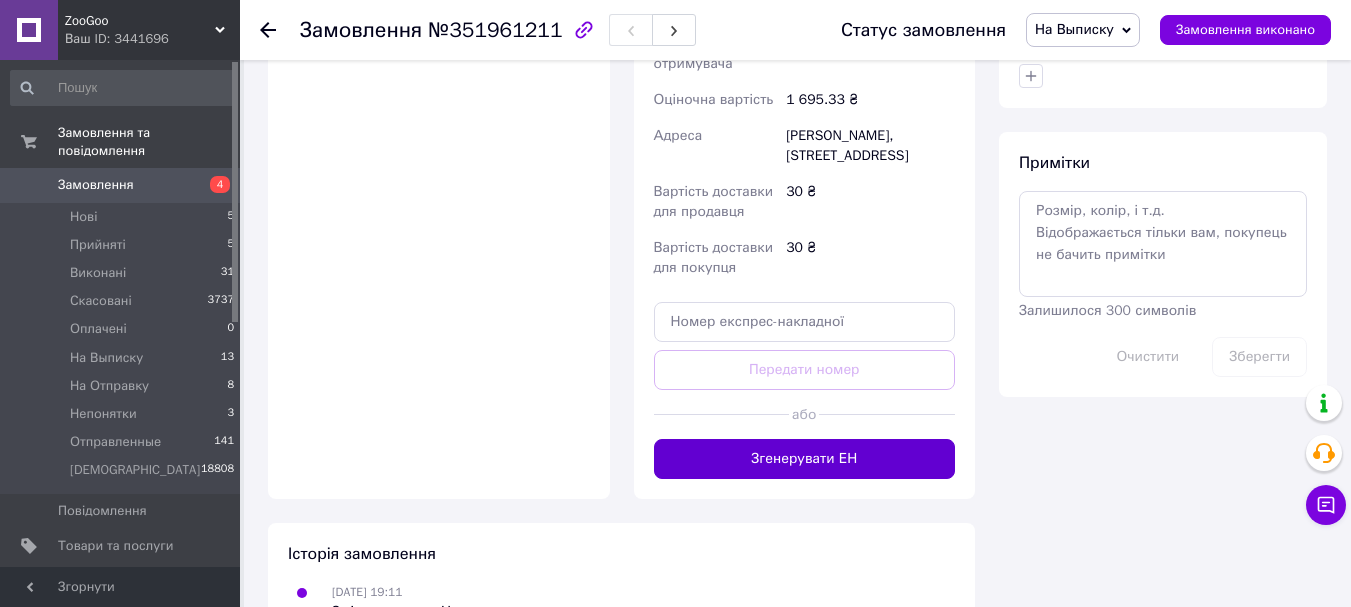 click on "Згенерувати ЕН" at bounding box center [805, 459] 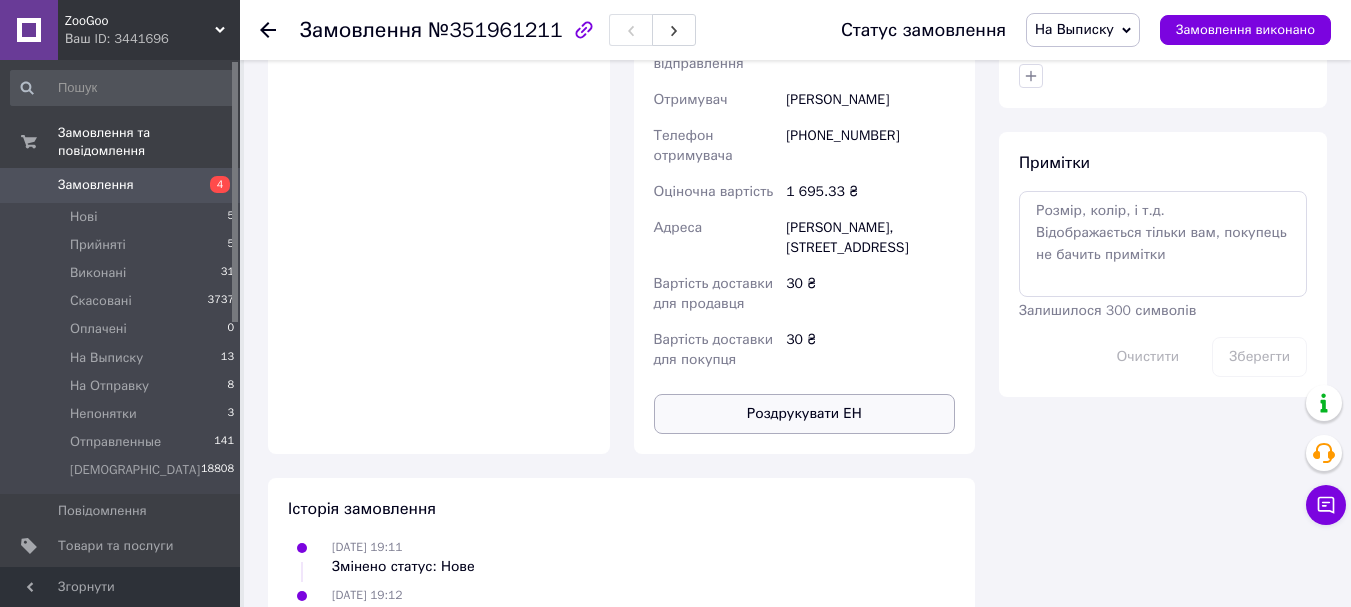 click on "Роздрукувати ЕН" at bounding box center [805, 414] 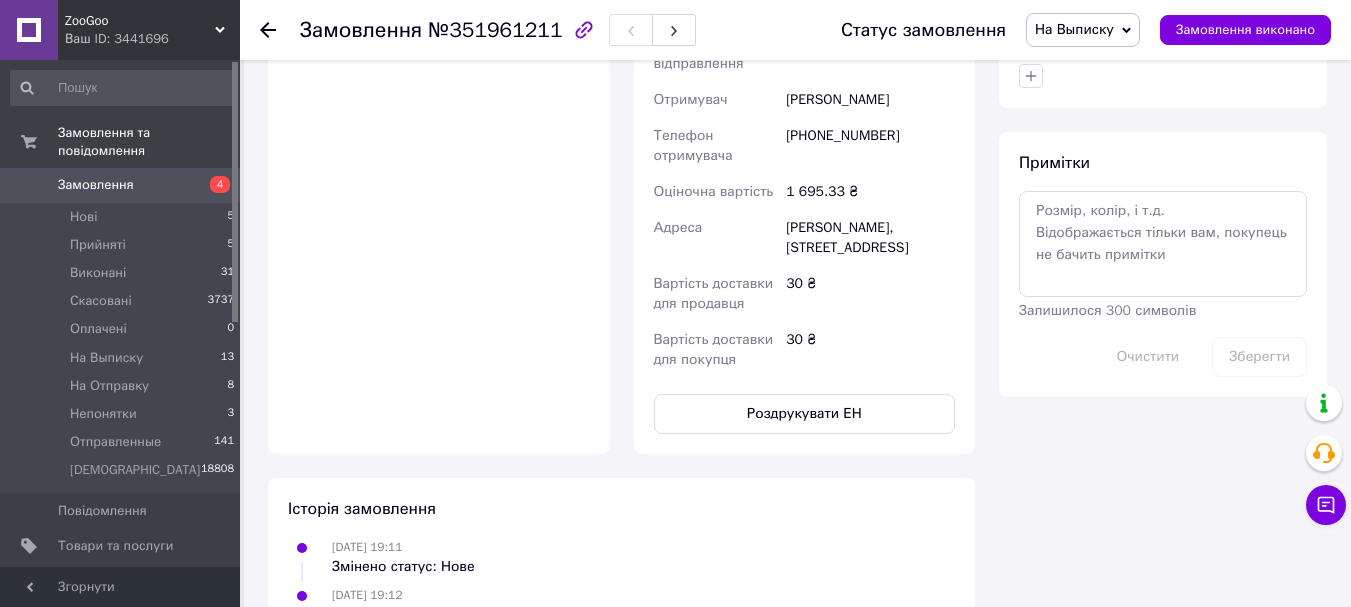 click on "На Выписку" at bounding box center [1074, 29] 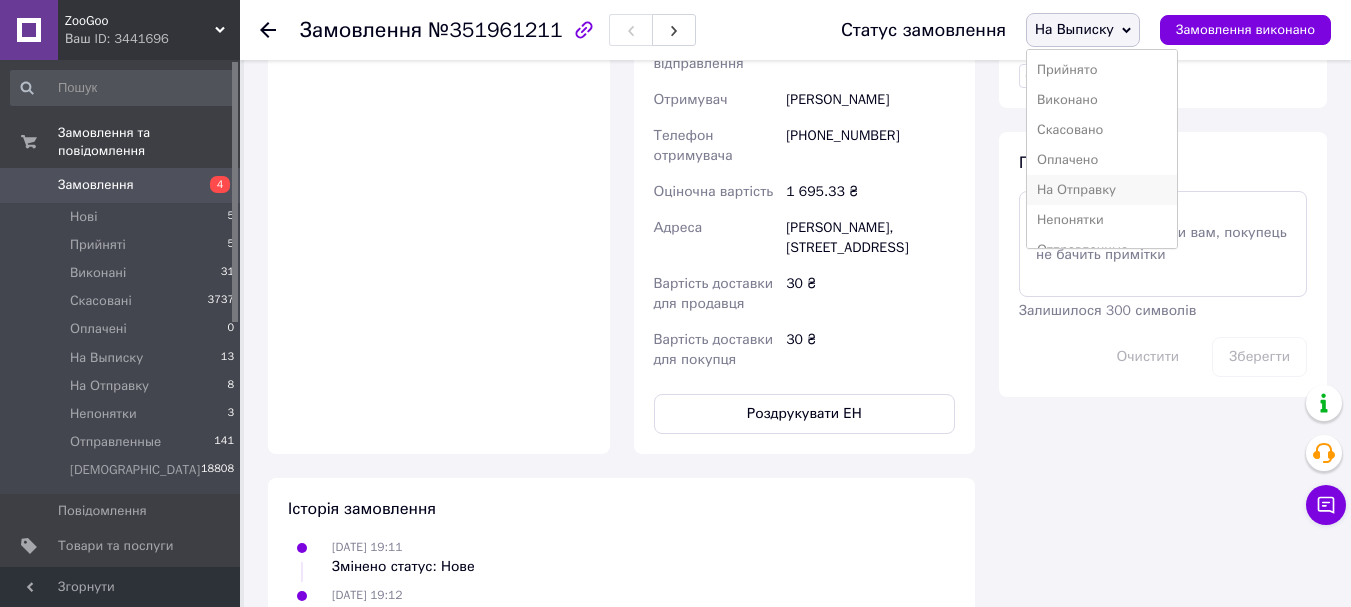 click on "На Отправку" at bounding box center [1102, 190] 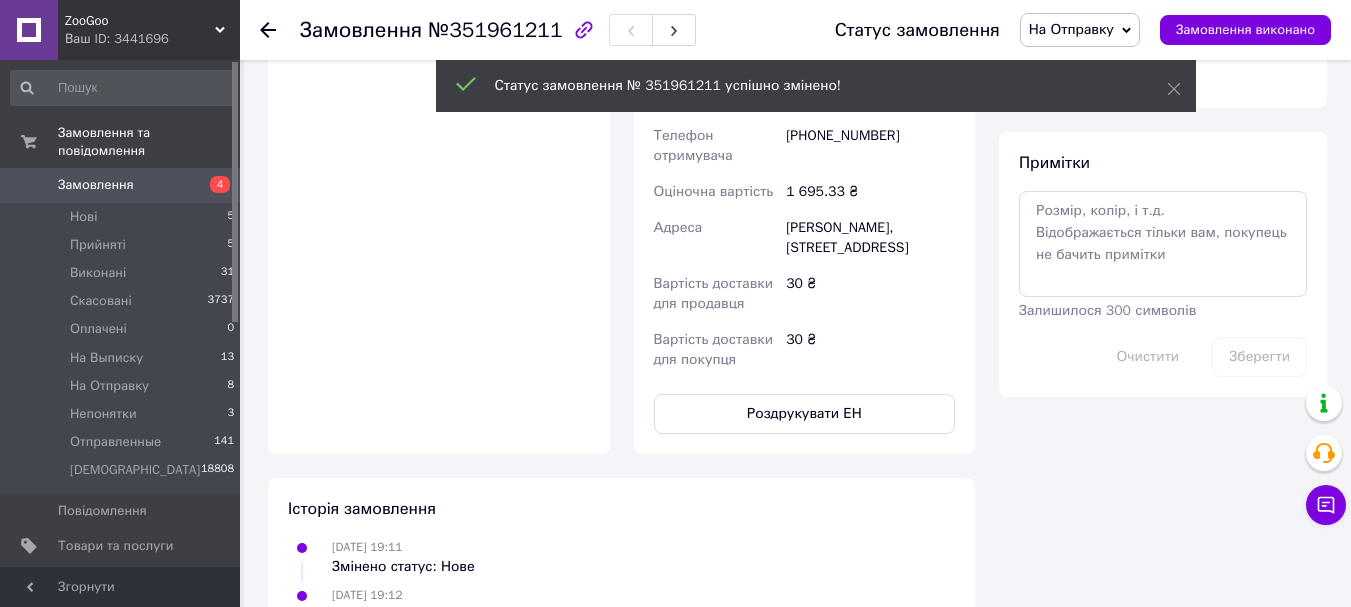 click on "На Выписку 13" at bounding box center [123, 358] 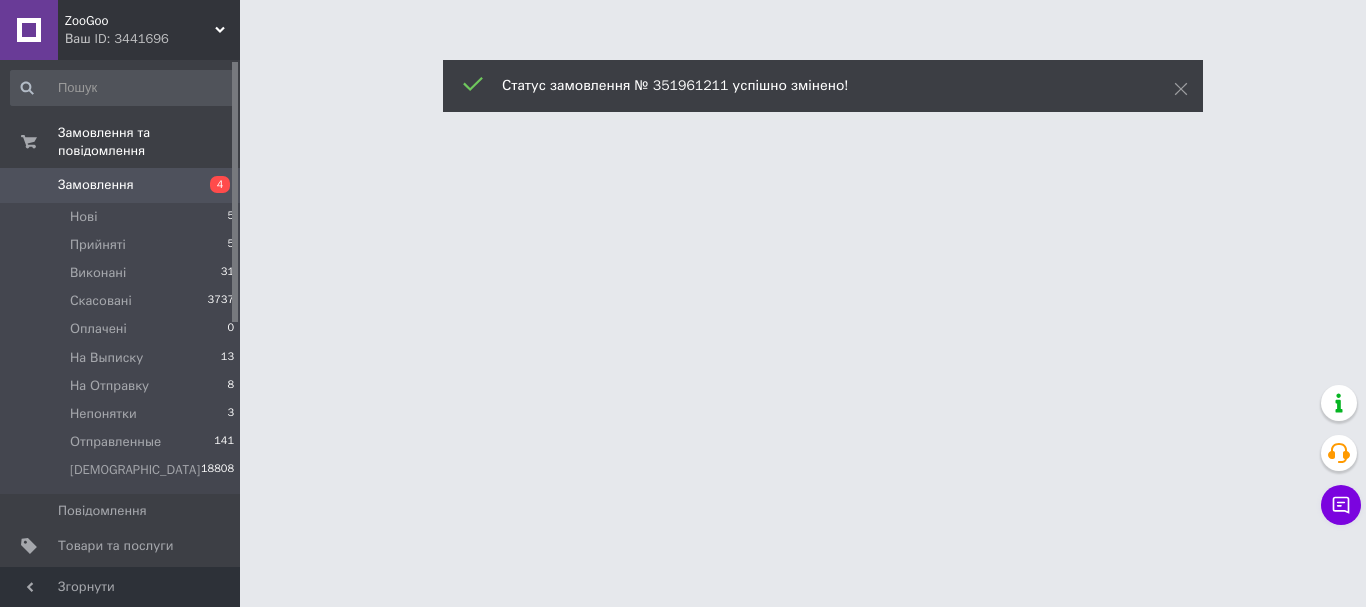 click on "На Выписку 13" at bounding box center [123, 358] 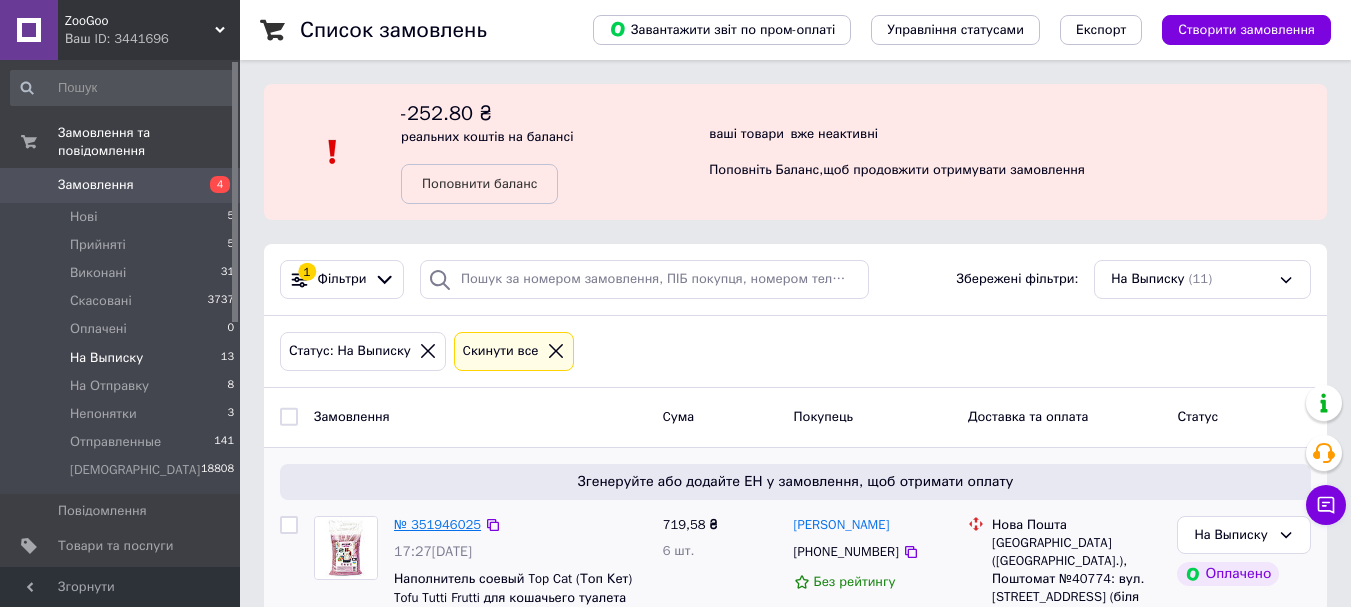 click on "№ 351946025" at bounding box center (437, 524) 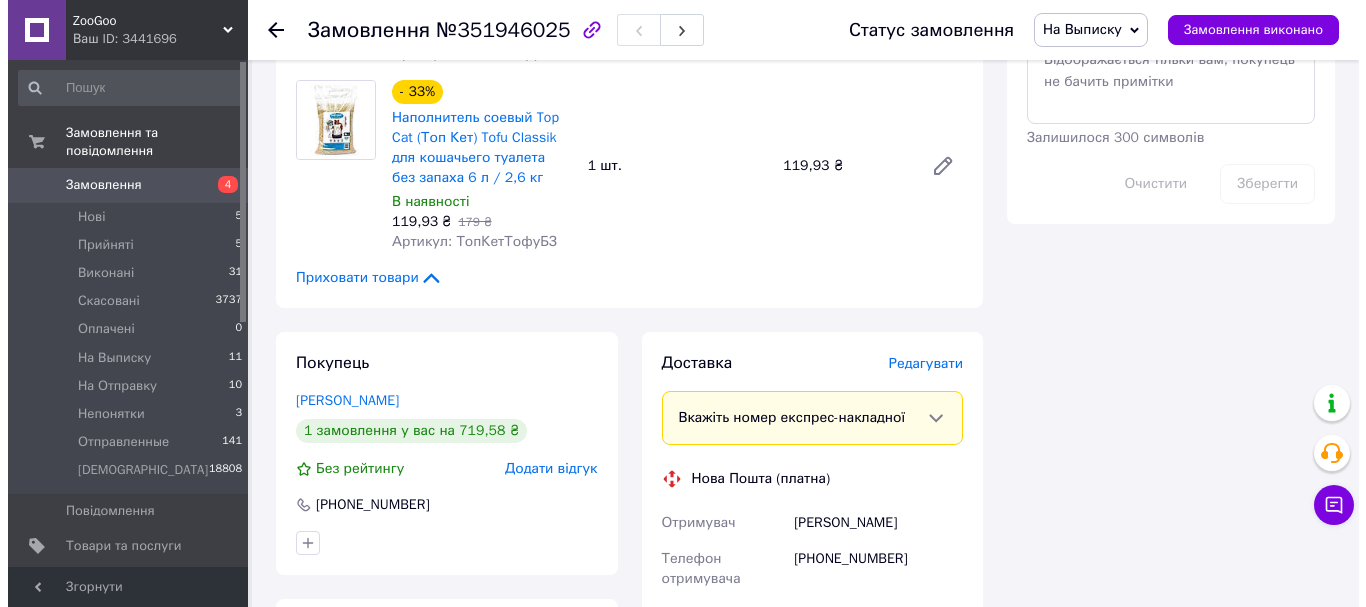 scroll, scrollTop: 1200, scrollLeft: 0, axis: vertical 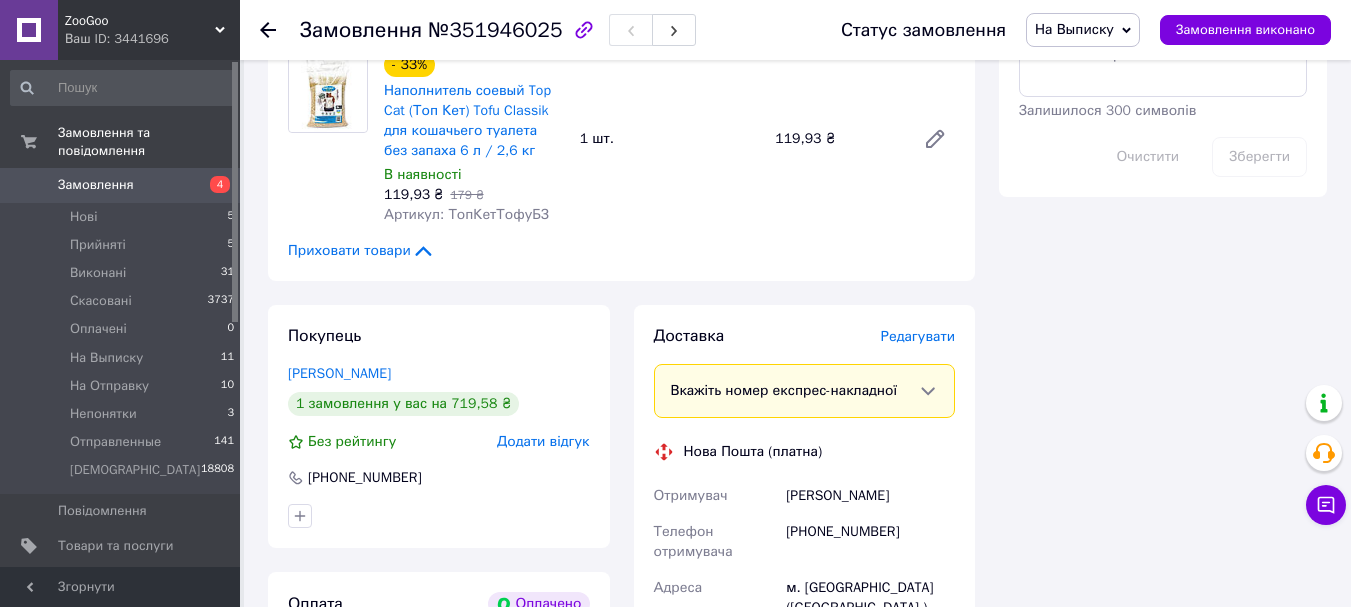 click on "Редагувати" at bounding box center [918, 336] 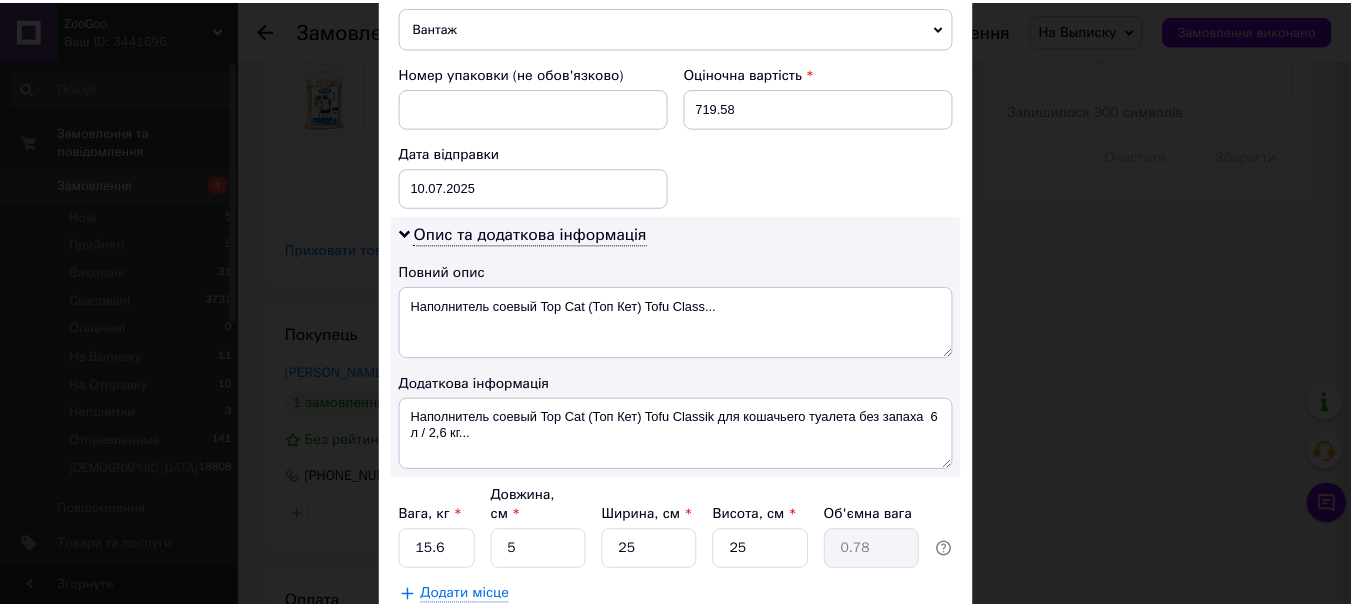 scroll, scrollTop: 945, scrollLeft: 0, axis: vertical 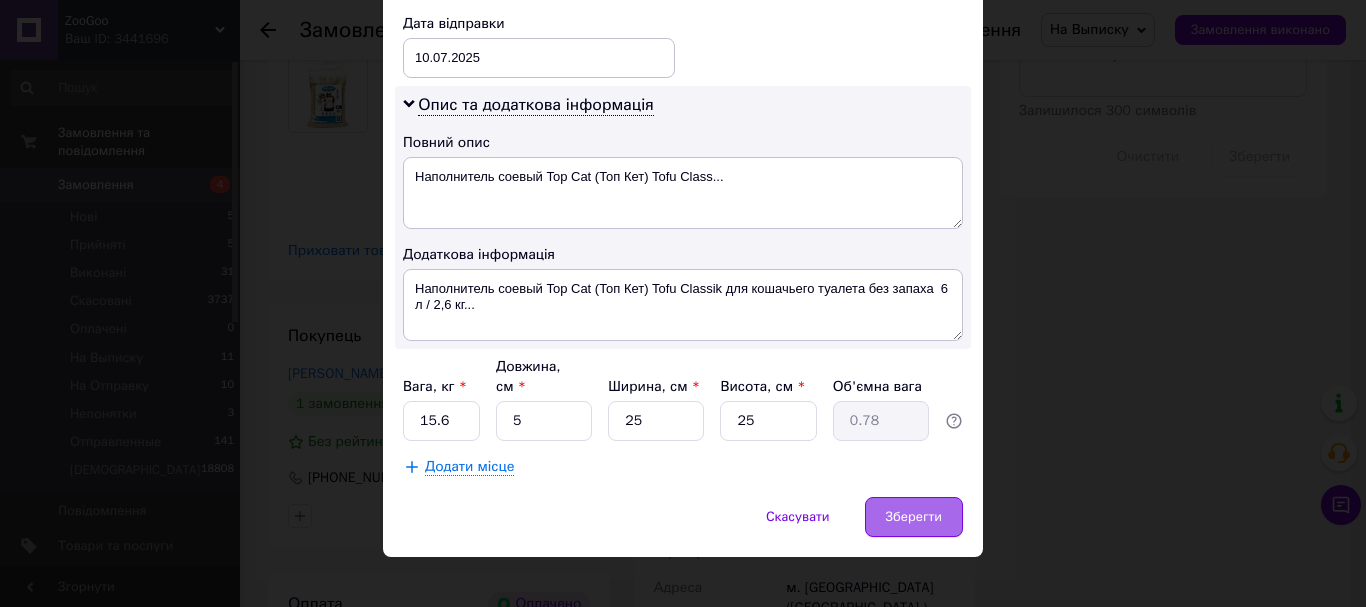 click on "Зберегти" at bounding box center [914, 517] 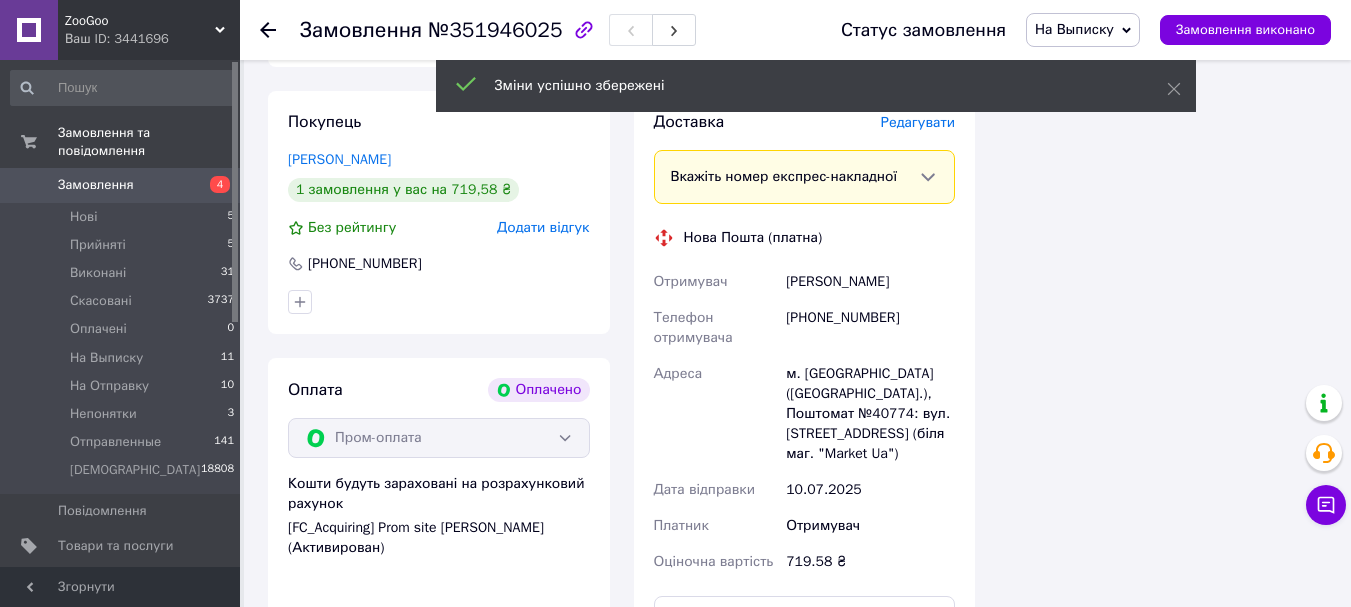 scroll, scrollTop: 1800, scrollLeft: 0, axis: vertical 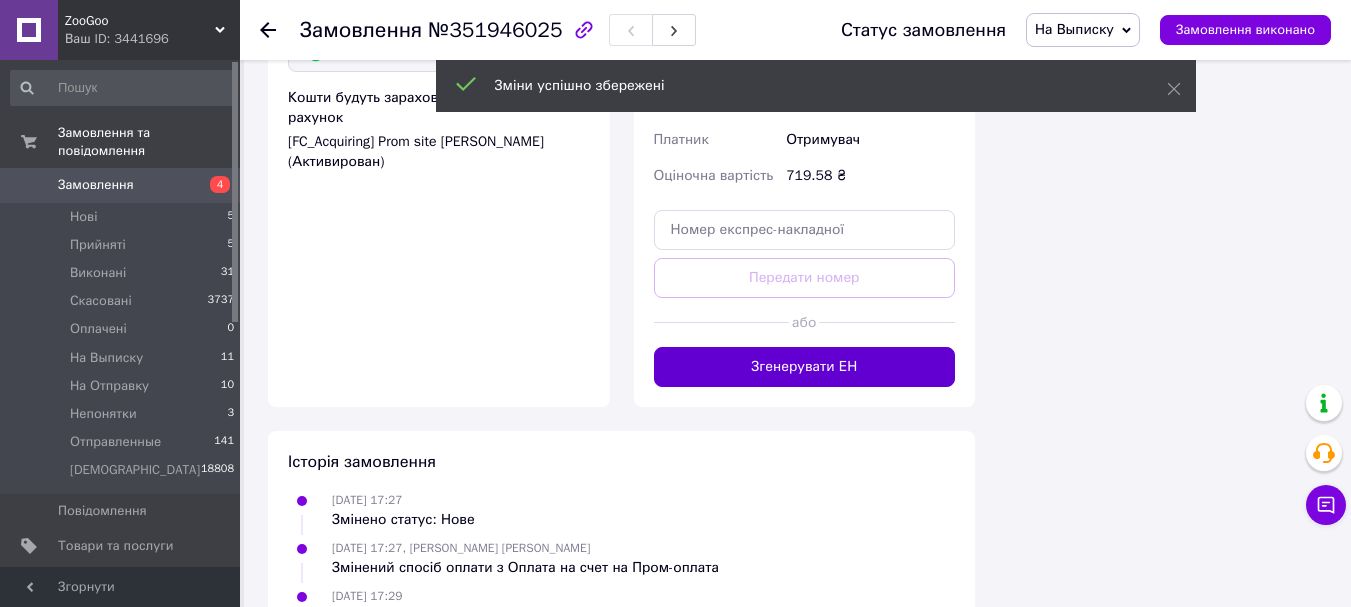 click on "Згенерувати ЕН" at bounding box center (805, 367) 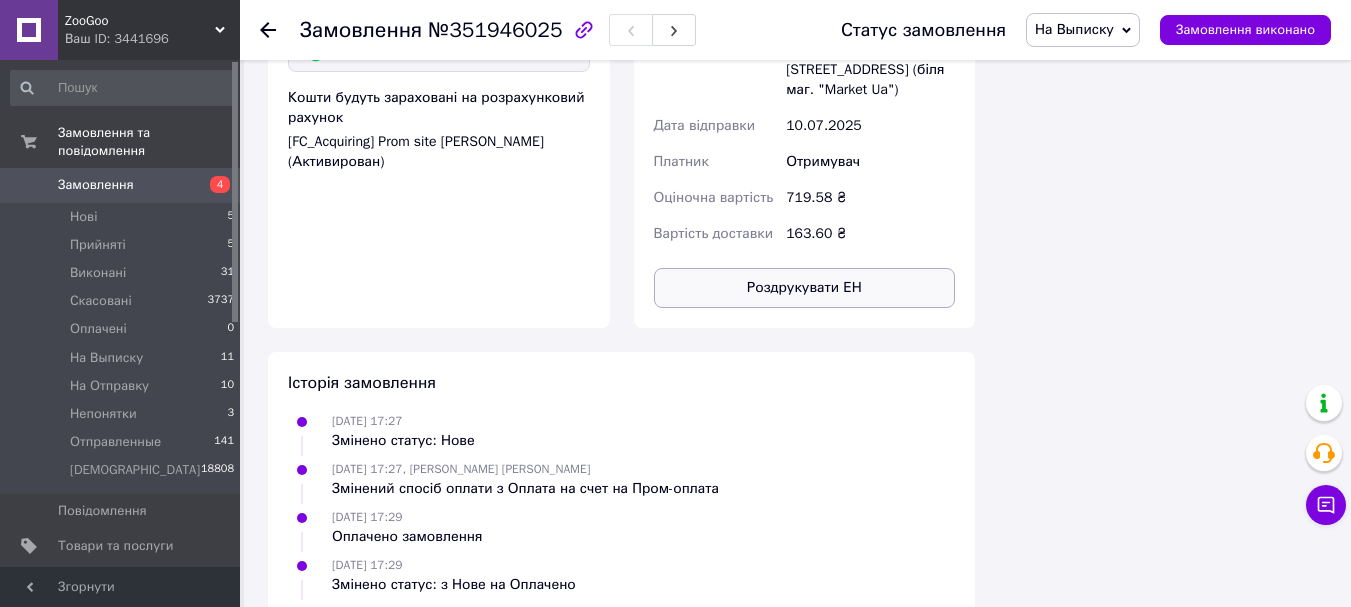 click on "Роздрукувати ЕН" at bounding box center (805, 288) 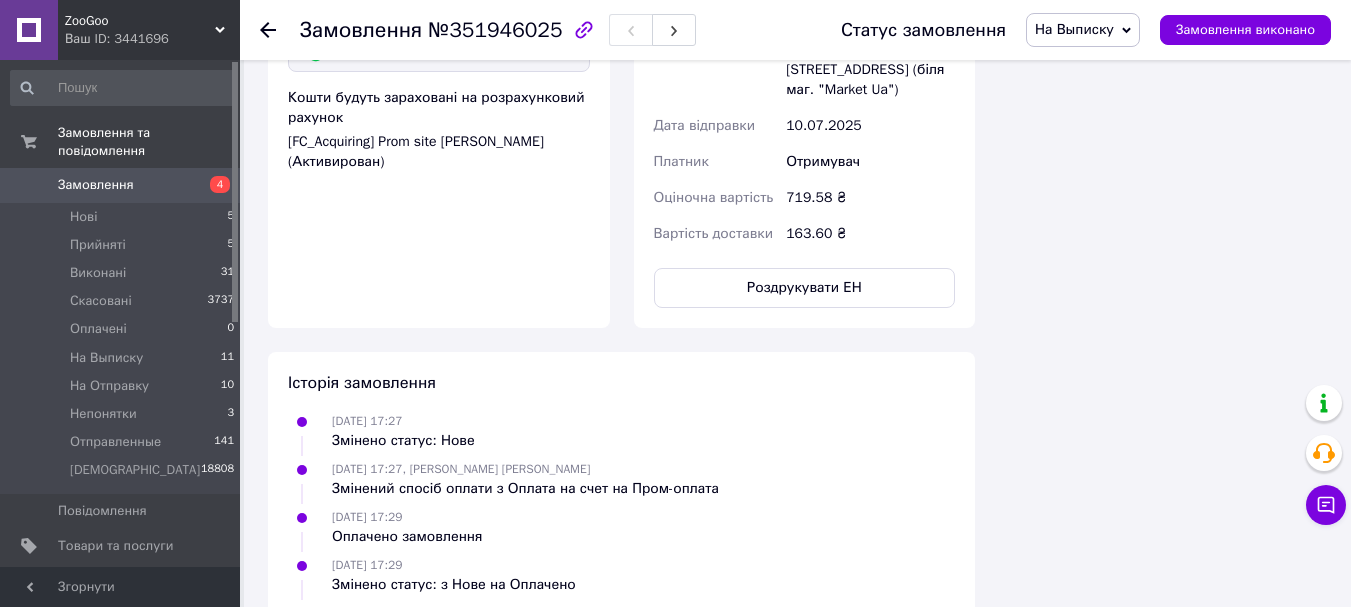 click on "На Выписку" at bounding box center (1074, 29) 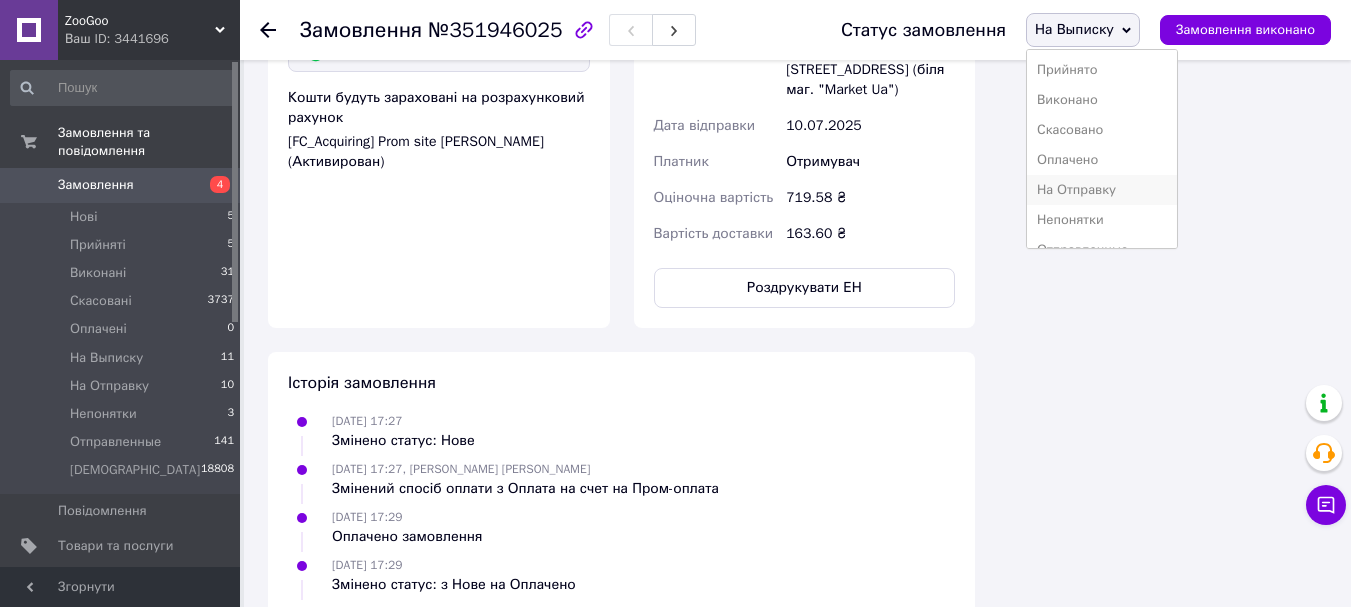 click on "На Отправку" at bounding box center (1102, 190) 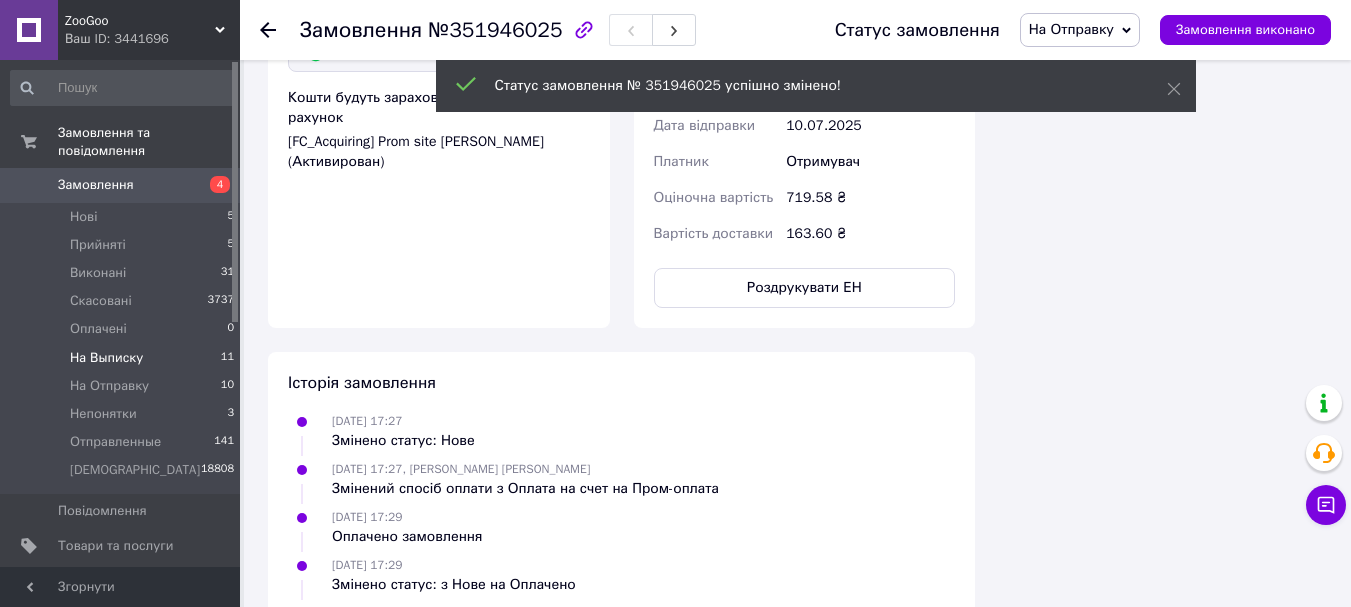 click on "На Выписку 11" at bounding box center (123, 358) 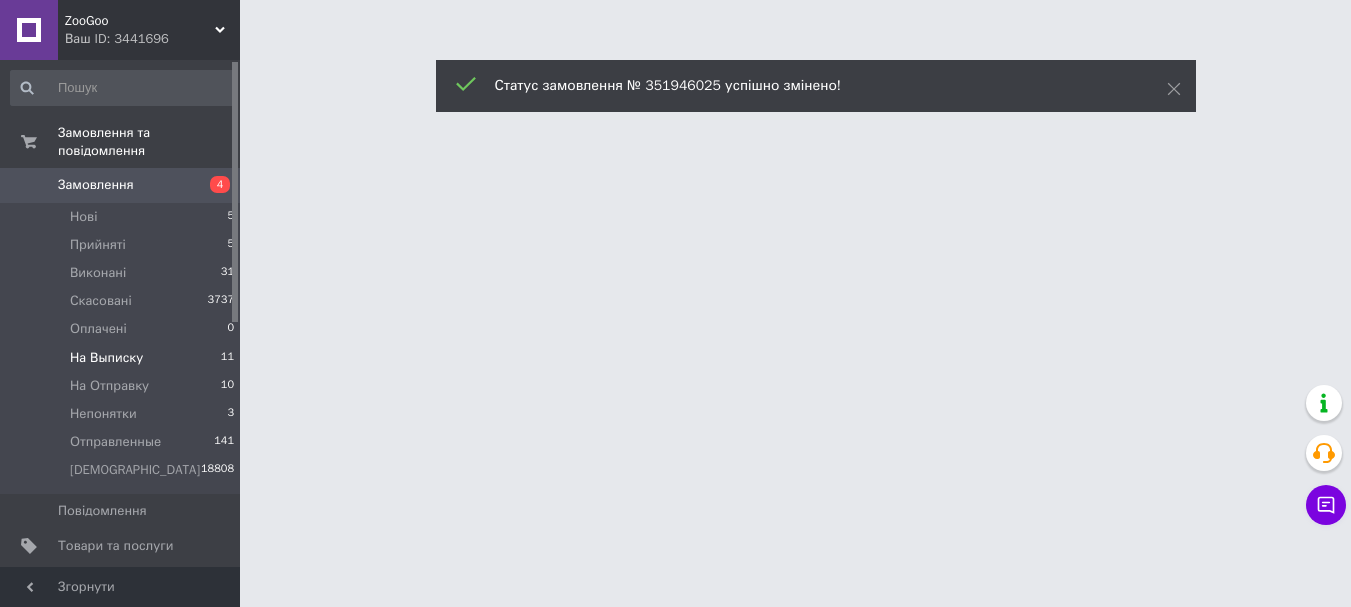 scroll, scrollTop: 0, scrollLeft: 0, axis: both 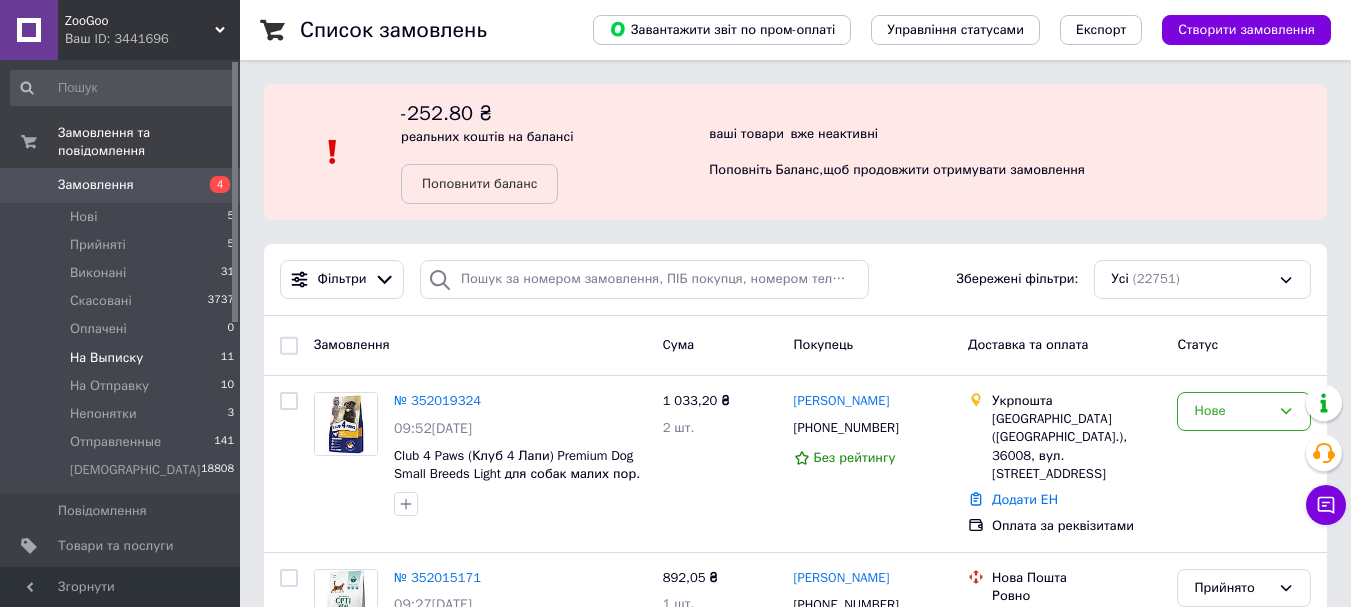 click on "На Выписку 11" at bounding box center (123, 358) 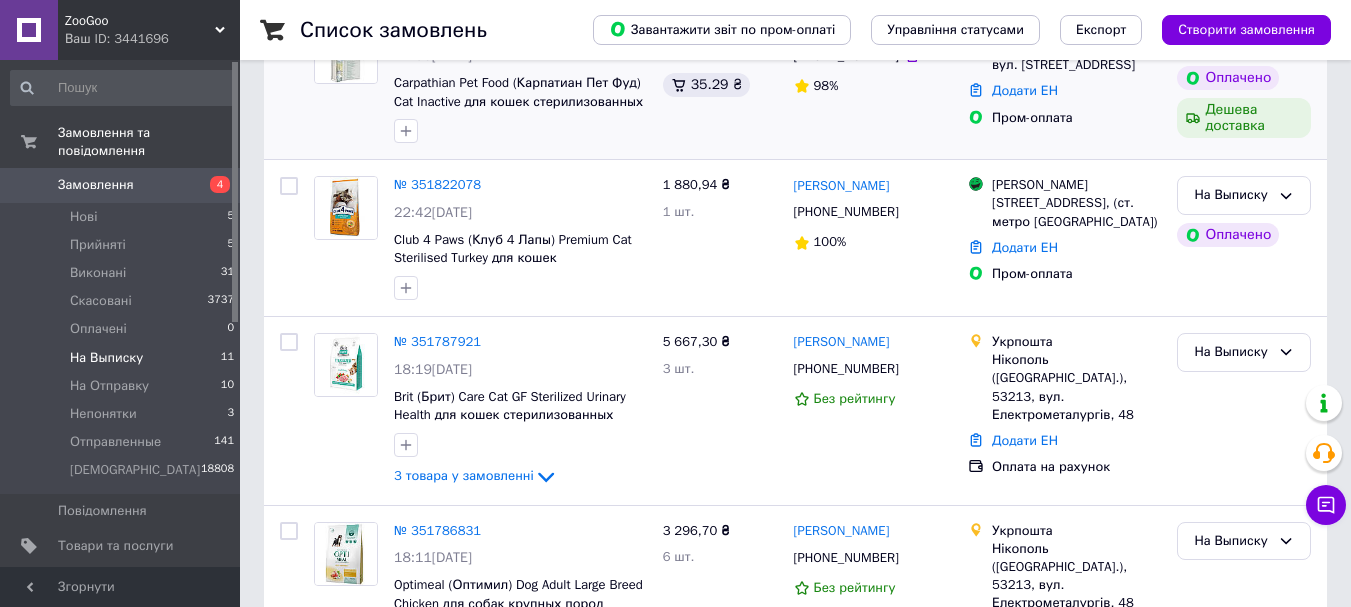 scroll, scrollTop: 500, scrollLeft: 0, axis: vertical 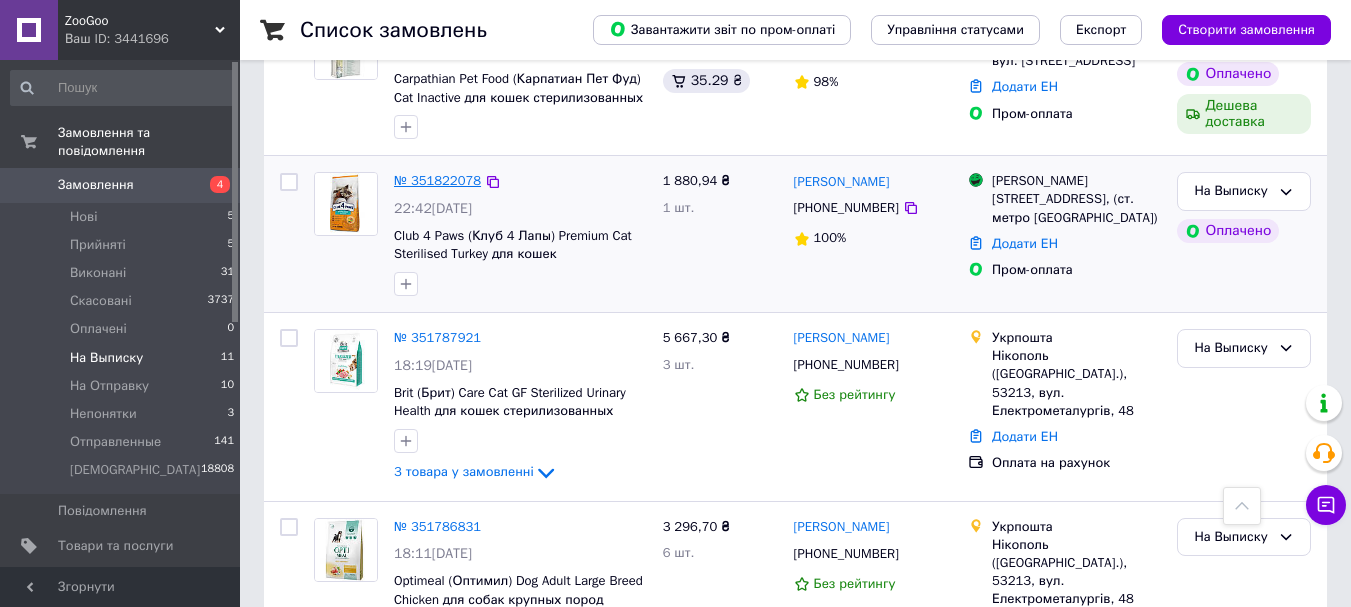 click on "№ 351822078" at bounding box center (437, 180) 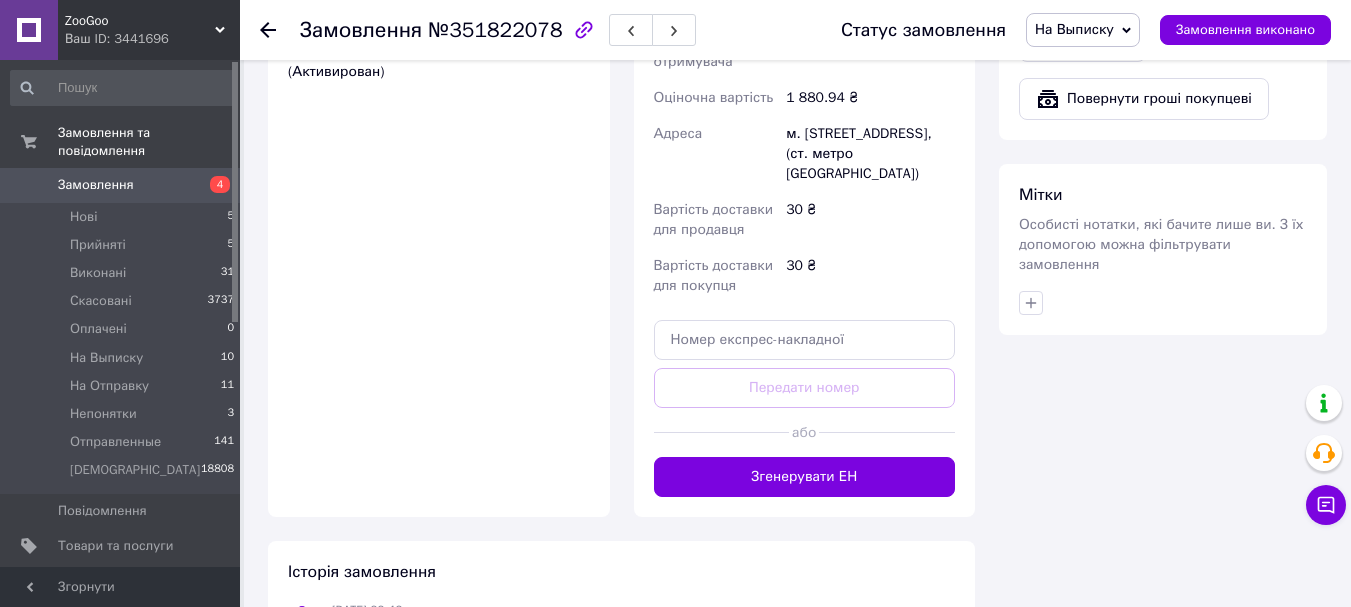 scroll, scrollTop: 1100, scrollLeft: 0, axis: vertical 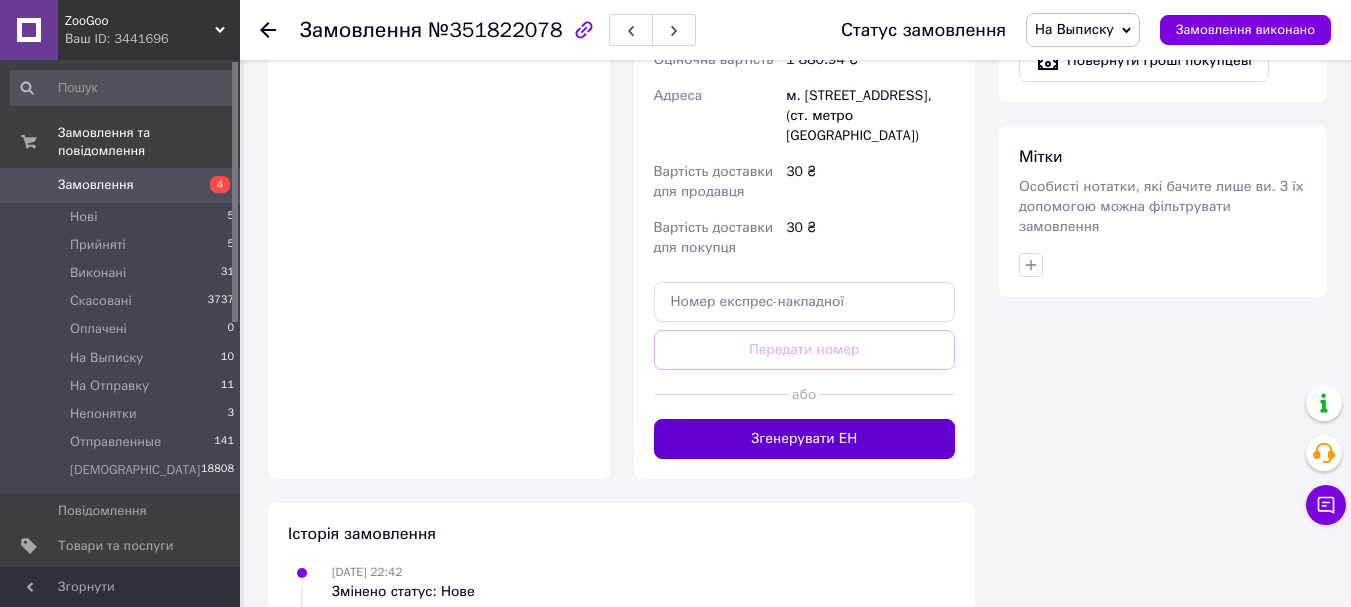 click on "Згенерувати ЕН" at bounding box center (805, 439) 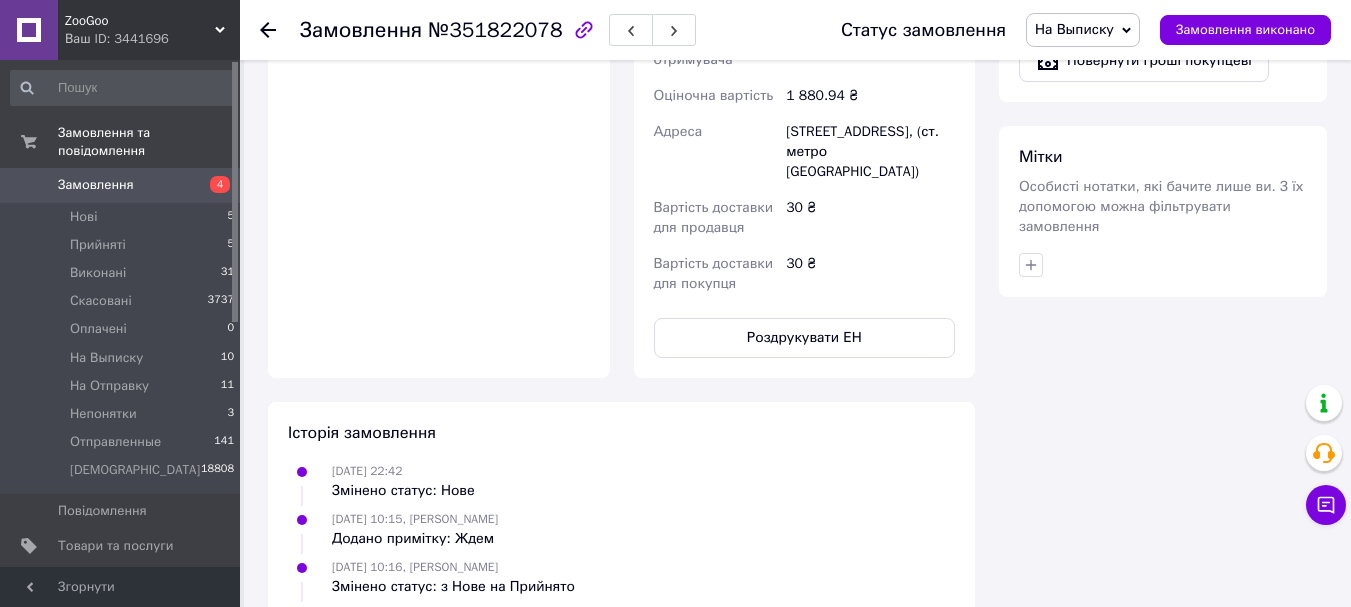 click on "30 ₴" at bounding box center [870, 218] 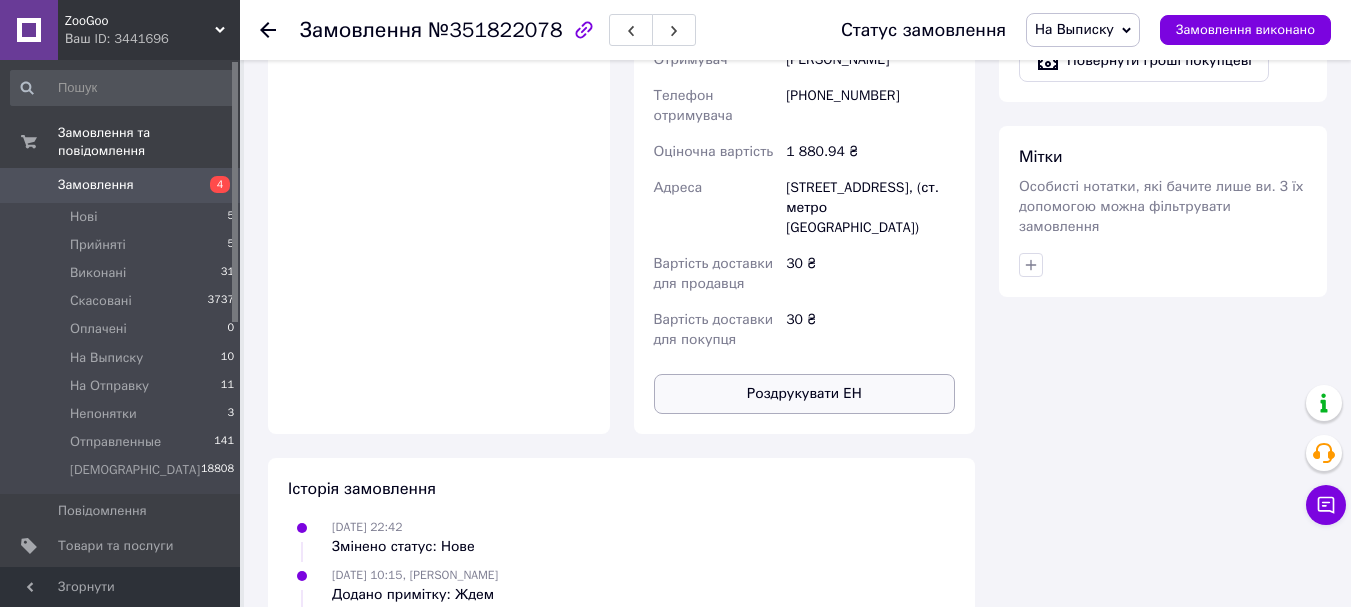 click on "Роздрукувати ЕН" at bounding box center [805, 394] 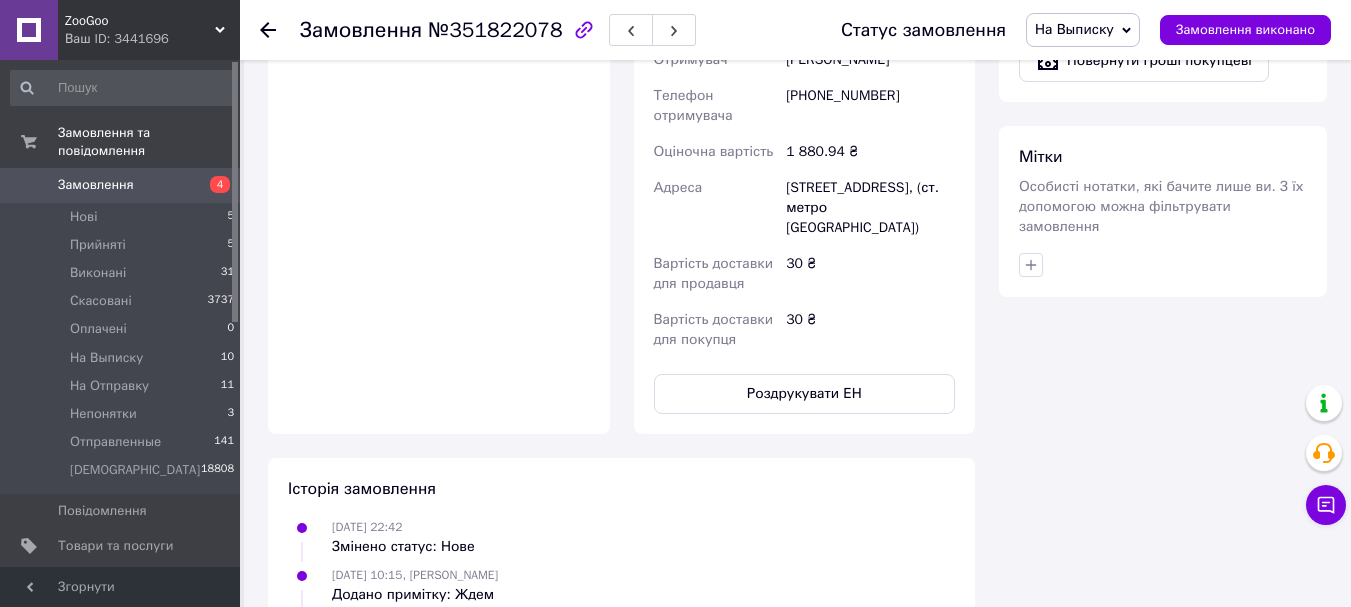 click on "На Выписку" at bounding box center (1074, 29) 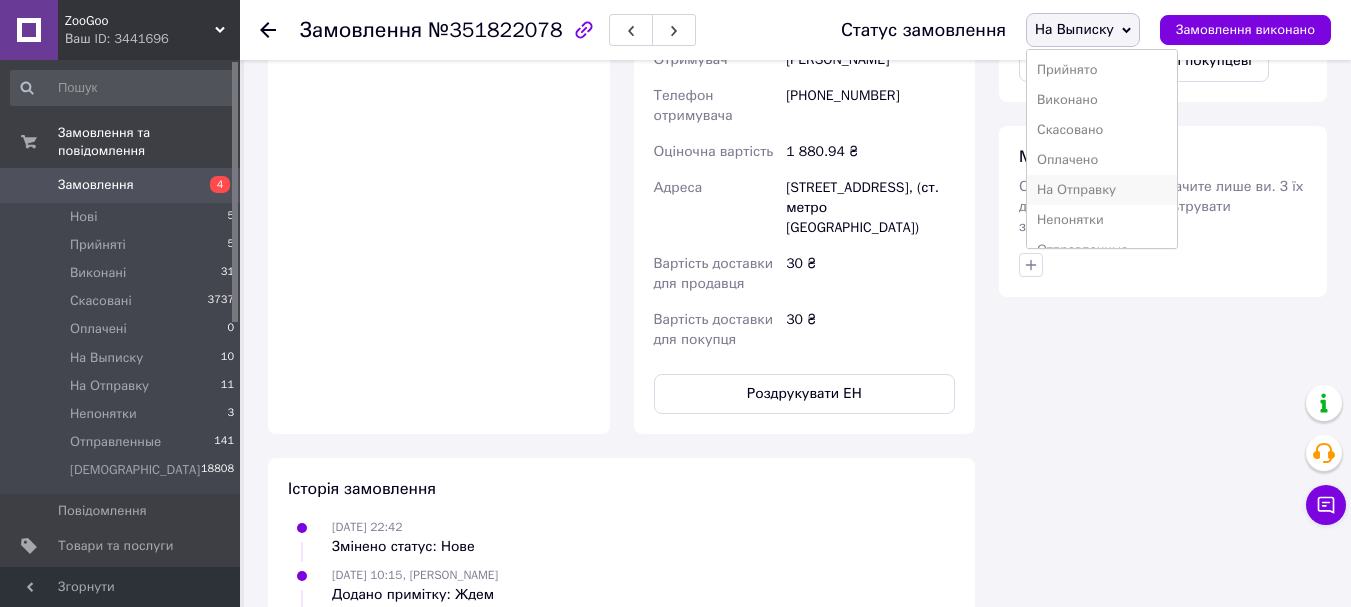 click on "На Отправку" at bounding box center (1102, 190) 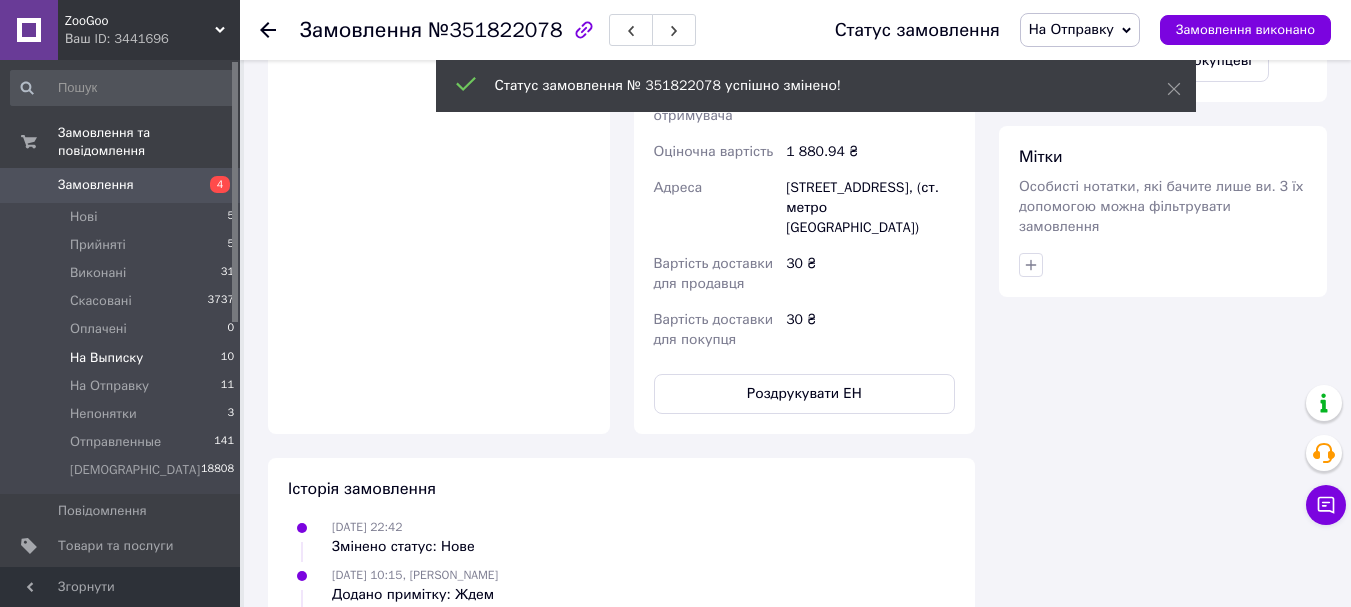 click on "На Выписку" at bounding box center [106, 358] 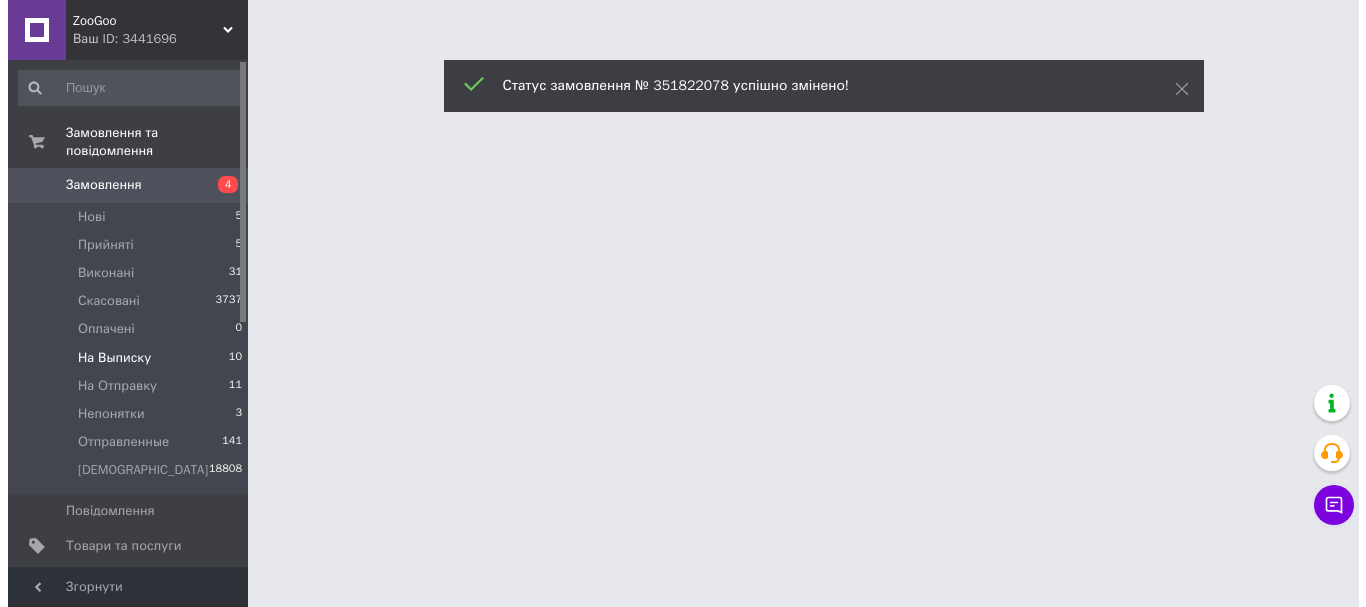 scroll, scrollTop: 0, scrollLeft: 0, axis: both 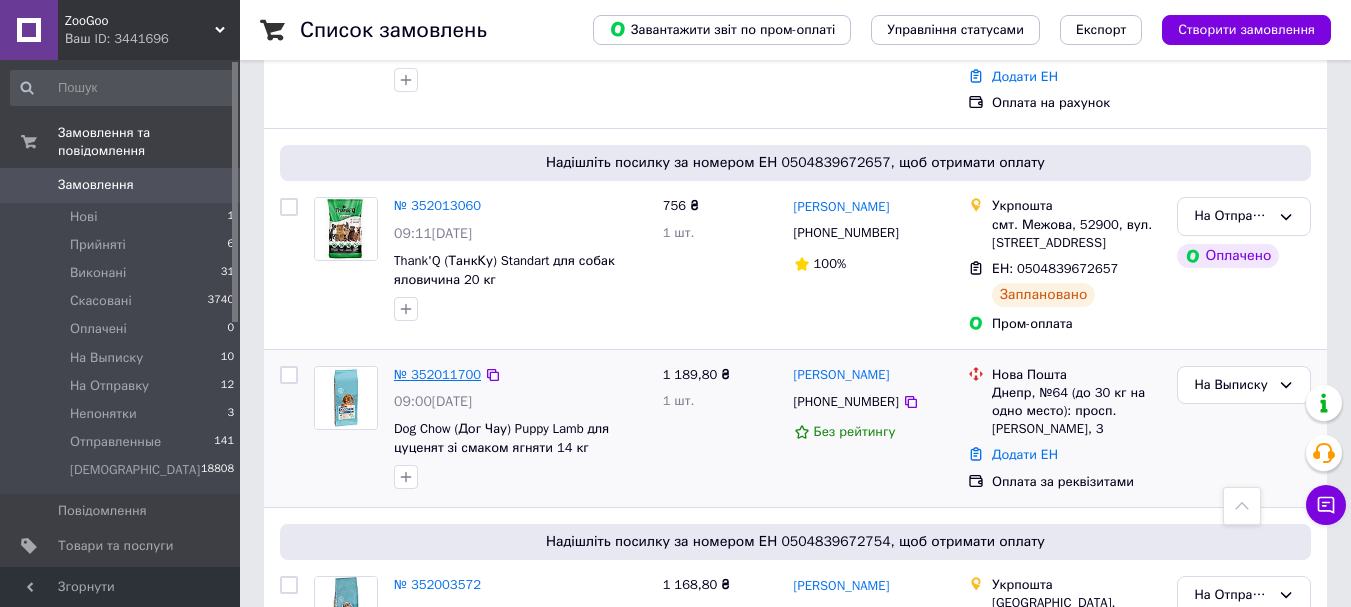click on "№ 352011700" at bounding box center [437, 374] 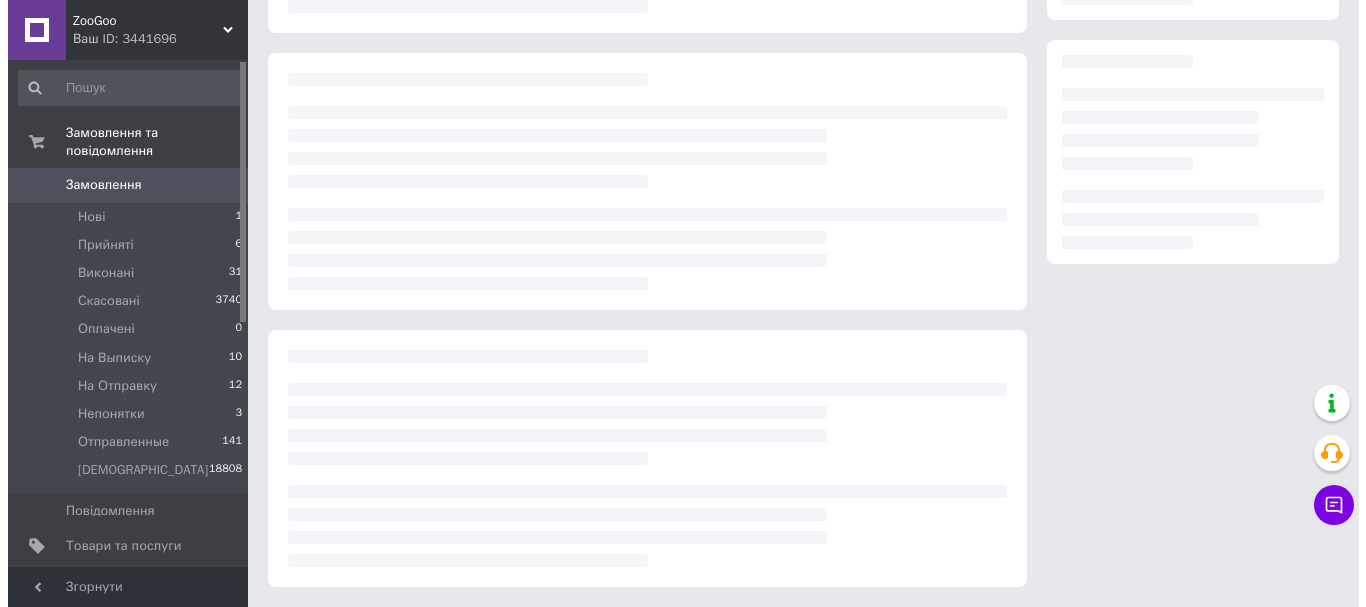 scroll, scrollTop: 0, scrollLeft: 0, axis: both 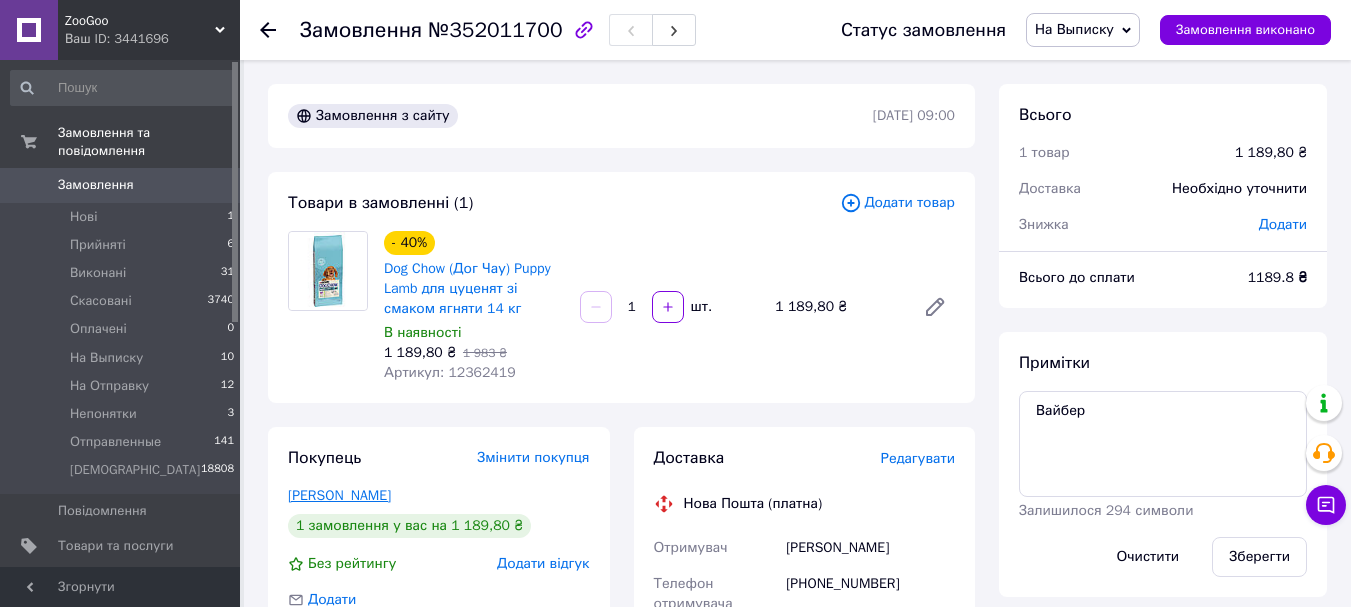 click on "[PERSON_NAME]" at bounding box center [339, 495] 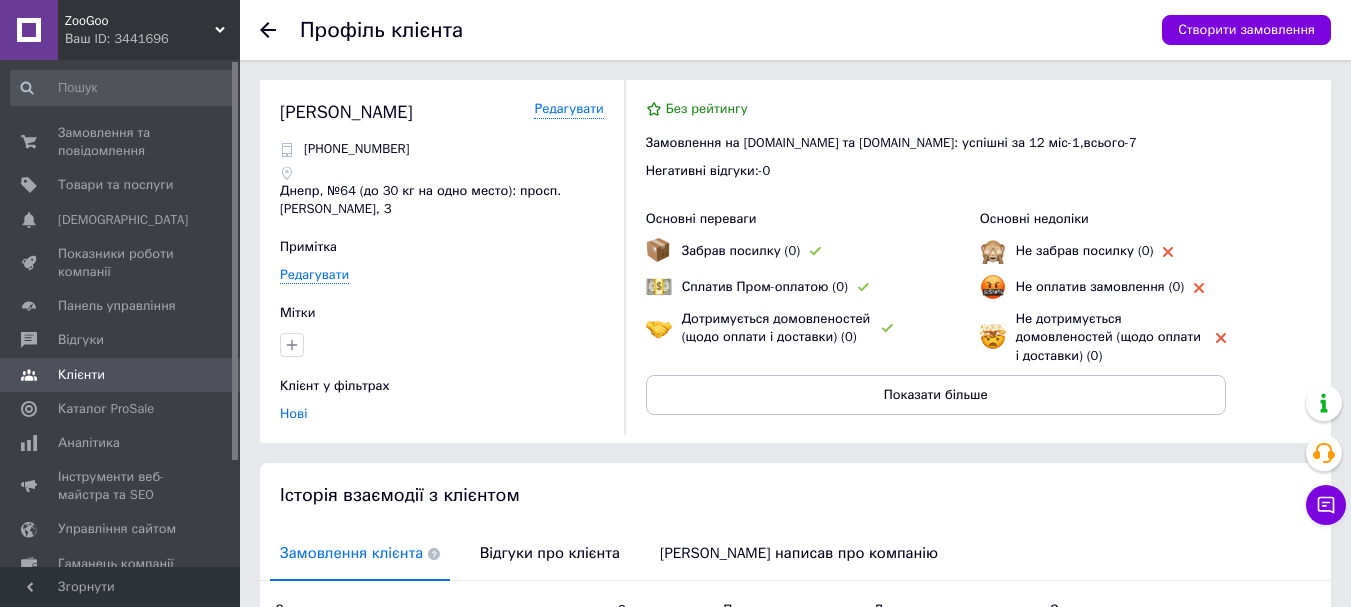 drag, startPoint x: 271, startPoint y: 111, endPoint x: 411, endPoint y: 116, distance: 140.08926 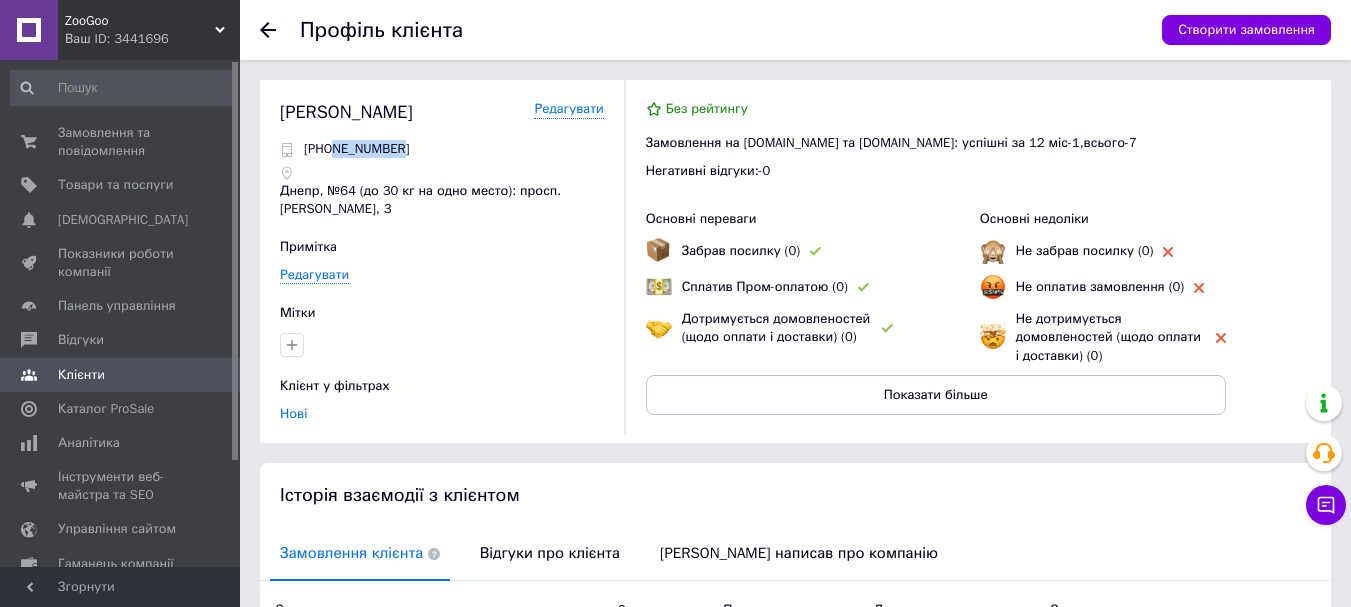 drag, startPoint x: 332, startPoint y: 156, endPoint x: 456, endPoint y: 154, distance: 124.01613 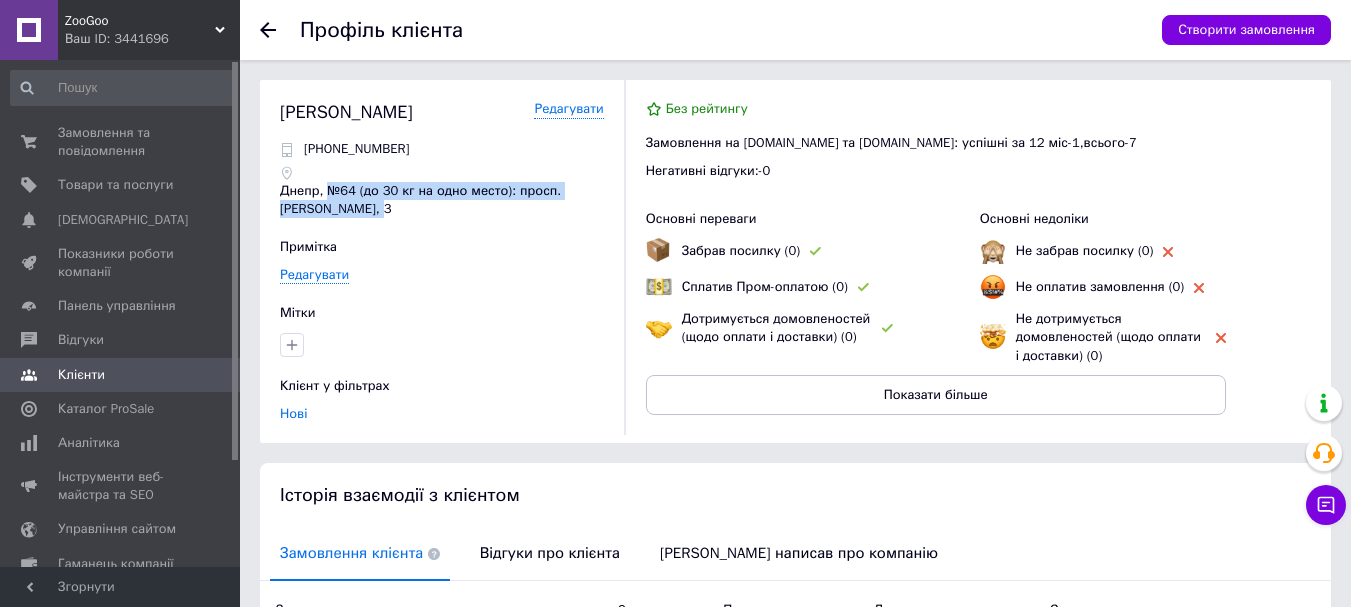 drag, startPoint x: 326, startPoint y: 192, endPoint x: 342, endPoint y: 205, distance: 20.615528 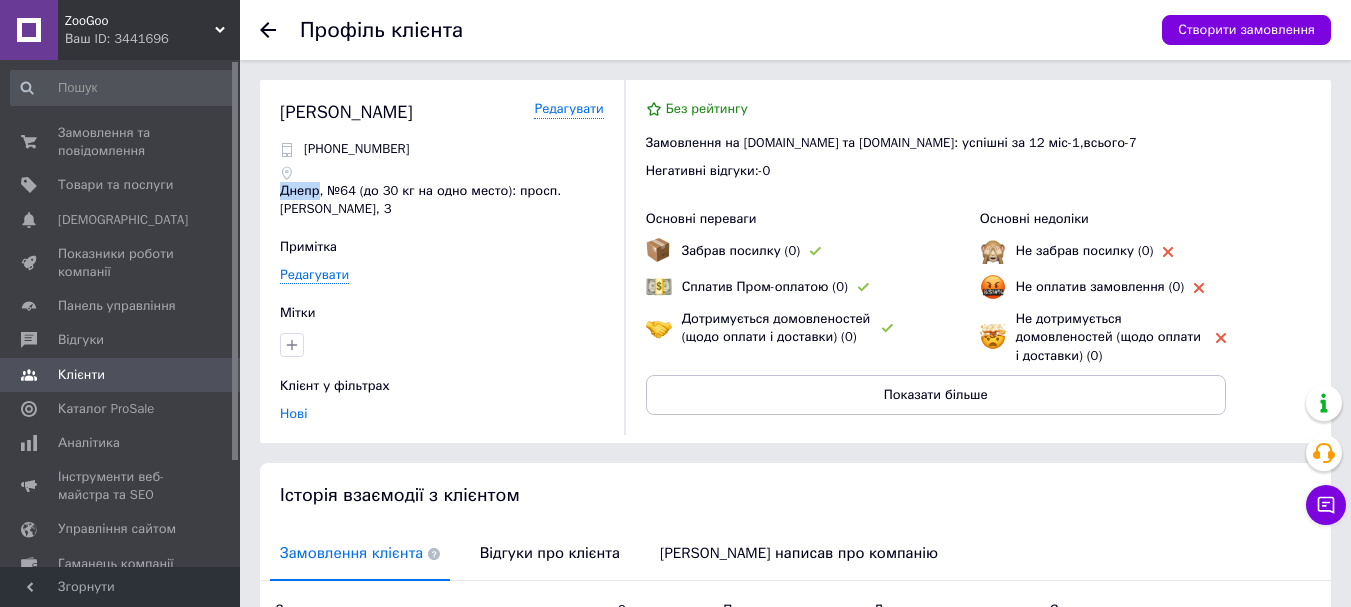 drag, startPoint x: 287, startPoint y: 194, endPoint x: 315, endPoint y: 192, distance: 28.071337 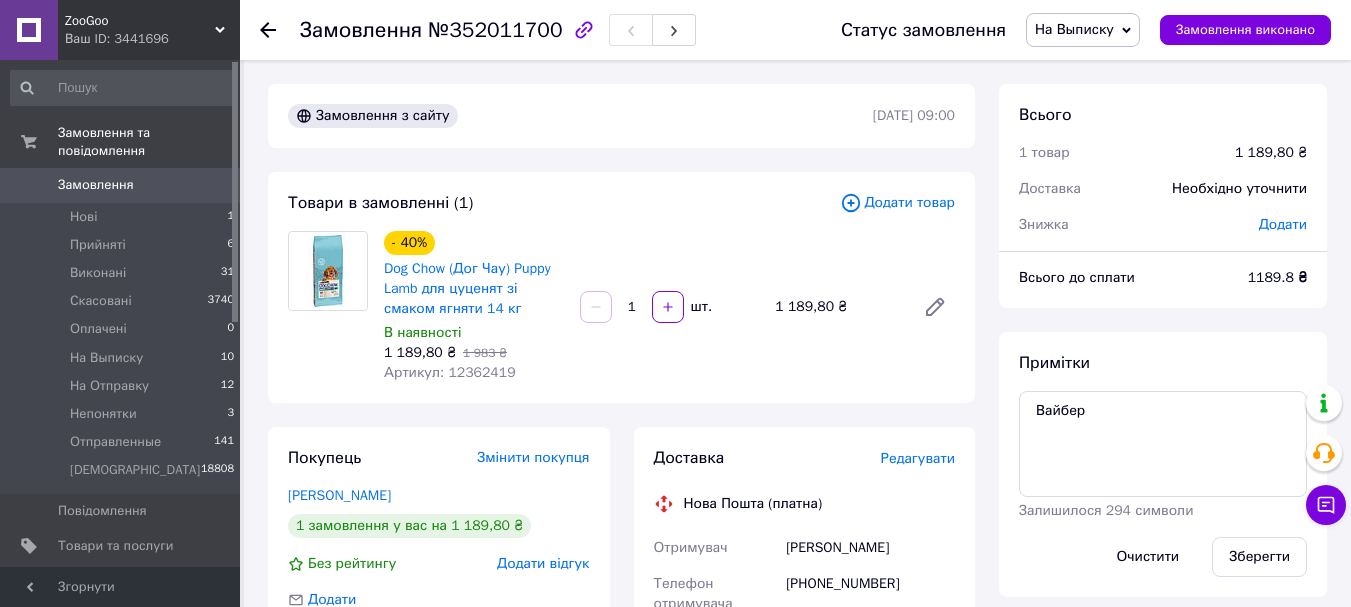 click on "Редагувати" at bounding box center [918, 459] 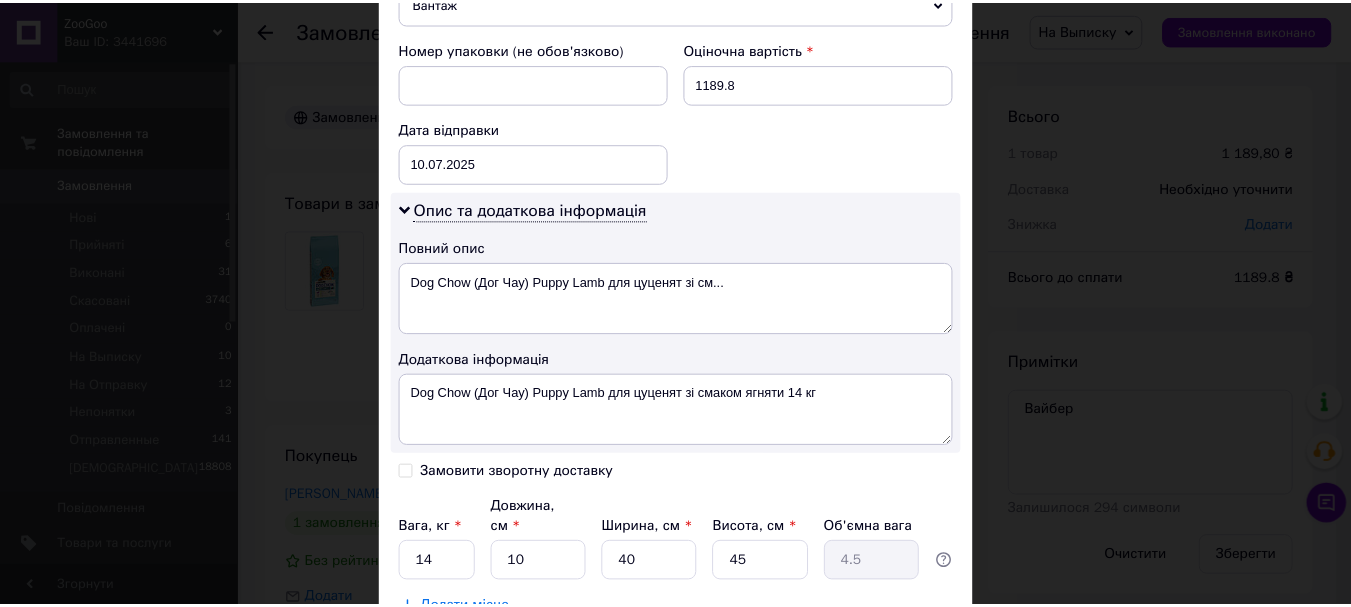 scroll, scrollTop: 981, scrollLeft: 0, axis: vertical 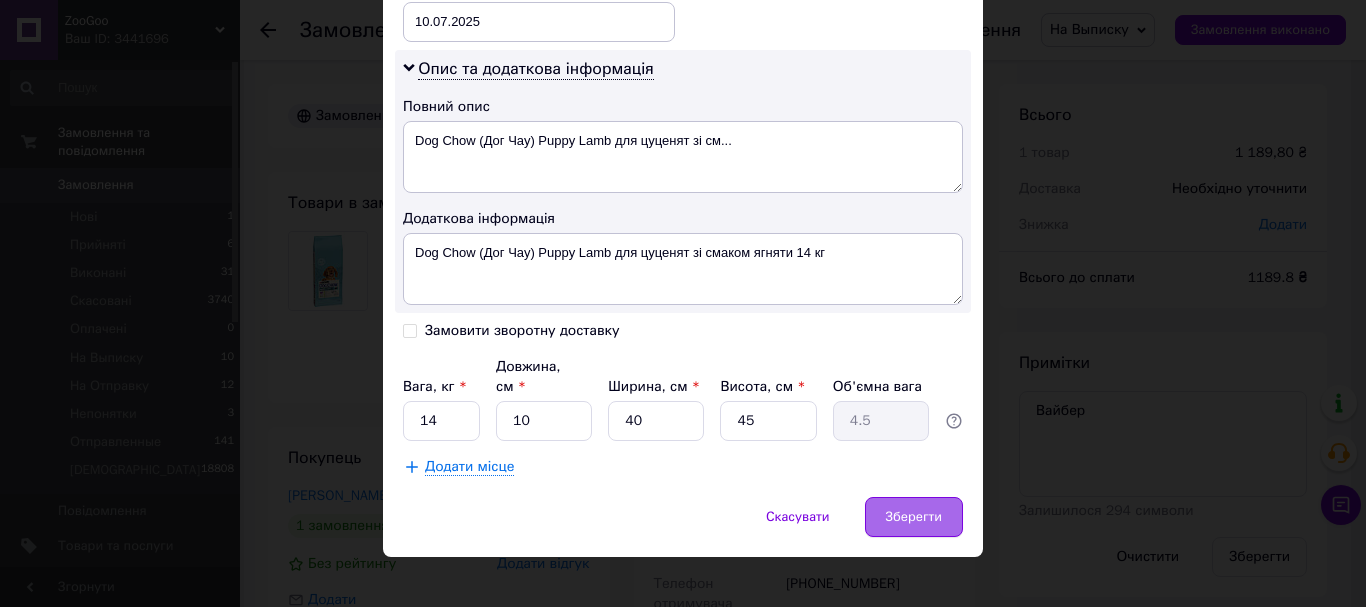 click on "Зберегти" at bounding box center [914, 517] 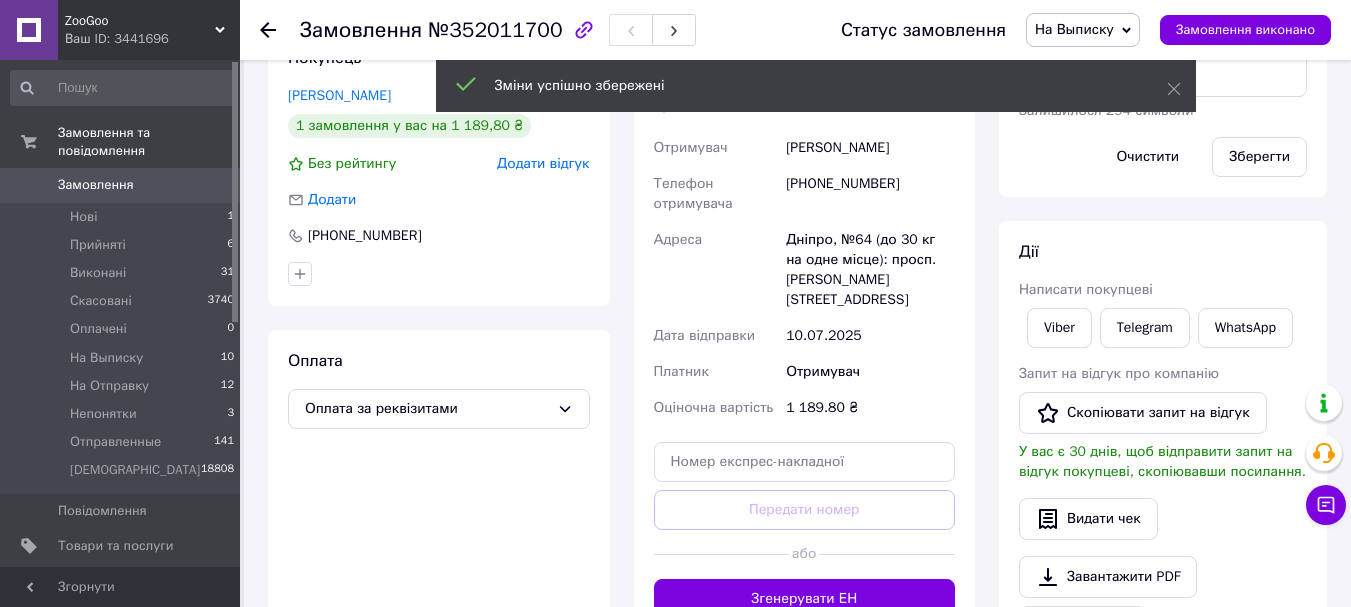 scroll, scrollTop: 700, scrollLeft: 0, axis: vertical 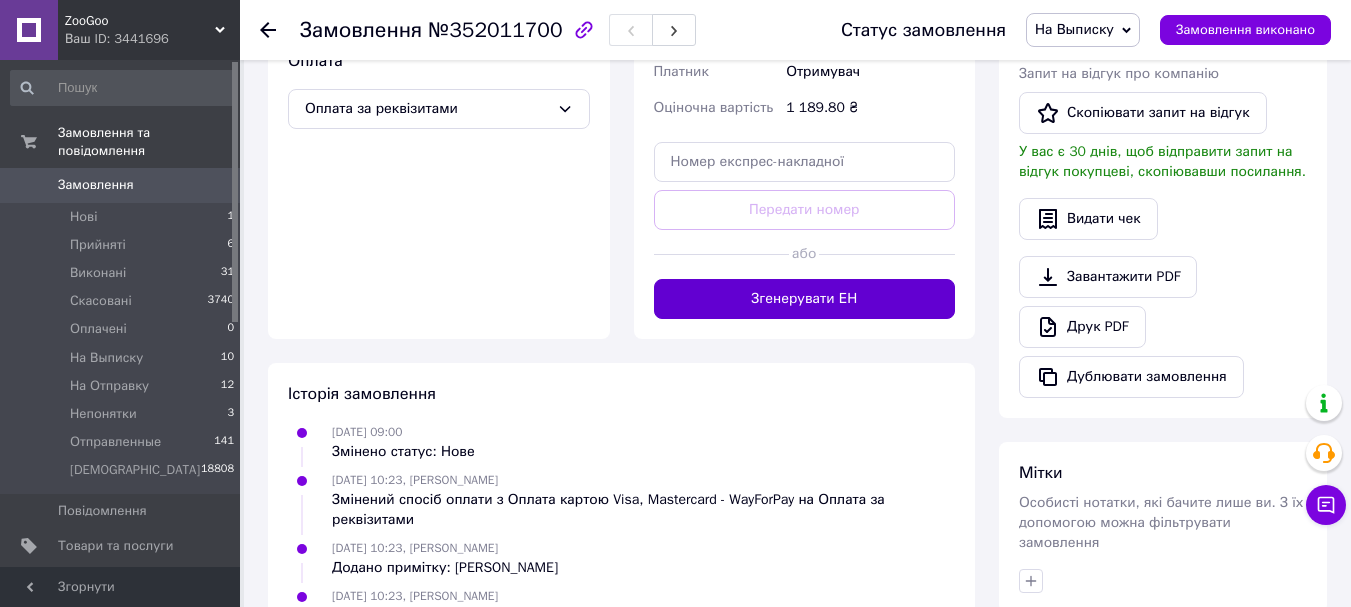 click on "Згенерувати ЕН" at bounding box center [805, 299] 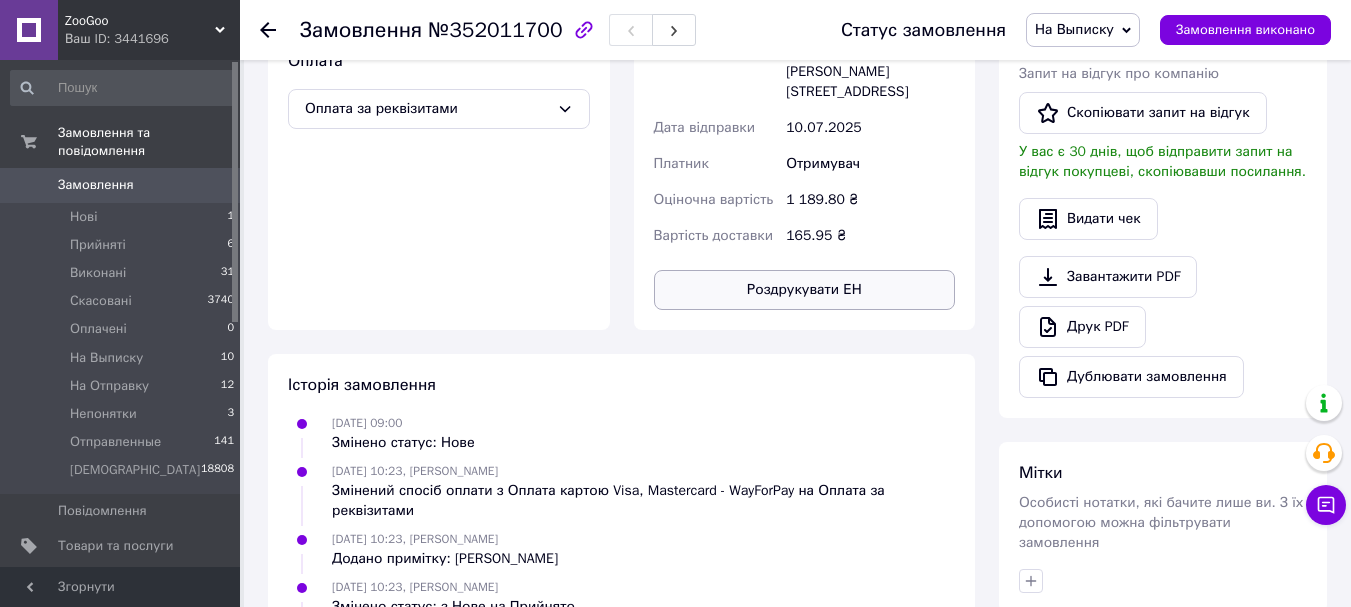 click on "Роздрукувати ЕН" at bounding box center [805, 290] 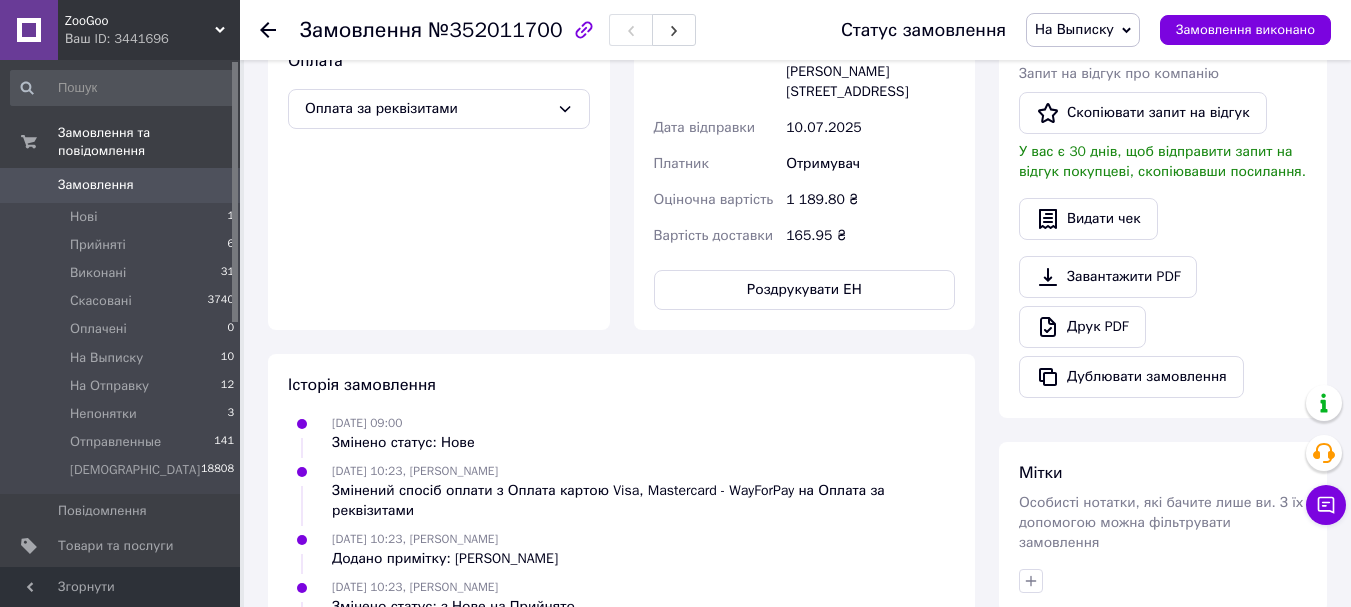 click on "На Выписку" at bounding box center (1083, 30) 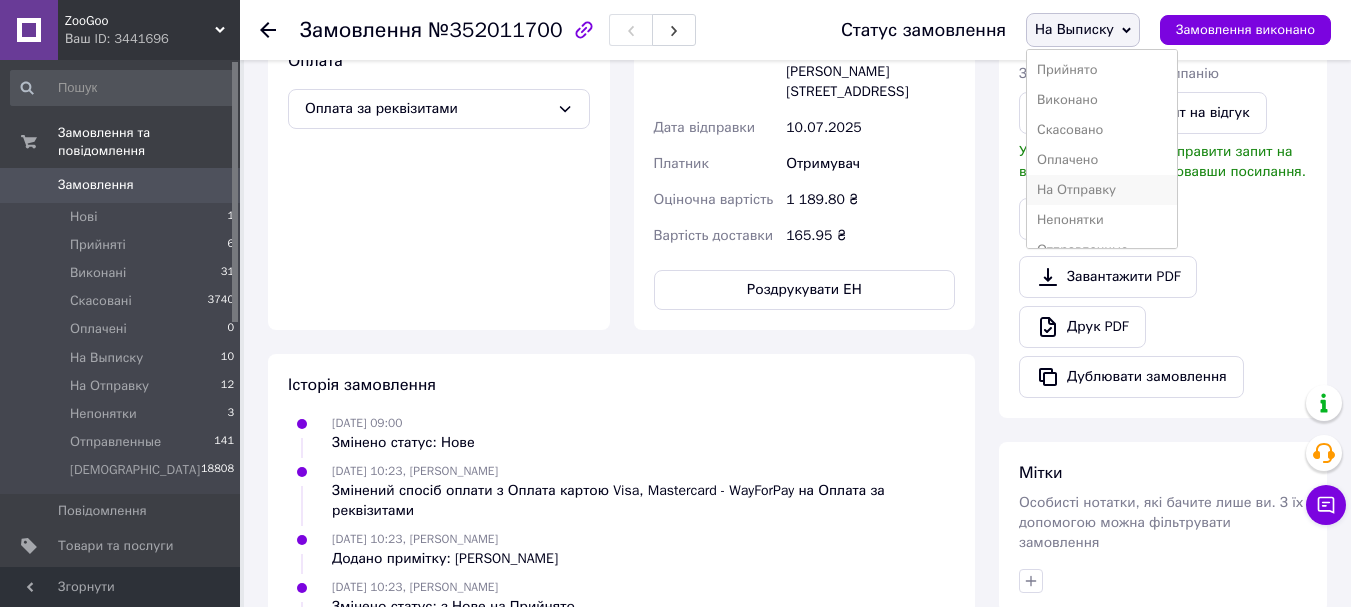 click on "На Отправку" at bounding box center [1102, 190] 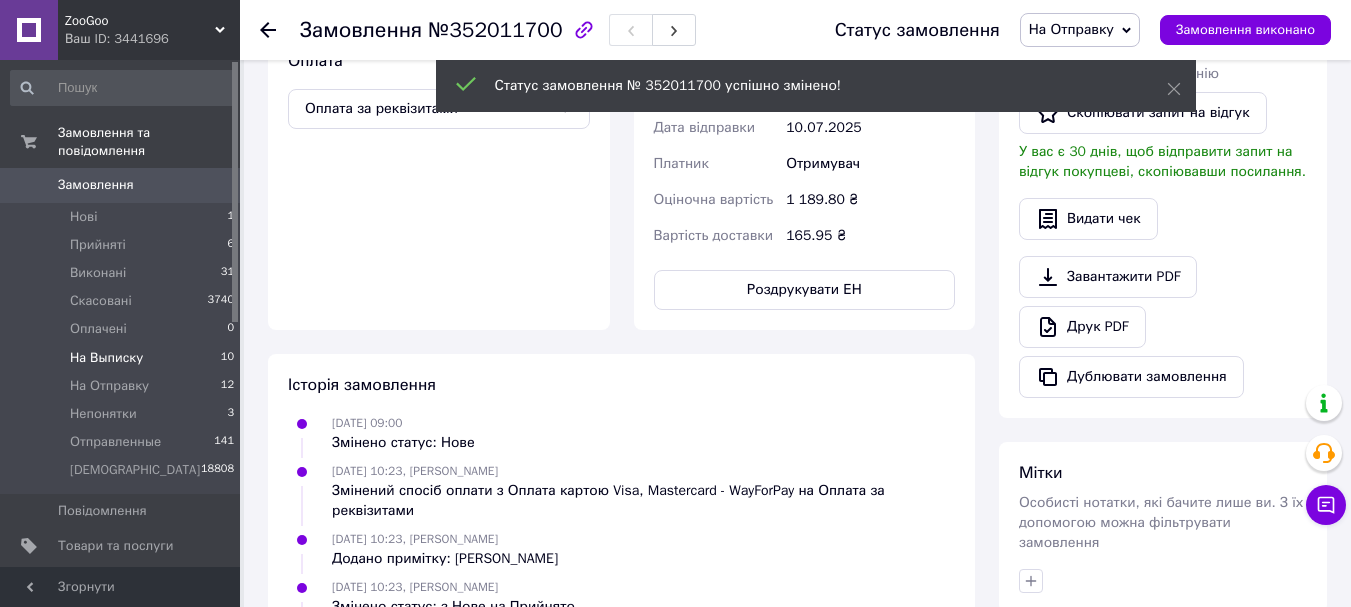 click on "На Выписку 10" at bounding box center (123, 358) 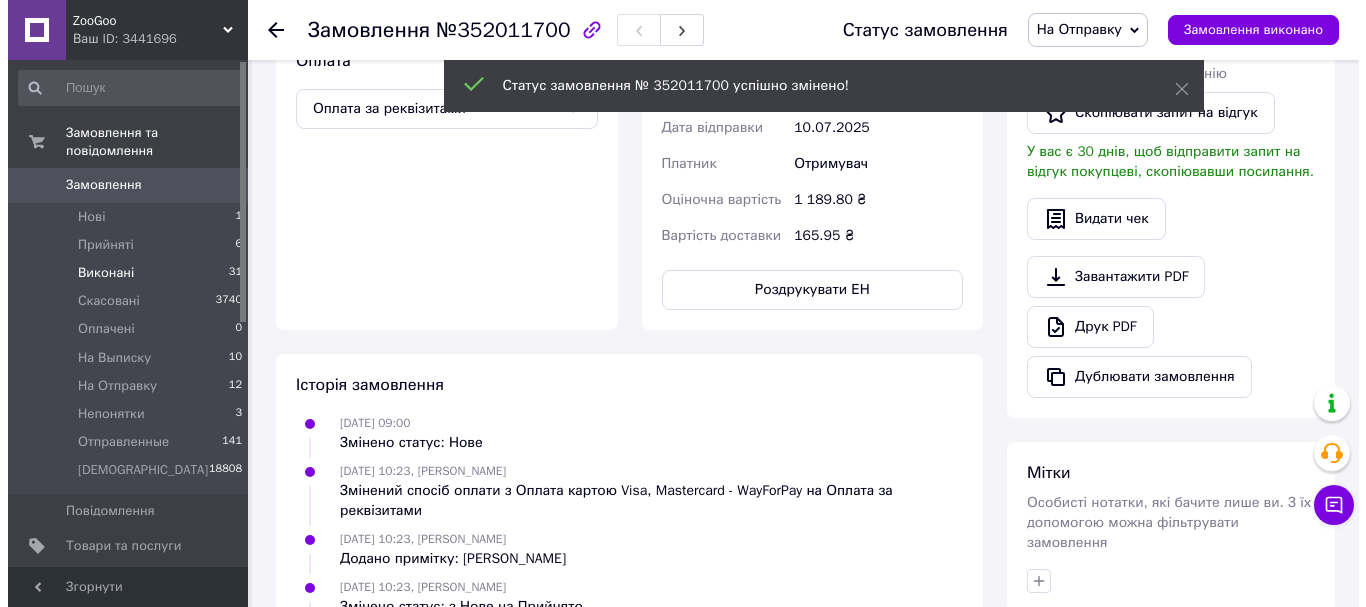 scroll, scrollTop: 0, scrollLeft: 0, axis: both 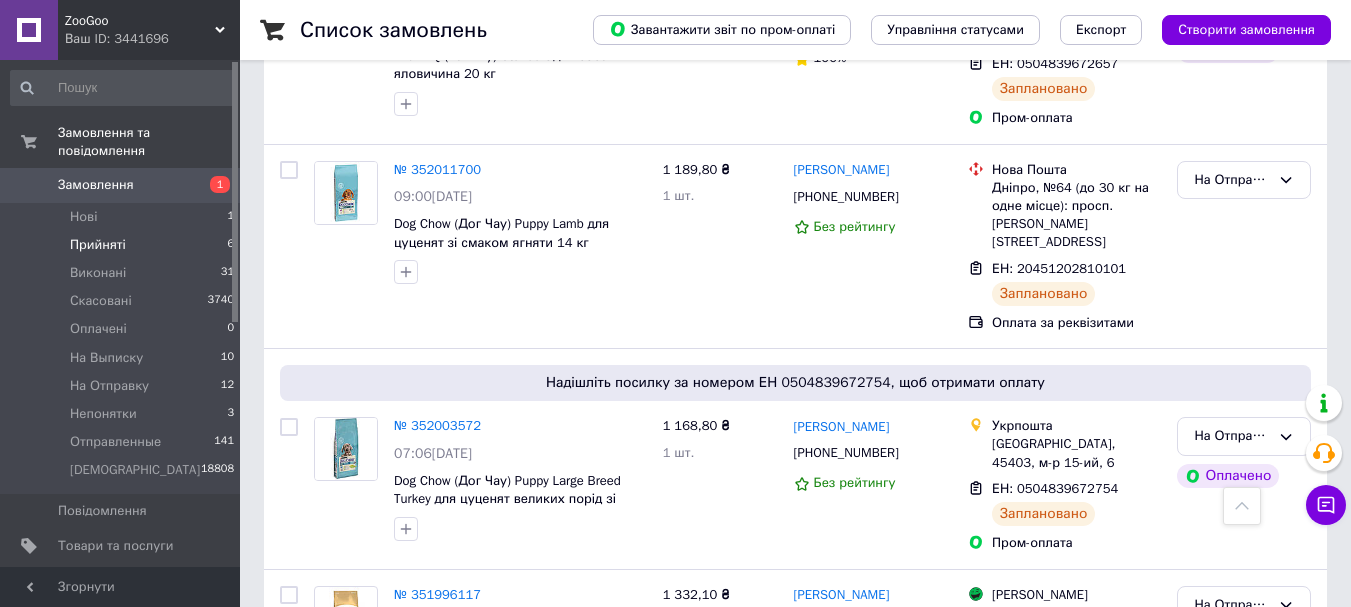 click on "Прийняті 6" at bounding box center [123, 245] 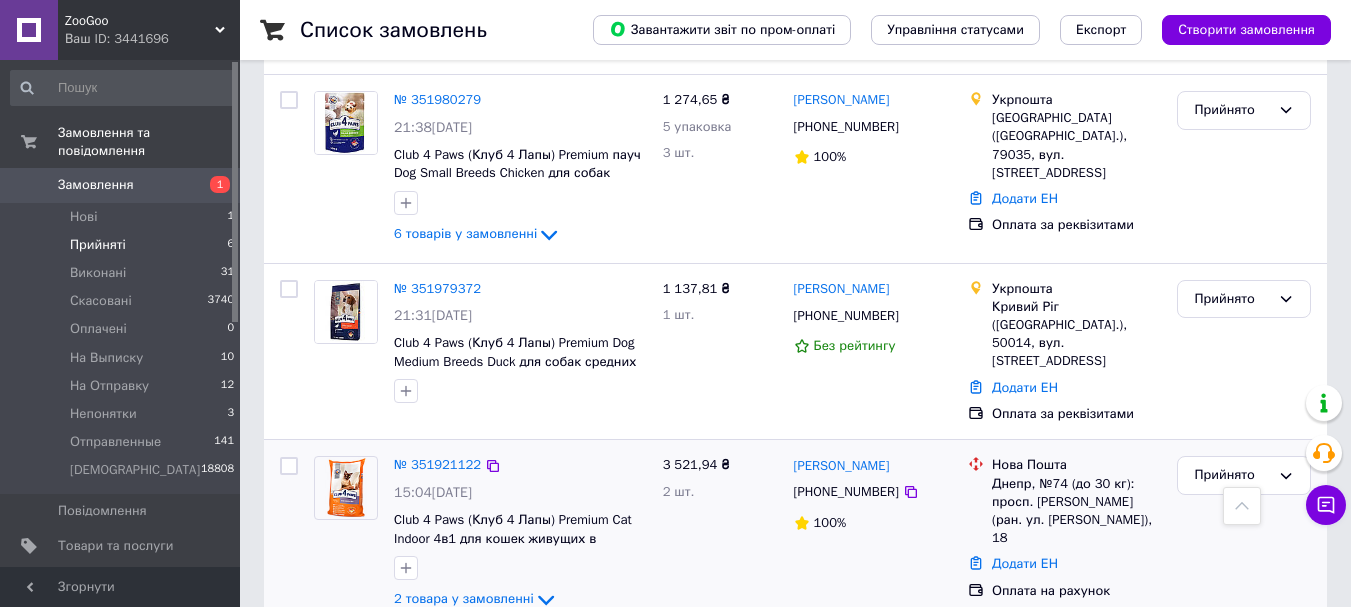 scroll, scrollTop: 873, scrollLeft: 0, axis: vertical 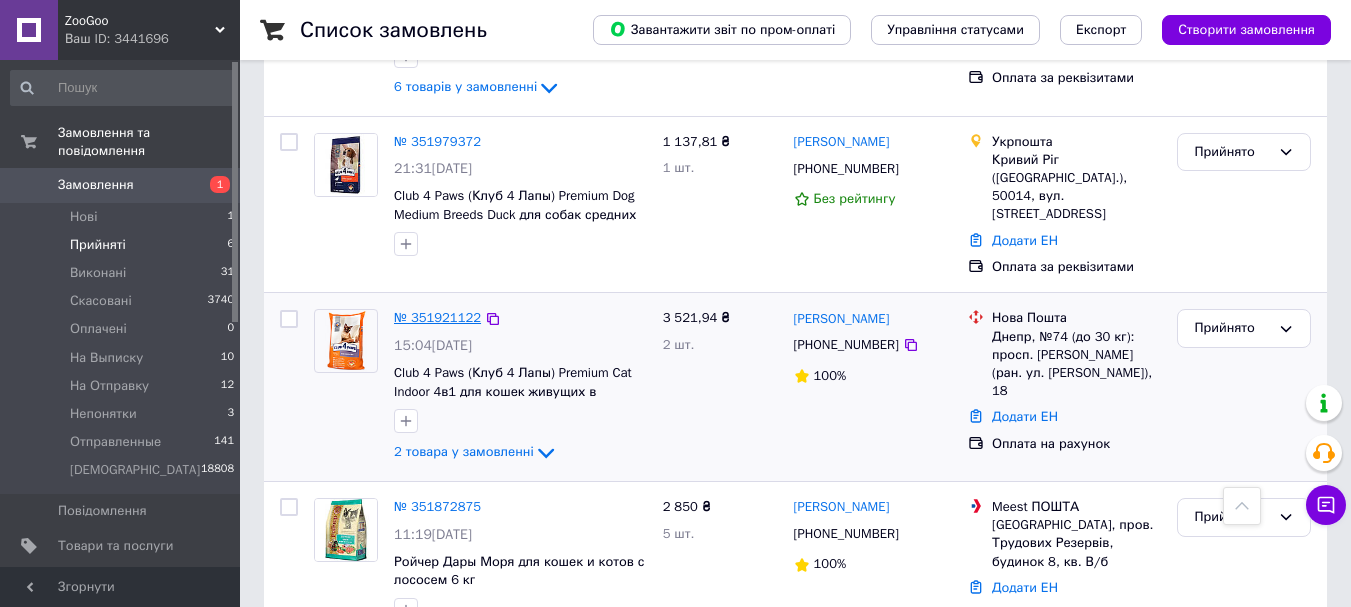 click on "№ 351921122" at bounding box center [437, 317] 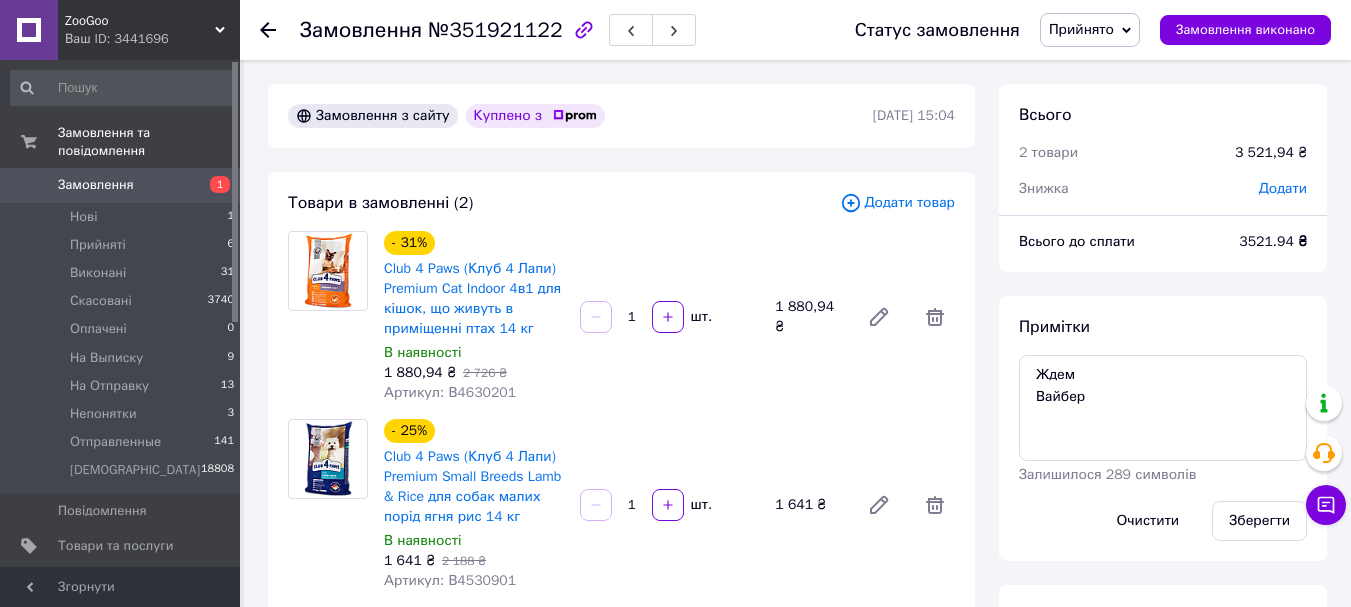 scroll, scrollTop: 600, scrollLeft: 0, axis: vertical 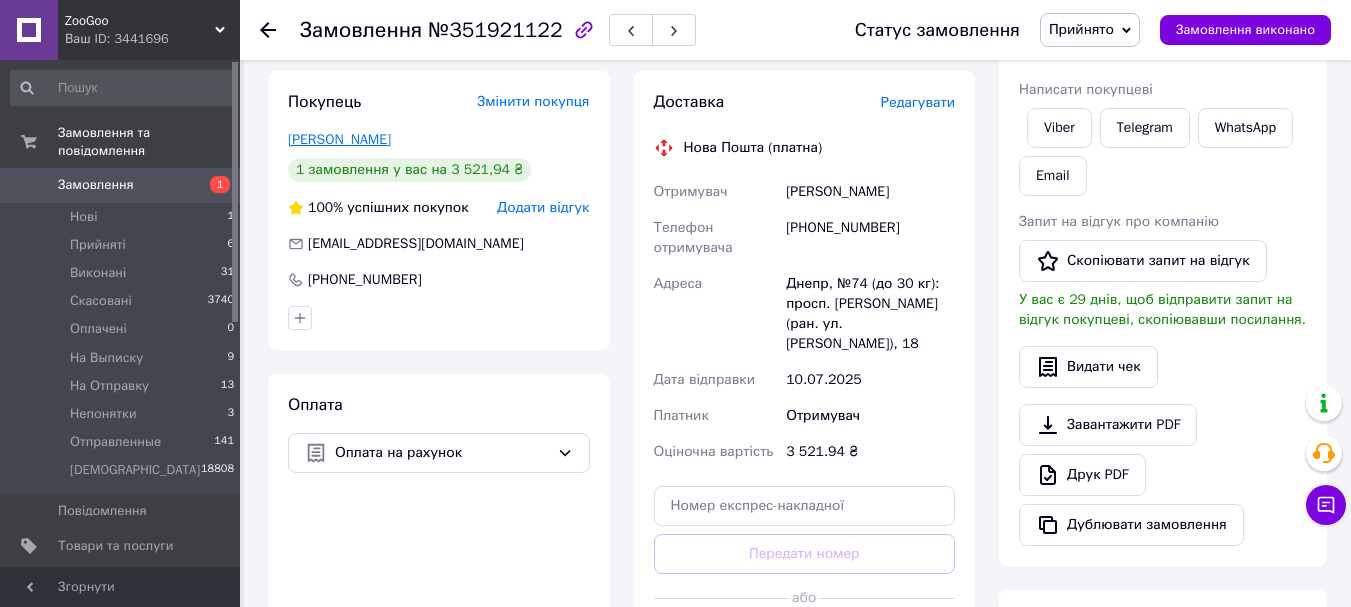 click on "[PERSON_NAME]" at bounding box center [339, 139] 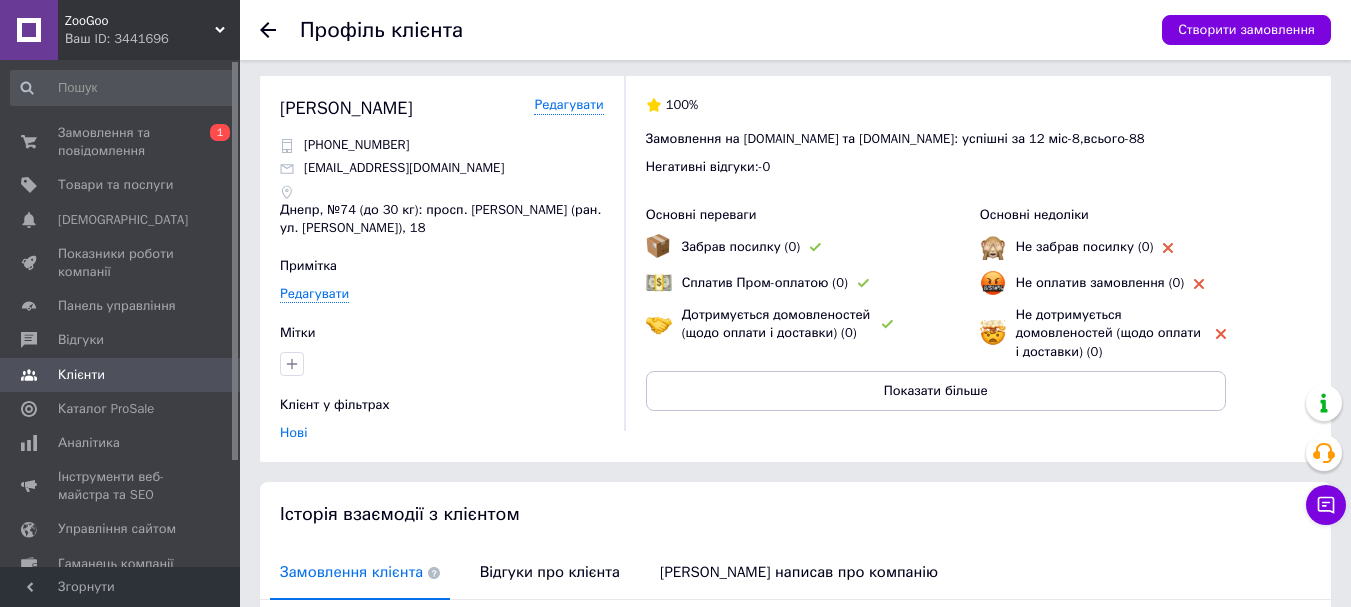 scroll, scrollTop: 0, scrollLeft: 0, axis: both 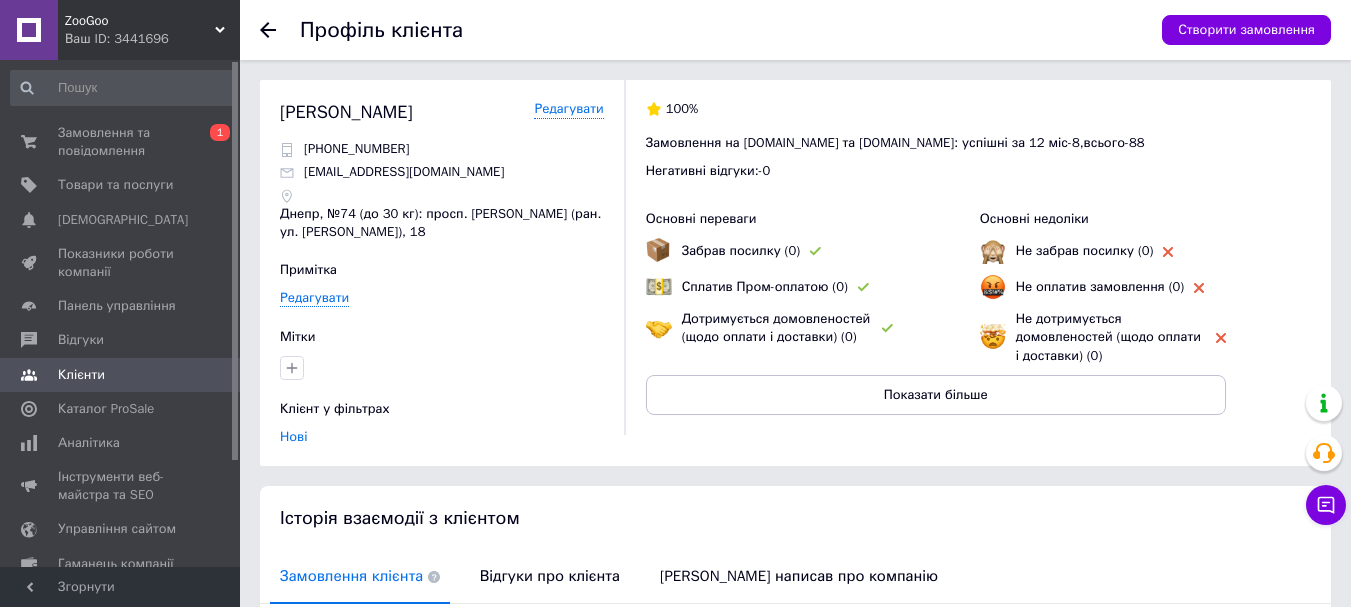 drag, startPoint x: 282, startPoint y: 112, endPoint x: 422, endPoint y: 111, distance: 140.00357 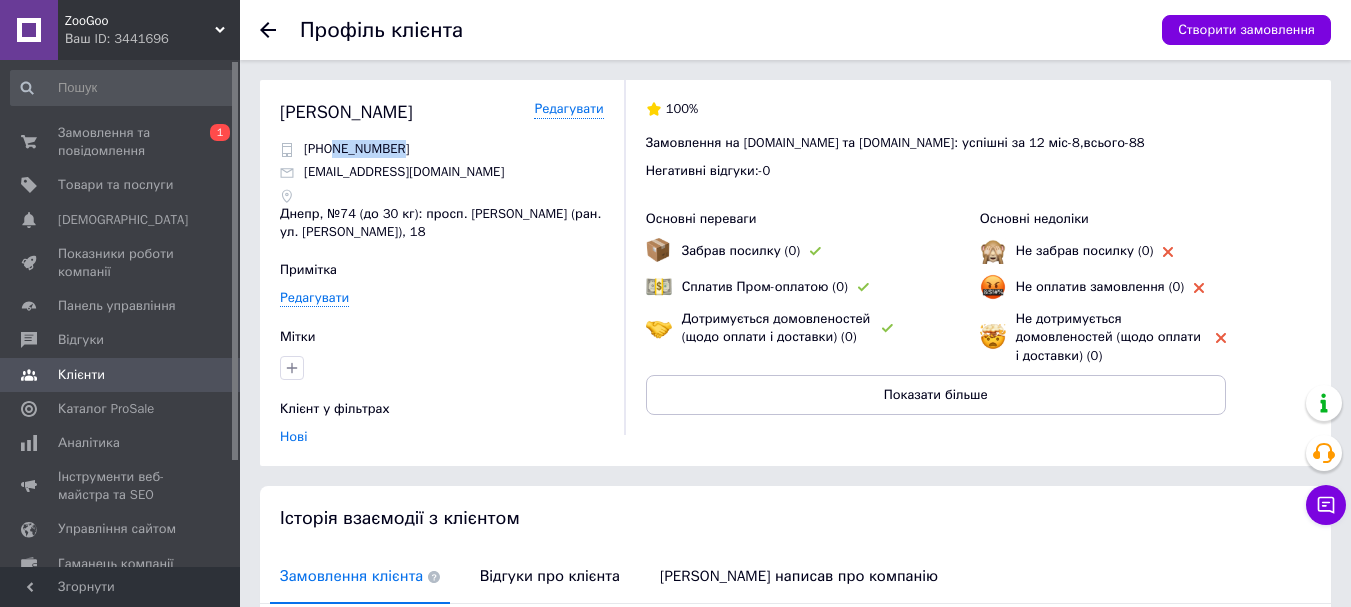 drag, startPoint x: 333, startPoint y: 150, endPoint x: 423, endPoint y: 150, distance: 90 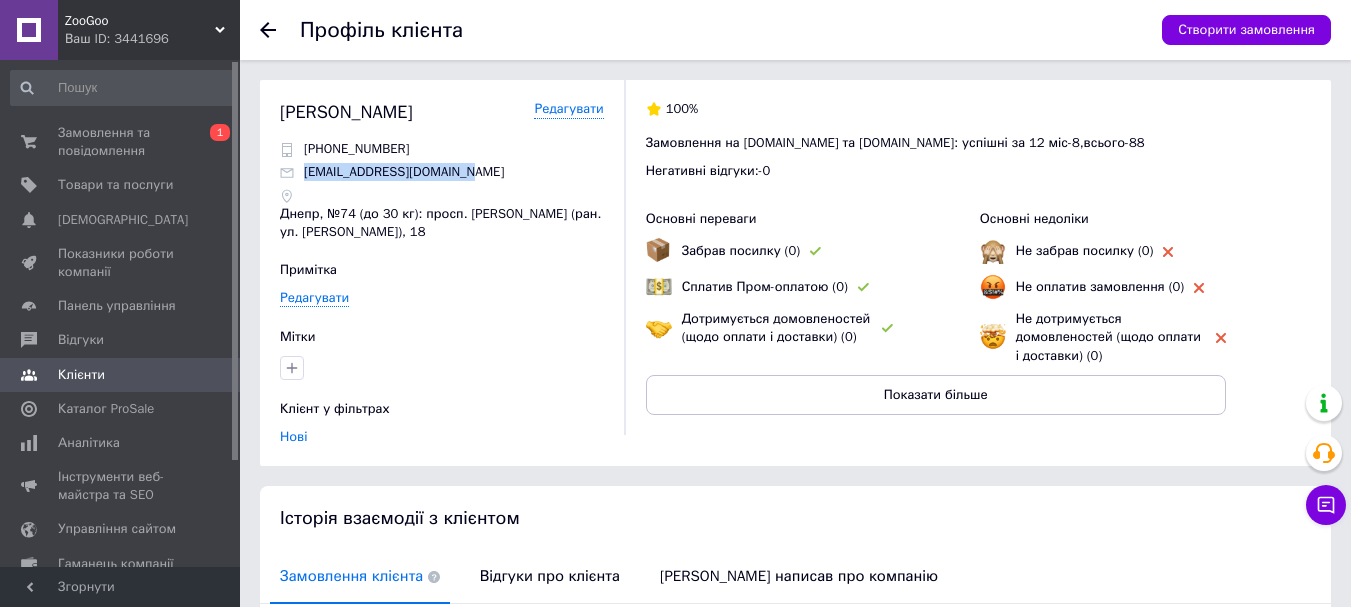 drag, startPoint x: 297, startPoint y: 177, endPoint x: 465, endPoint y: 180, distance: 168.02678 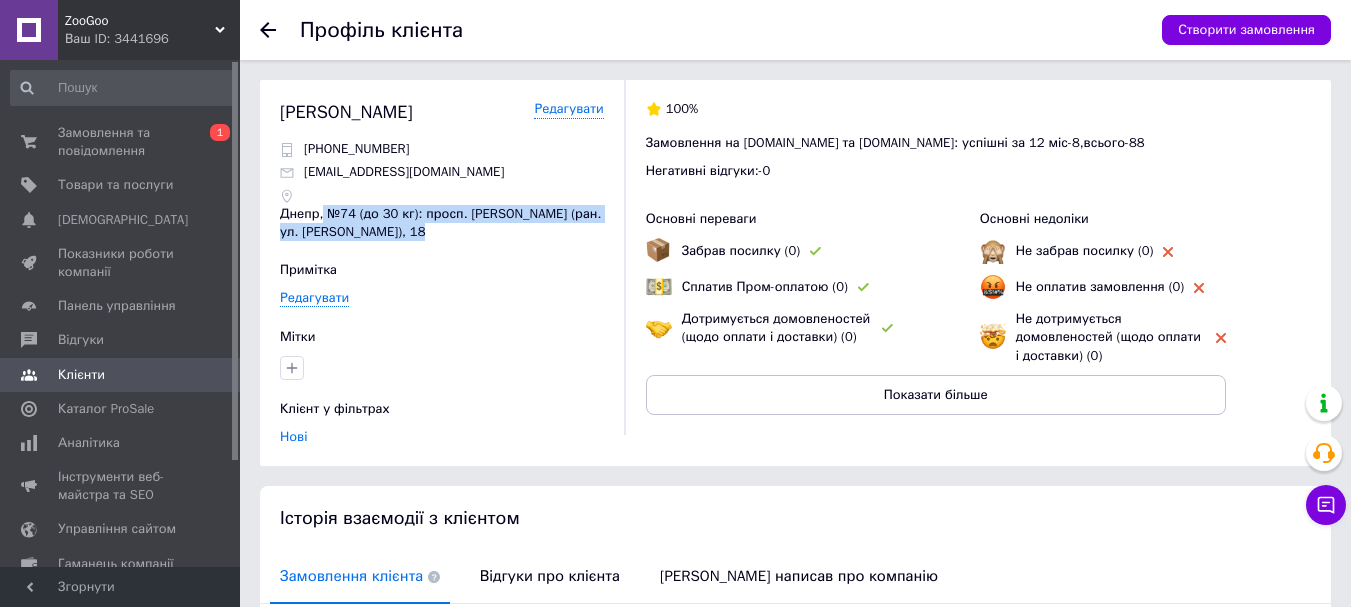 drag, startPoint x: 326, startPoint y: 215, endPoint x: 410, endPoint y: 236, distance: 86.58522 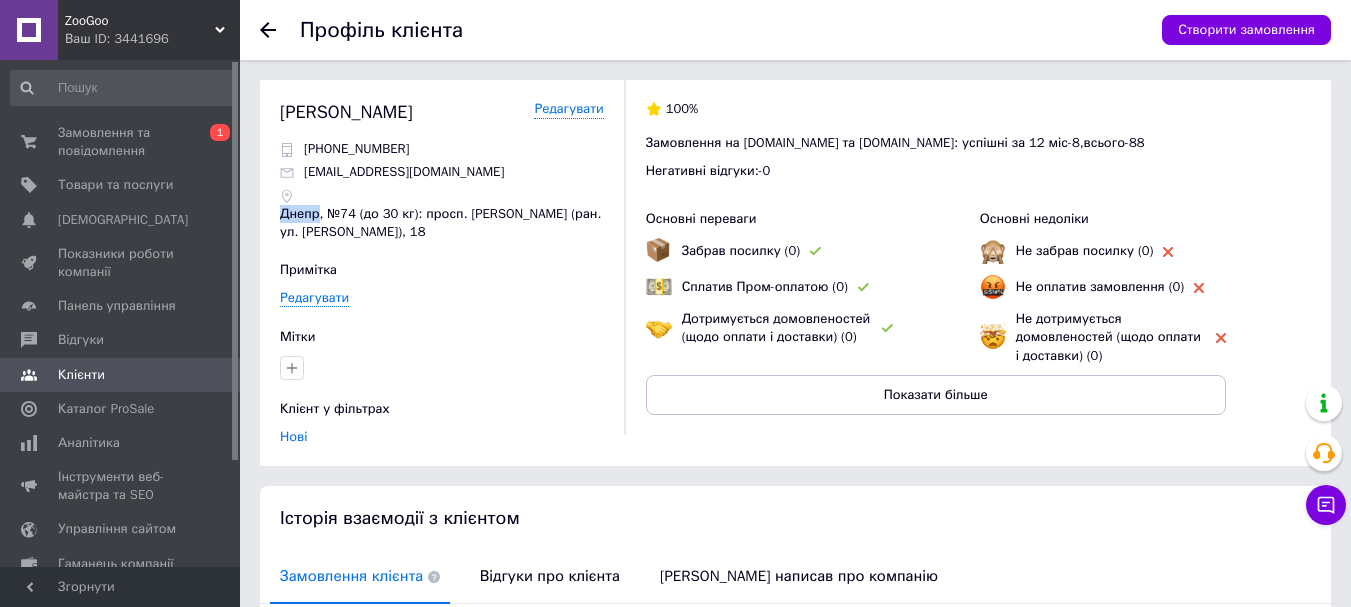 drag, startPoint x: 275, startPoint y: 217, endPoint x: 316, endPoint y: 216, distance: 41.01219 